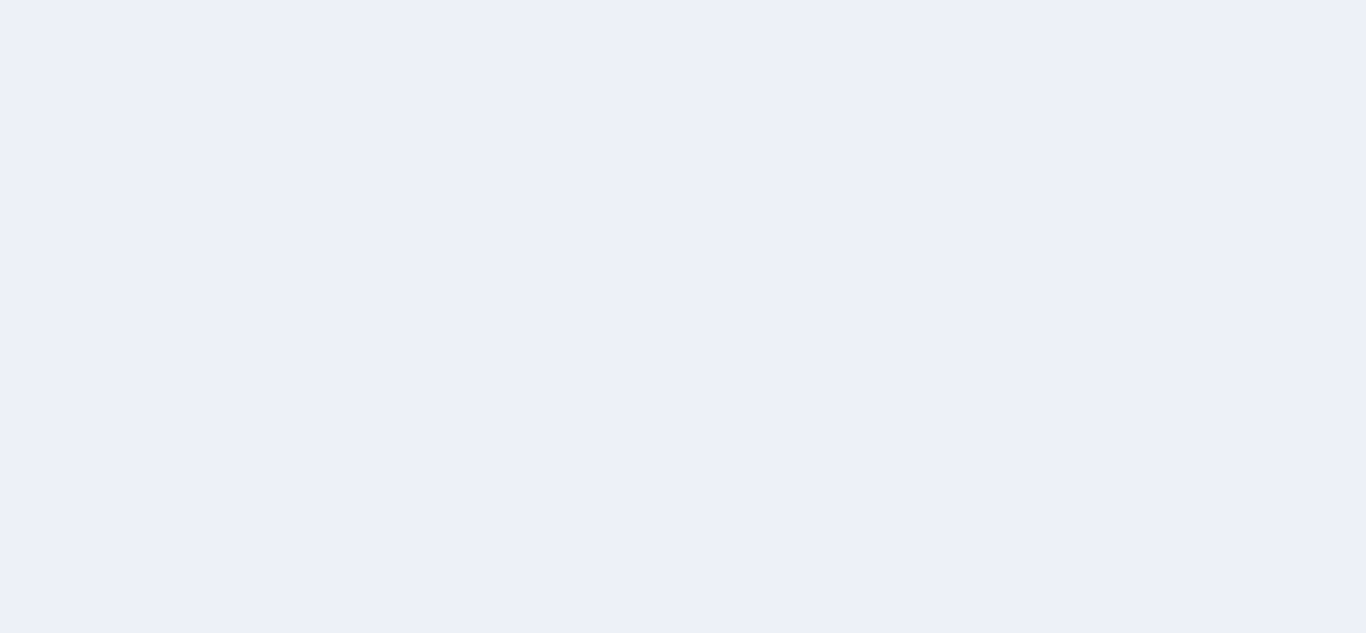 scroll, scrollTop: 0, scrollLeft: 0, axis: both 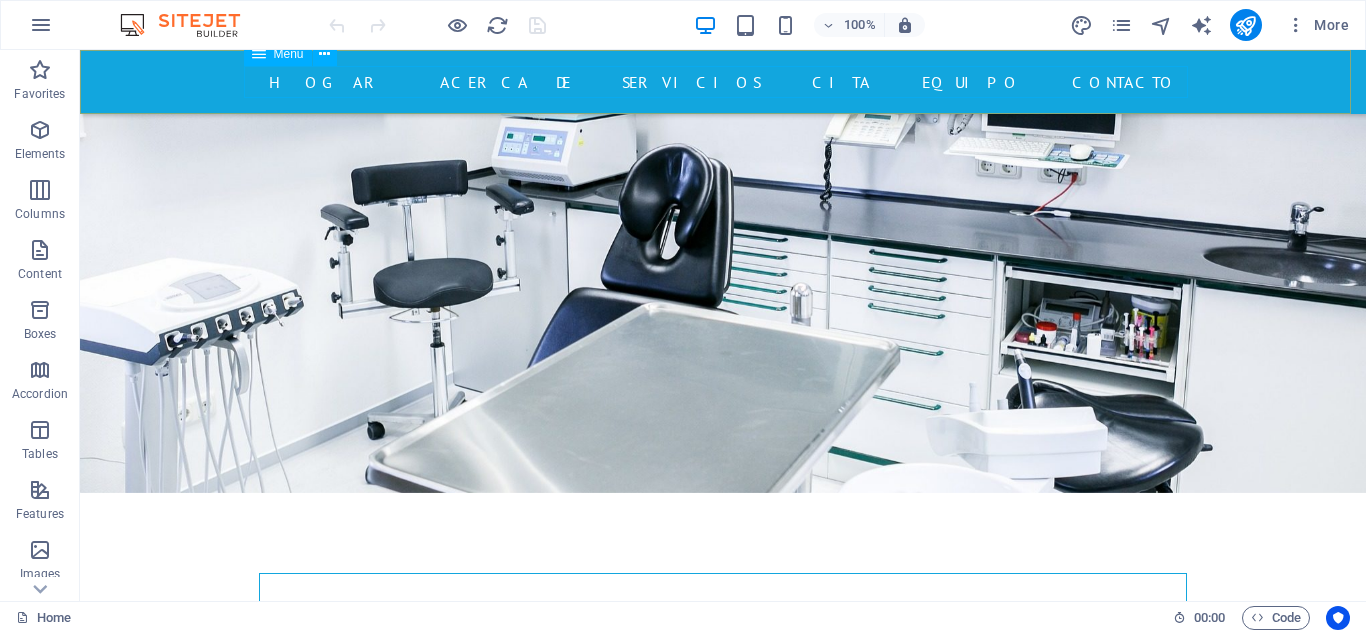 click on "Hogar Acerca de Servicios Cita Equipo Contacto" at bounding box center [723, 82] 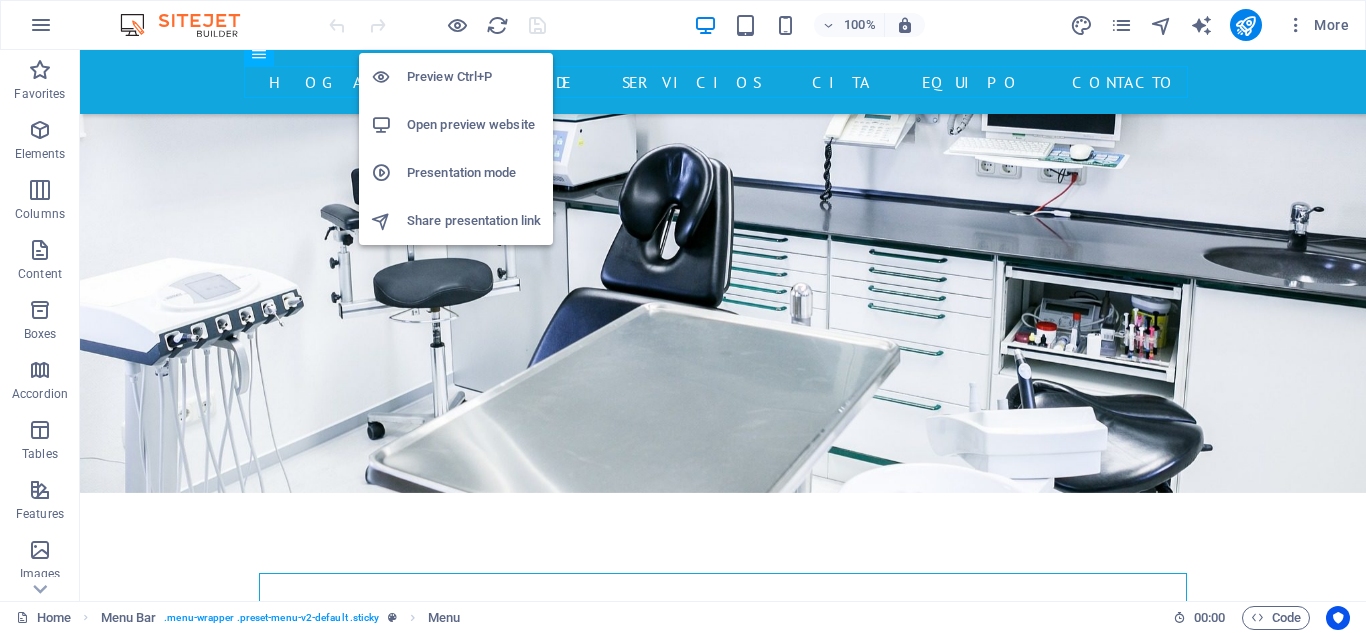 click on "Open preview website" at bounding box center (474, 125) 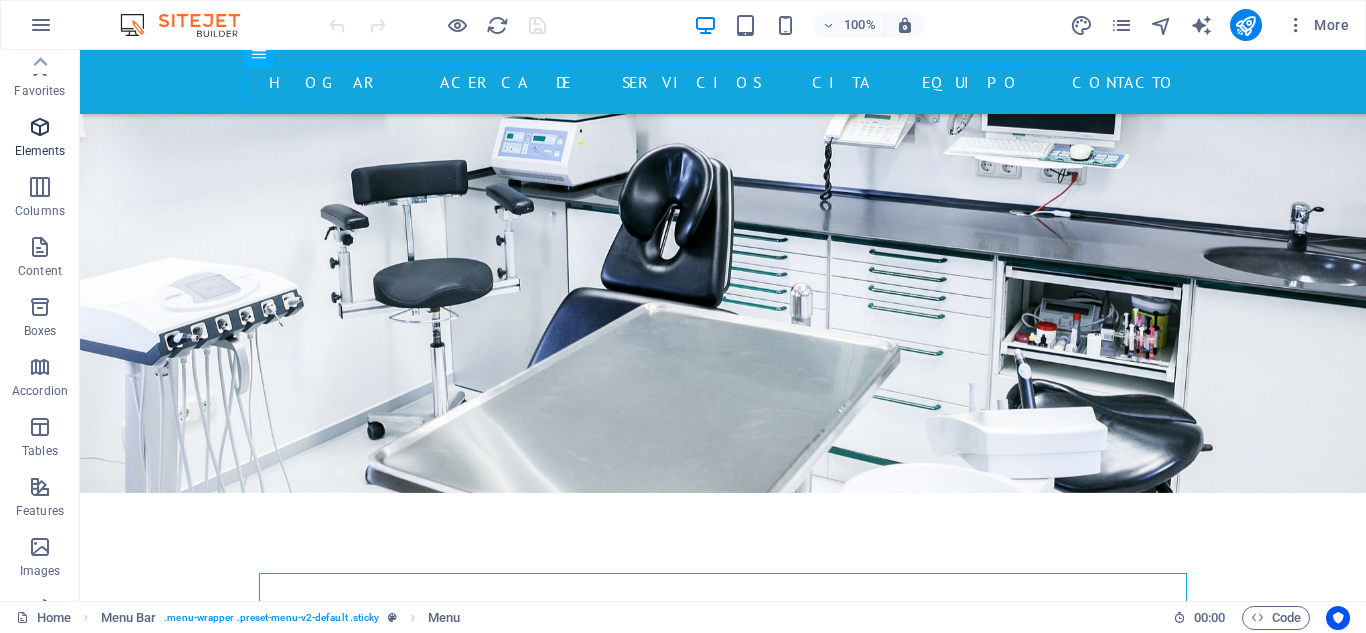 scroll, scrollTop: 0, scrollLeft: 0, axis: both 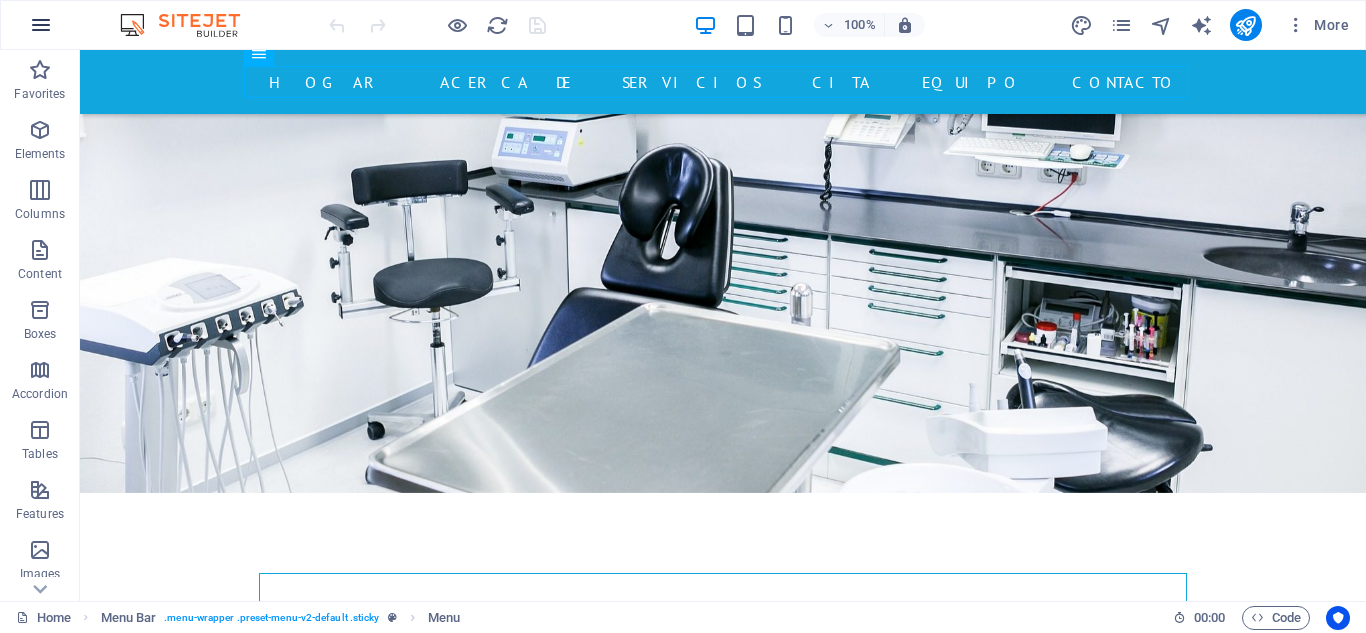 click at bounding box center [41, 25] 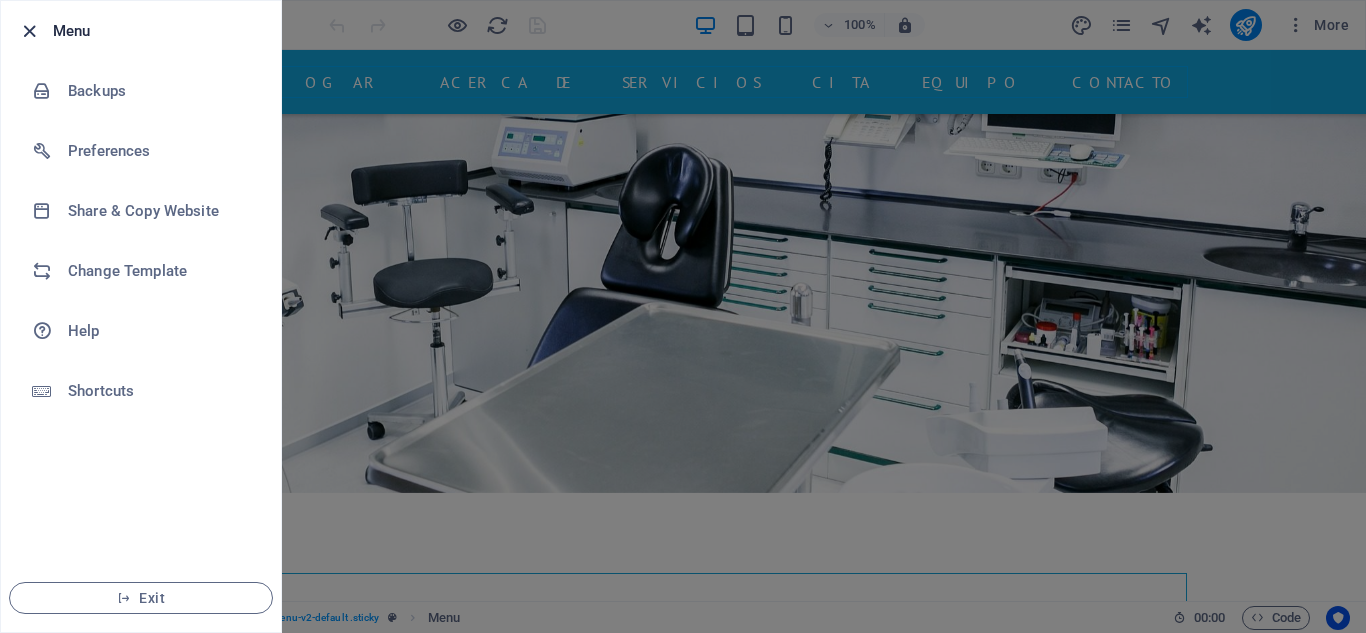 click at bounding box center [29, 31] 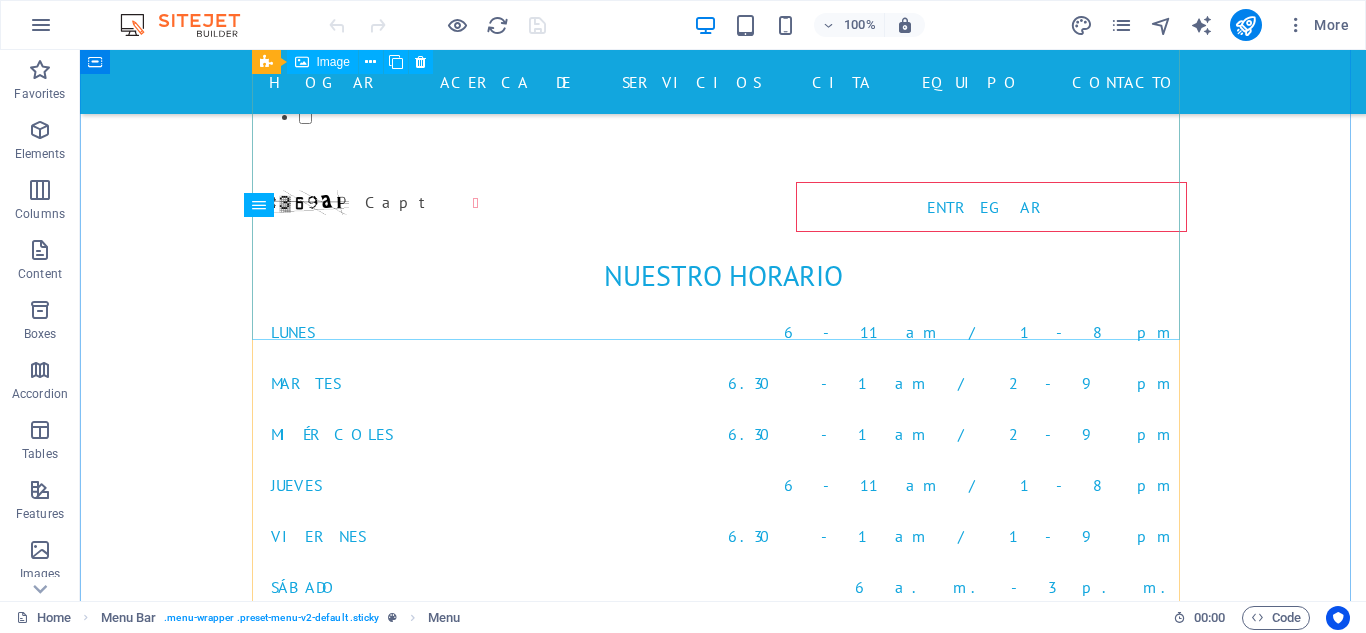 scroll, scrollTop: 6067, scrollLeft: 0, axis: vertical 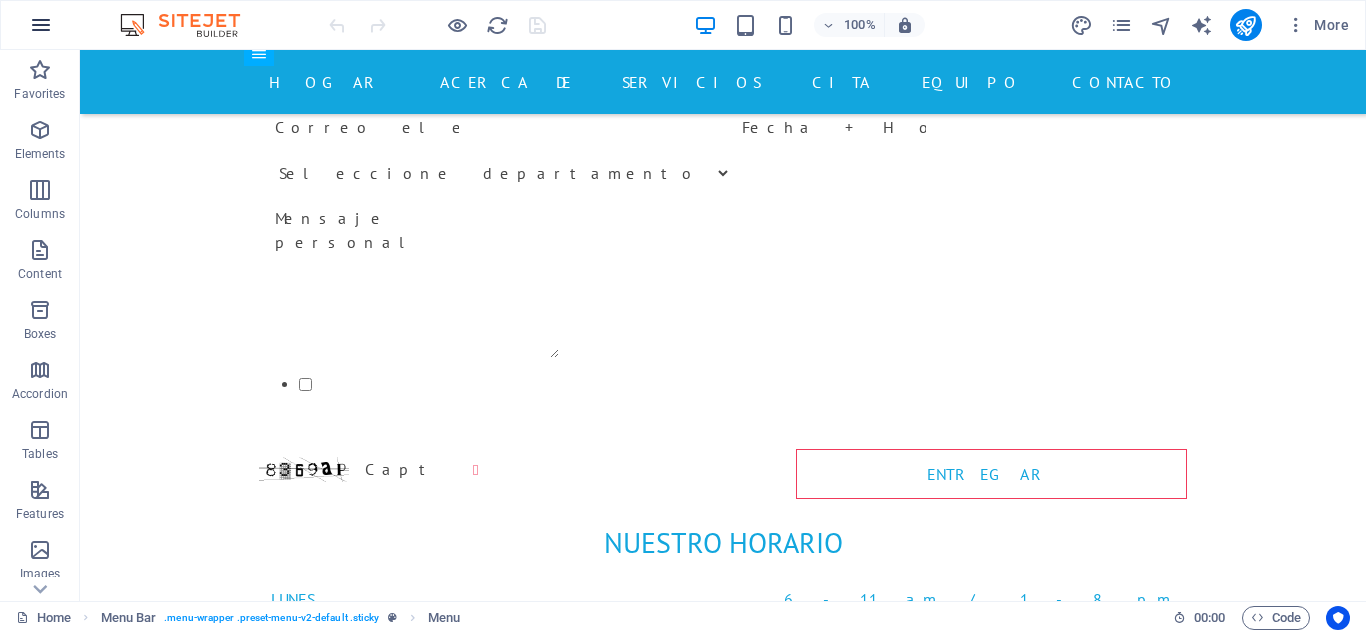 click at bounding box center (41, 25) 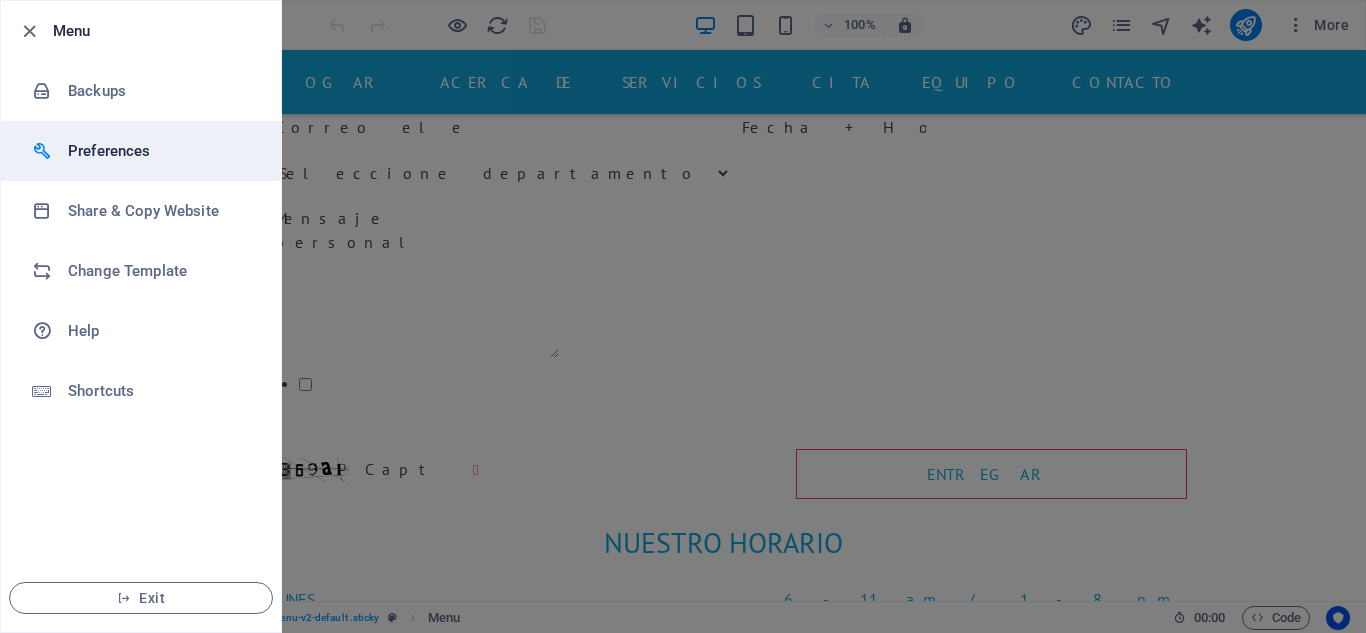 click on "Preferences" at bounding box center [160, 151] 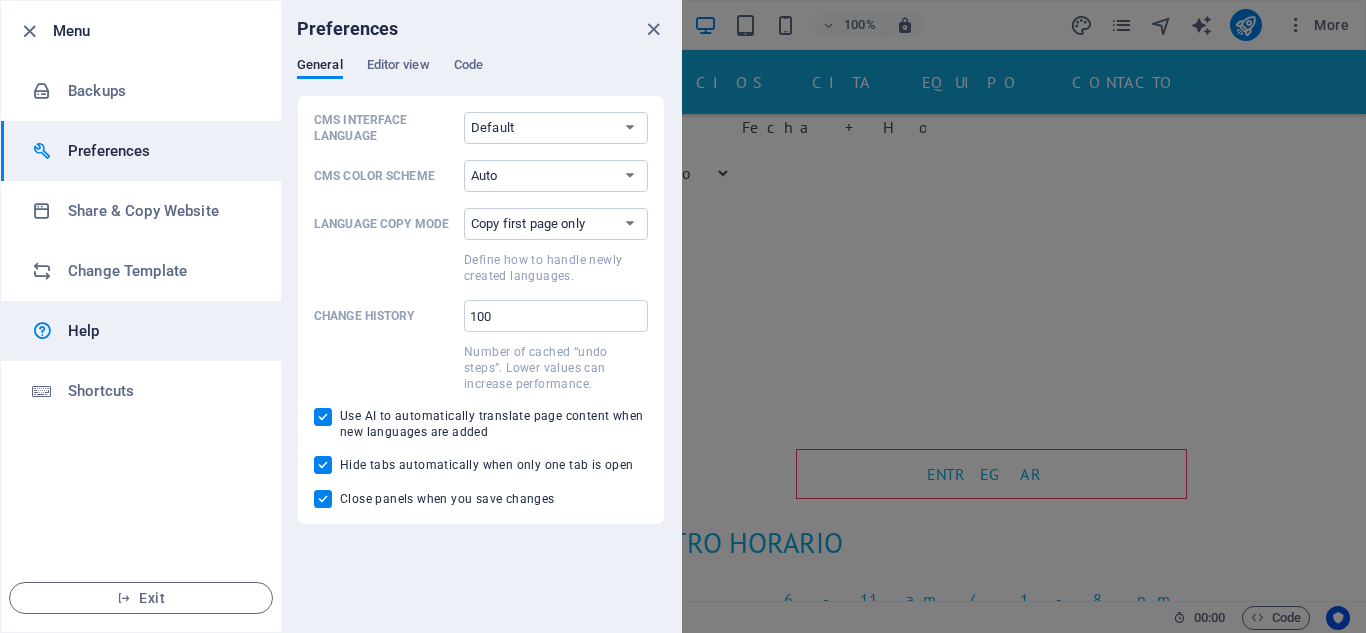 click on "Help" at bounding box center [141, 331] 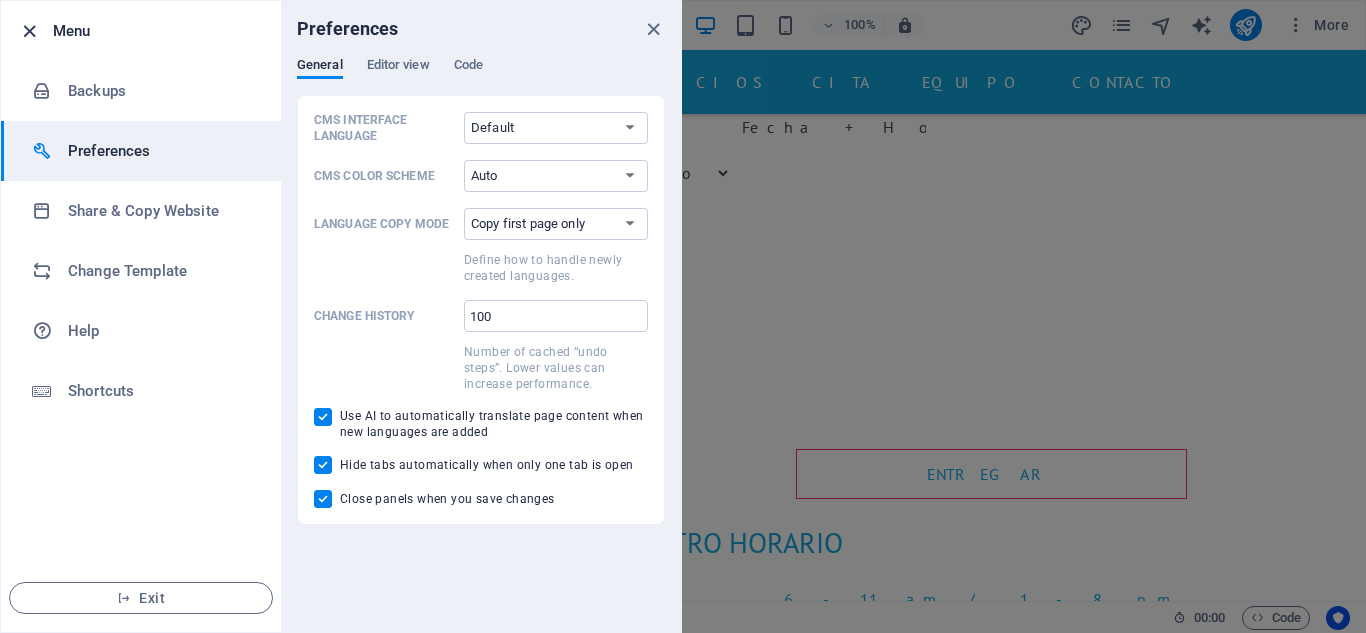 click at bounding box center (29, 31) 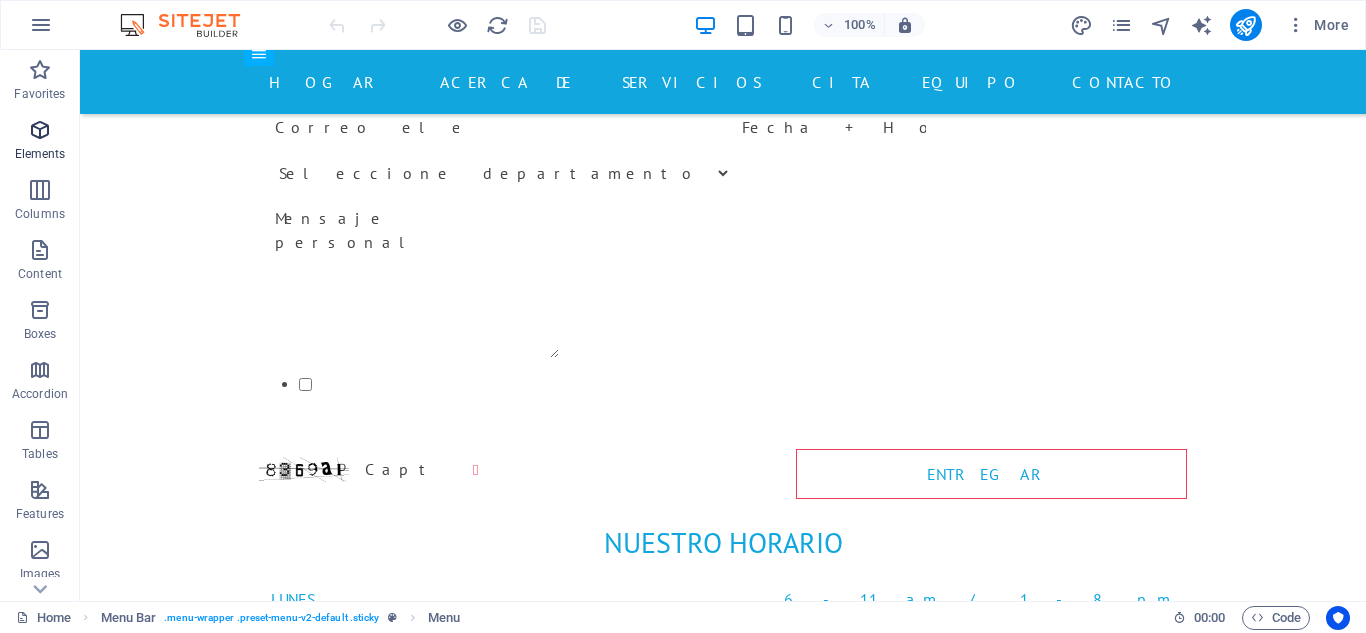 click at bounding box center (40, 130) 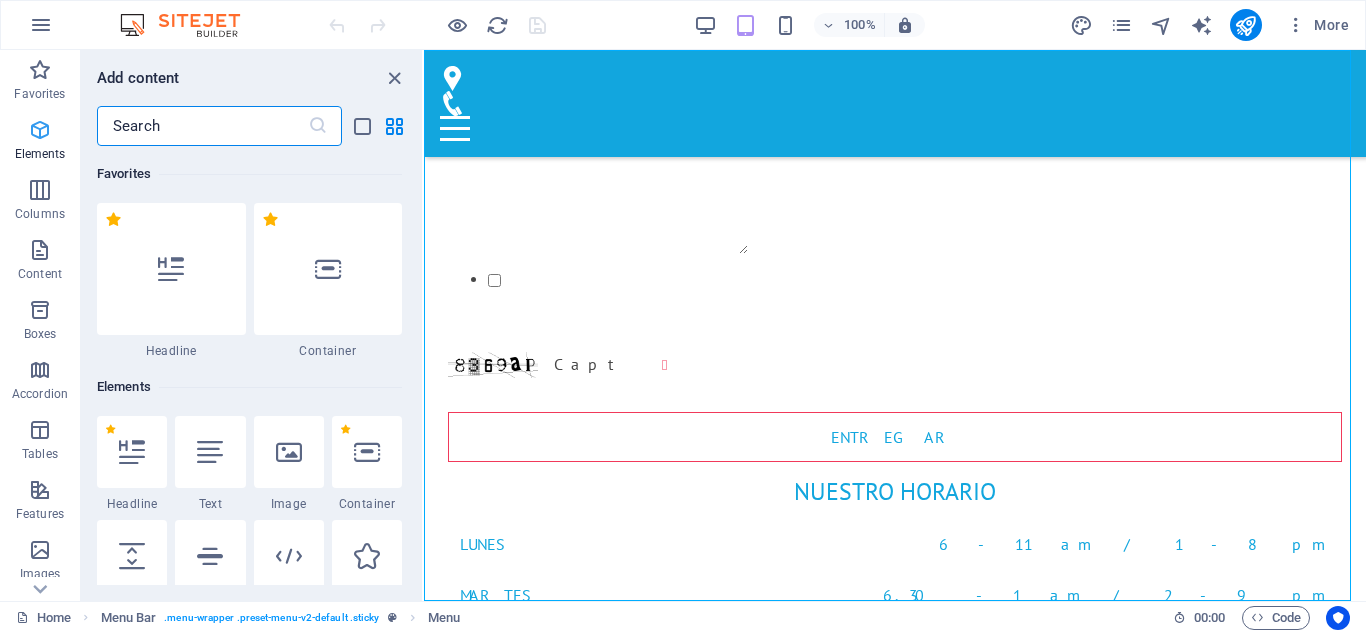scroll, scrollTop: 6195, scrollLeft: 0, axis: vertical 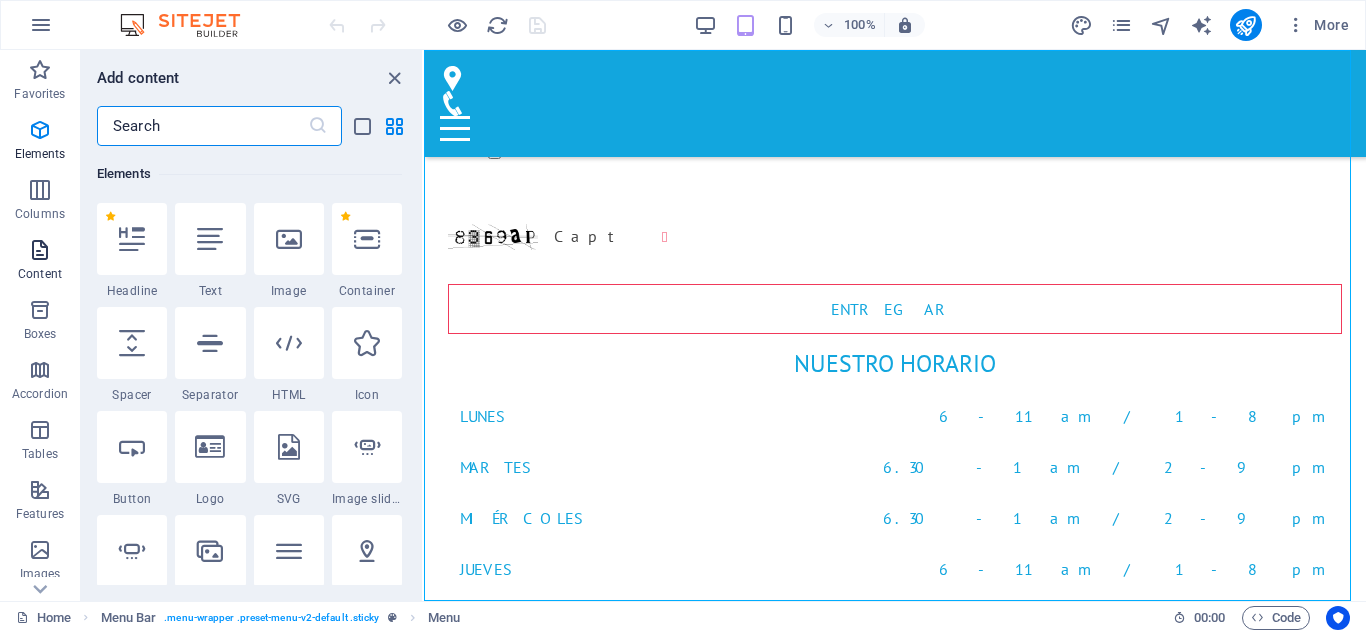 click at bounding box center [40, 250] 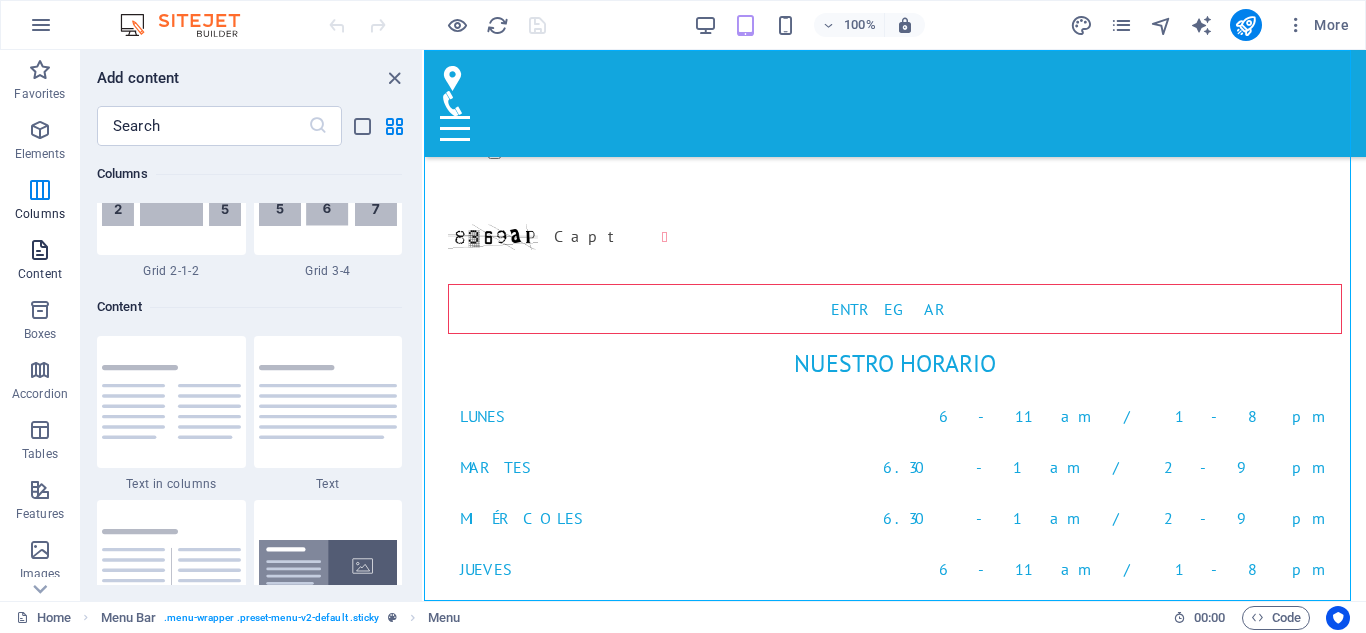 scroll, scrollTop: 3499, scrollLeft: 0, axis: vertical 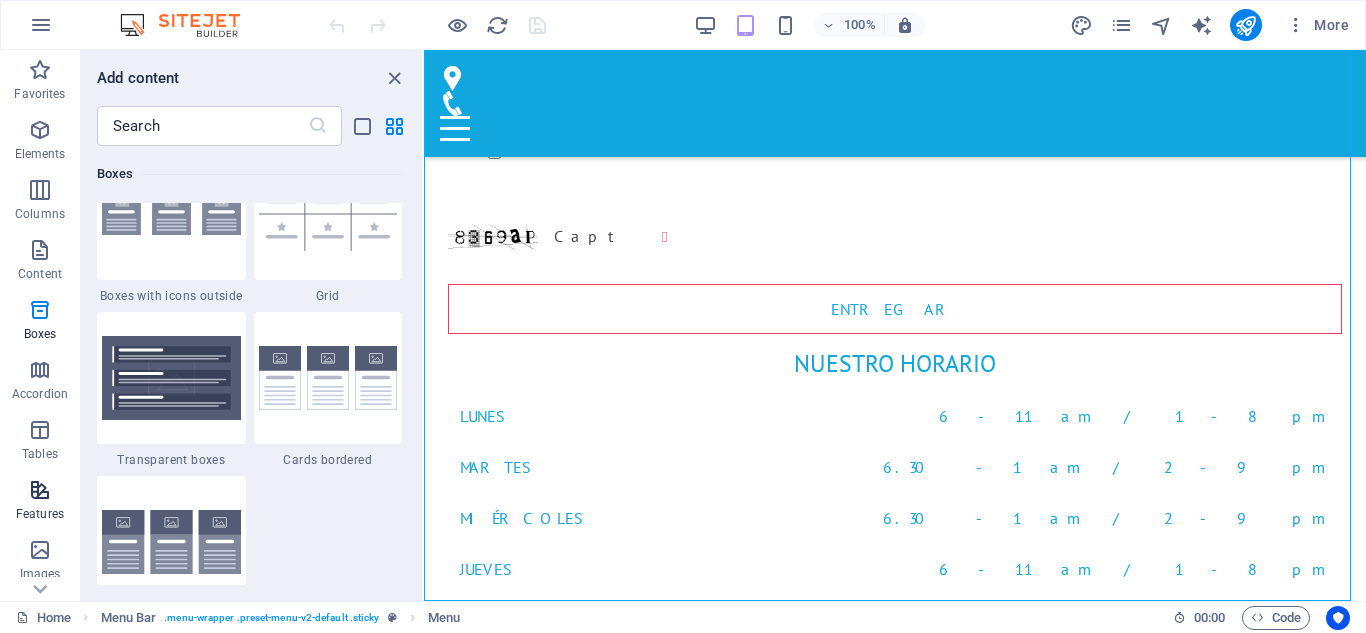 click at bounding box center (40, 490) 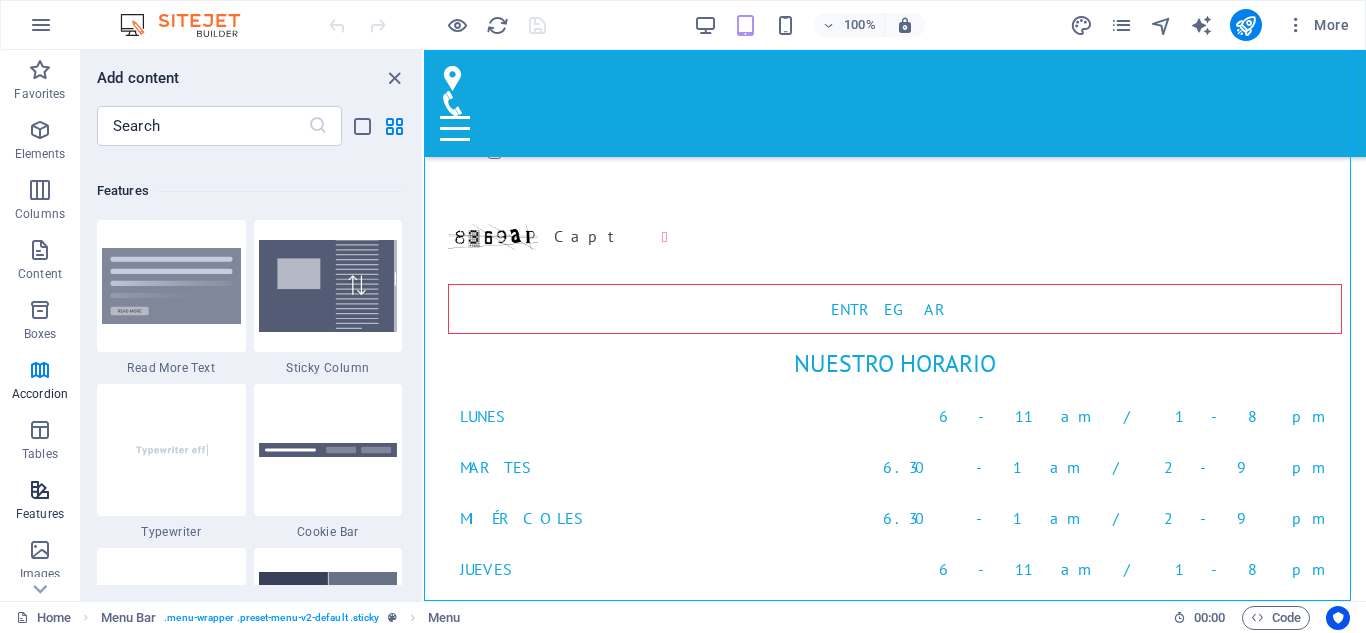 scroll, scrollTop: 7795, scrollLeft: 0, axis: vertical 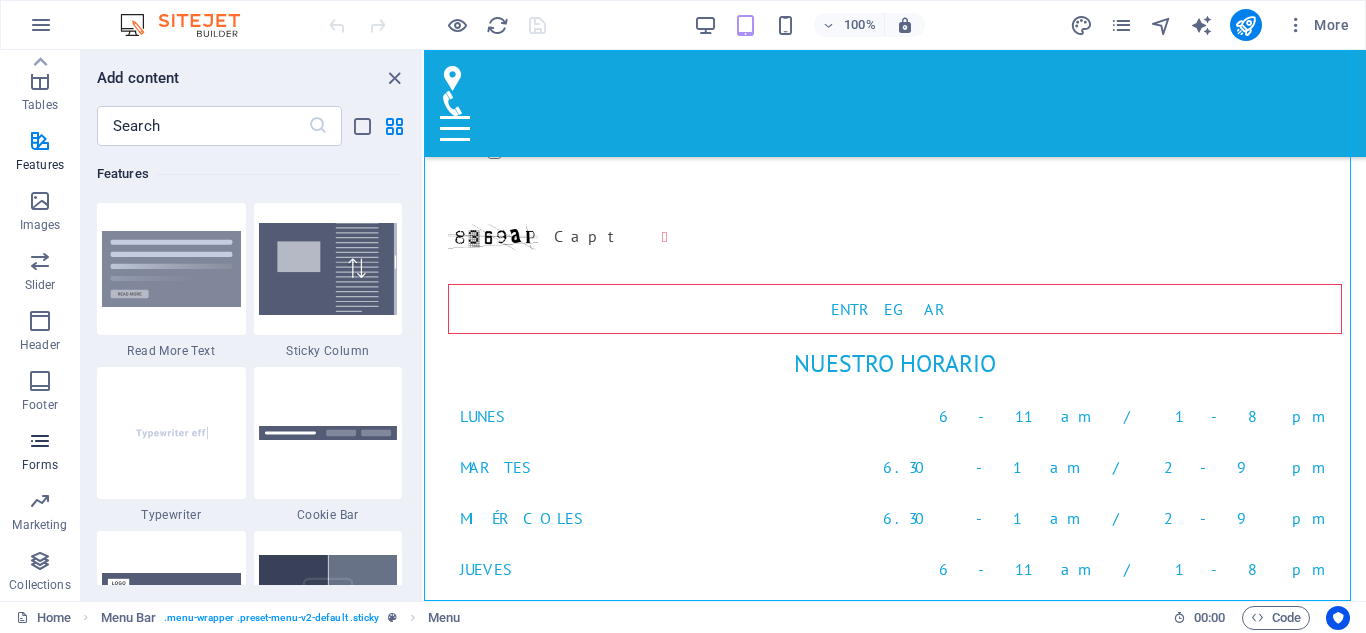 click at bounding box center (40, 441) 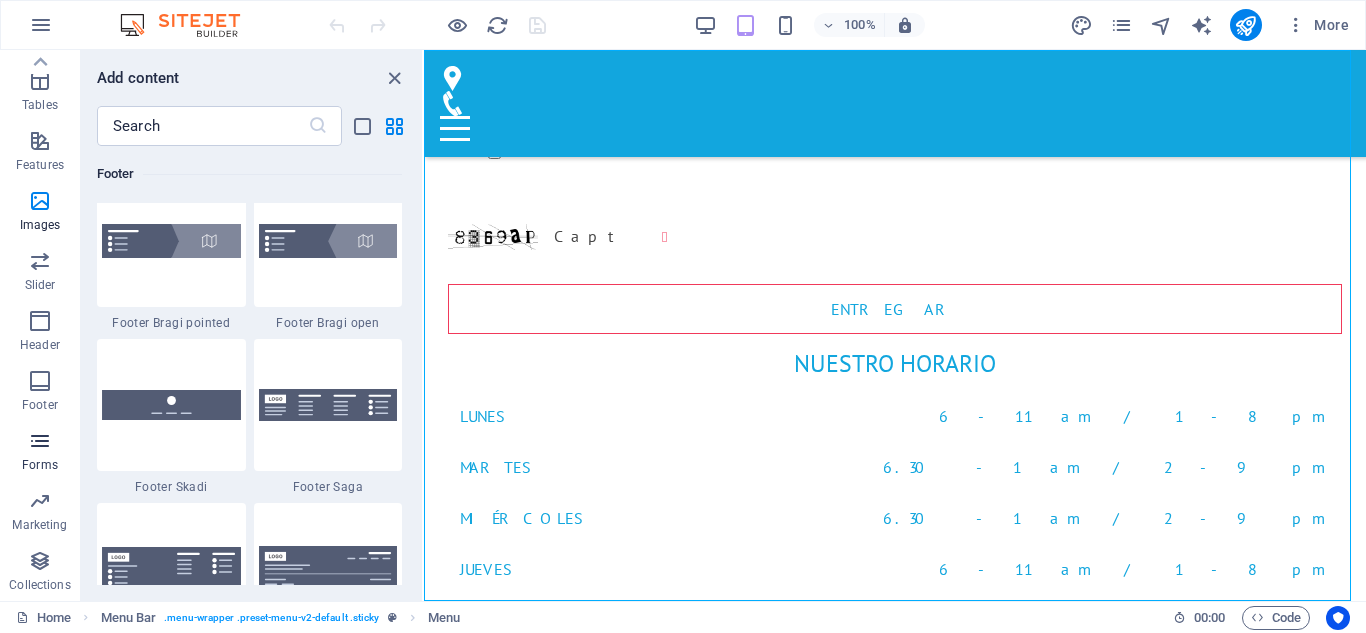 scroll, scrollTop: 14600, scrollLeft: 0, axis: vertical 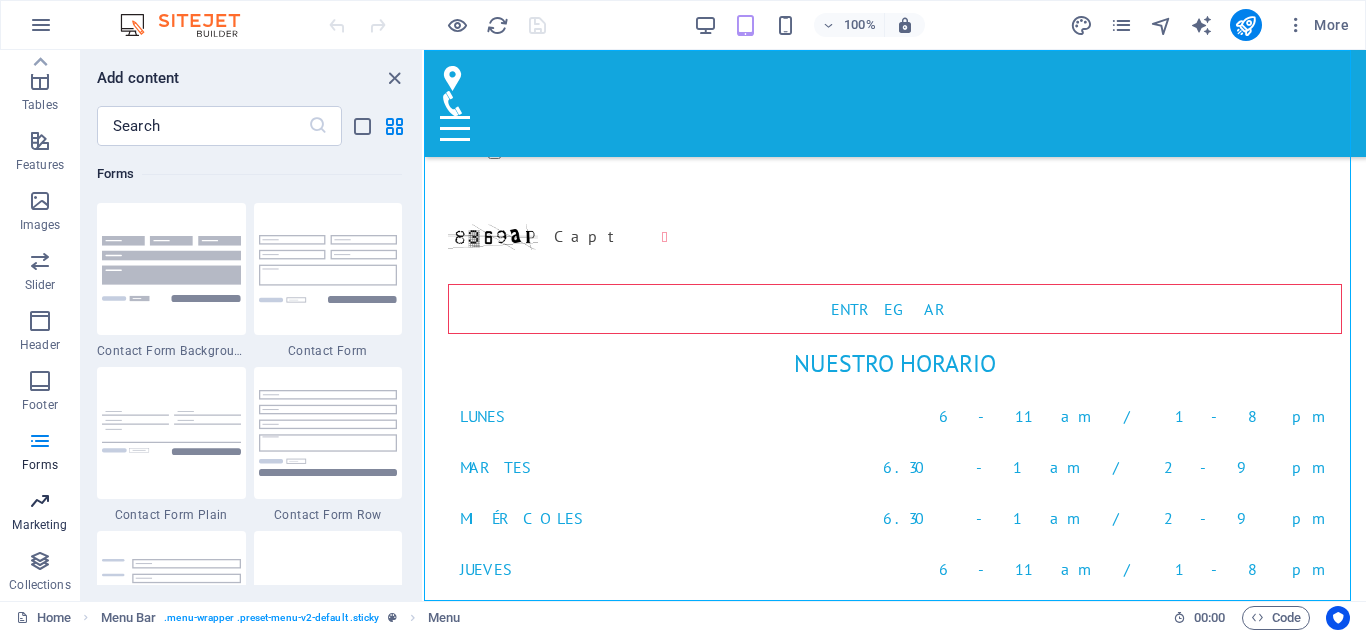 click at bounding box center (40, 501) 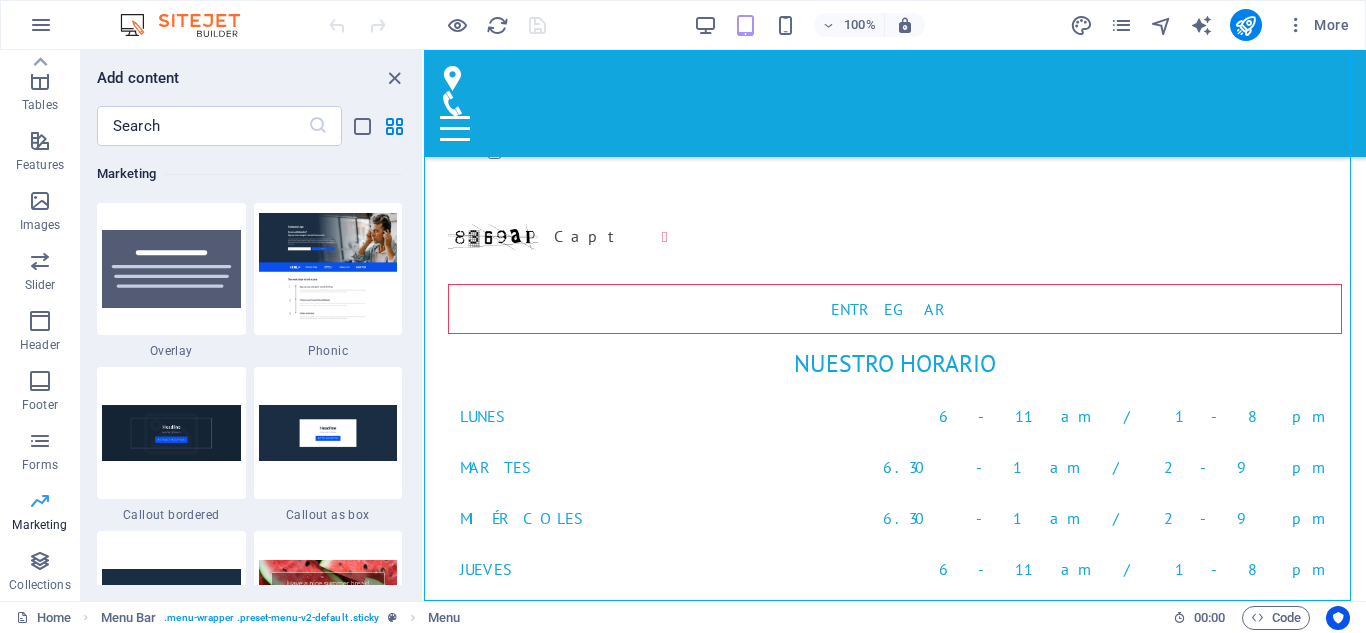 scroll, scrollTop: 16289, scrollLeft: 0, axis: vertical 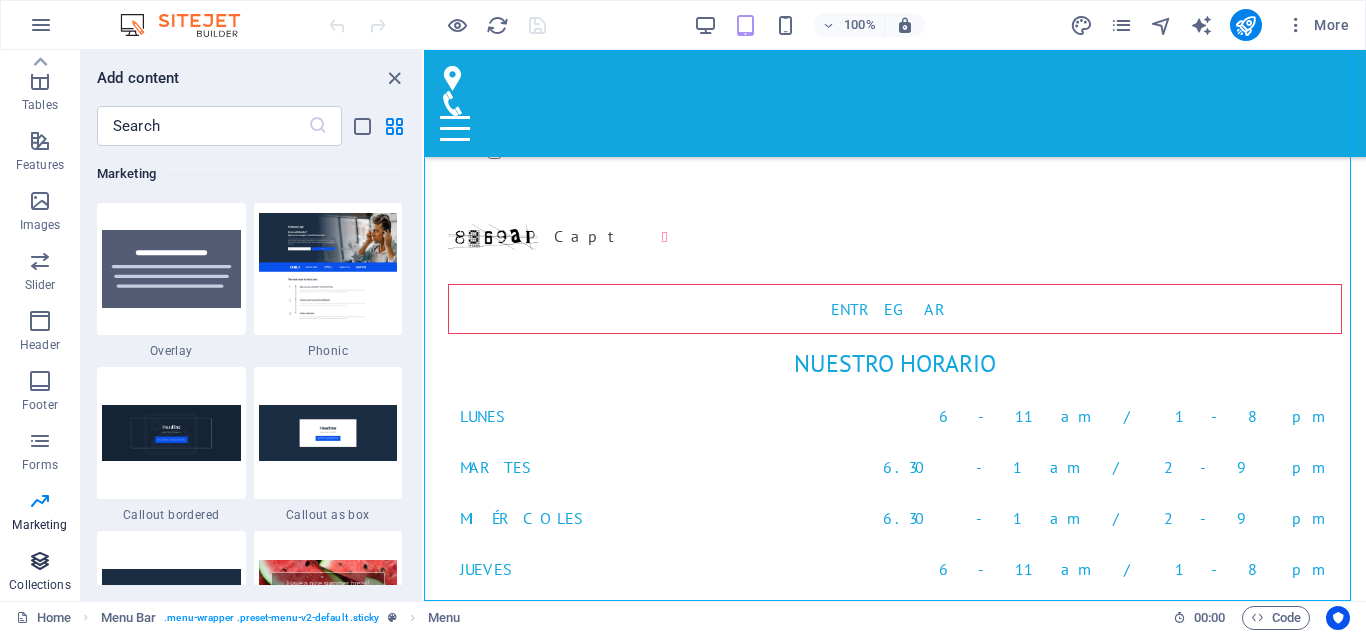 click at bounding box center (40, 561) 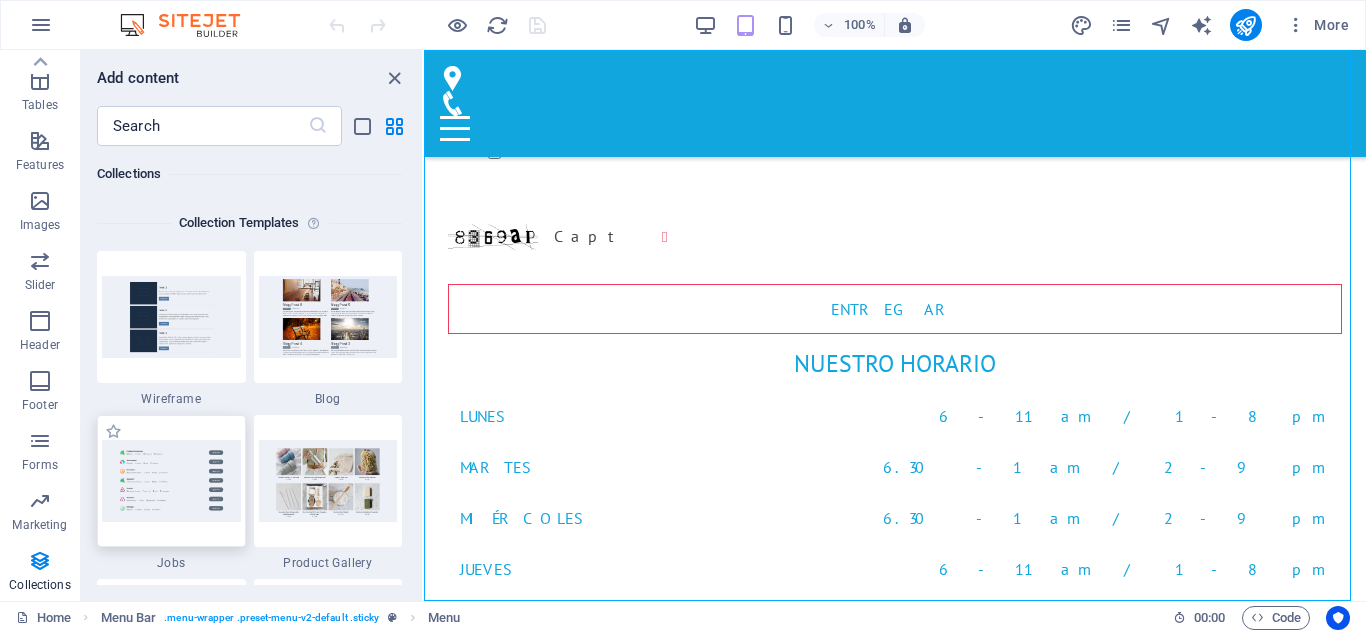 scroll, scrollTop: 18706, scrollLeft: 0, axis: vertical 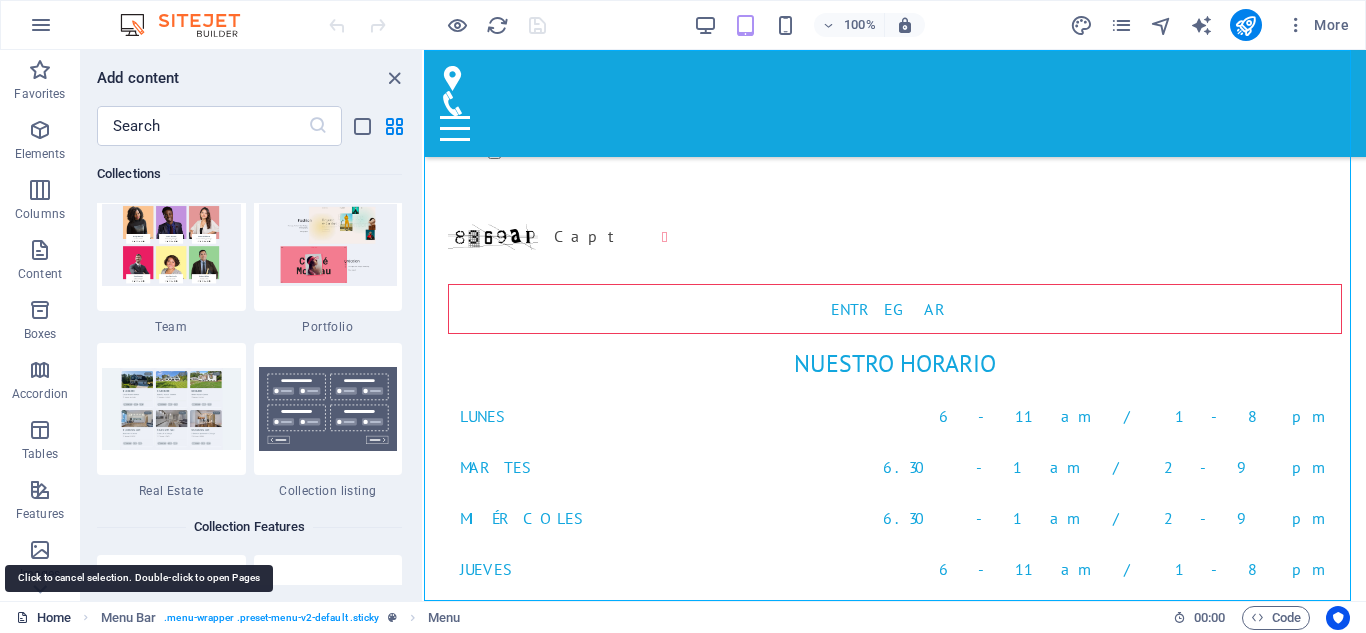 click on "Home" at bounding box center (43, 618) 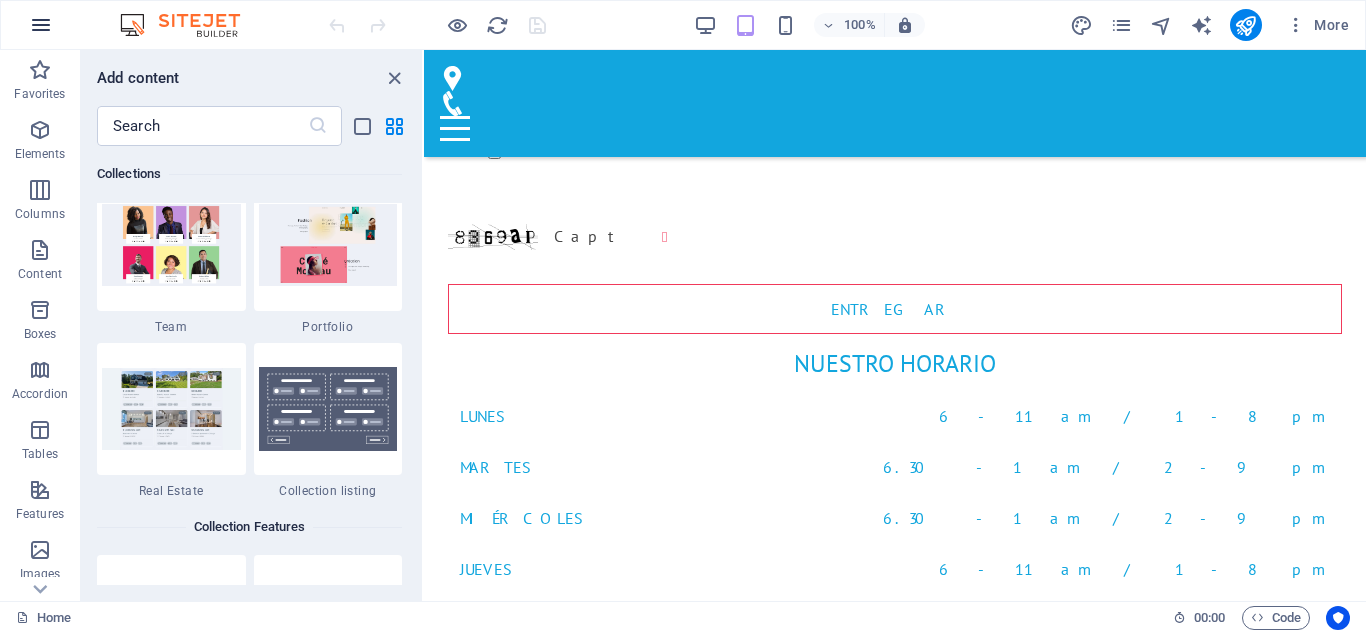 click at bounding box center [41, 25] 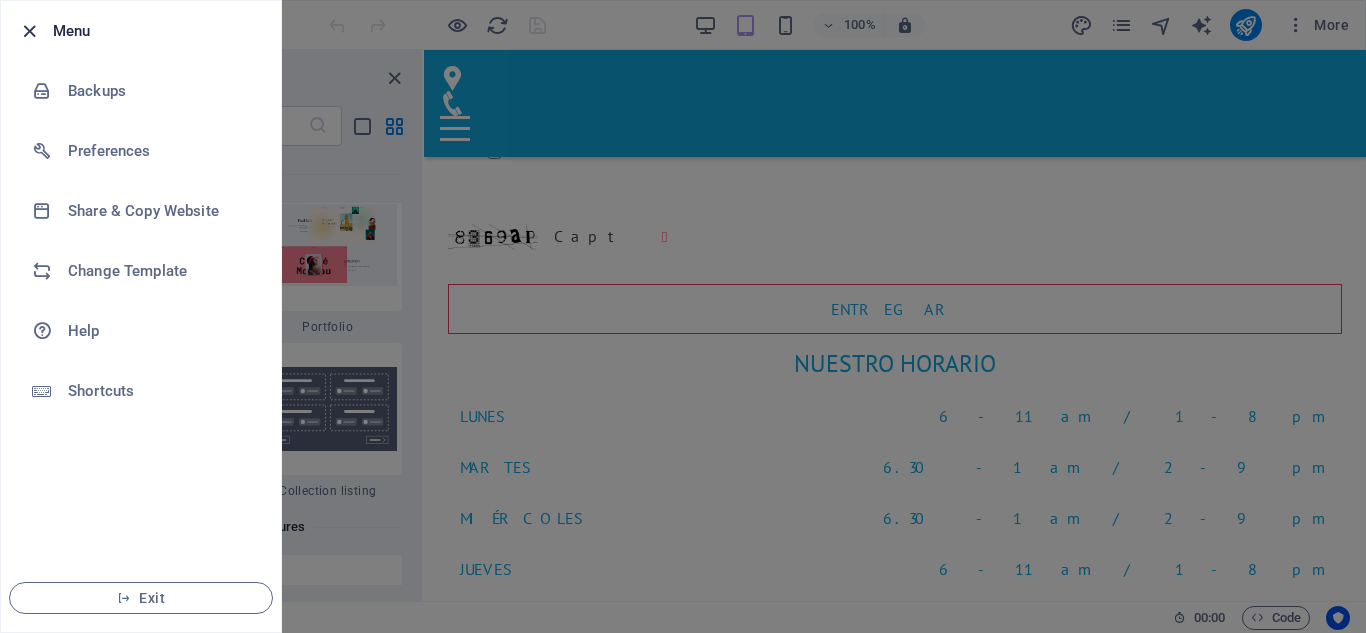 click at bounding box center (29, 31) 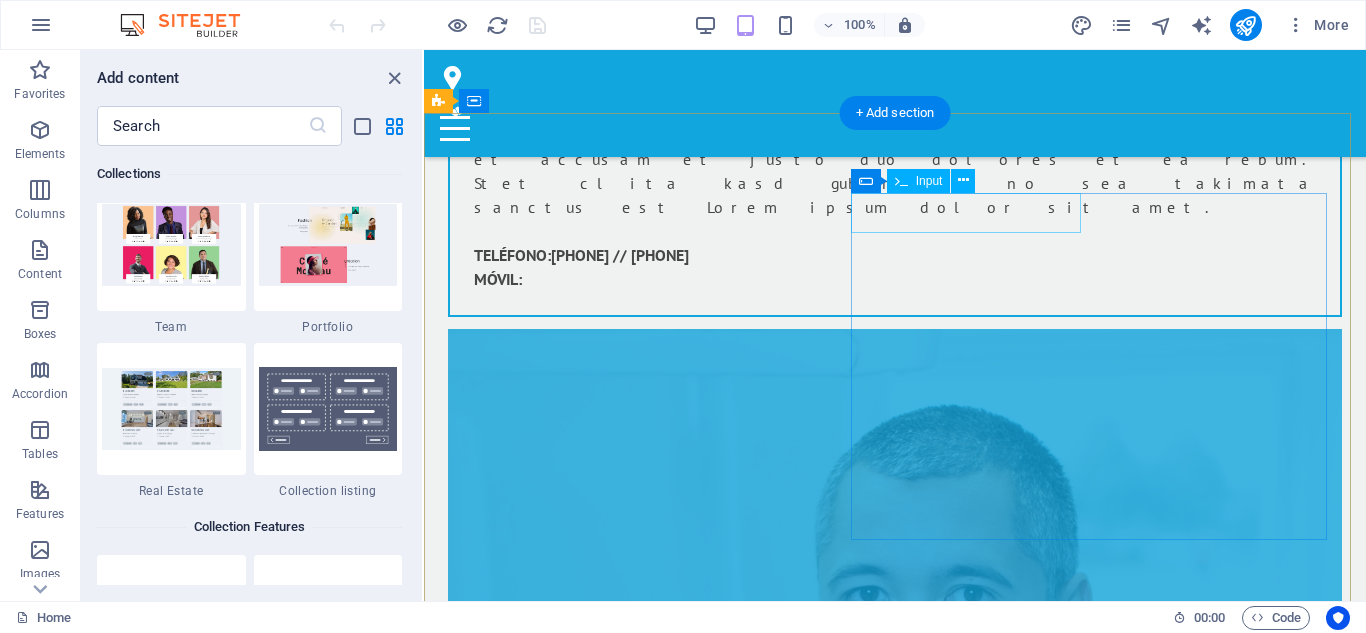 scroll, scrollTop: 8462, scrollLeft: 0, axis: vertical 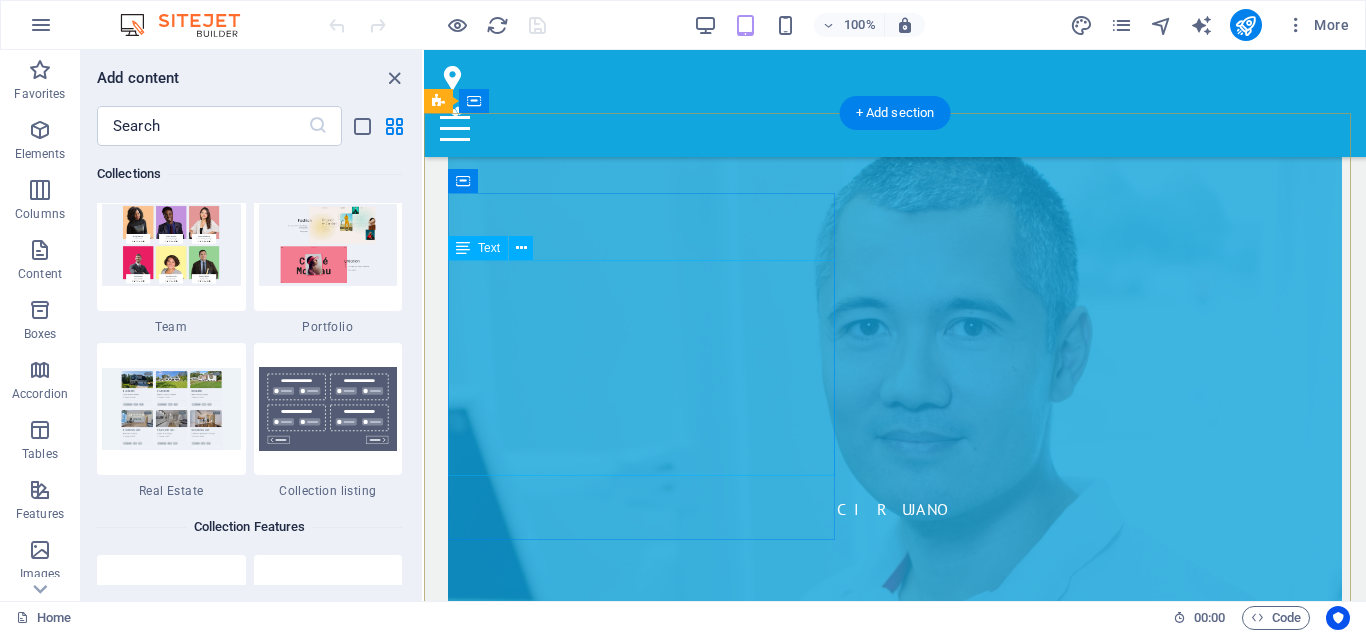 click on "25.pcmcorporativo.com.mx Av Renato Leduc 210, Toriello Guerra, Tlalpan,  ,  Ciudad de México   14050 01-55-5606-1284 // 01-55-5666-6447   contacto@pcmsacv.com.mx Lunes a sábado: 7 a. m. a 8 p. m. Aviso legal  |  Privacidad" at bounding box center (895, 3995) 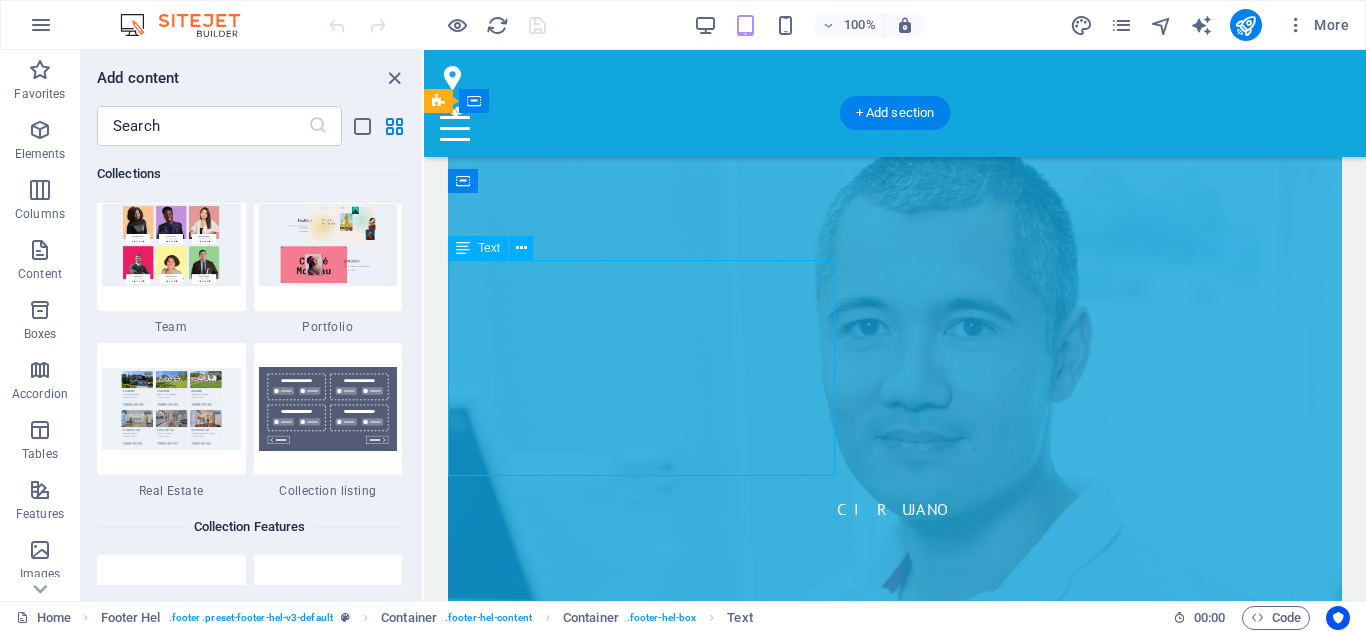 click on "25.pcmcorporativo.com.mx Av Renato Leduc 210, Toriello Guerra, Tlalpan,  ,  Ciudad de México   14050 01-55-5606-1284 // 01-55-5666-6447   contacto@pcmsacv.com.mx Lunes a sábado: 7 a. m. a 8 p. m. Aviso legal  |  Privacidad" at bounding box center [895, 3995] 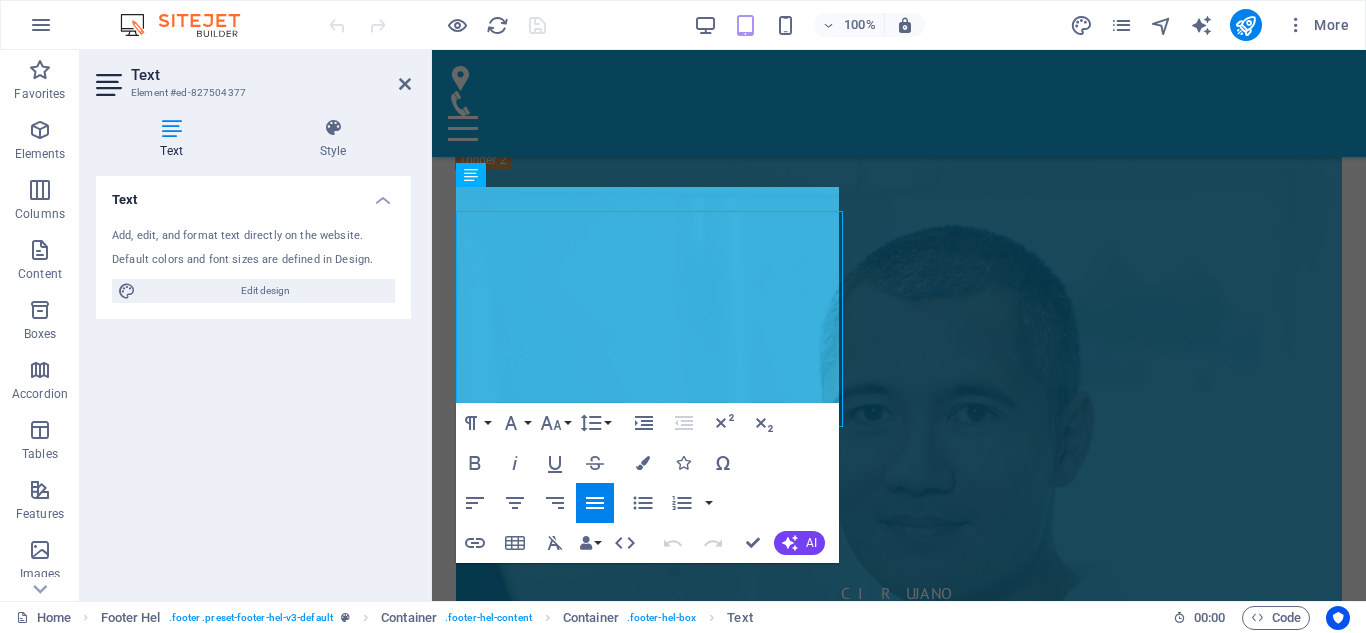 scroll, scrollTop: 8511, scrollLeft: 0, axis: vertical 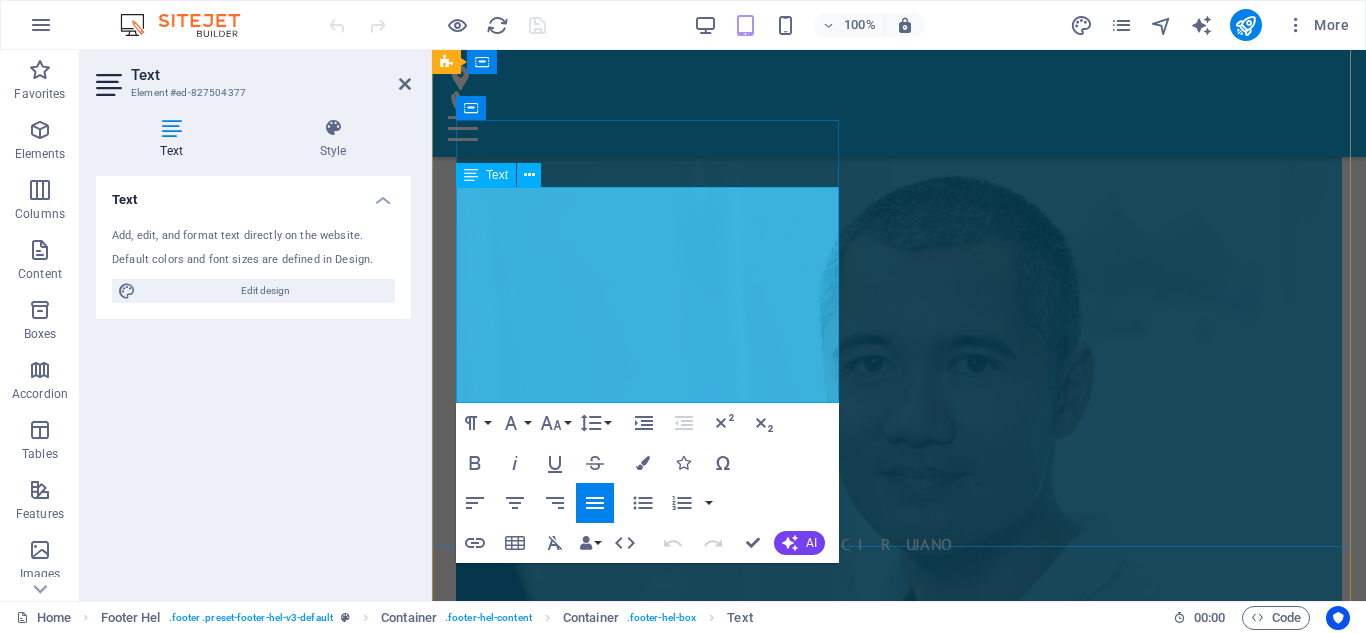 click on "Privacidad" at bounding box center (759, 4162) 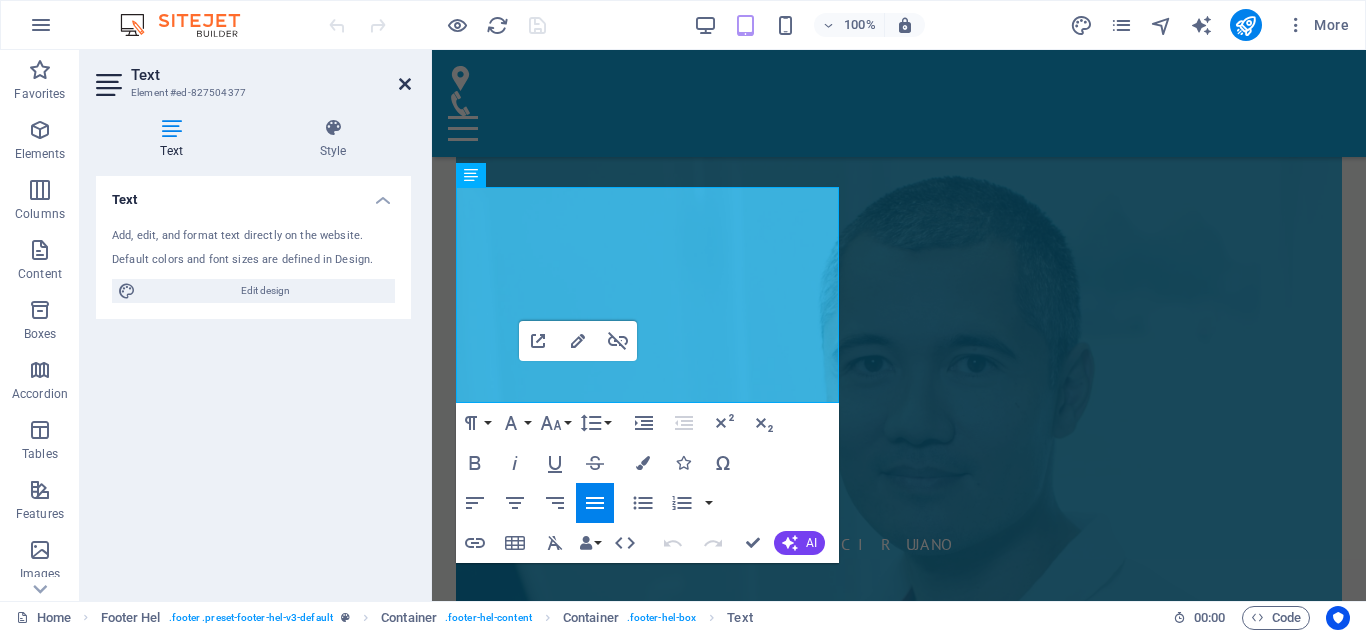 click at bounding box center (405, 84) 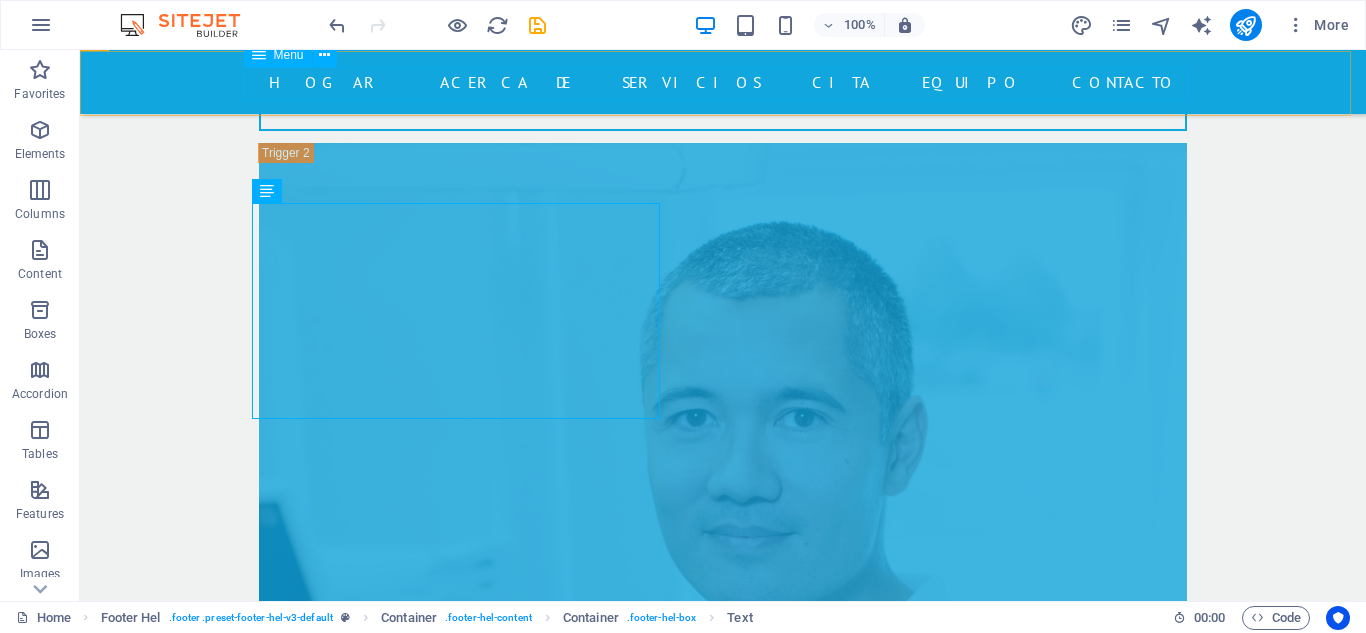 scroll, scrollTop: 8483, scrollLeft: 0, axis: vertical 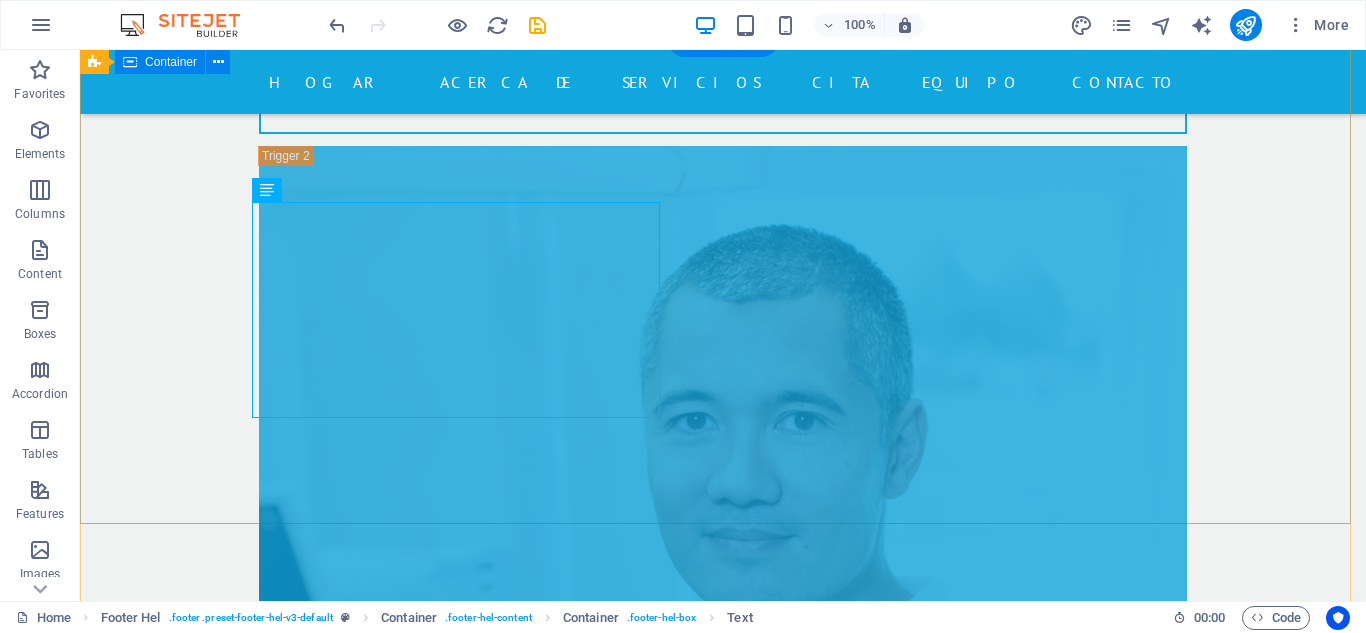 click on "​ ​ Contáctanos ESTAMOS FELICES DE AYUDAR 25.pcmcorporativo.com.mx Av Renato Leduc 210, Toriello Guerra, Tlalpan,  ,  Ciudad de México   14050 01-55-5606-1284 // 01-55-5666-6447   contacto@pcmsacv.com.mx Lunes a sábado: 7 a. m. a 8 p. m. Aviso legal  |  Privacidad   He leído y comprendido la política de privacidad. Unreadable? Load new Entregar" at bounding box center [723, 4337] 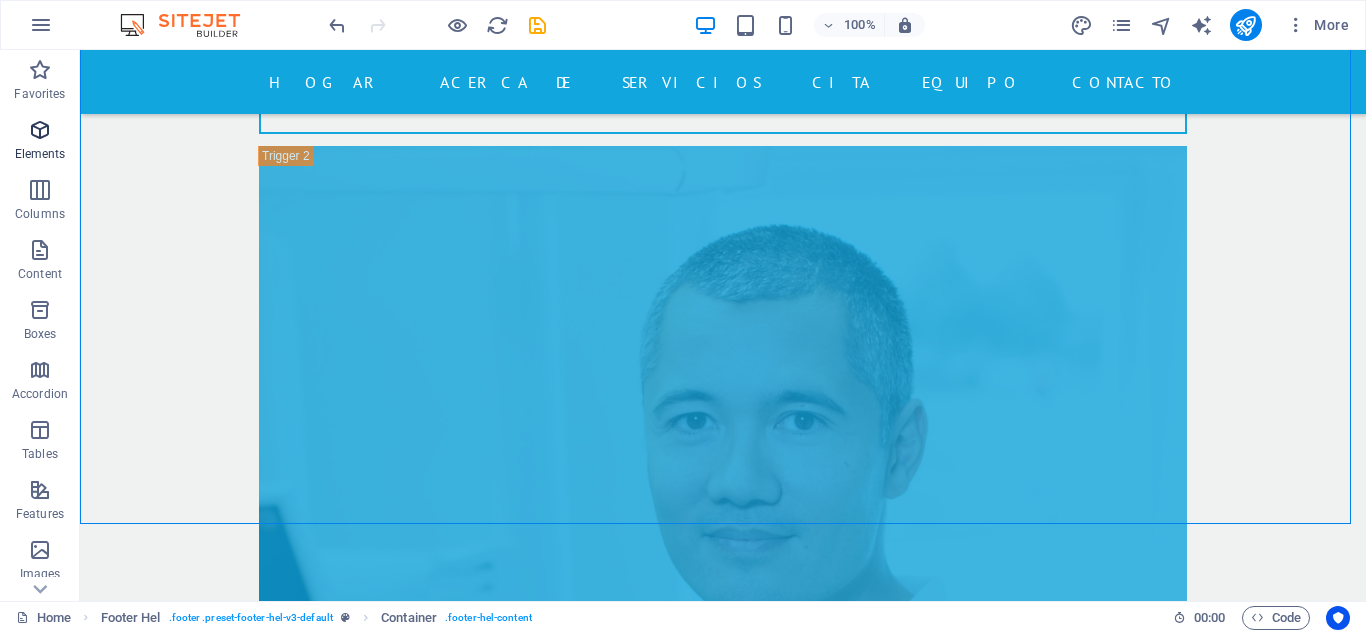 click at bounding box center (40, 130) 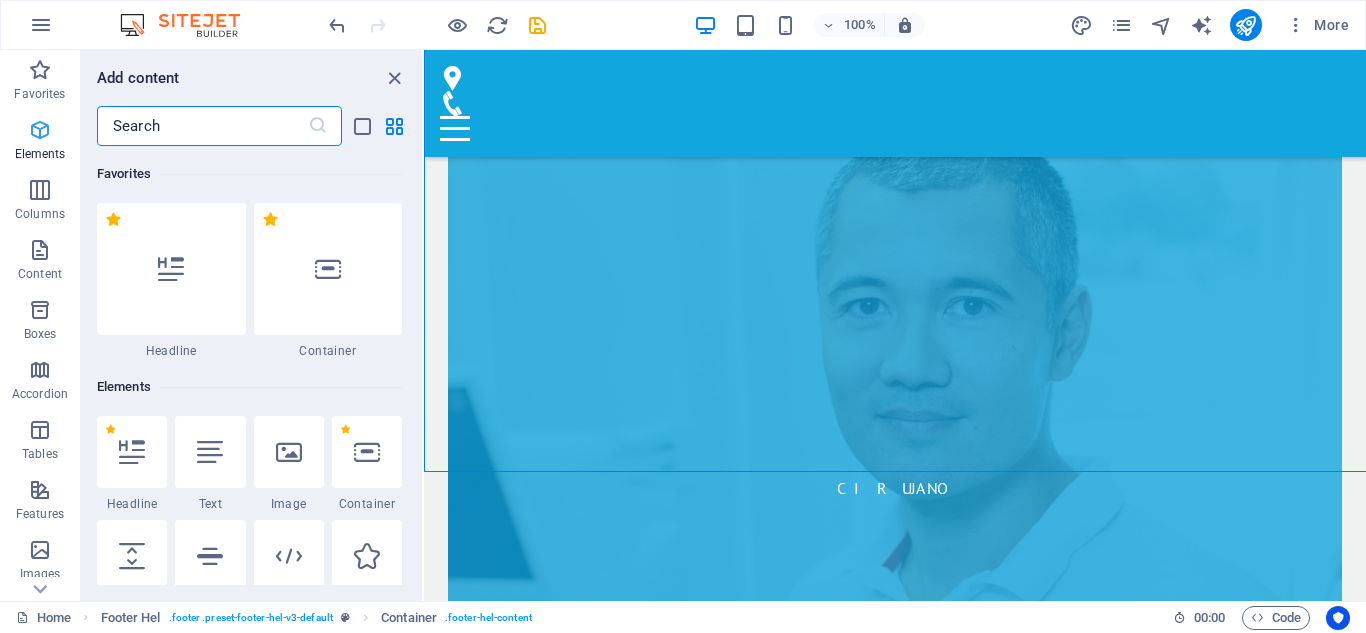 scroll, scrollTop: 8535, scrollLeft: 0, axis: vertical 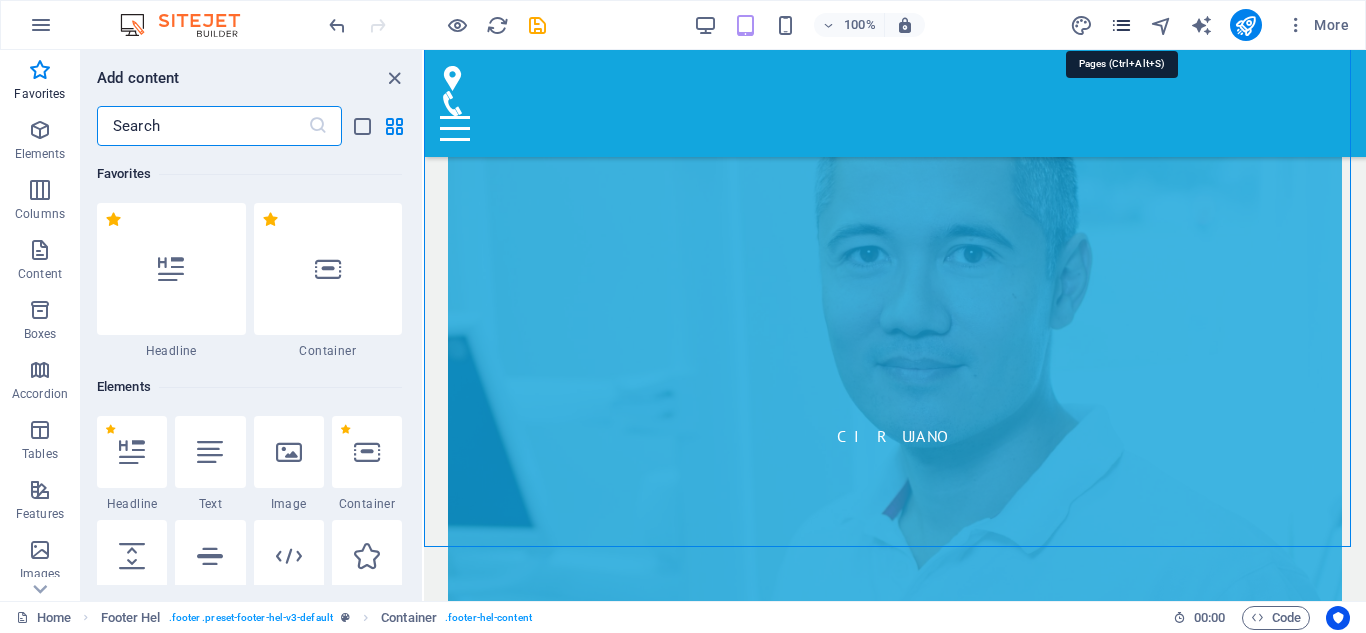 click at bounding box center [1121, 25] 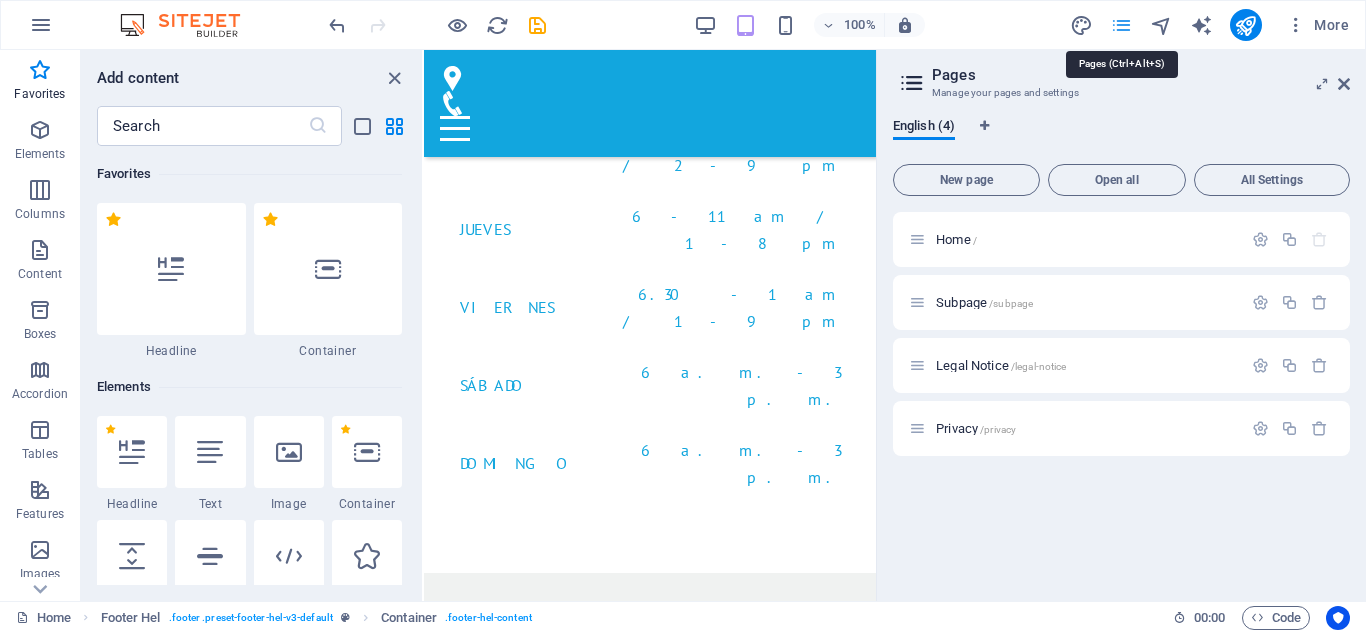 scroll, scrollTop: 9382, scrollLeft: 0, axis: vertical 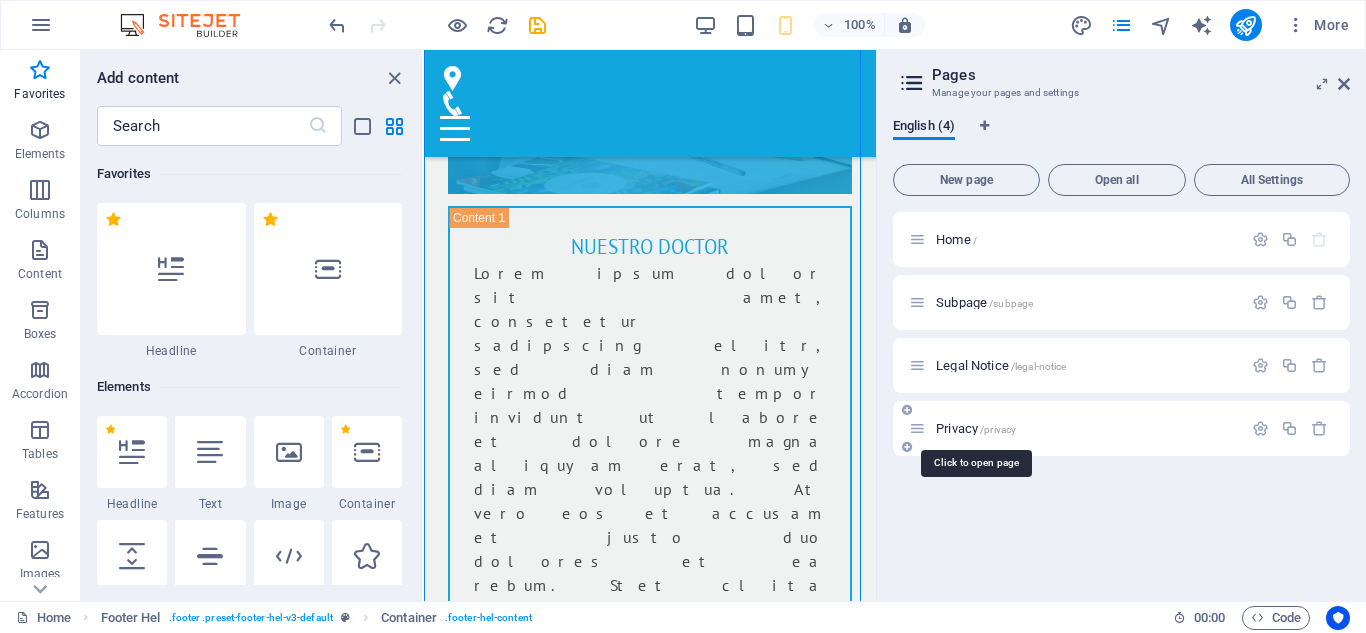 click on "Privacy /privacy" at bounding box center (976, 428) 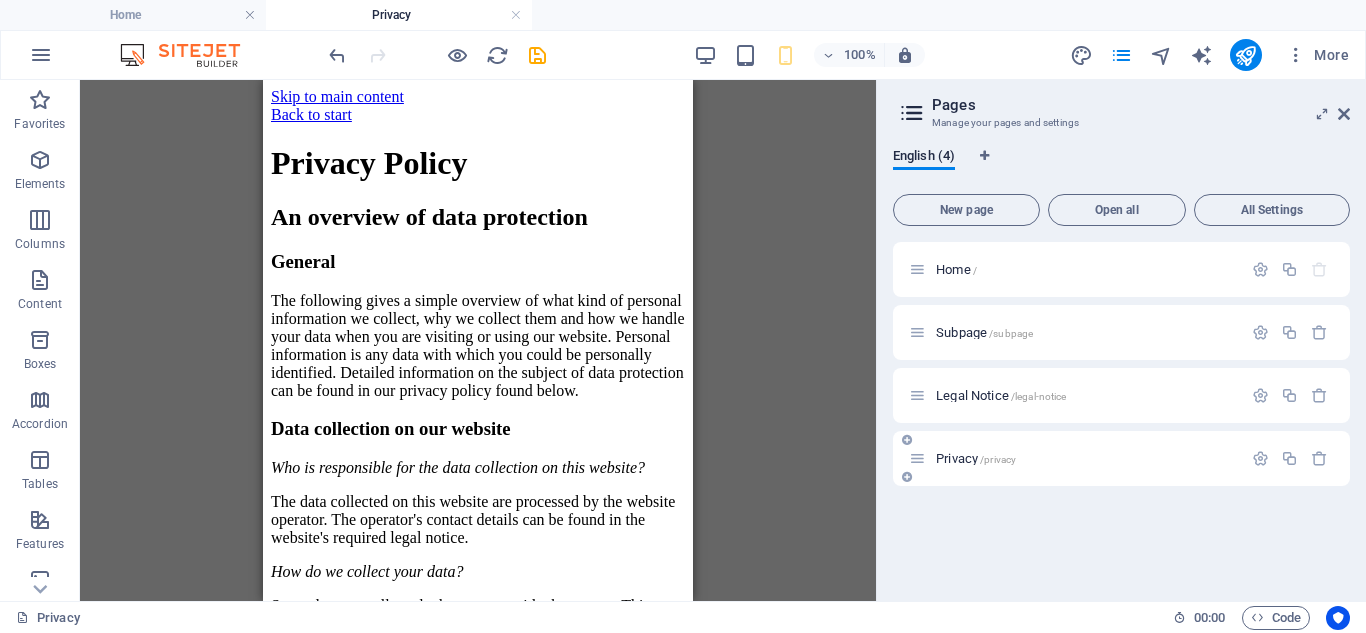 scroll, scrollTop: 0, scrollLeft: 0, axis: both 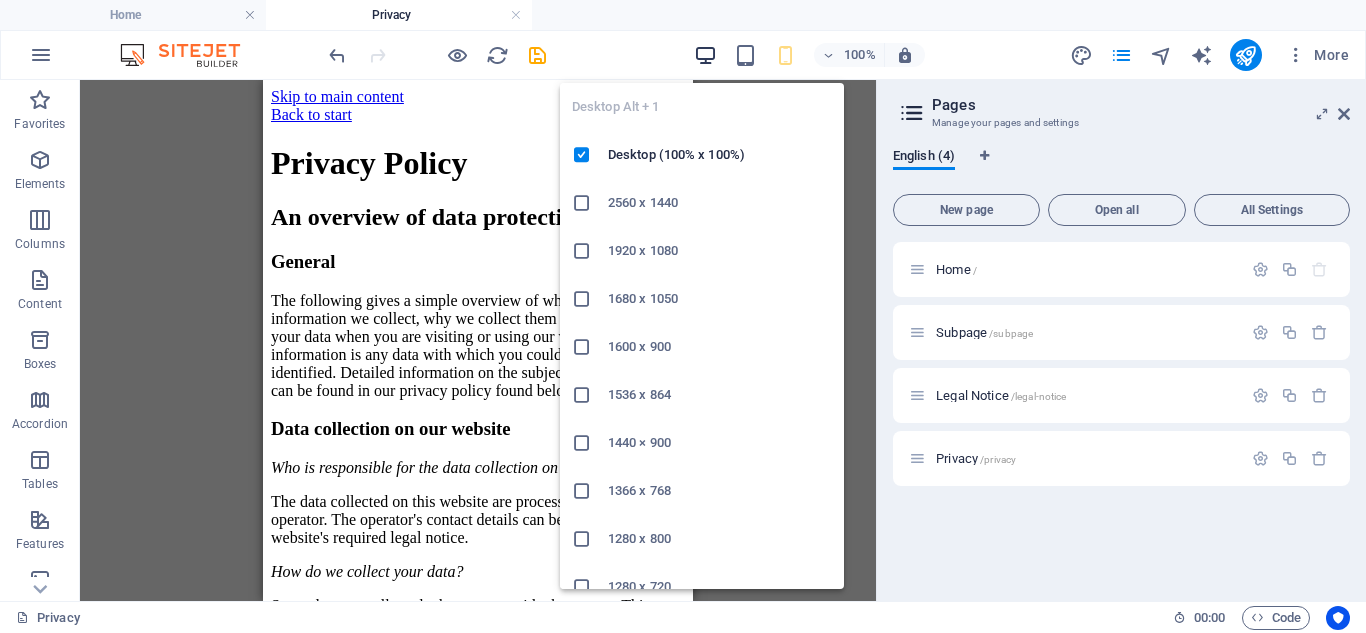 click at bounding box center [705, 55] 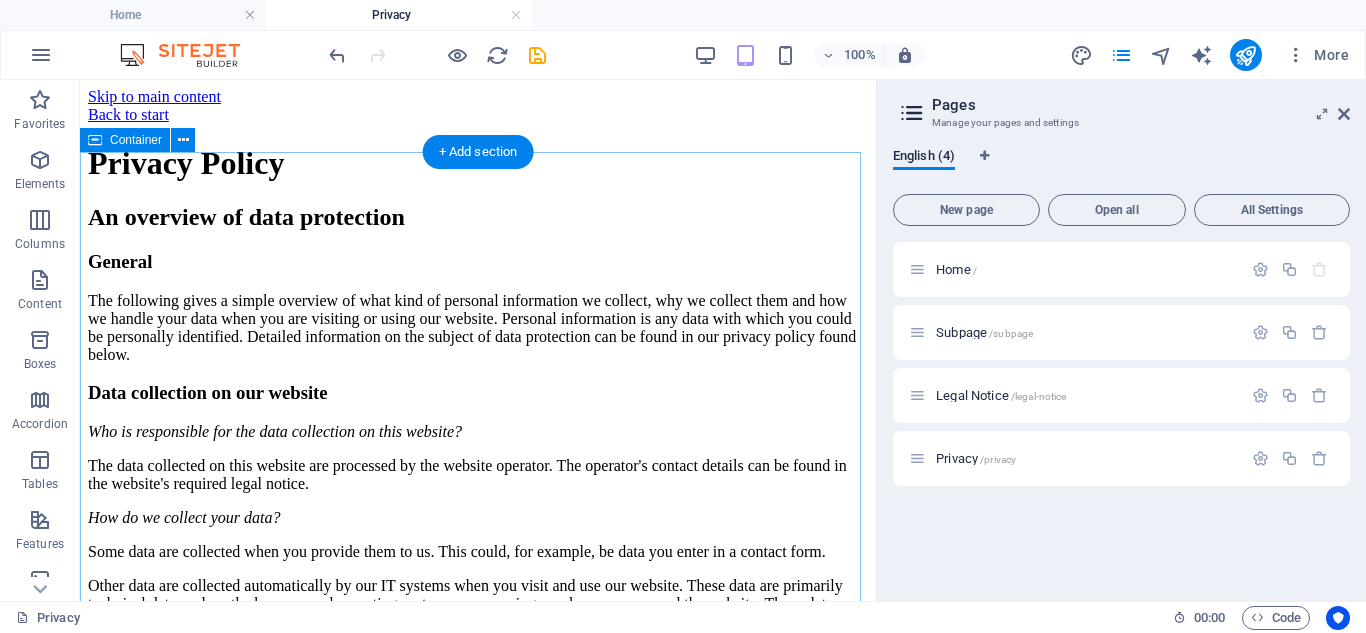 click on "Privacy Policy
An overview of data protection
General
The following gives a simple overview of what kind of personal information we collect, why we collect them and how we handle your data when you are visiting or using our website. Personal information is any data with which you could be personally identified. Detailed information on the subject of data protection can be found in our privacy policy found below.
Data collection on our website
Who is responsible for the data collection on this website?
The data collected on this website are processed by the website operator. The operator's contact details can be found in the website's required legal notice.
How do we collect your data?
Some data are collected when you provide them to us. This could, for example, be data you enter in a contact form.
What do we use your data for?
Part of the data is collected to ensure the proper functioning of the website. Other data can be used to analyze how visitors use the site." at bounding box center (478, 2550) 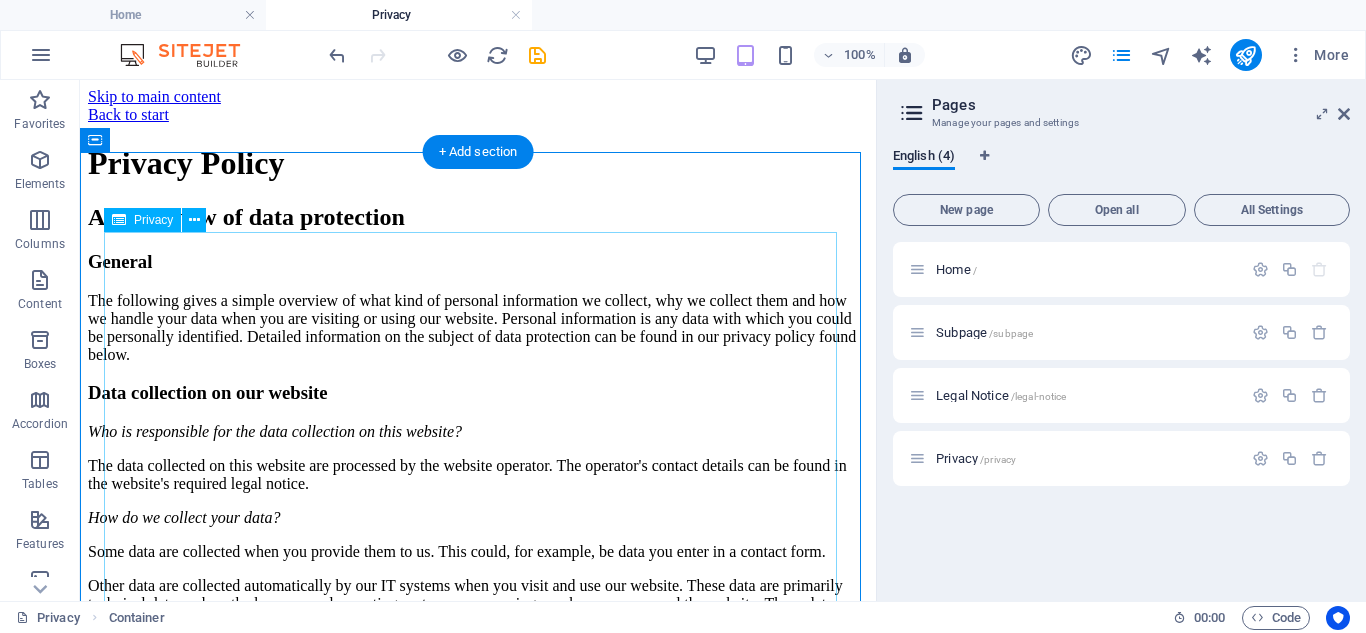 click on "Privacy Policy
An overview of data protection
General
The following gives a simple overview of what kind of personal information we collect, why we collect them and how we handle your data when you are visiting or using our website. Personal information is any data with which you could be personally identified. Detailed information on the subject of data protection can be found in our privacy policy found below.
Data collection on our website
Who is responsible for the data collection on this website?
The data collected on this website are processed by the website operator. The operator's contact details can be found in the website's required legal notice.
How do we collect your data?
Some data are collected when you provide them to us. This could, for example, be data you enter in a contact form.
What do we use your data for?
Part of the data is collected to ensure the proper functioning of the website. Other data can be used to analyze how visitors use the site." at bounding box center (478, 2550) 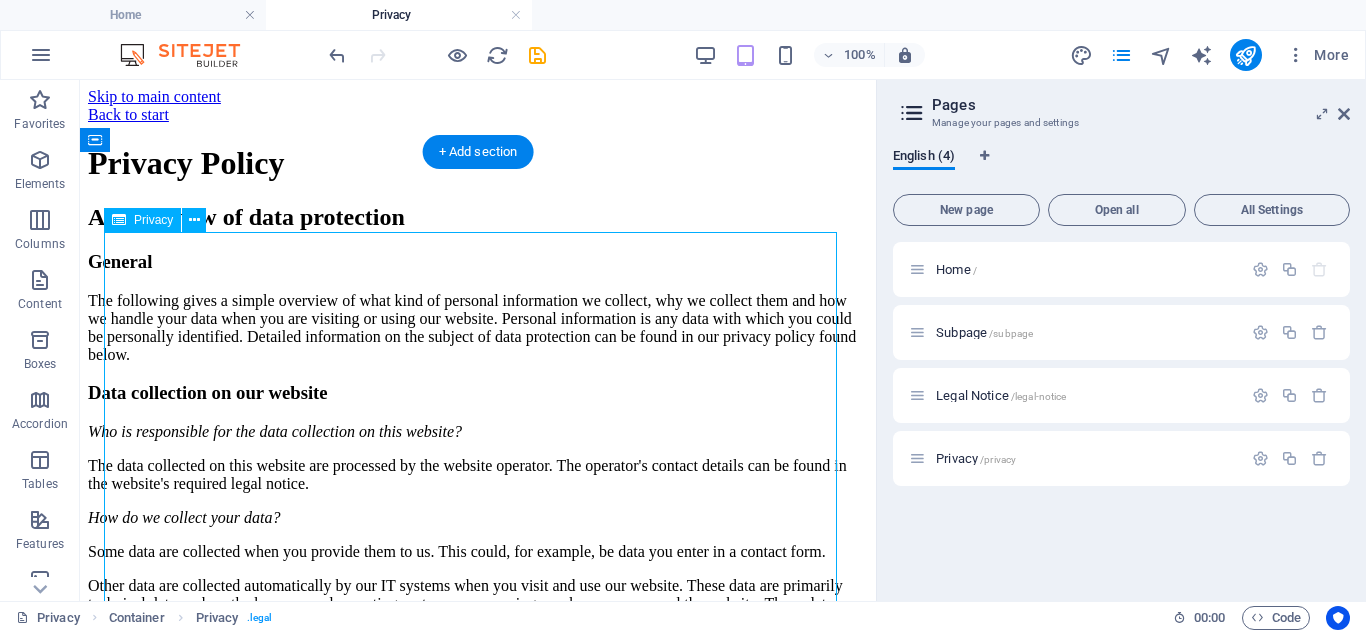 click on "Privacy Policy
An overview of data protection
General
The following gives a simple overview of what kind of personal information we collect, why we collect them and how we handle your data when you are visiting or using our website. Personal information is any data with which you could be personally identified. Detailed information on the subject of data protection can be found in our privacy policy found below.
Data collection on our website
Who is responsible for the data collection on this website?
The data collected on this website are processed by the website operator. The operator's contact details can be found in the website's required legal notice.
How do we collect your data?
Some data are collected when you provide them to us. This could, for example, be data you enter in a contact form.
What do we use your data for?
Part of the data is collected to ensure the proper functioning of the website. Other data can be used to analyze how visitors use the site." at bounding box center (478, 2550) 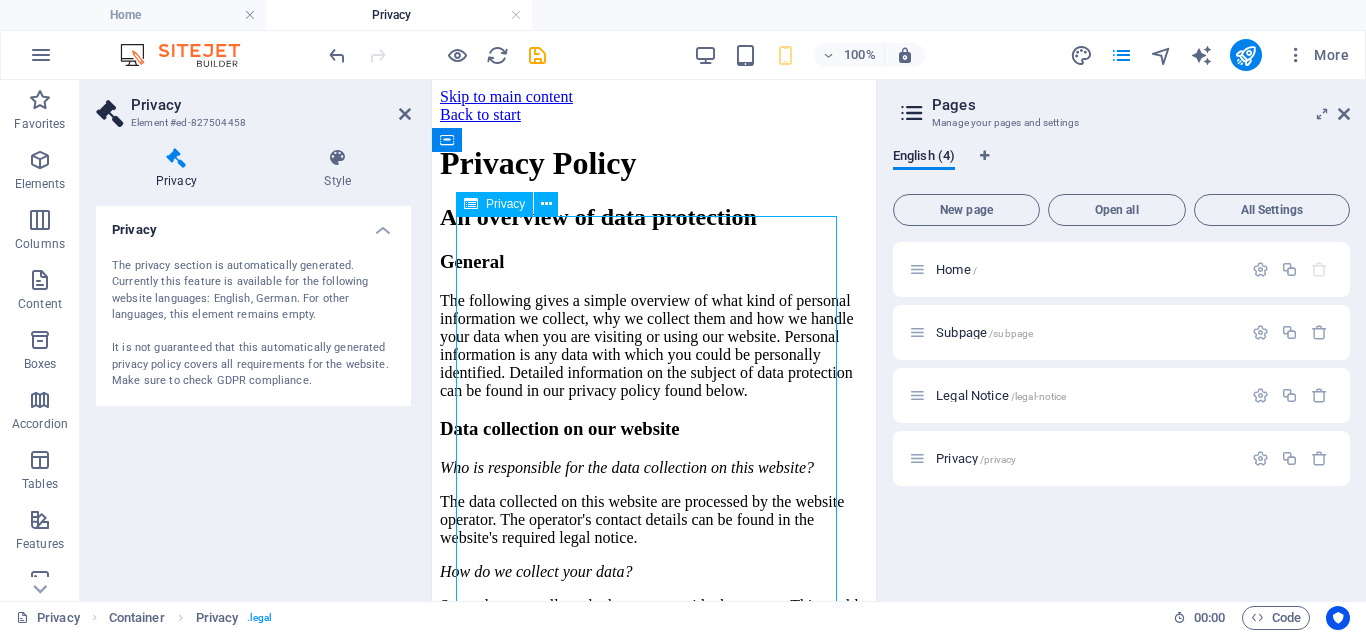 drag, startPoint x: 459, startPoint y: 231, endPoint x: 485, endPoint y: 235, distance: 26.305893 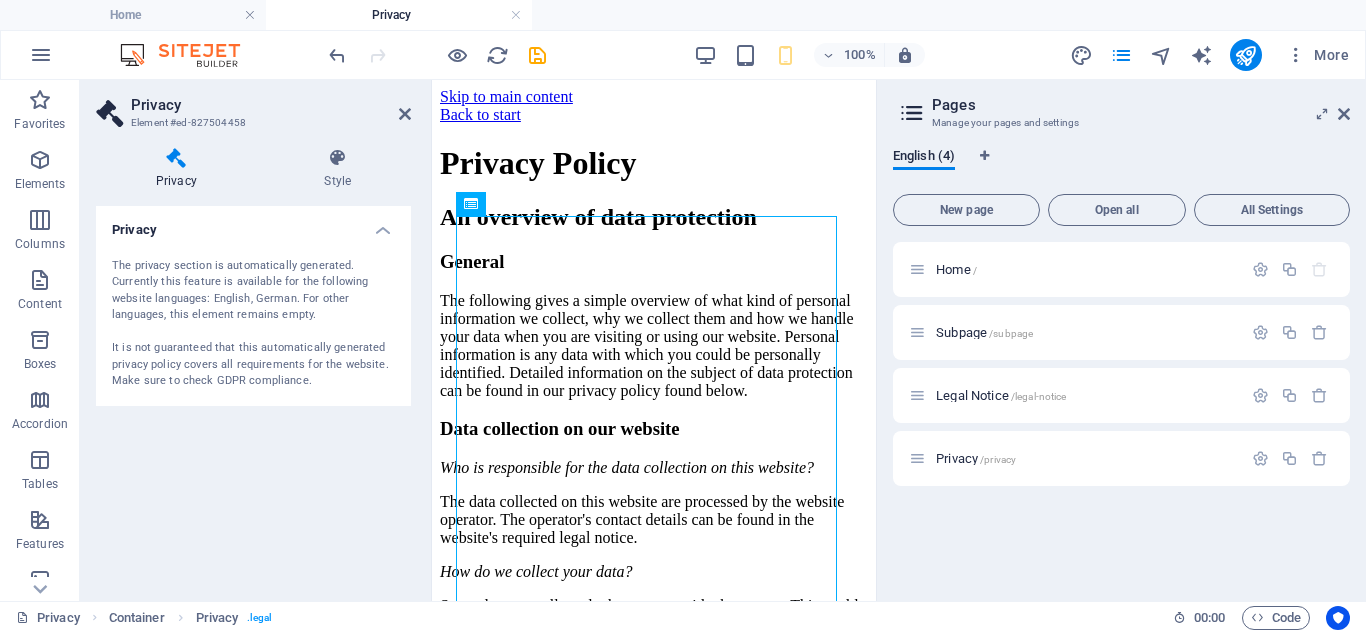 click on "The privacy section is automatically generated. Currently this feature is available for the following website languages: English, German. For other languages, this element remains empty. It is not guaranteed that this automatically generated privacy policy covers all requirements for the website. Make sure to check GDPR compliance." at bounding box center [253, 324] 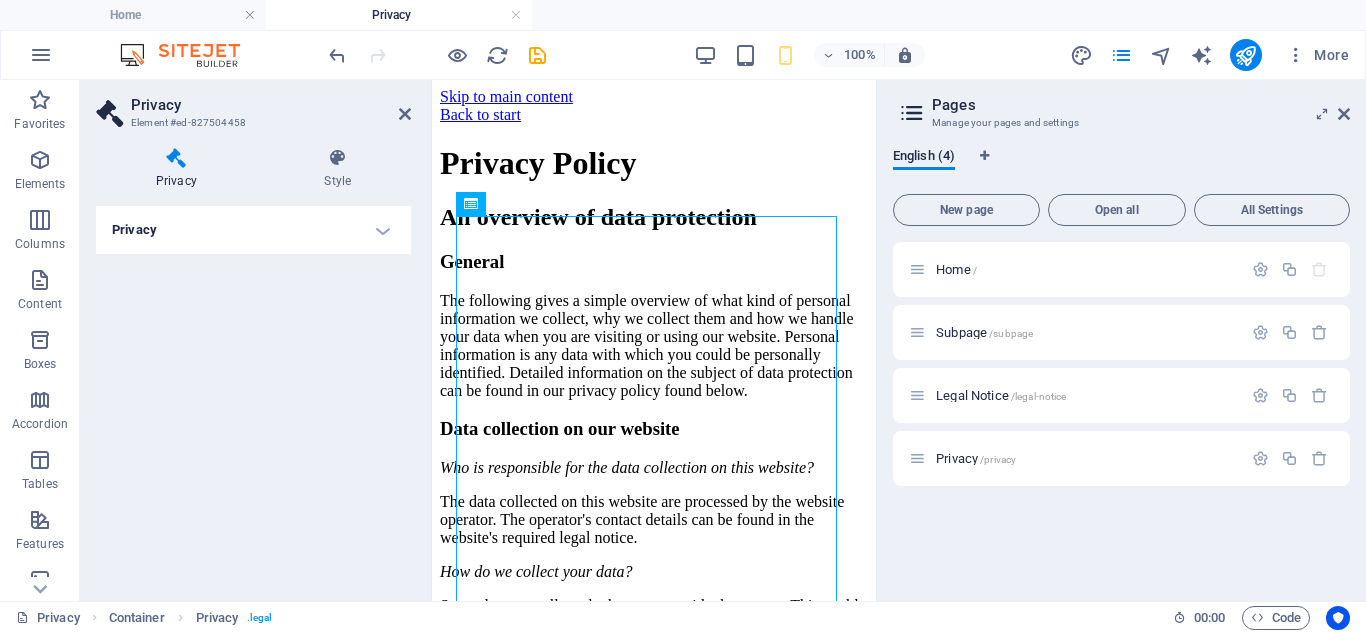 click on "Privacy" at bounding box center [253, 230] 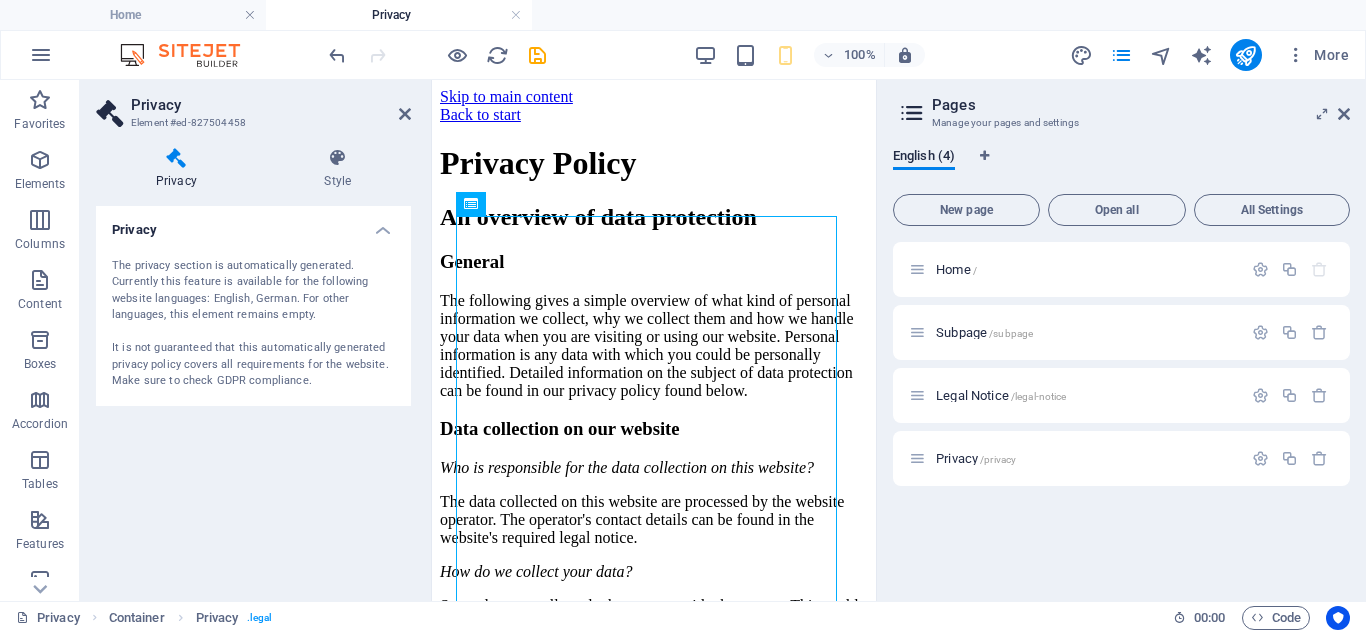 click on "The privacy section is automatically generated. Currently this feature is available for the following website languages: English, German. For other languages, this element remains empty. It is not guaranteed that this automatically generated privacy policy covers all requirements for the website. Make sure to check GDPR compliance." at bounding box center [253, 324] 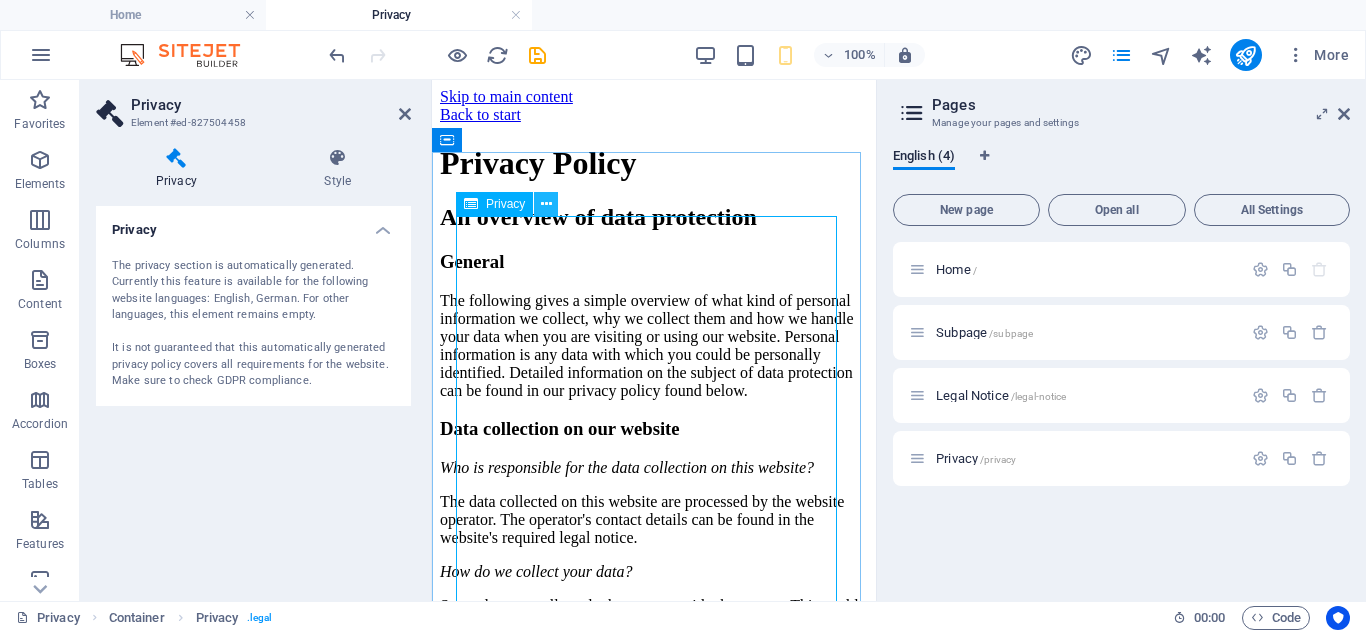 click at bounding box center (546, 204) 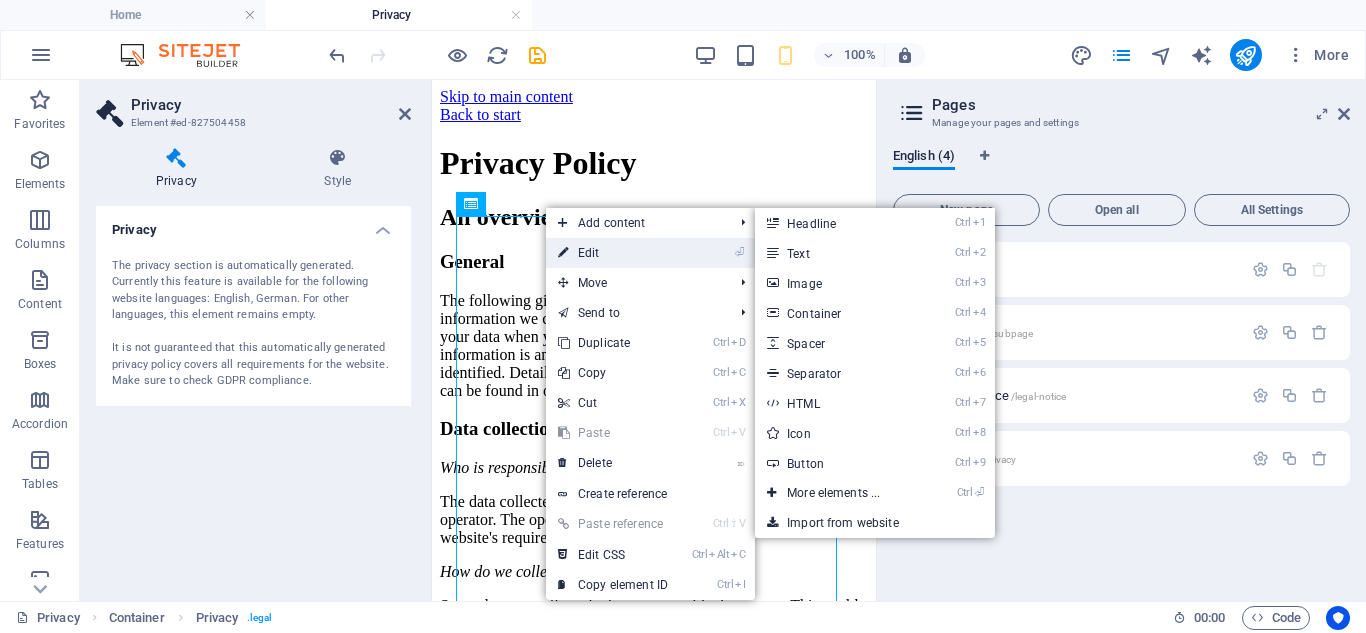 click on "⏎  Edit" at bounding box center (613, 253) 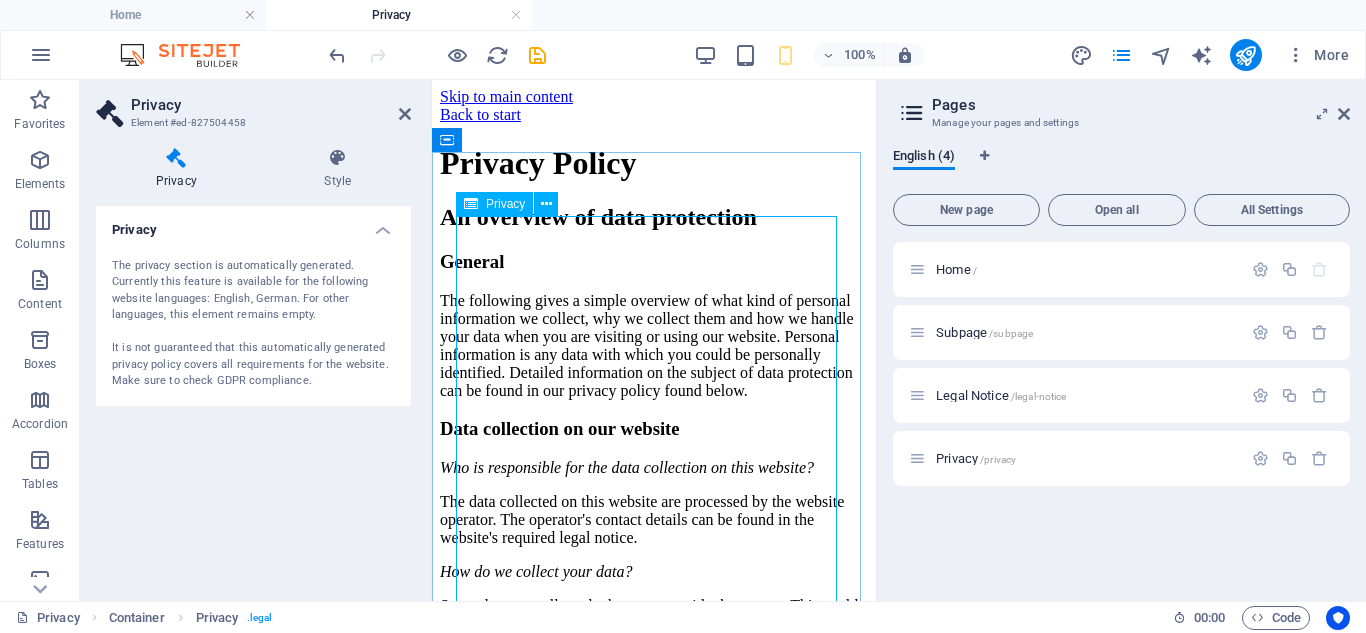 click on "Privacy Policy
An overview of data protection
General
The following gives a simple overview of what kind of personal information we collect, why we collect them and how we handle your data when you are visiting or using our website. Personal information is any data with which you could be personally identified. Detailed information on the subject of data protection can be found in our privacy policy found below.
Data collection on our website
Who is responsible for the data collection on this website?
The data collected on this website are processed by the website operator. The operator's contact details can be found in the website's required legal notice.
How do we collect your data?
Some data are collected when you provide them to us. This could, for example, be data you enter in a contact form.
What do we use your data for?
Part of the data is collected to ensure the proper functioning of the website. Other data can be used to analyze how visitors use the site." at bounding box center (654, 3427) 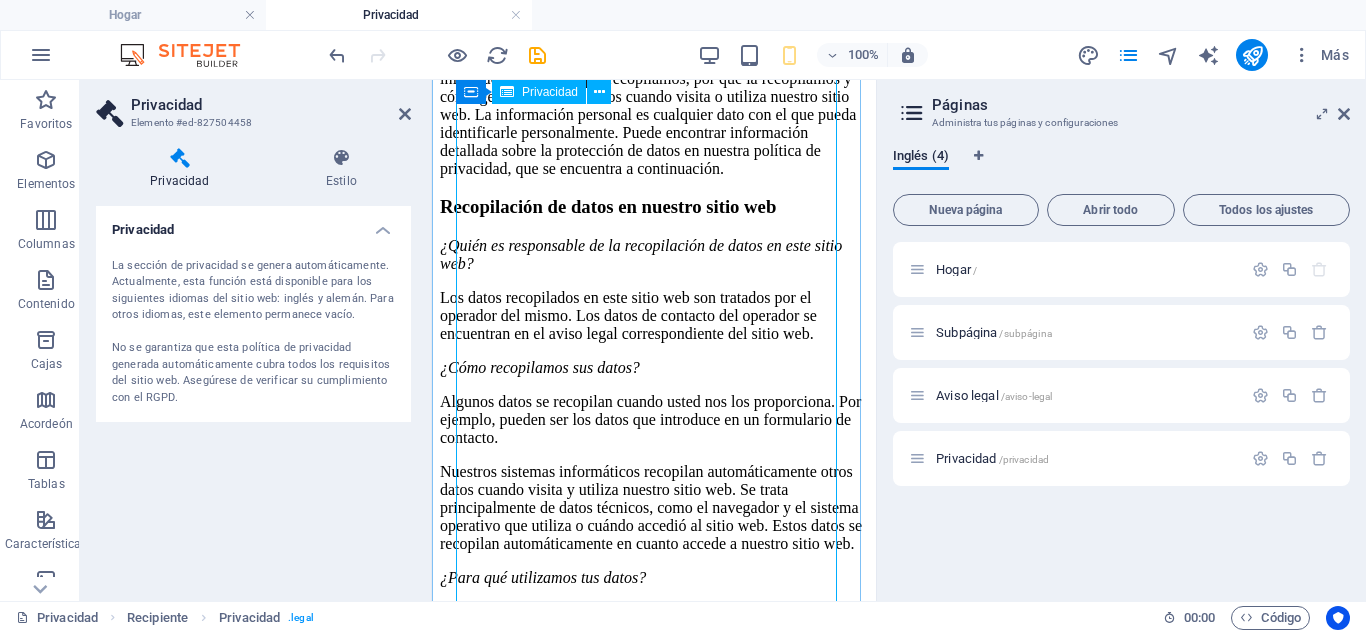 scroll, scrollTop: 0, scrollLeft: 0, axis: both 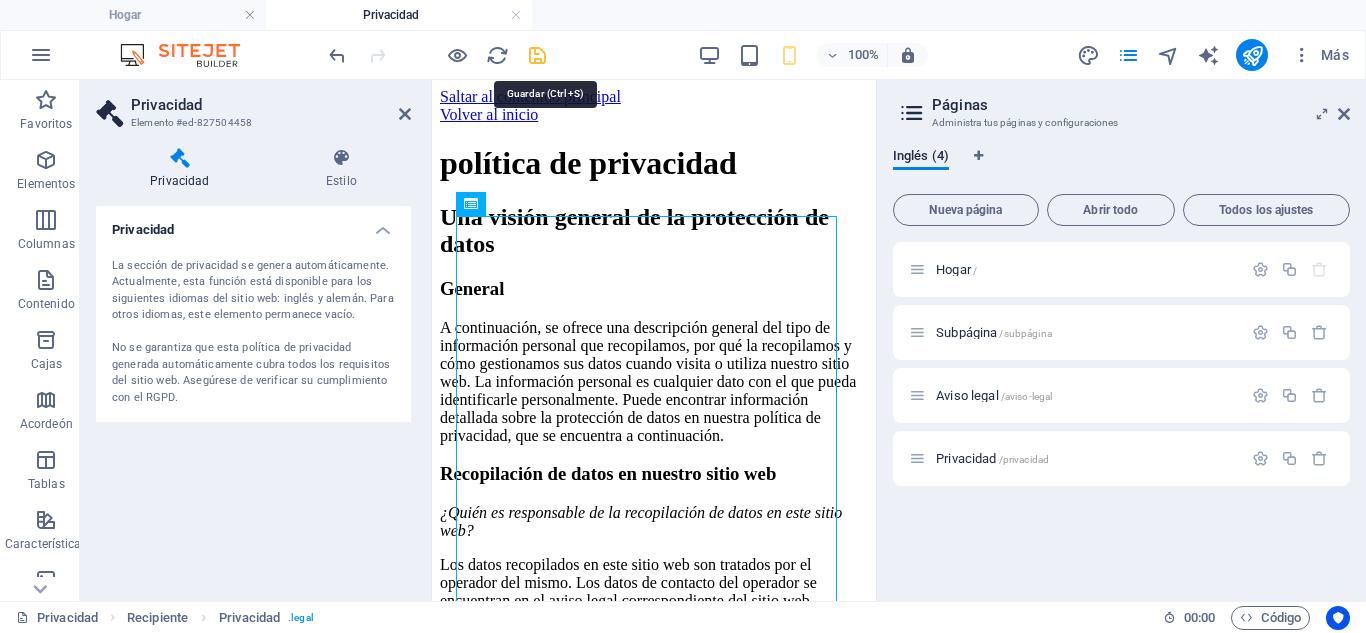 click at bounding box center [537, 55] 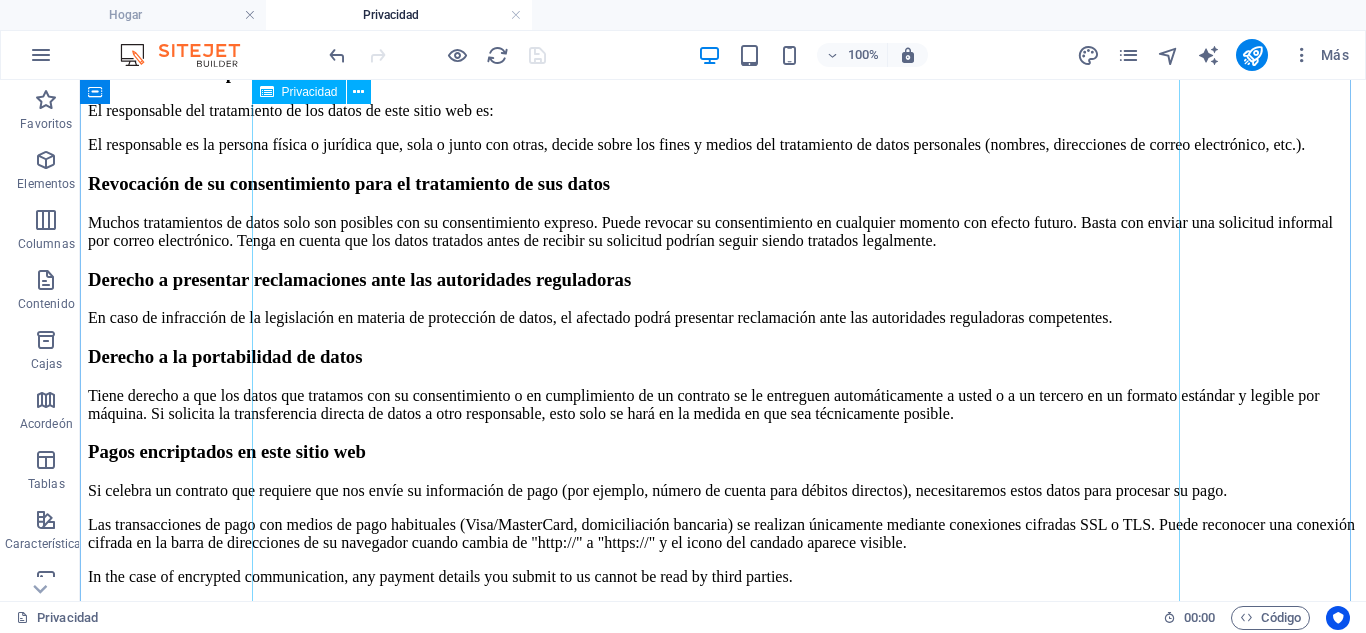 scroll, scrollTop: 400, scrollLeft: 0, axis: vertical 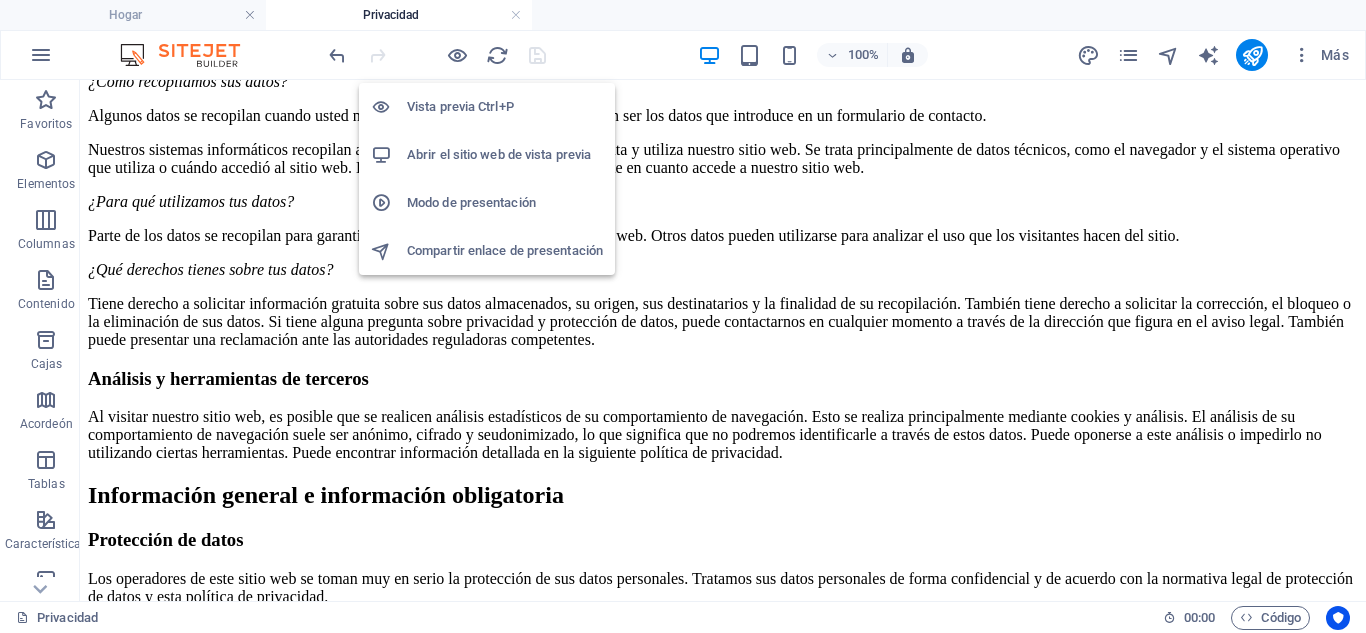 click on "Abrir el sitio web de vista previa" at bounding box center [499, 154] 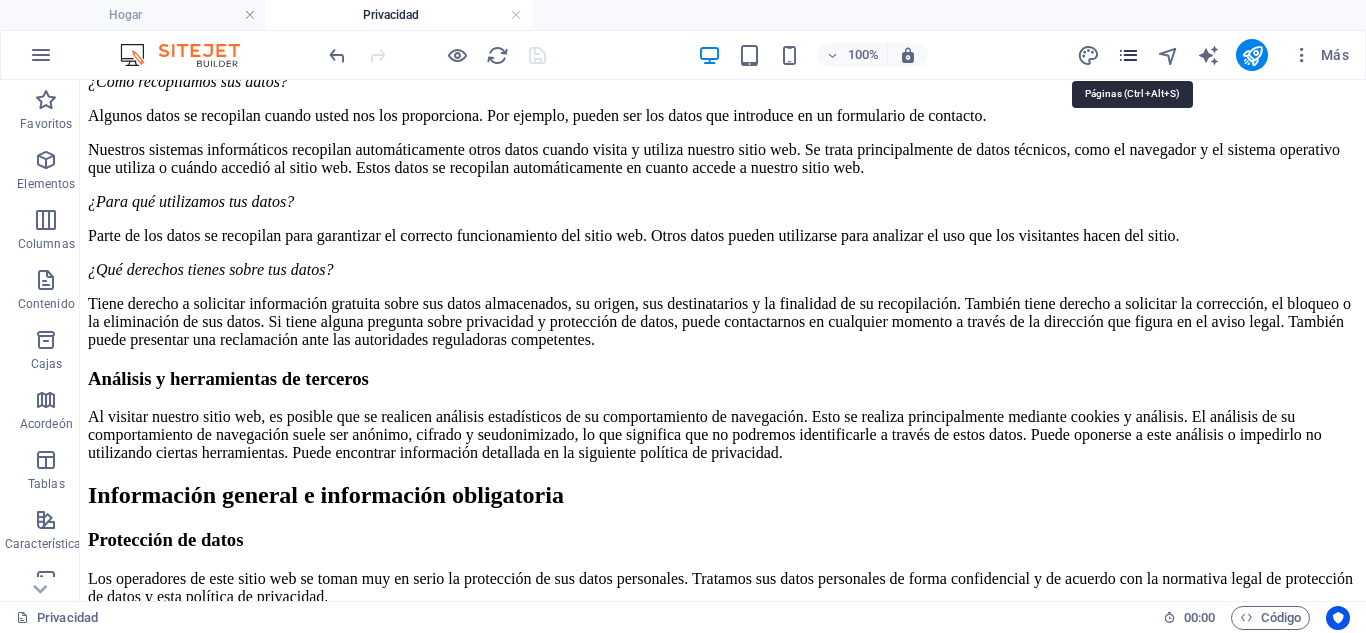 click at bounding box center [1128, 55] 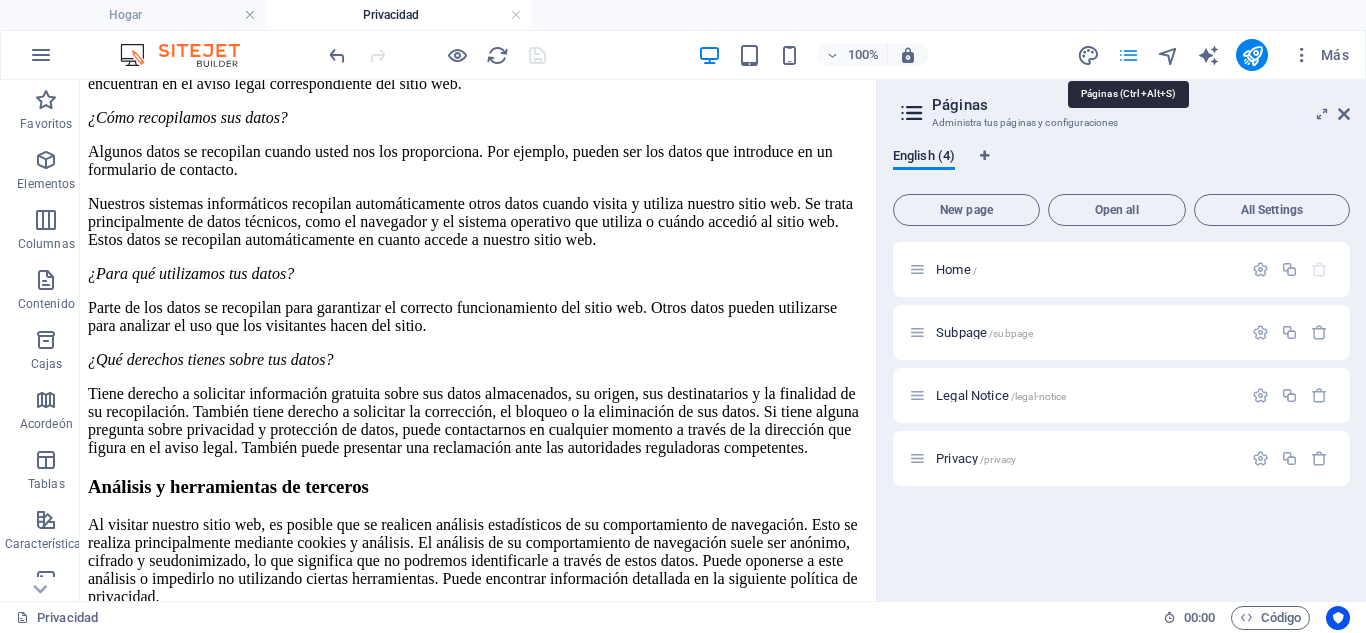 scroll, scrollTop: 372, scrollLeft: 0, axis: vertical 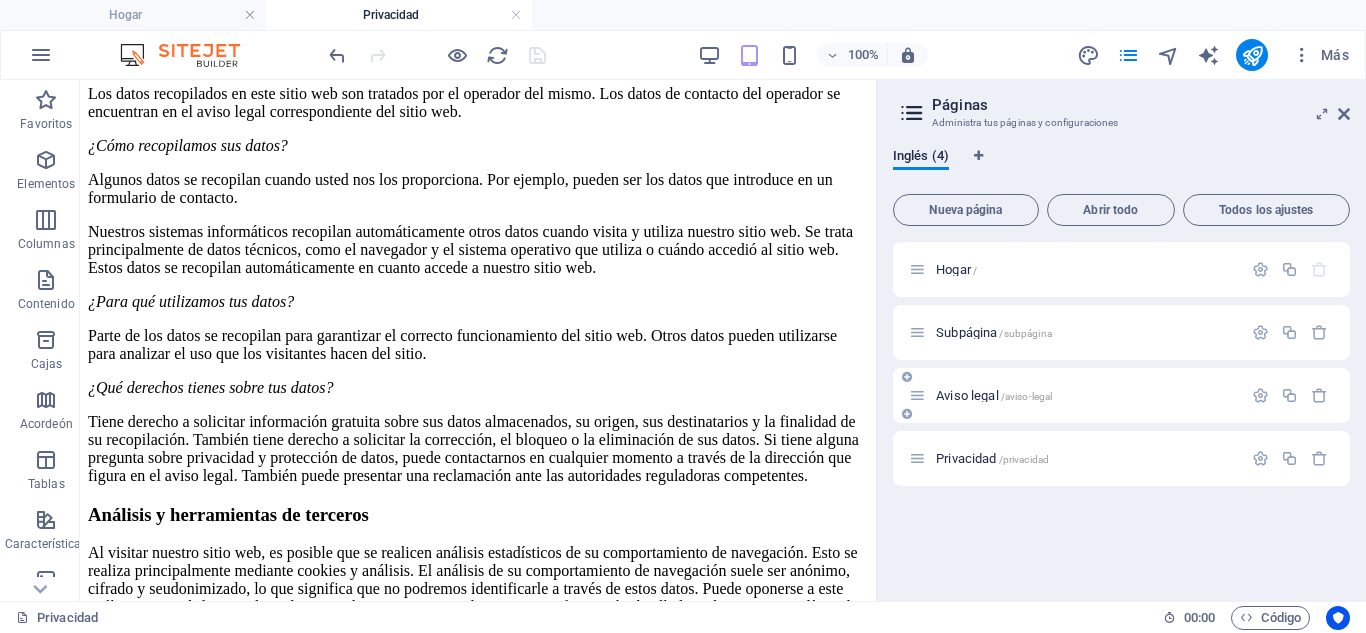 click on "Aviso legal  /aviso-legal" at bounding box center (1075, 395) 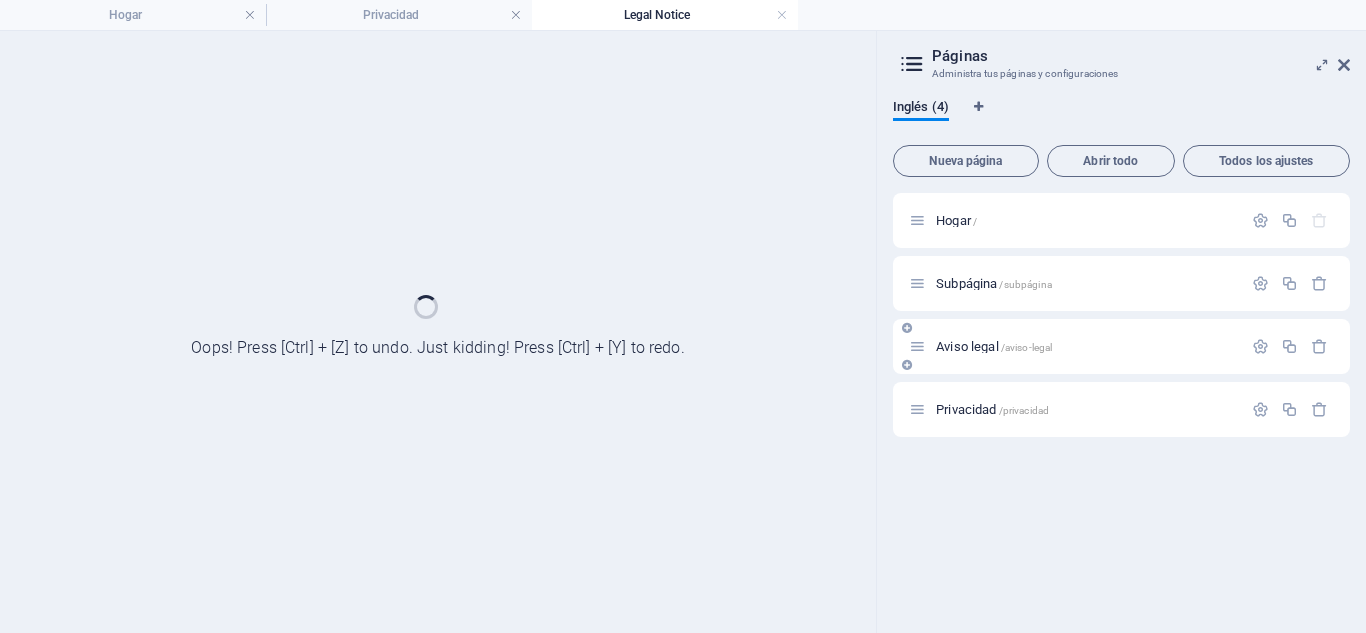 scroll, scrollTop: 0, scrollLeft: 0, axis: both 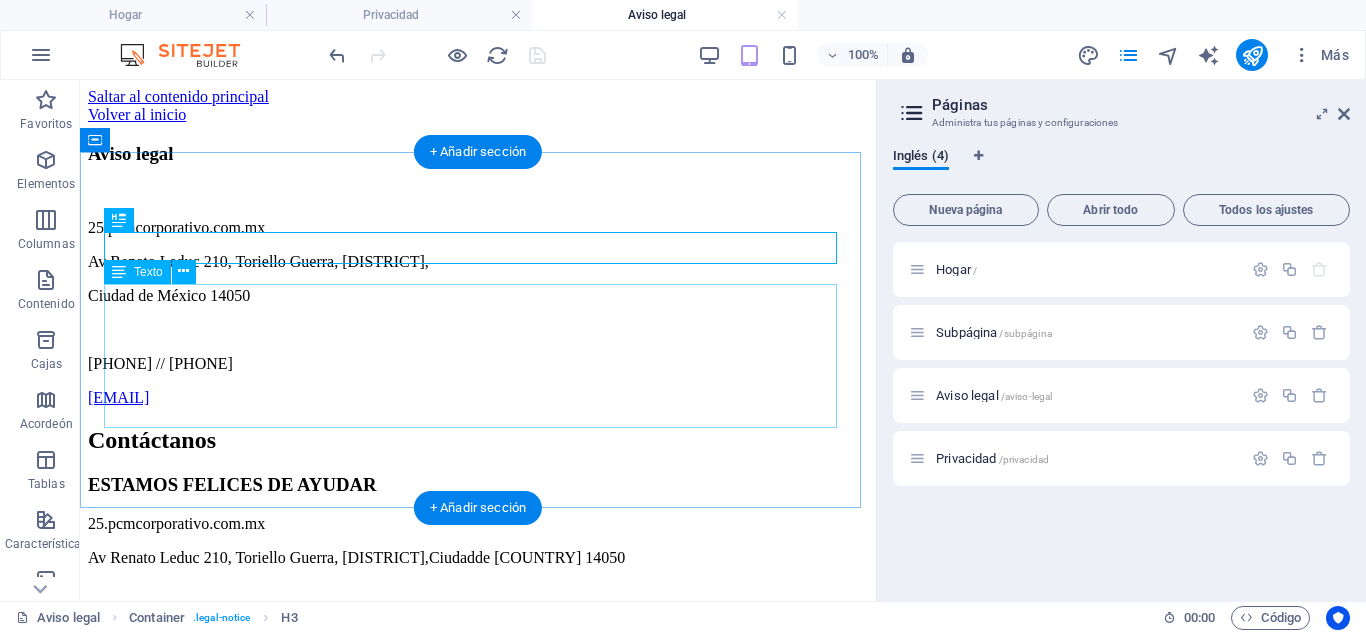 click on "25.pcmcorporativo.com.mx Av Renato Leduc 210, Toriello Guerra, Tlalpan, Ciudad de México    14050 01-55-5606-1284 // 01-55-5666-6447 contacto@pcmsacv.com.mx" at bounding box center (478, 313) 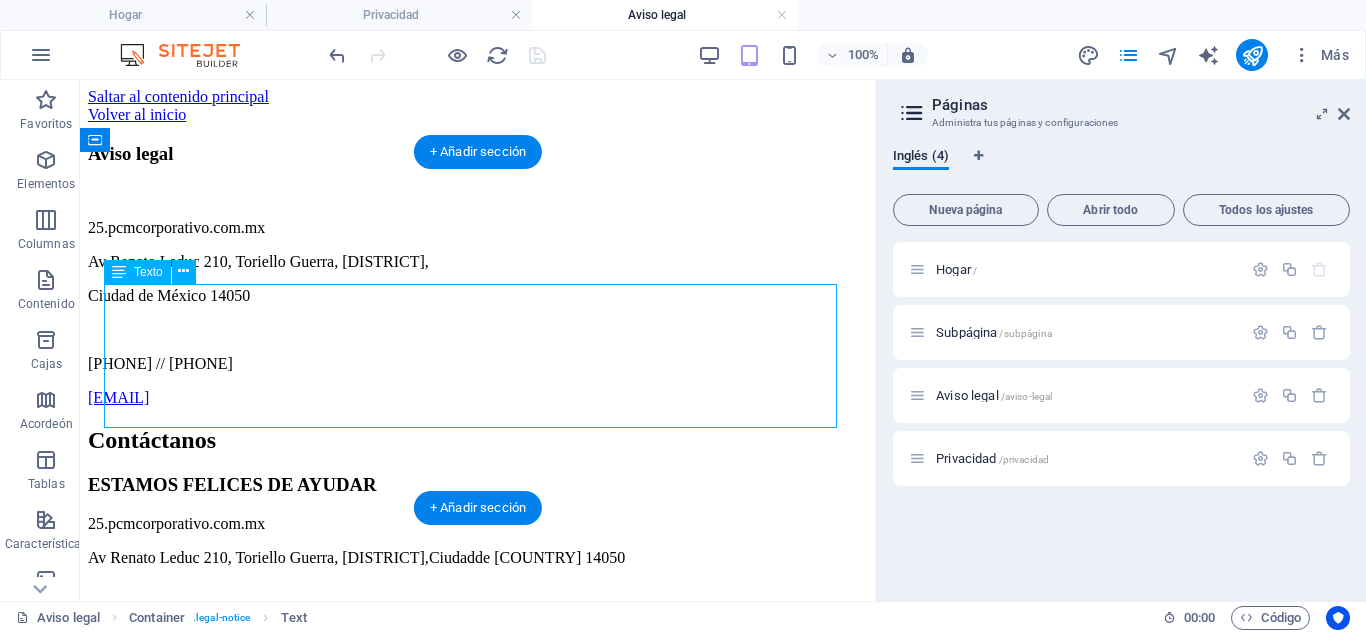 click on "25.pcmcorporativo.com.mx Av Renato Leduc 210, Toriello Guerra, Tlalpan, Ciudad de México    14050 01-55-5606-1284 // 01-55-5666-6447 contacto@pcmsacv.com.mx" at bounding box center (478, 313) 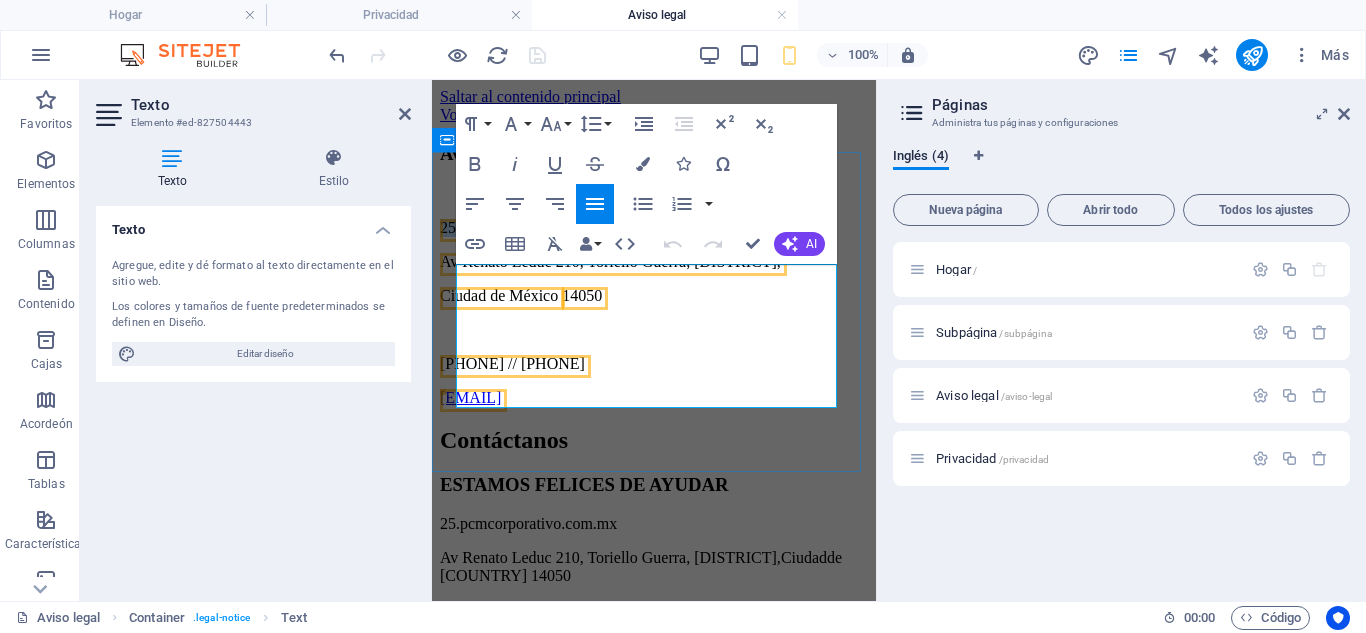 drag, startPoint x: 473, startPoint y: 278, endPoint x: 439, endPoint y: 271, distance: 34.713108 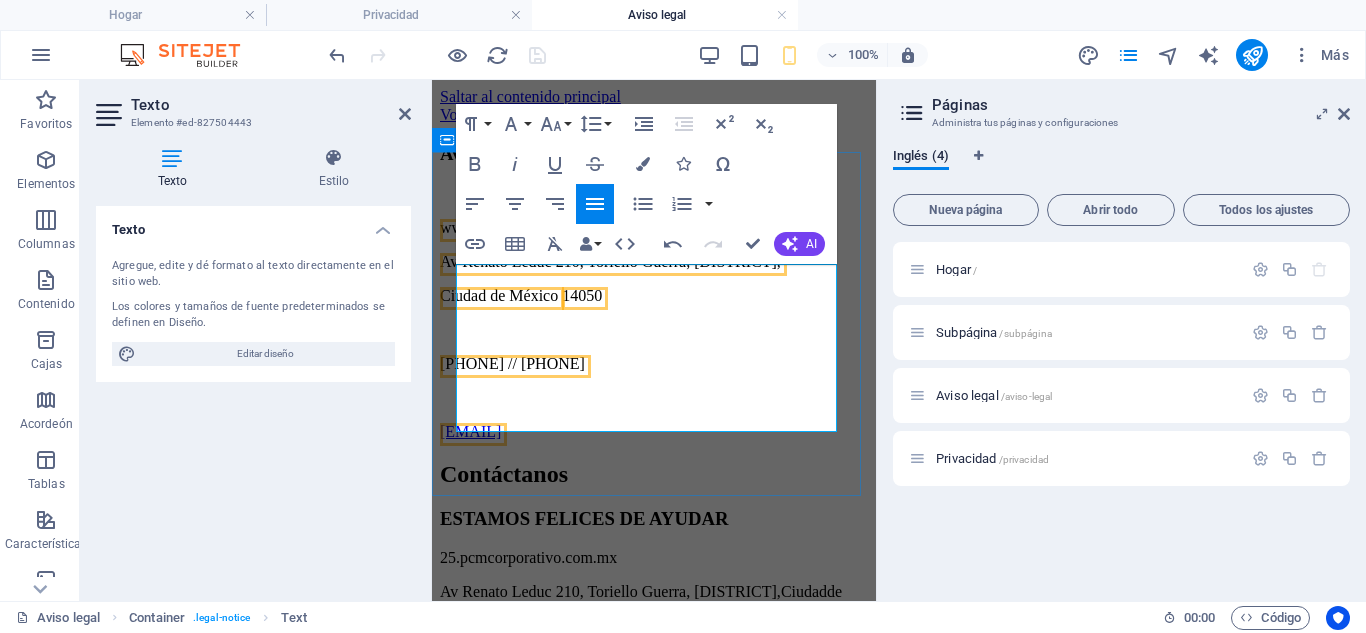 click at bounding box center (654, 330) 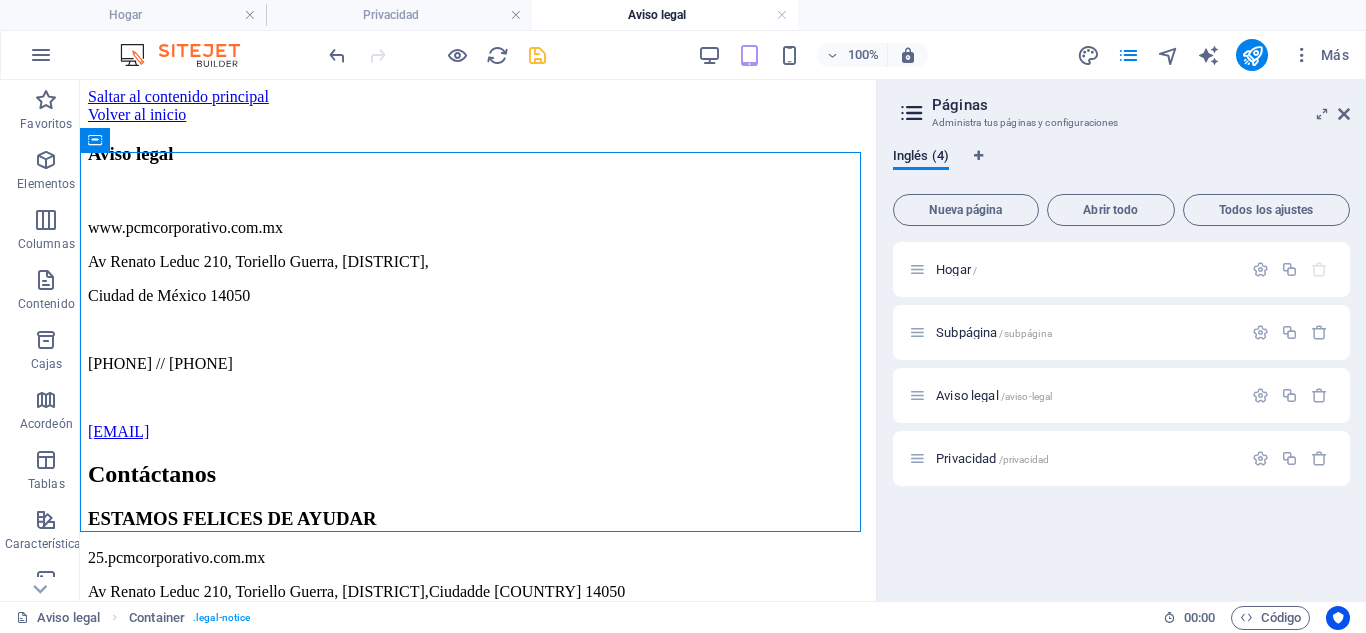 click at bounding box center (537, 55) 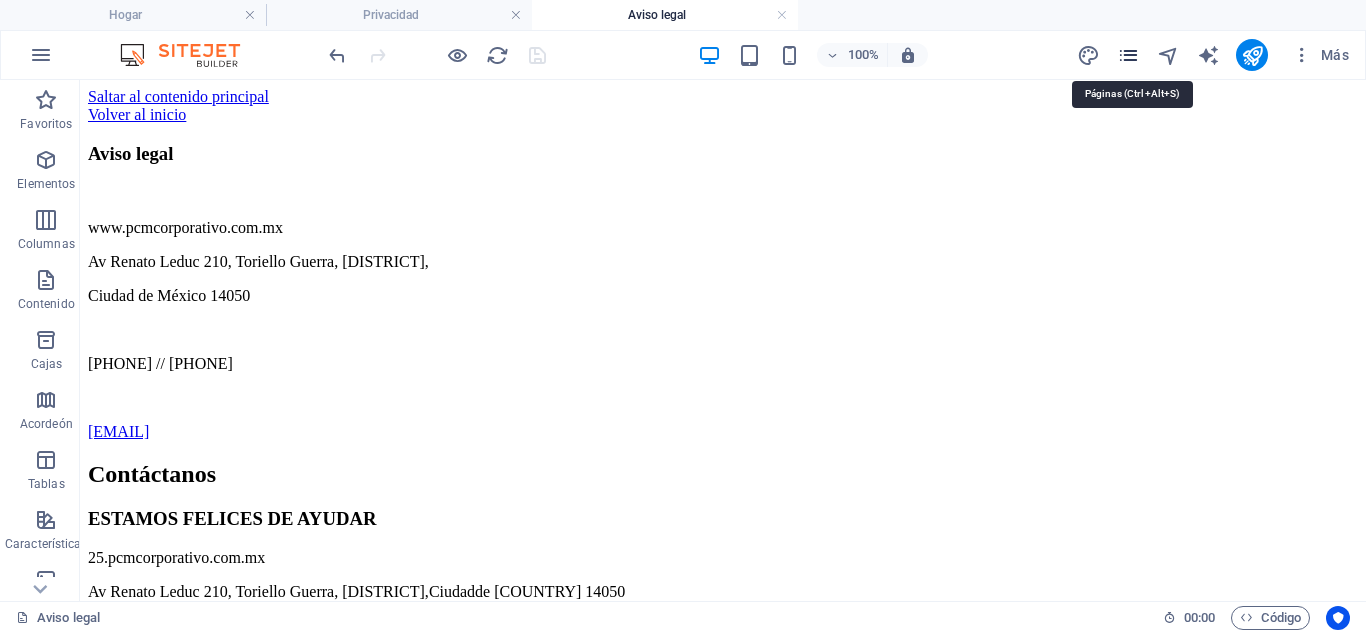 click at bounding box center [1128, 55] 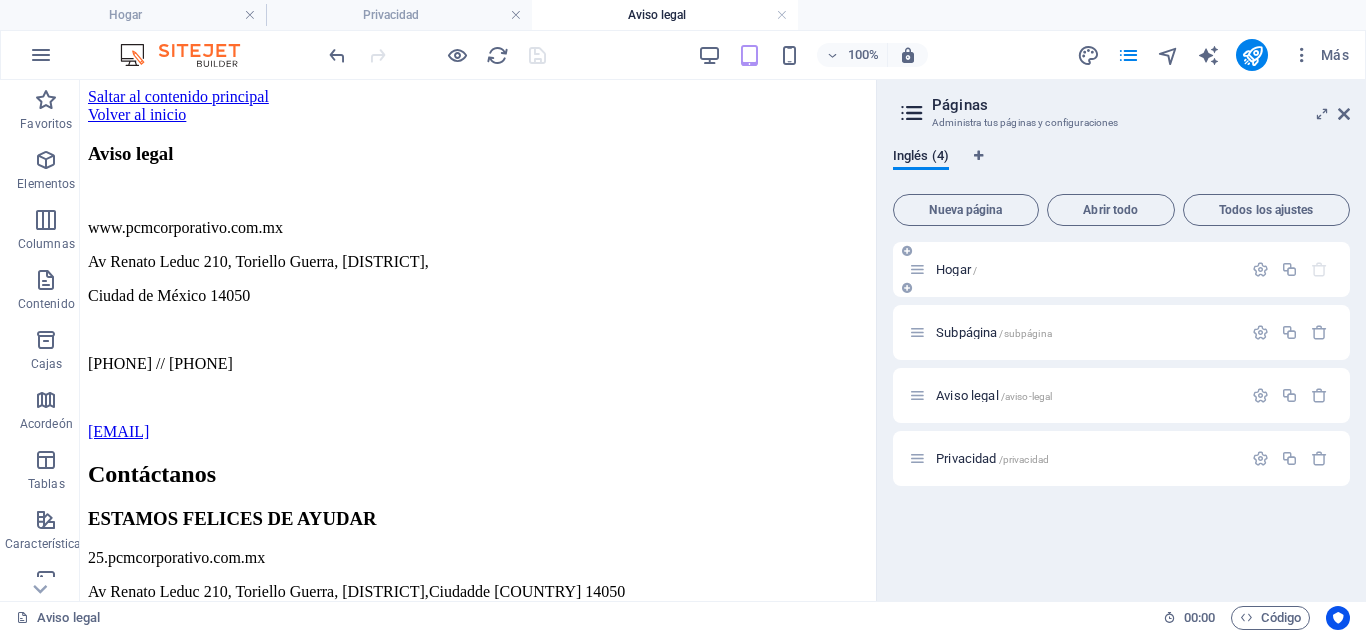 click on "Hogar  /" at bounding box center (1086, 269) 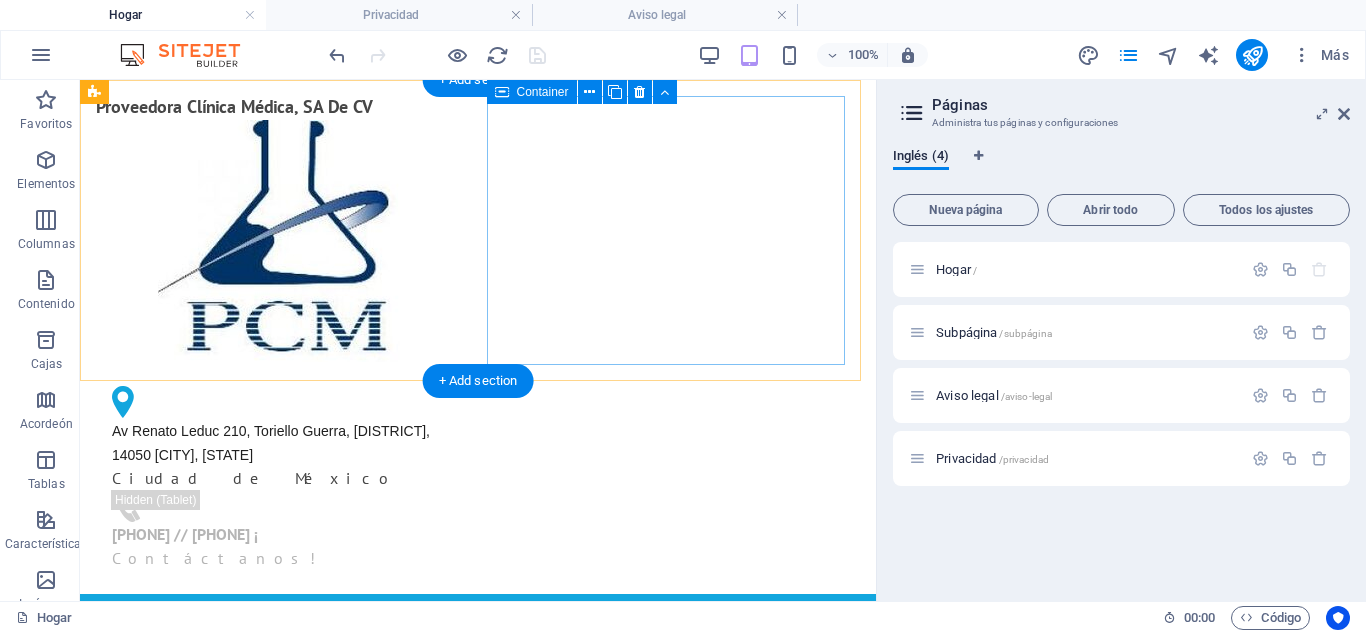 scroll, scrollTop: 0, scrollLeft: 0, axis: both 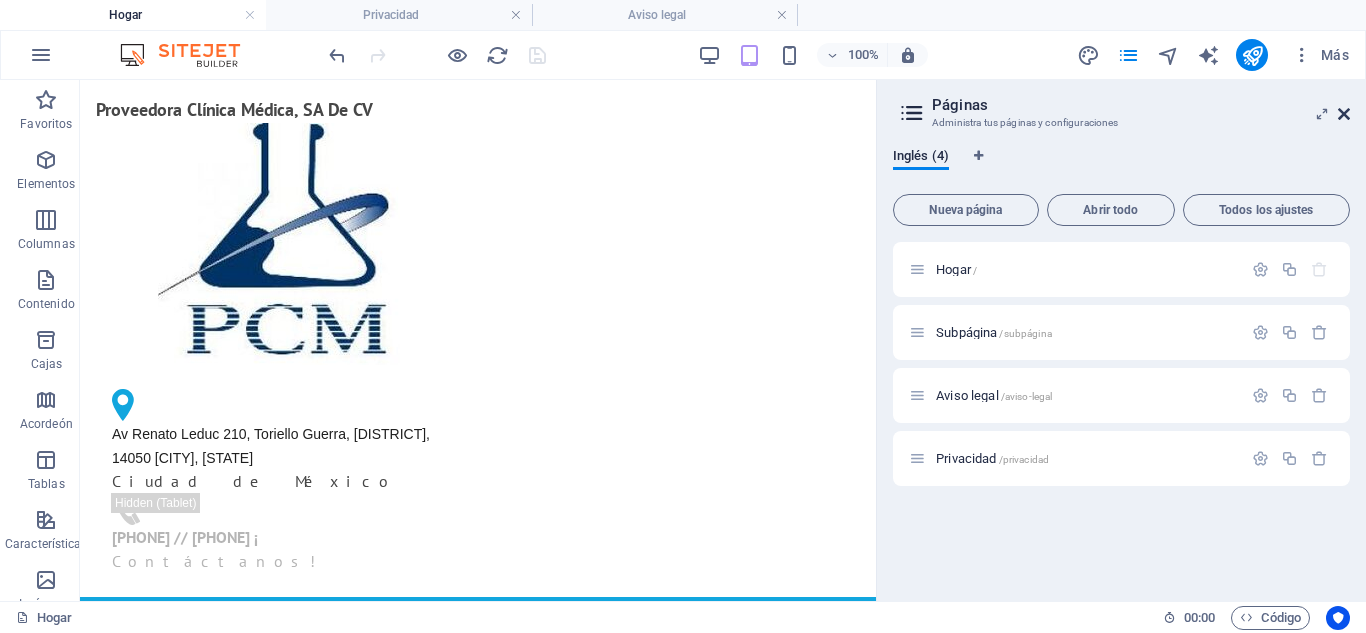 click at bounding box center (1344, 114) 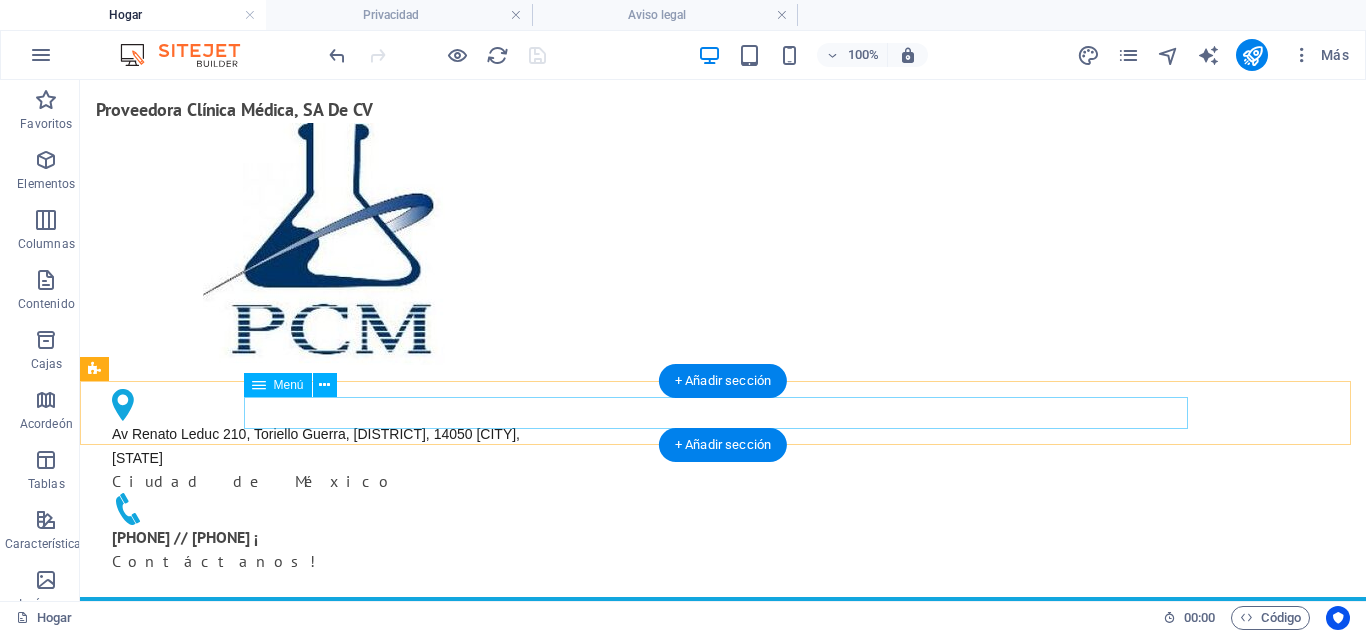 click on "Hogar Acerca de Servicios Cita Equipo Contacto" at bounding box center [723, 629] 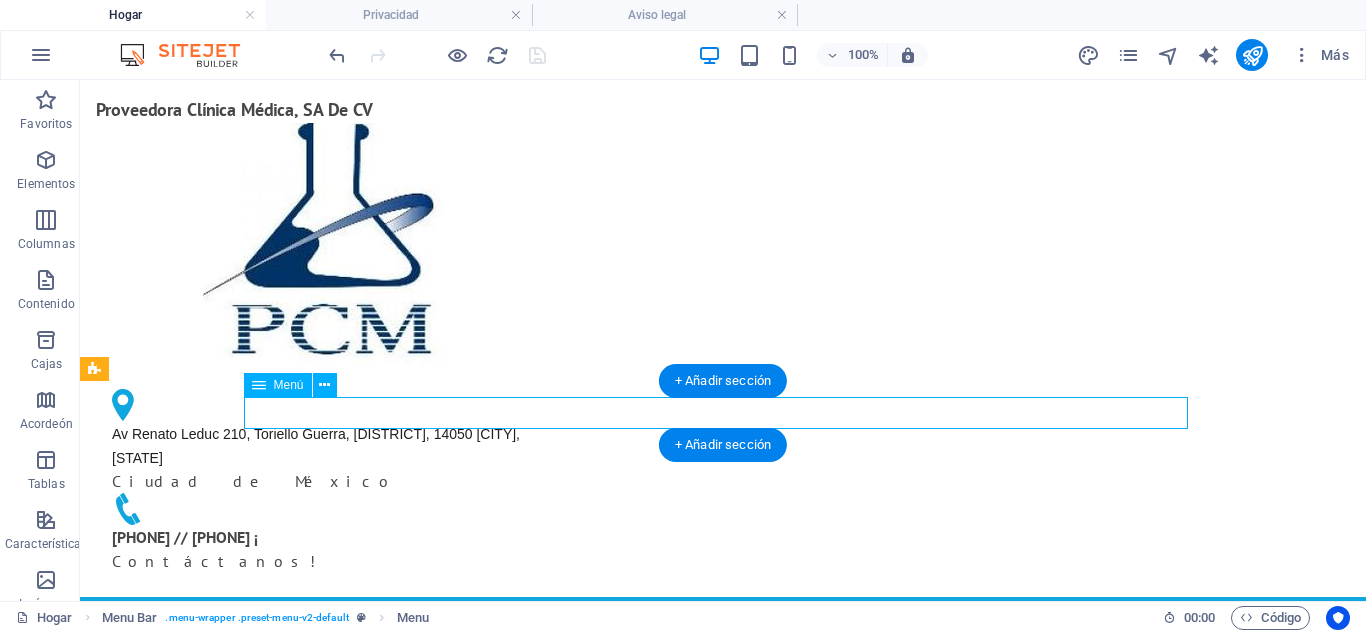click on "Hogar Acerca de Servicios Cita Equipo Contacto" at bounding box center [723, 629] 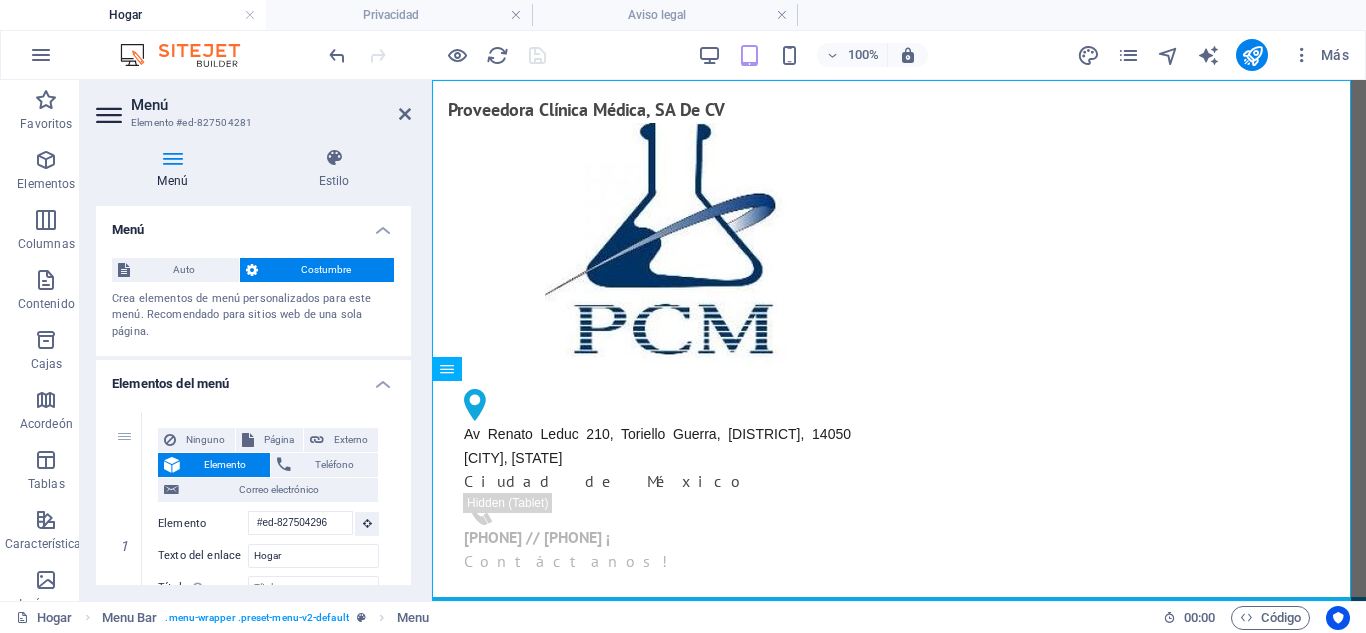 scroll, scrollTop: 133, scrollLeft: 0, axis: vertical 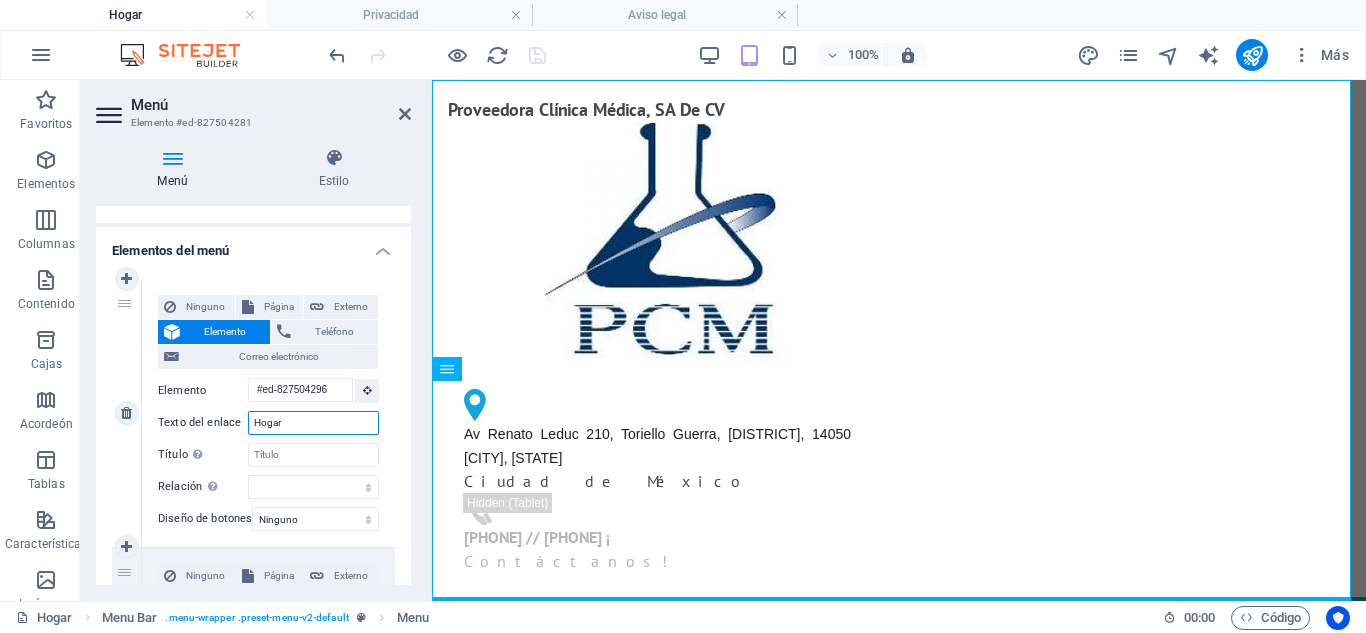 drag, startPoint x: 295, startPoint y: 426, endPoint x: 215, endPoint y: 410, distance: 81.58431 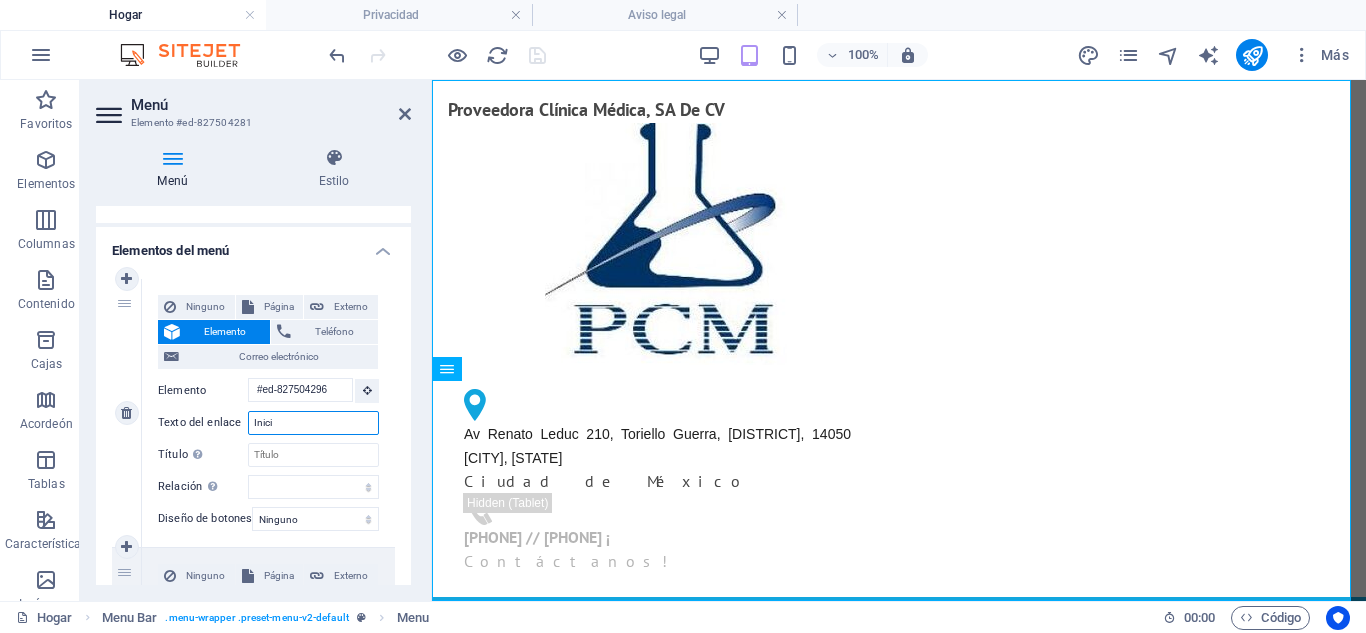 type on "Inicio" 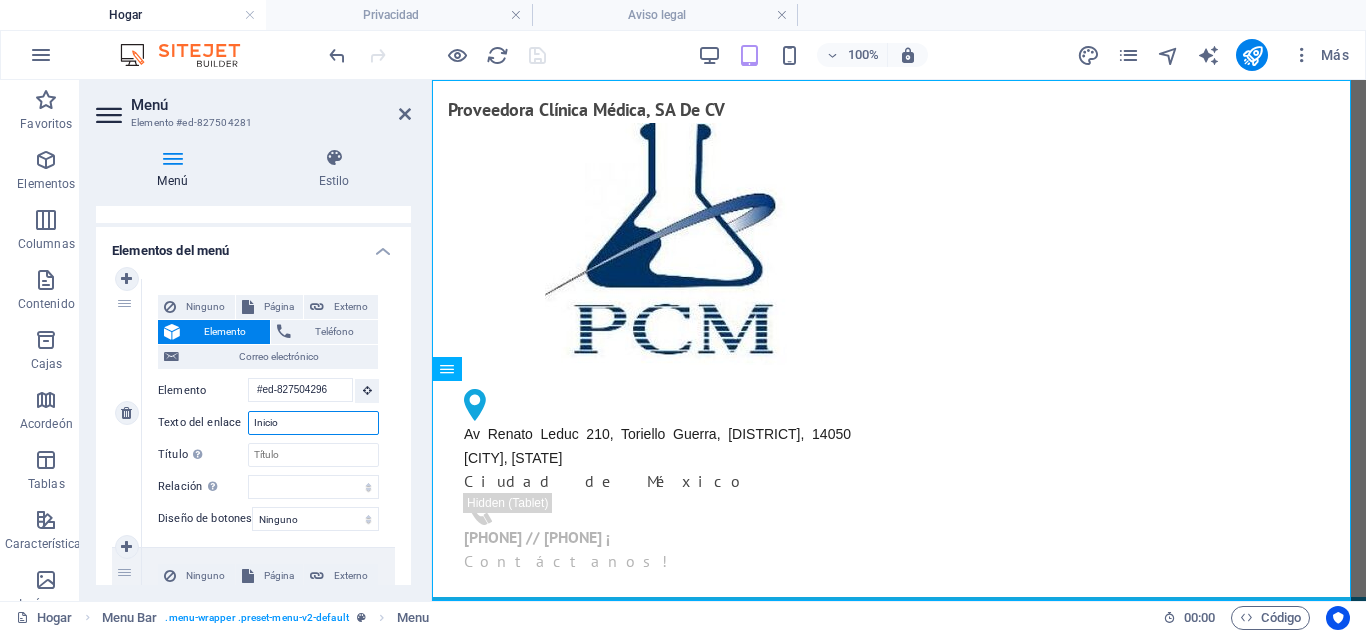 select 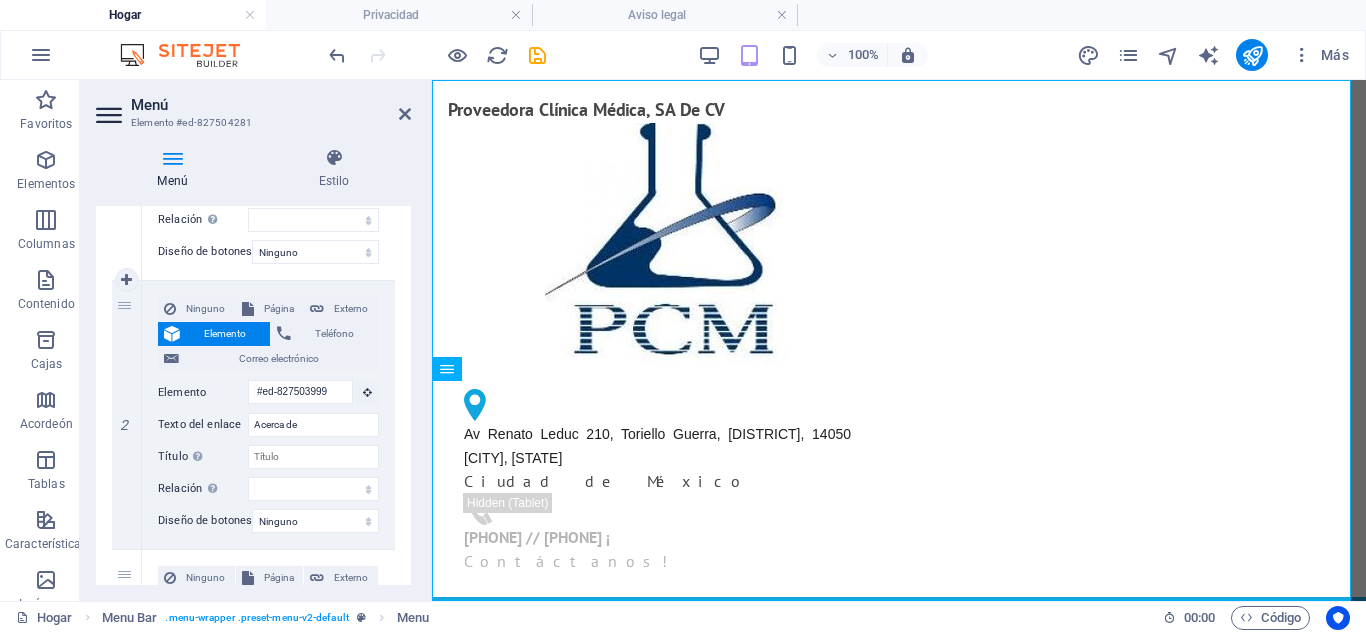 scroll, scrollTop: 0, scrollLeft: 0, axis: both 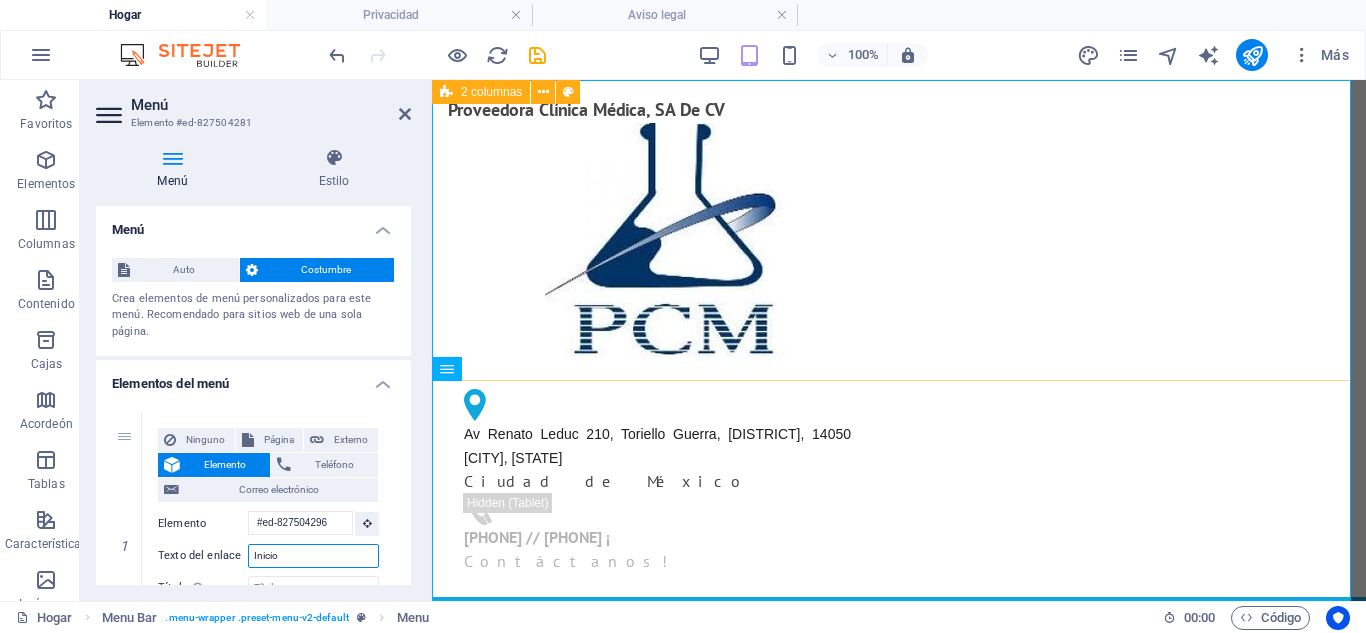 type on "Inicio" 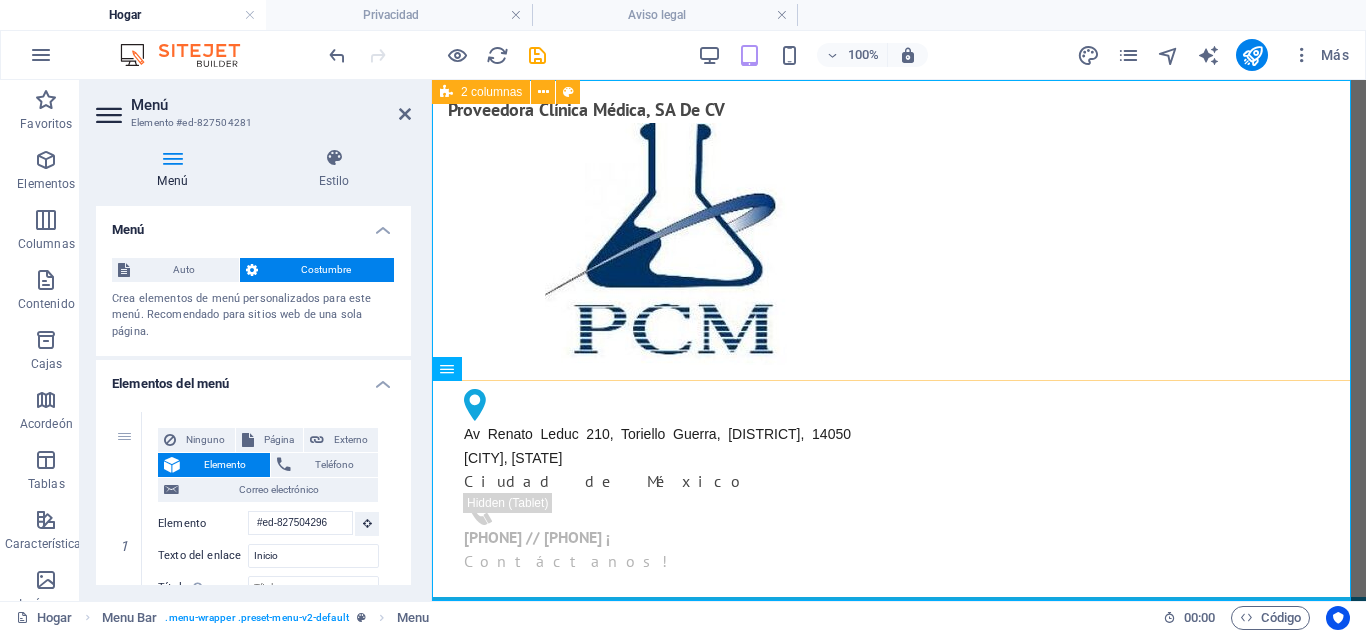 click on "Proveedora Clínica Médica, SA De CV Av Renato Leduc 210, Toriello Guerra, Tlalpan, 14050 Ciudad de México, CDMX  Ciudad de México 01-55-5606-1284 // 01-55-5666-6447 ¡      Contáctanos!" at bounding box center (899, 338) 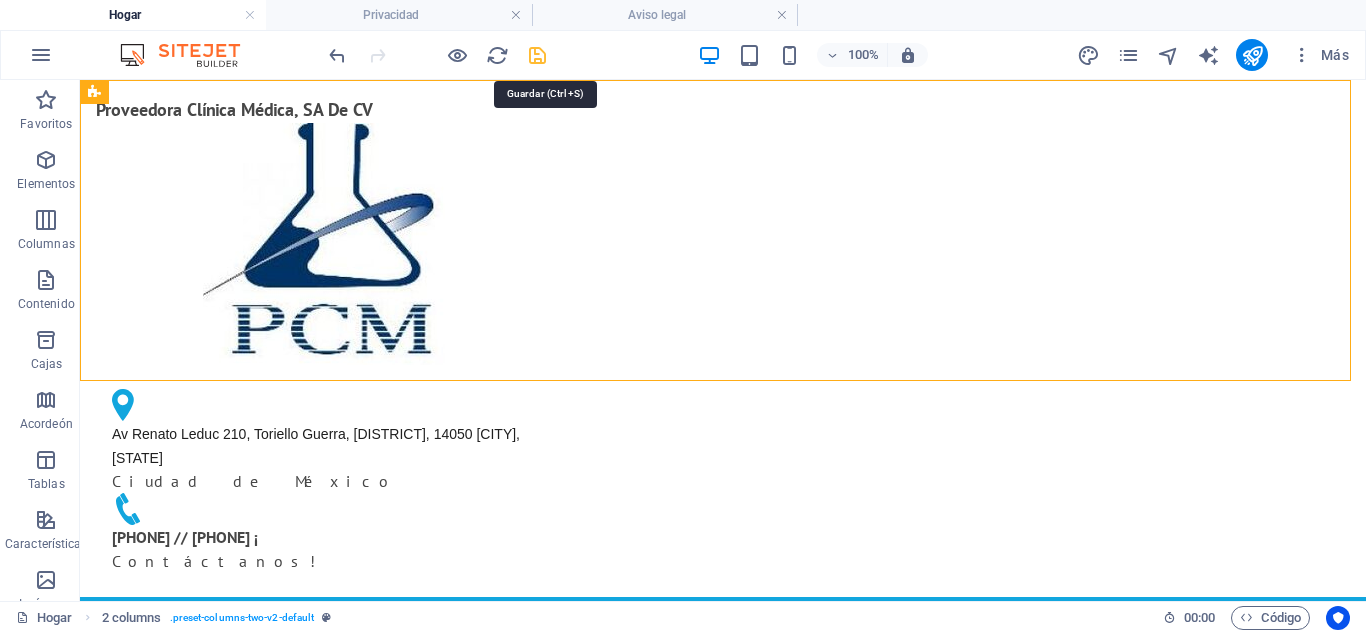 click at bounding box center (537, 55) 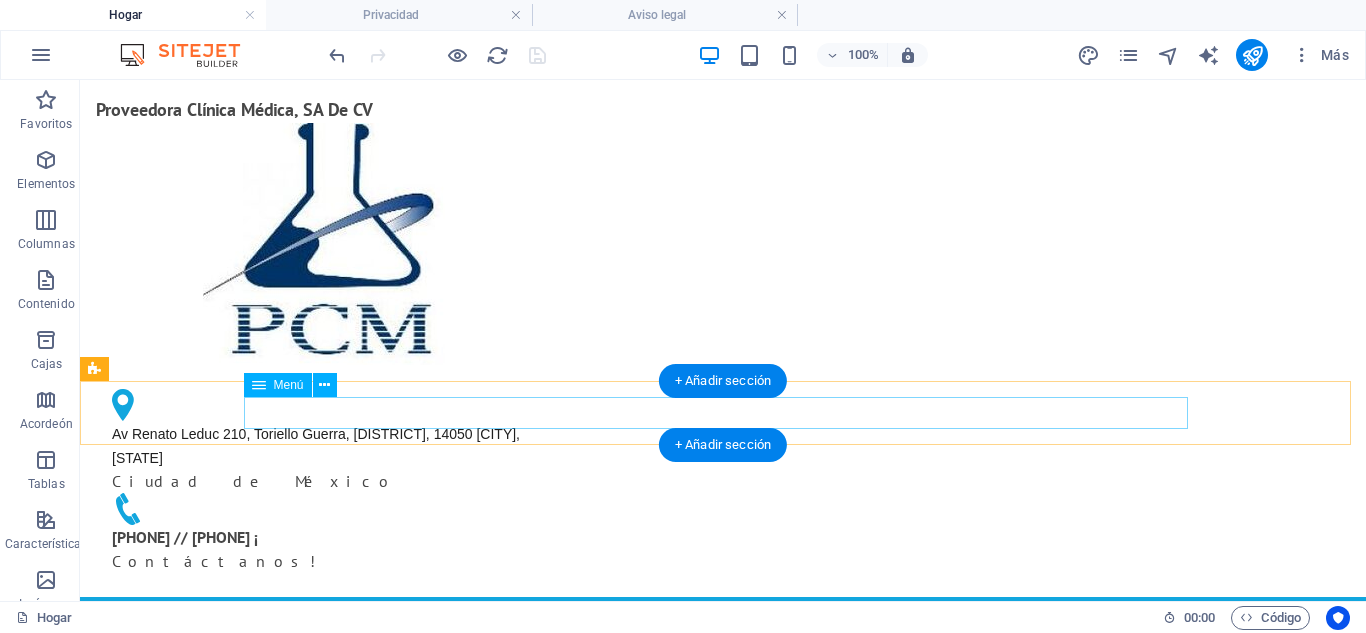click on "Inicio Acerca de Servicios Cita Equipo Contacto" at bounding box center [723, 629] 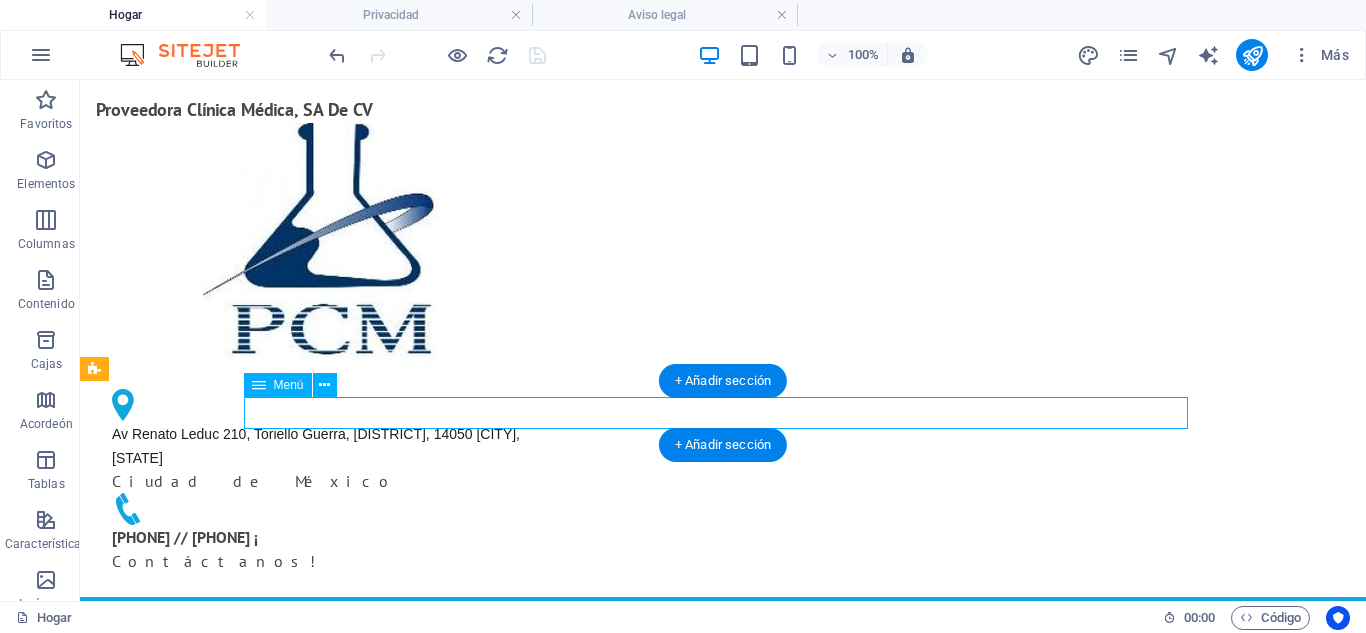 click on "Inicio Acerca de Servicios Cita Equipo Contacto" at bounding box center (723, 629) 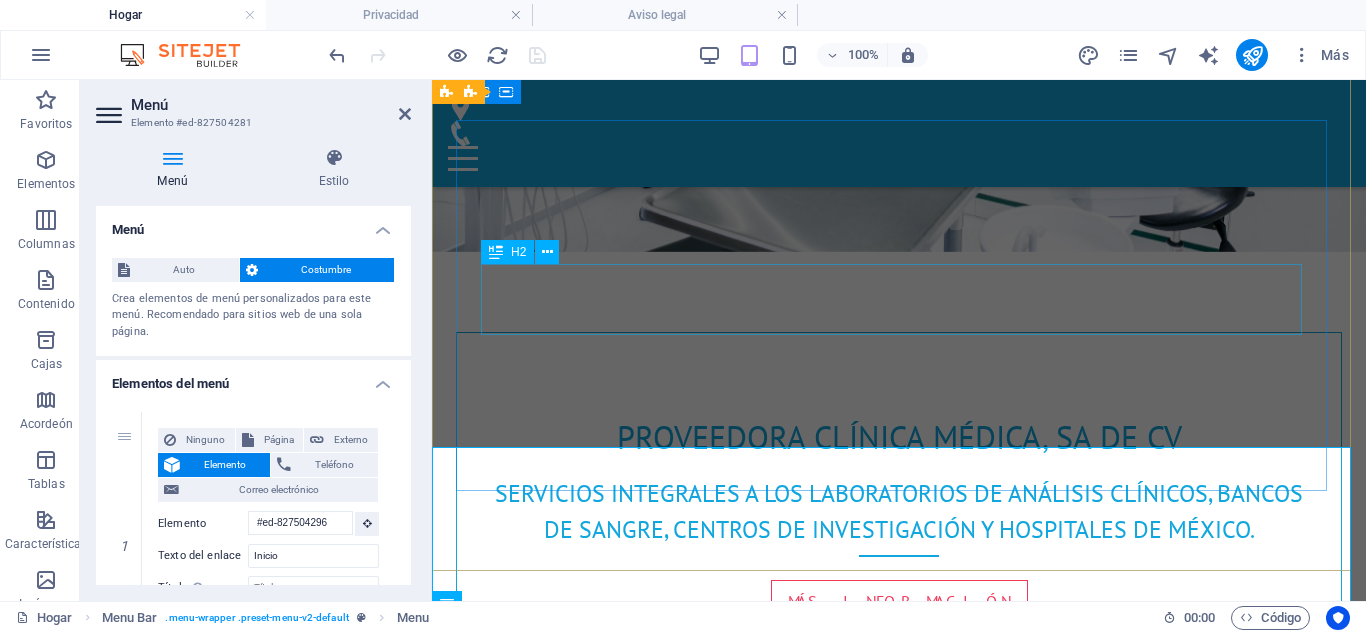 scroll, scrollTop: 0, scrollLeft: 0, axis: both 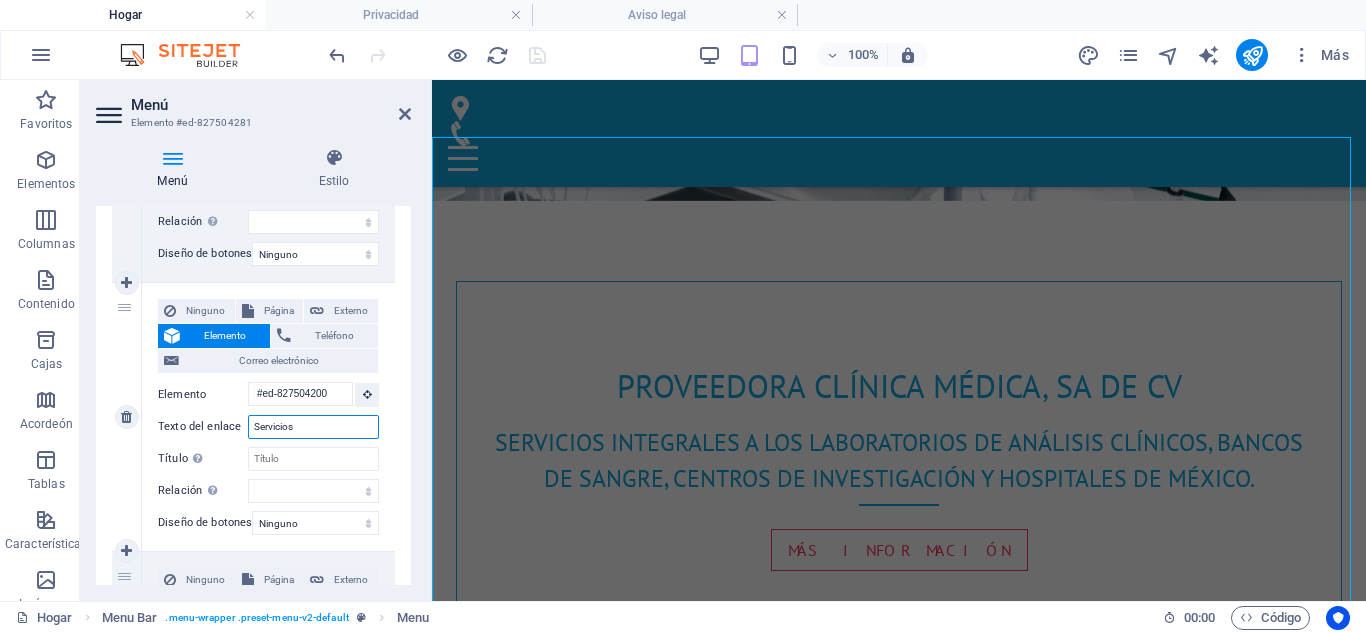 drag, startPoint x: 309, startPoint y: 423, endPoint x: 248, endPoint y: 423, distance: 61 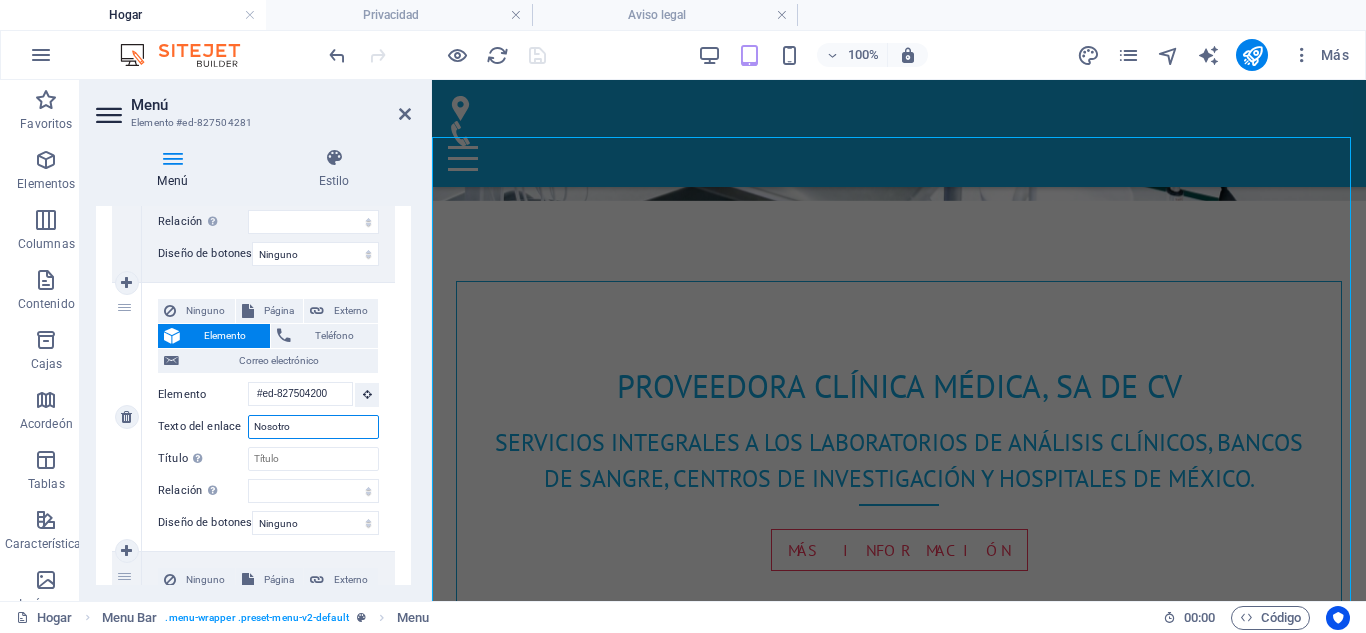 type on "Nosotros" 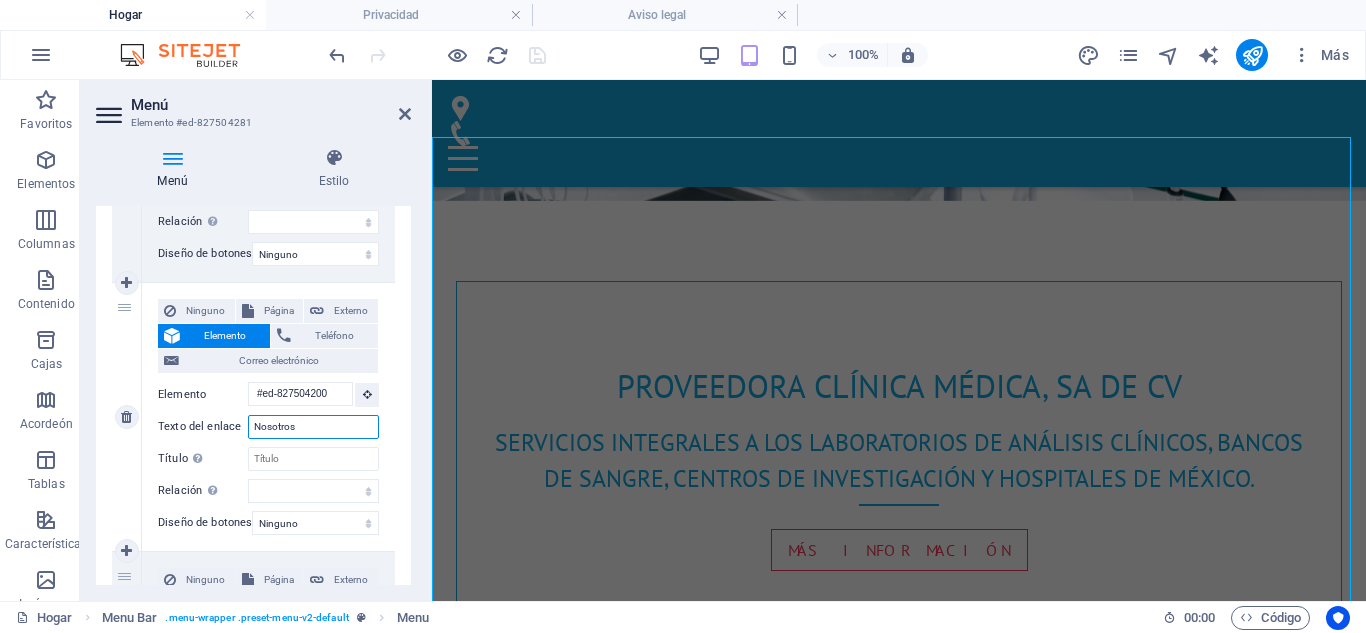select 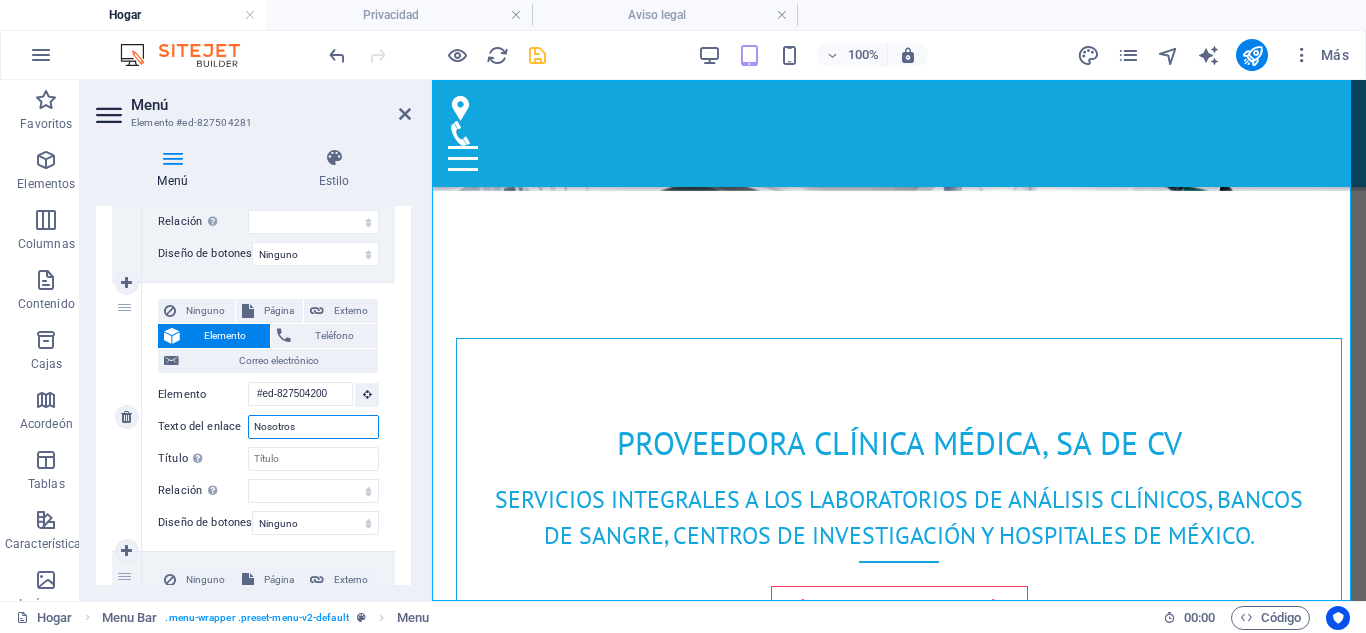 type on "Nosotros" 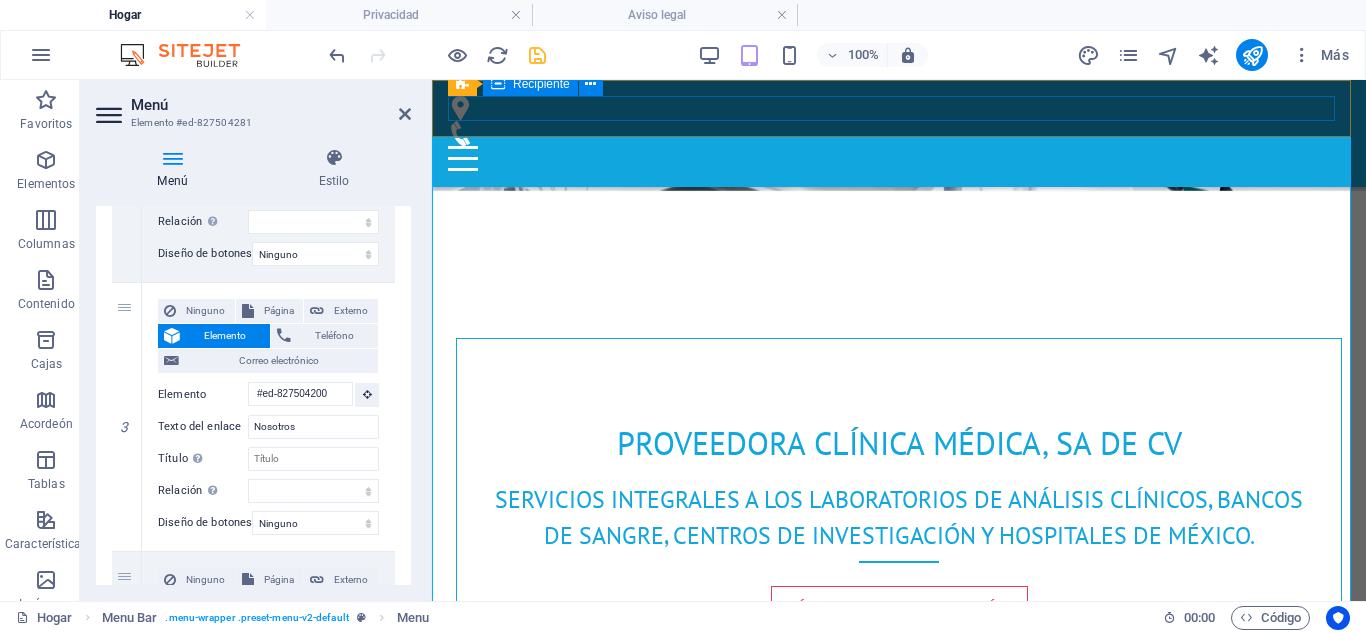 scroll, scrollTop: 927, scrollLeft: 0, axis: vertical 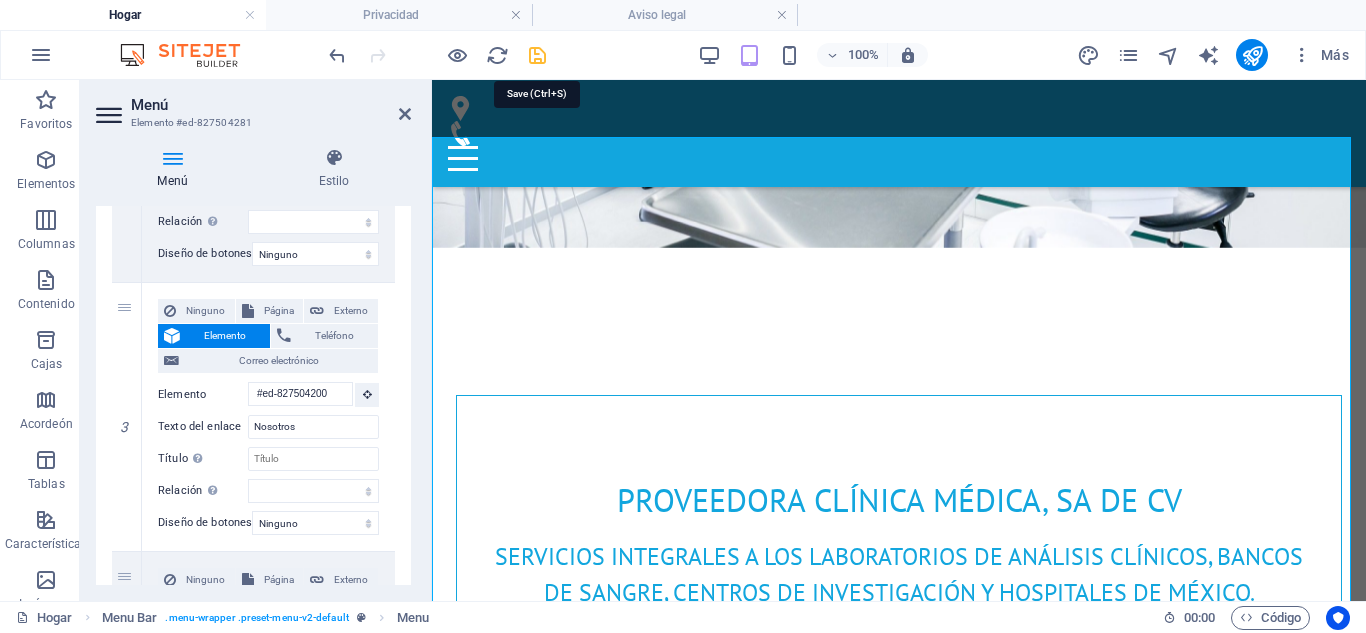 click at bounding box center (537, 55) 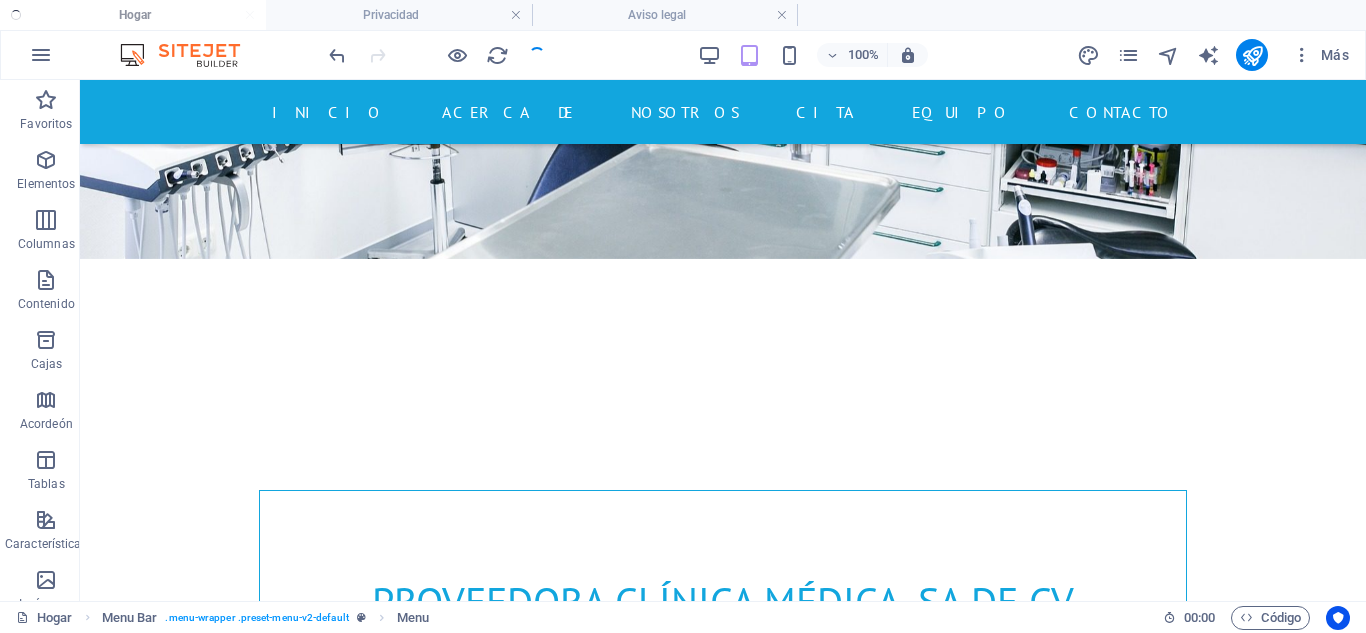 scroll, scrollTop: 1001, scrollLeft: 0, axis: vertical 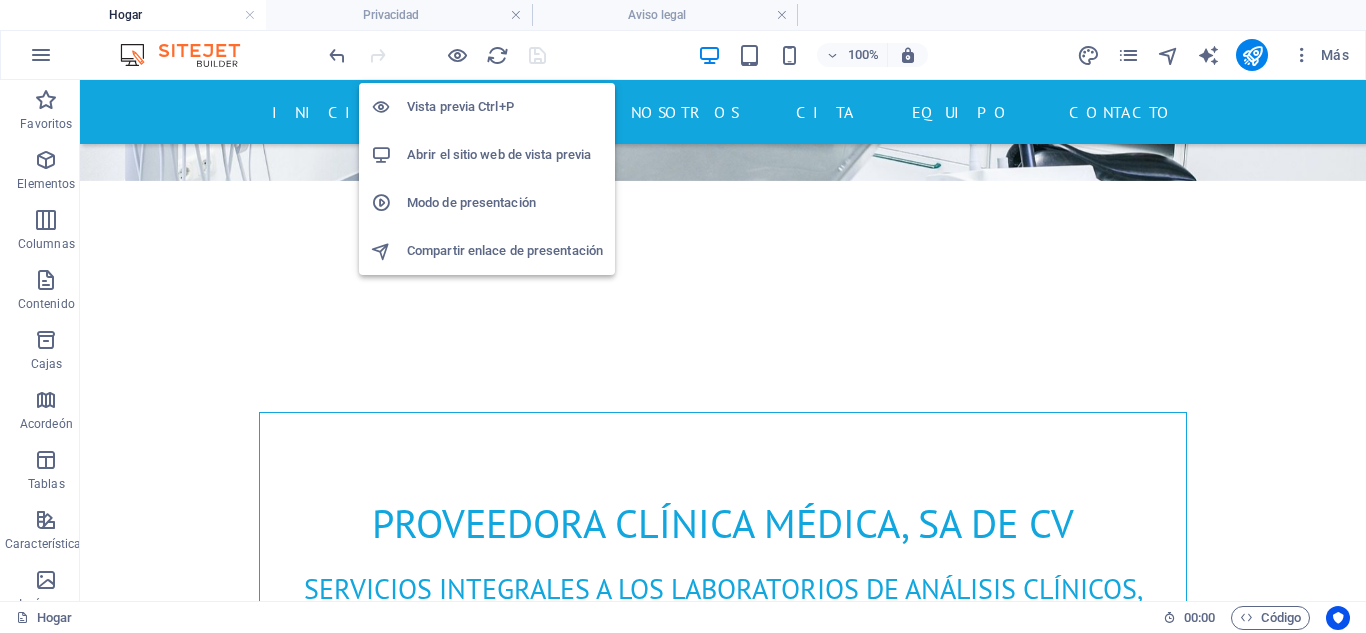 click on "Abrir el sitio web de vista previa" at bounding box center (499, 154) 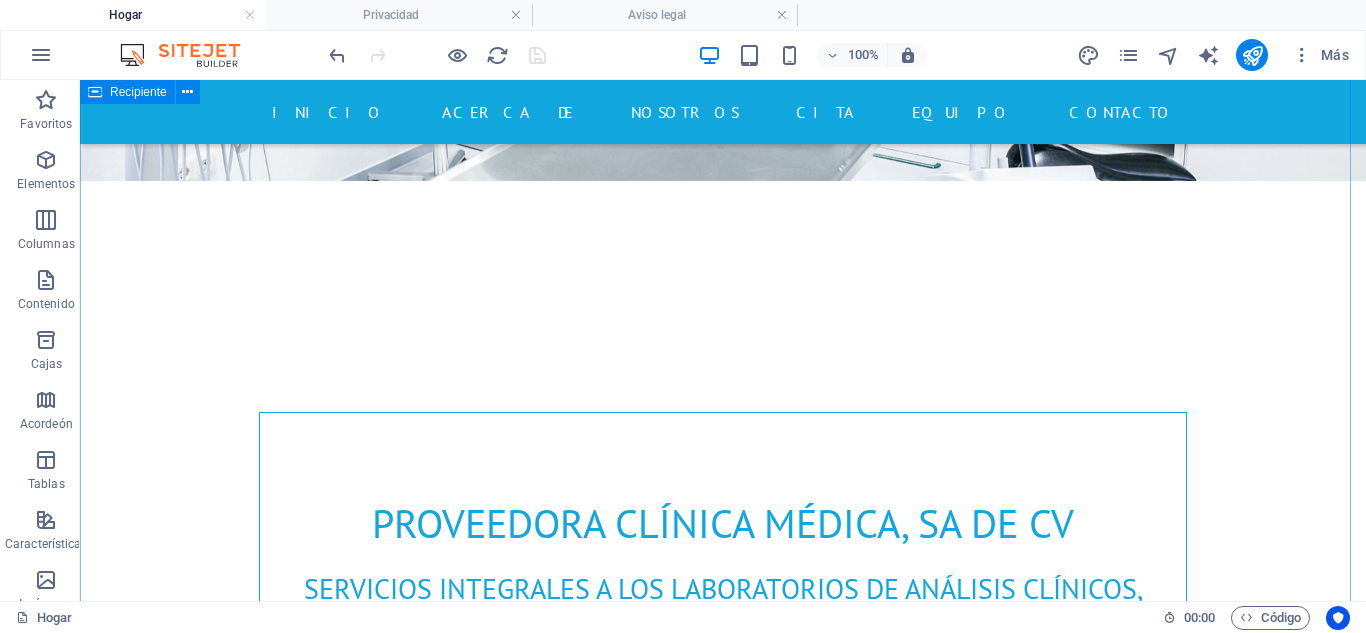 click on "Clínica Moderna Lorem ipsum dolor sit amet, consetetur sadipscing elitr, sed diam nonumy eirmod tempor invidunt ut labore et dolore magna aliquyam erat, sed diam voluptua. At vero eos et accusam et justo duo dolores et ea rebum. Stet clita kasd gubergren, no sea takimata sanctus est Lorem ipsum dolor sit amet. Más información Cuidado de la salud Lorem ipsum dolor sit amet, consetetur sadipscing elitr, sed diam nonumy eirmod tempor invidunt ut labore et dolore magna aliquyam erat, sed diam voluptua. At vero eos et accusam et justo duo dolores et ea rebum. Stet clita kasd gubergren, no sea takimata sanctus est Lorem ipsum dolor sit amet. Más información Seguro Lorem ipsum dolor sit amet, consetetur sadipscing elitr, sed diam nonumy eirmod tempor invidunt ut labore et dolore magna aliquyam erat, sed diam voluptua. At vero eos et accusam et justo duo dolores et ea rebum. Stet clita kasd gubergren, no sea takimata sanctus est Lorem ipsum dolor sit amet. Más información" at bounding box center [723, 1602] 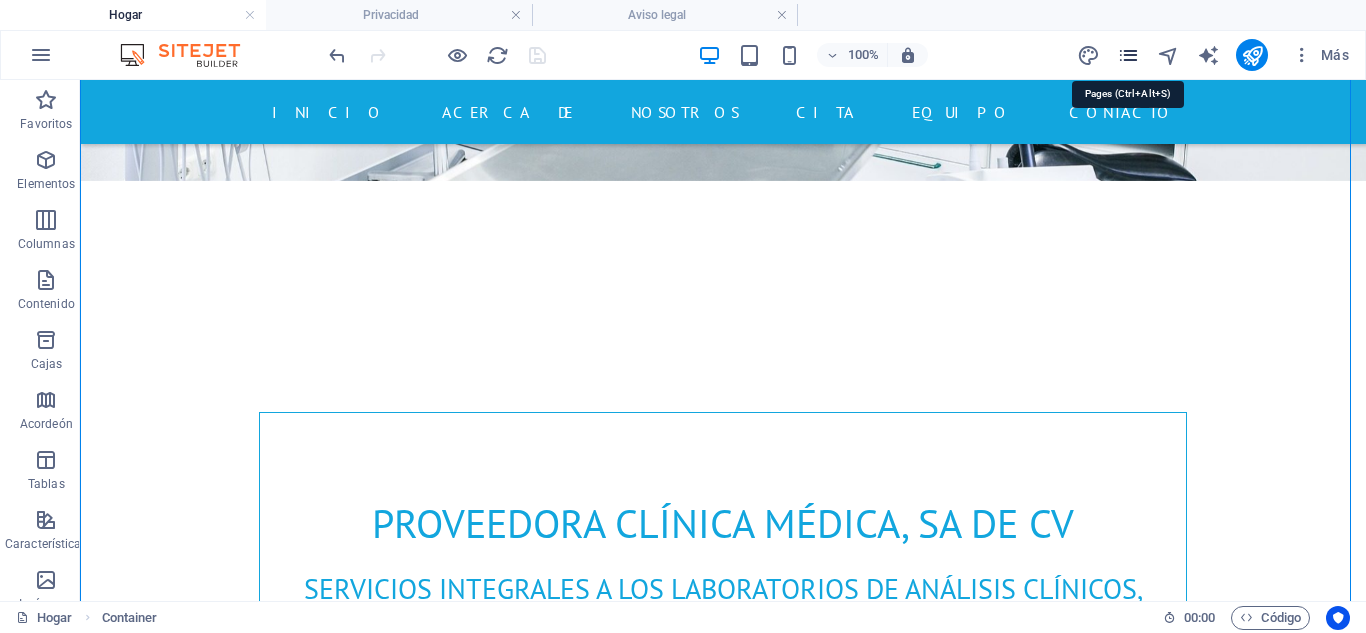 click at bounding box center [1128, 55] 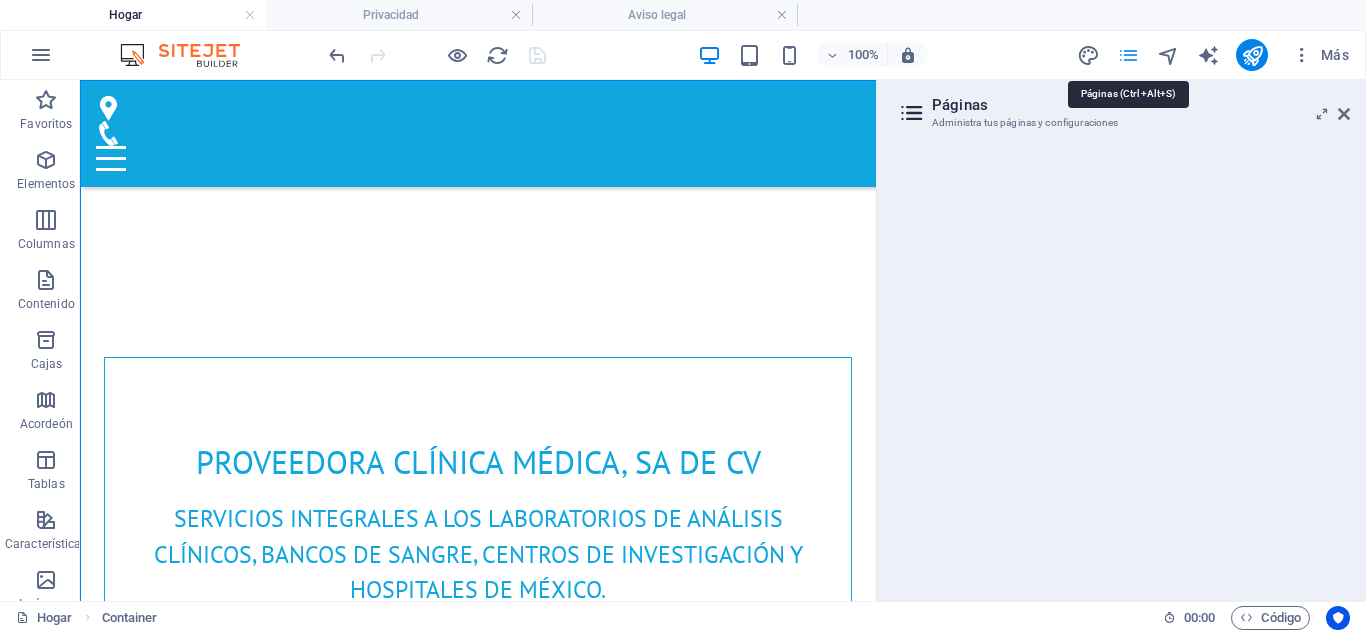 scroll, scrollTop: 963, scrollLeft: 0, axis: vertical 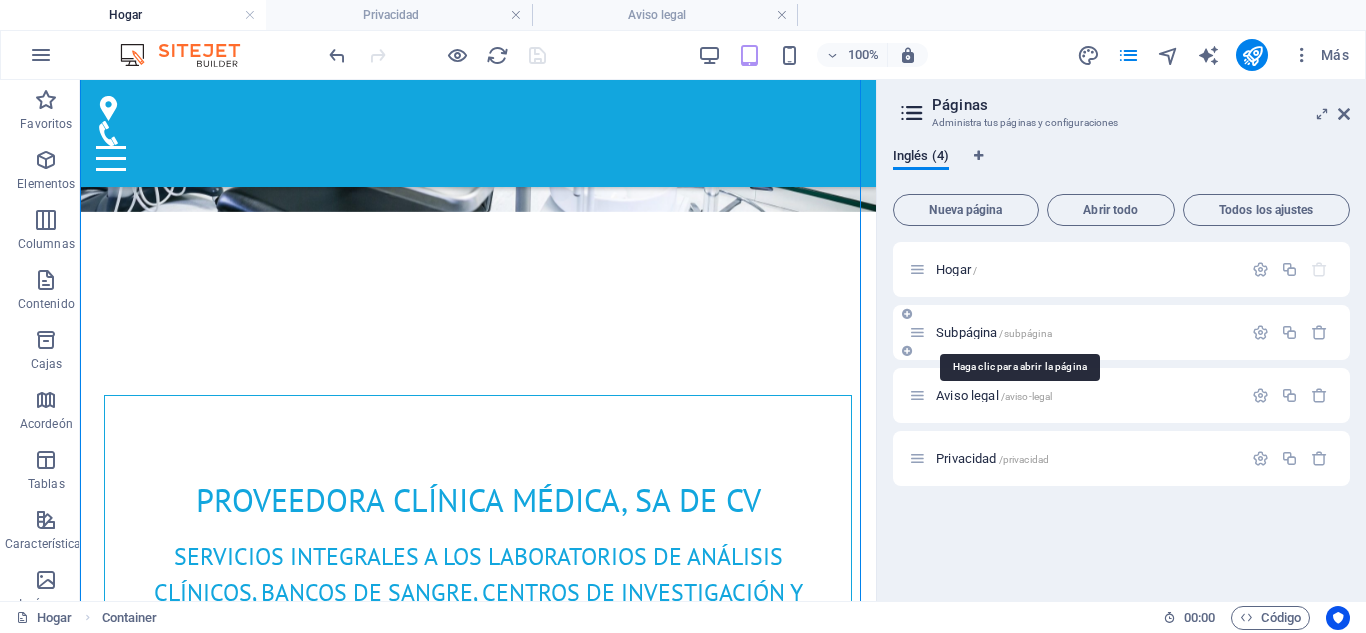 click on "/subpágina" at bounding box center [1025, 333] 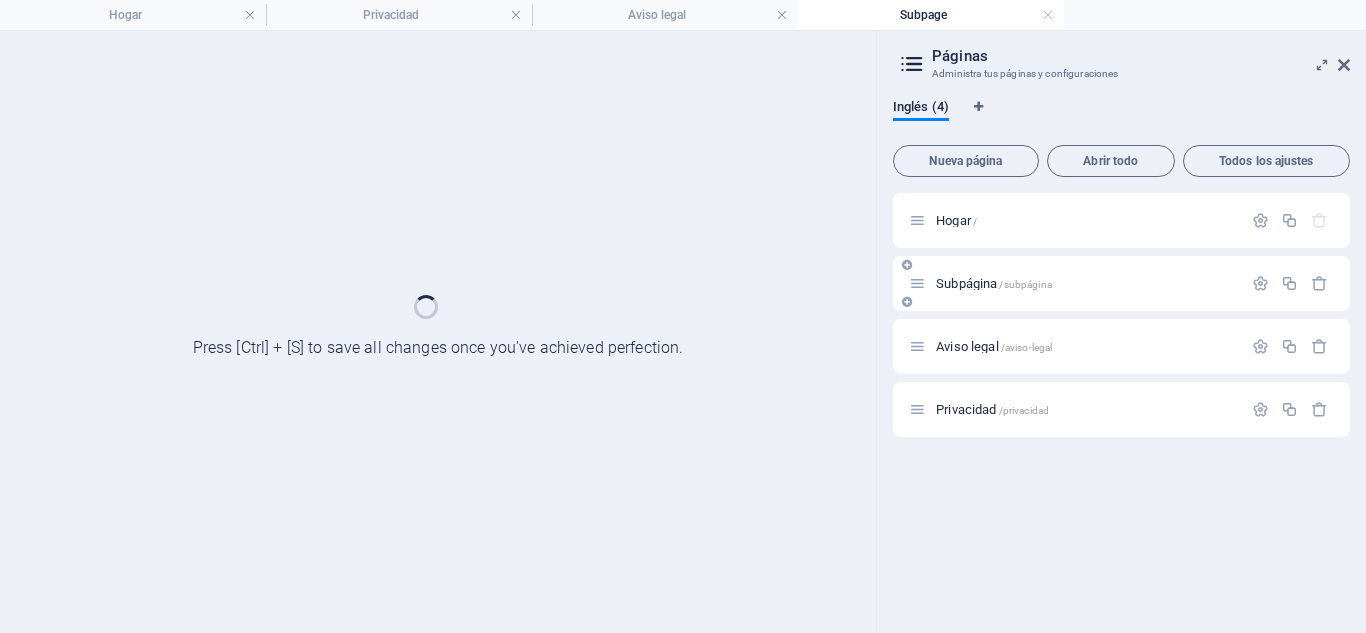 scroll, scrollTop: 0, scrollLeft: 0, axis: both 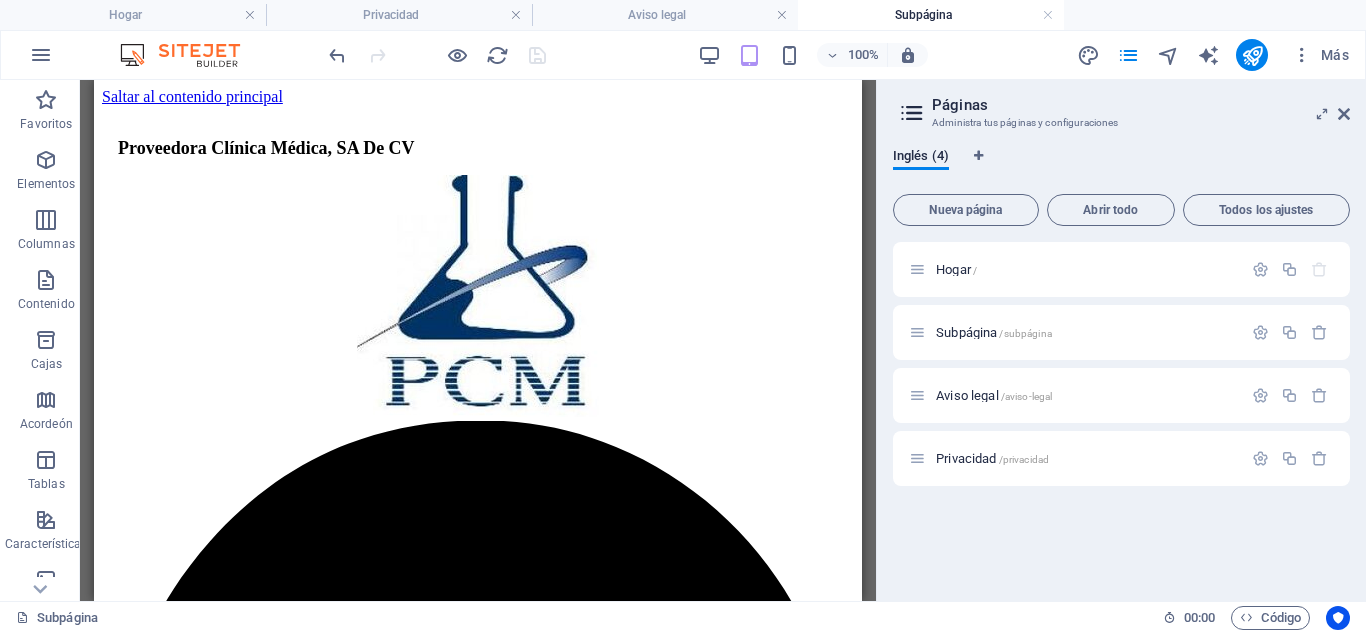 click at bounding box center (912, 113) 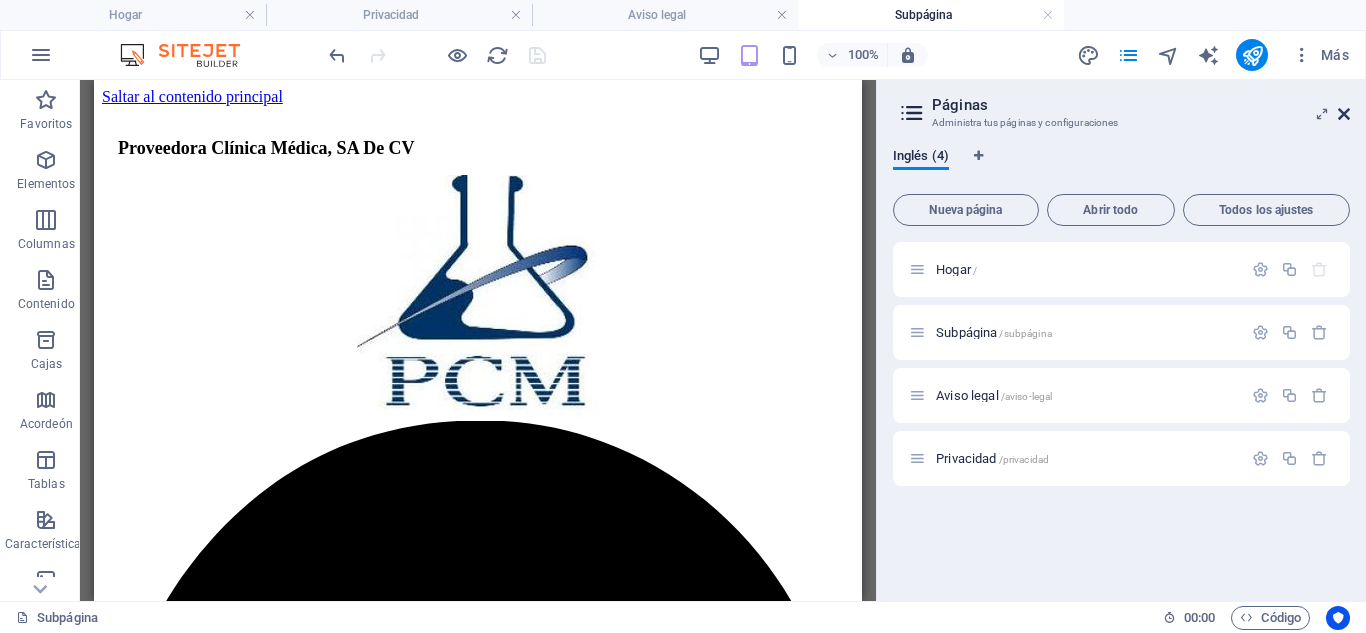 click at bounding box center [1344, 114] 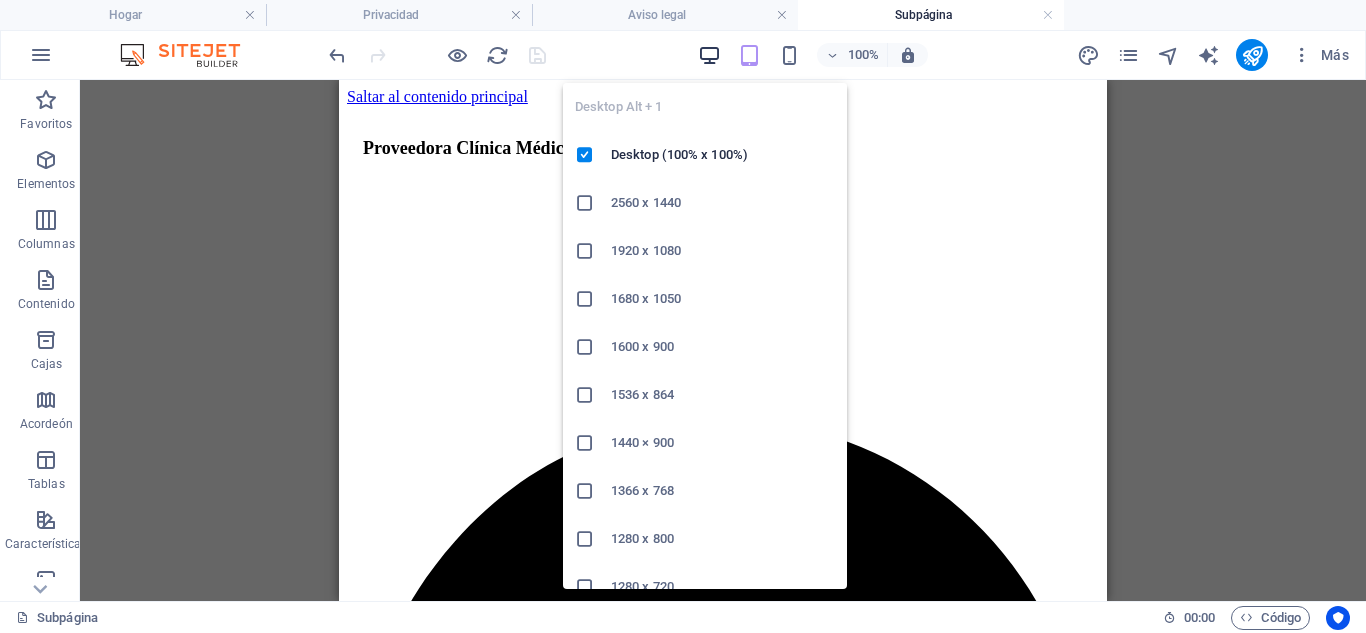 click at bounding box center [709, 55] 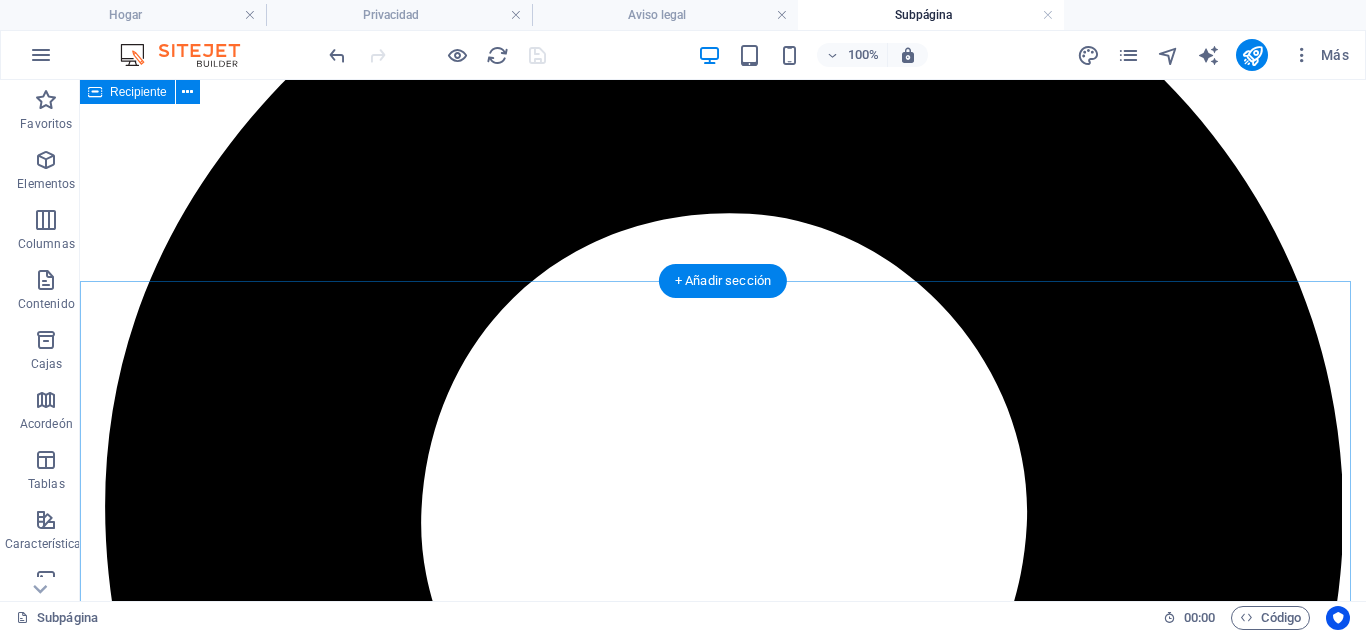 scroll, scrollTop: 0, scrollLeft: 0, axis: both 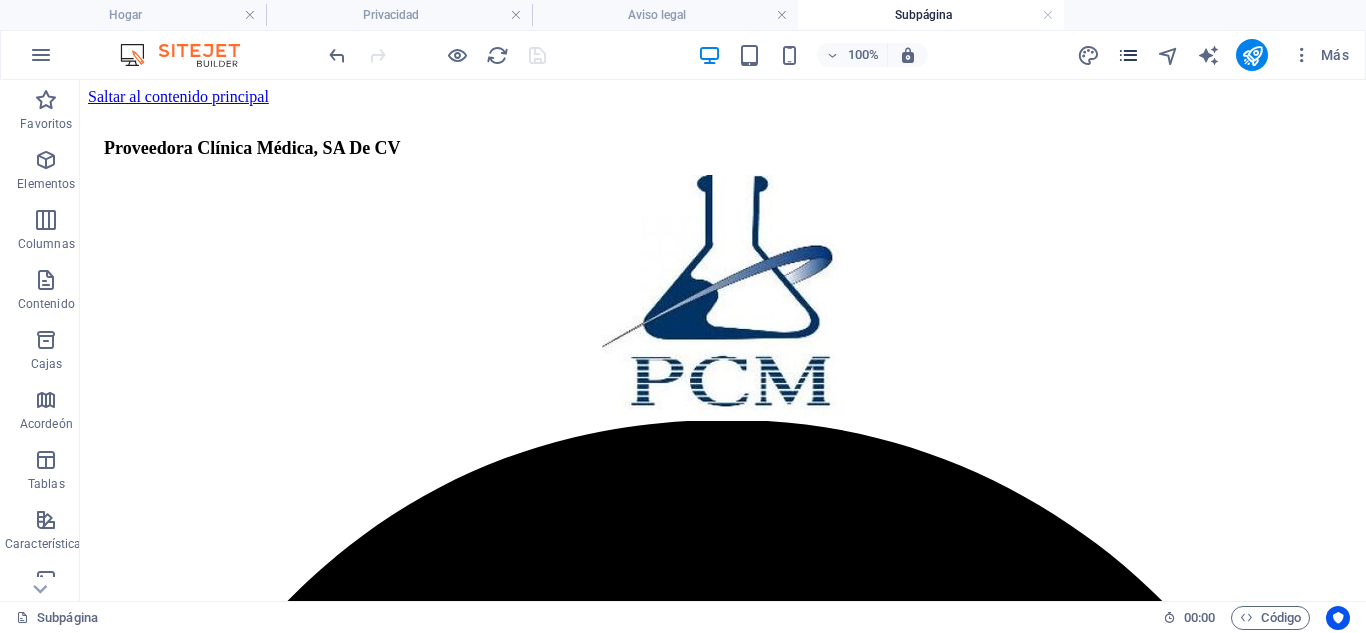 click at bounding box center (1128, 55) 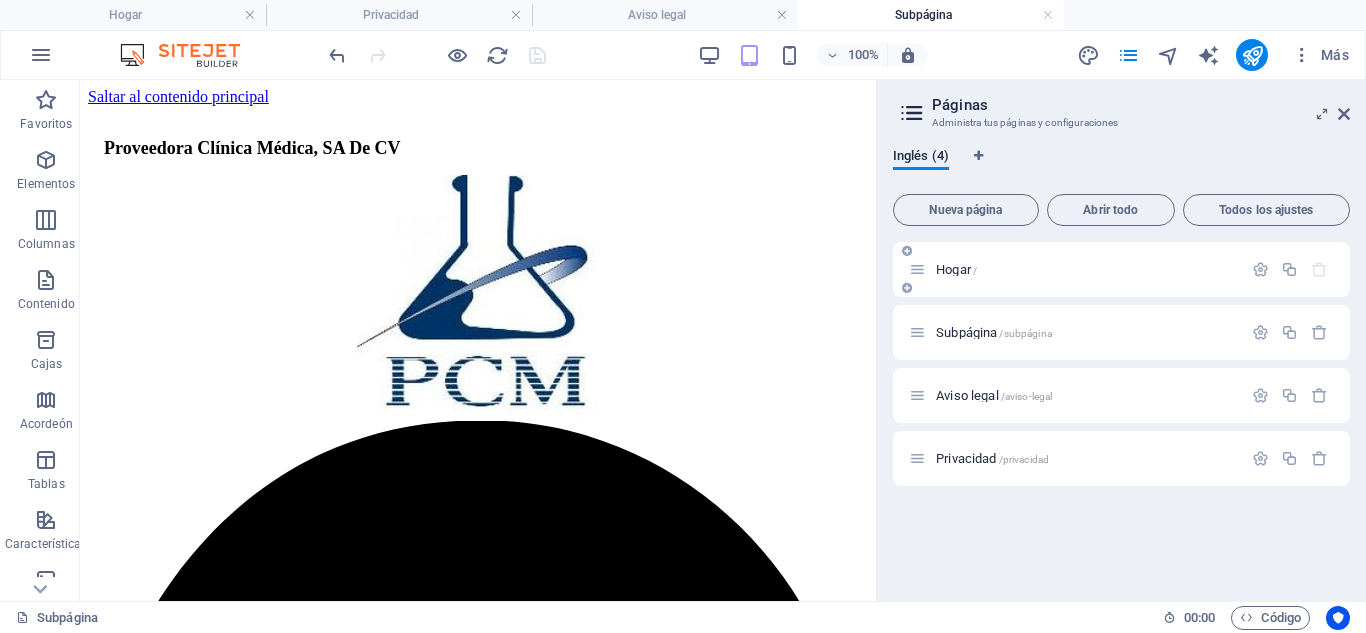 click on "Hogar" at bounding box center [953, 269] 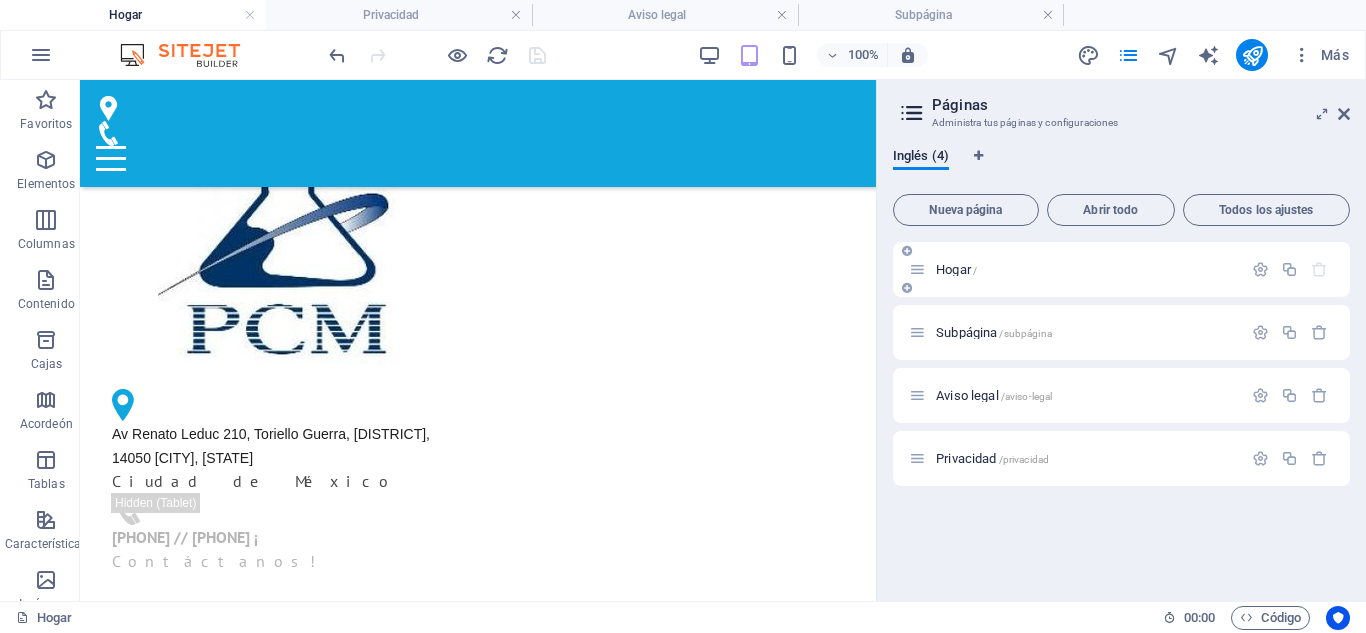 scroll, scrollTop: 963, scrollLeft: 0, axis: vertical 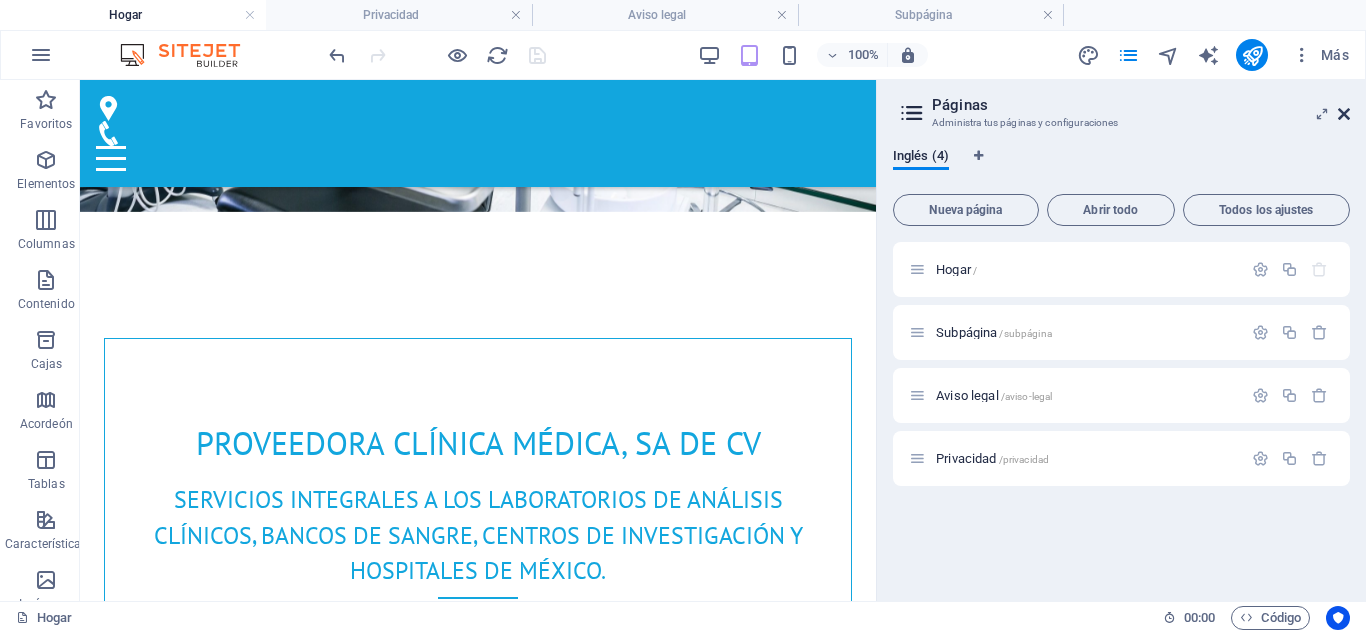 click at bounding box center [1344, 114] 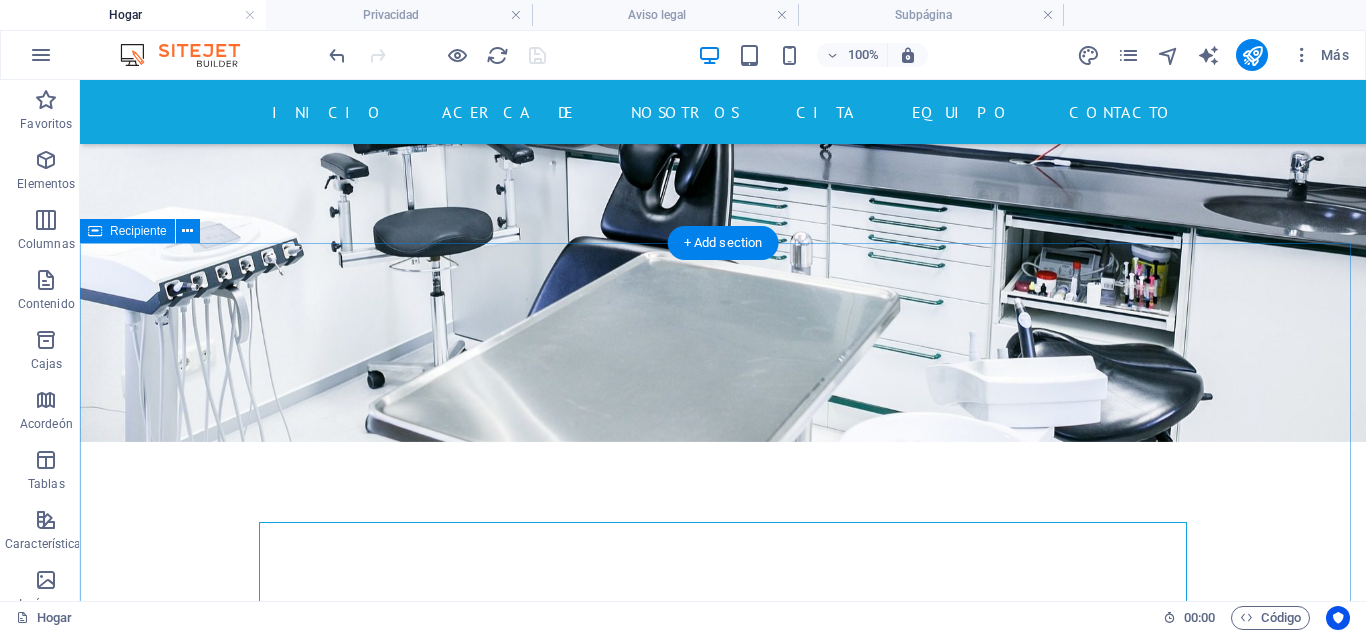 scroll, scrollTop: 800, scrollLeft: 0, axis: vertical 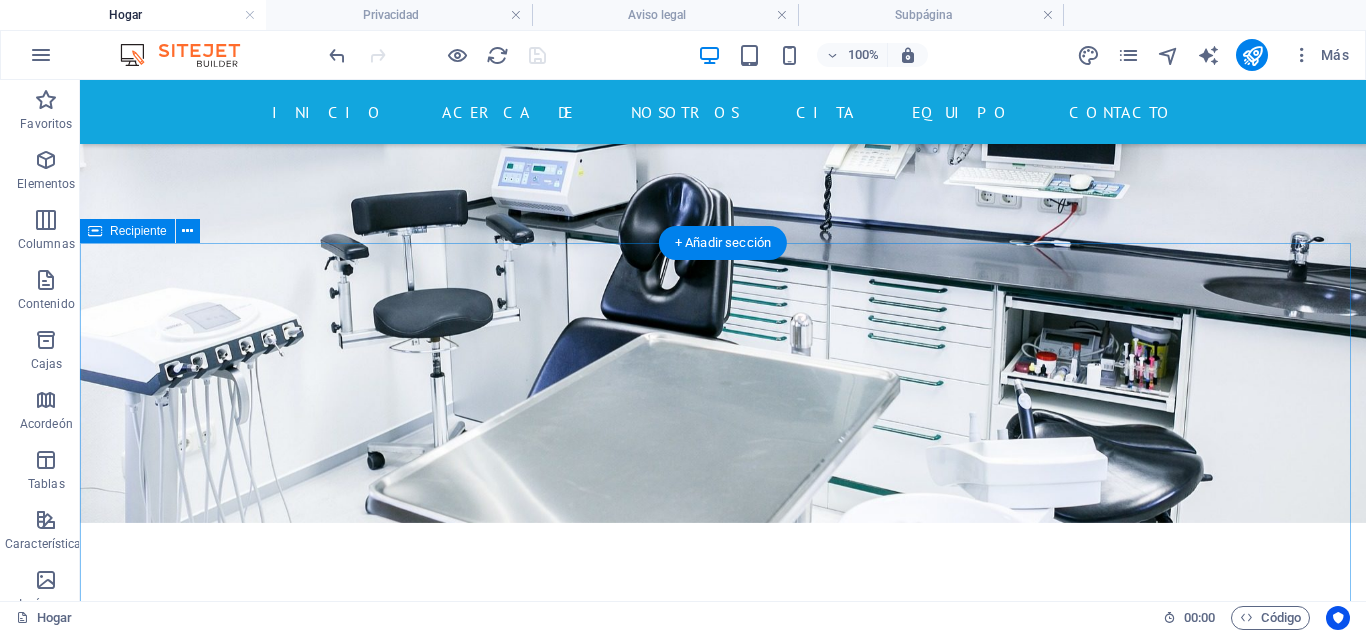 click on "Clínica Moderna Lorem ipsum dolor sit amet, consetetur sadipscing elitr, sed diam nonumy eirmod tempor invidunt ut labore et dolore magna aliquyam erat, sed diam voluptua. At vero eos et accusam et justo duo dolores et ea rebum. Stet clita kasd gubergren, no sea takimata sanctus est Lorem ipsum dolor sit amet. Más información Cuidado de la salud Lorem ipsum dolor sit amet, consetetur sadipscing elitr, sed diam nonumy eirmod tempor invidunt ut labore et dolore magna aliquyam erat, sed diam voluptua. At vero eos et accusam et justo duo dolores et ea rebum. Stet clita kasd gubergren, no sea takimata sanctus est Lorem ipsum dolor sit amet. Más información Seguro Lorem ipsum dolor sit amet, consetetur sadipscing elitr, sed diam nonumy eirmod tempor invidunt ut labore et dolore magna aliquyam erat, sed diam voluptua. At vero eos et accusam et justo duo dolores et ea rebum. Stet clita kasd gubergren, no sea takimata sanctus est Lorem ipsum dolor sit amet. Más información" at bounding box center [723, 1793] 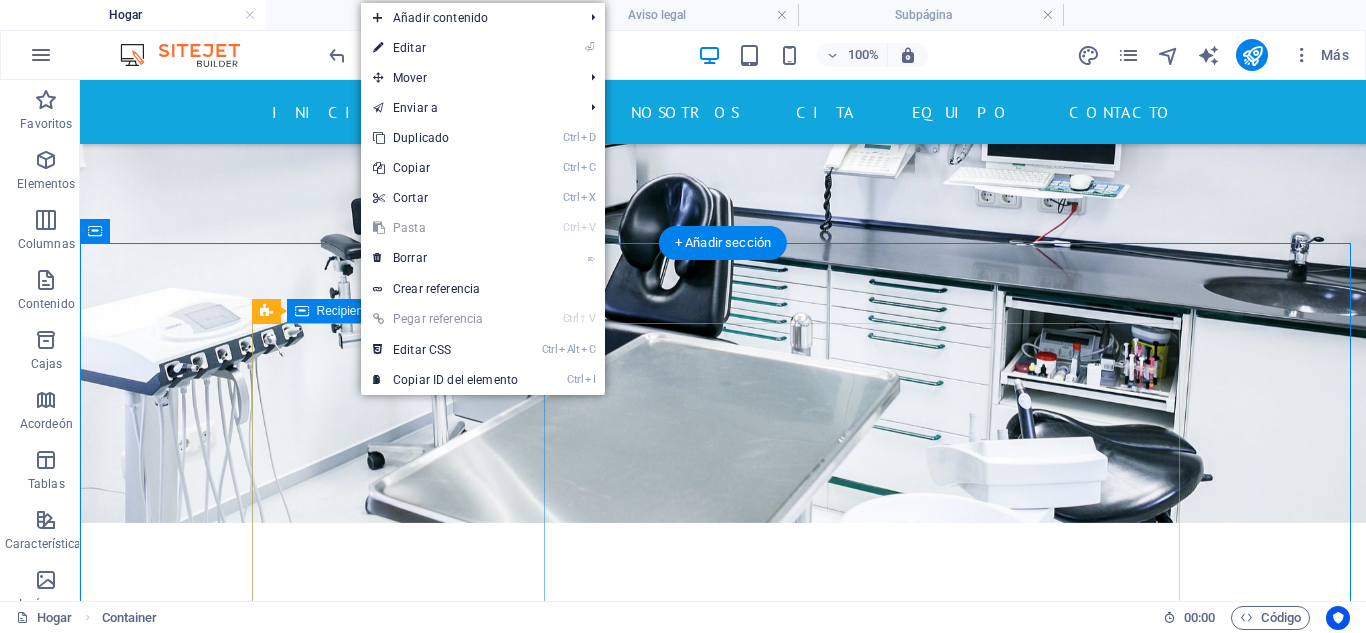 click on "Clínica Moderna Lorem ipsum dolor sit amet, consetetur sadipscing elitr, sed diam nonumy eirmod tempor invidunt ut labore et dolore magna aliquyam erat, sed diam voluptua. At vero eos et accusam et justo duo dolores et ea rebum. Stet clita kasd gubergren, no sea takimata sanctus est Lorem ipsum dolor sit amet. Más información" at bounding box center [723, 1394] 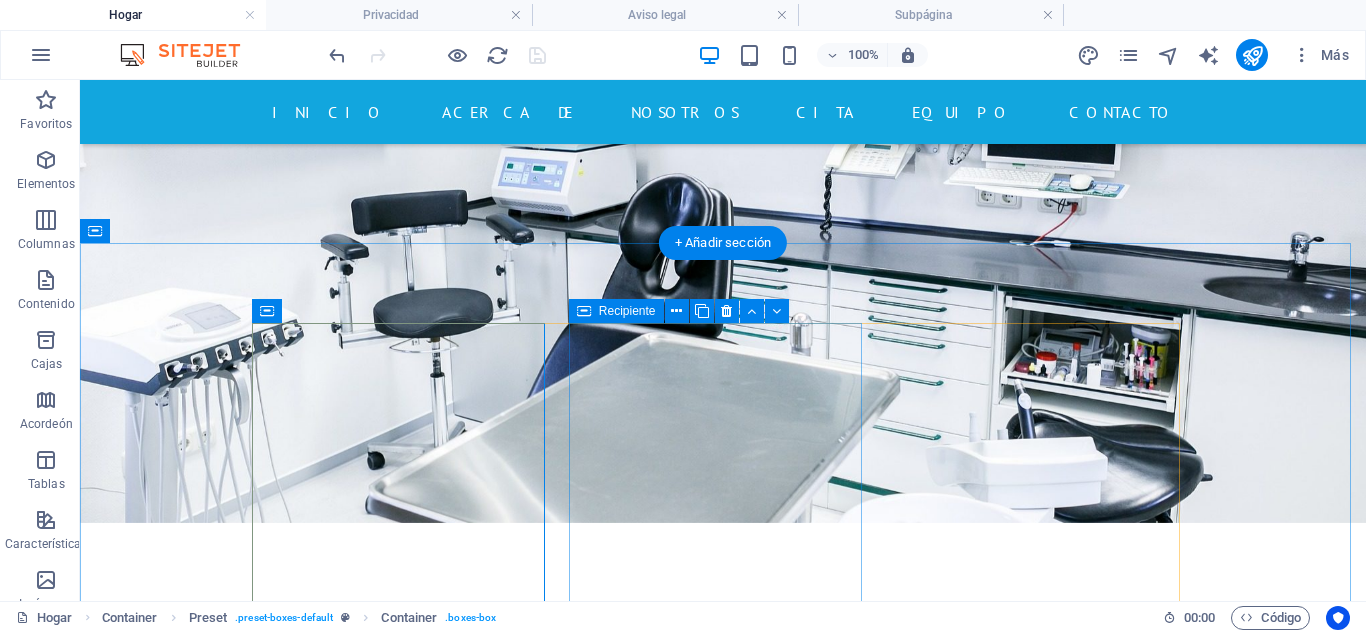 click on "Cuidado de la salud Lorem ipsum dolor sit amet, consetetur sadipscing elitr, sed diam nonumy eirmod tempor invidunt ut labore et dolore magna aliquyam erat, sed diam voluptua. At vero eos et accusam et justo duo dolores et ea rebum. Stet clita kasd gubergren, no sea takimata sanctus est Lorem ipsum dolor sit amet. Más información" at bounding box center (723, 1793) 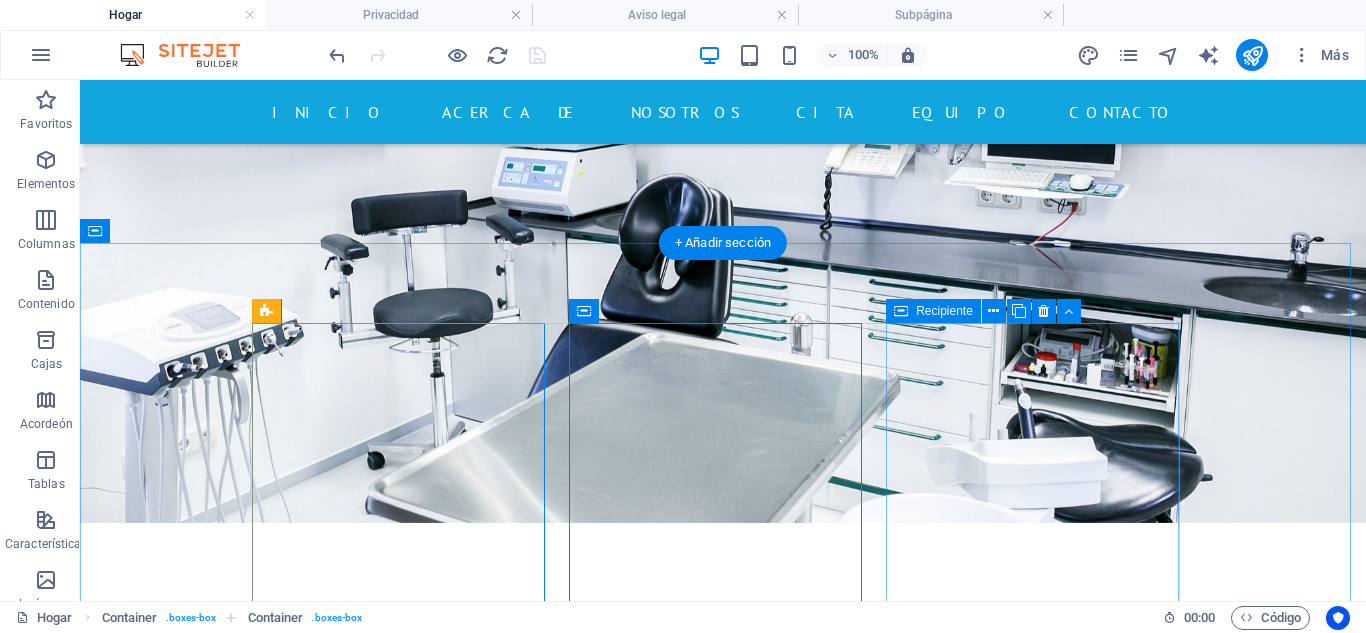 click on "Seguro Lorem ipsum dolor sit amet, consetetur sadipscing elitr, sed diam nonumy eirmod tempor invidunt ut labore et dolore magna aliquyam erat, sed diam voluptua. At vero eos et accusam et justo duo dolores et ea rebum. Stet clita kasd gubergren, no sea takimata sanctus est Lorem ipsum dolor sit amet. Más información" at bounding box center [723, 2192] 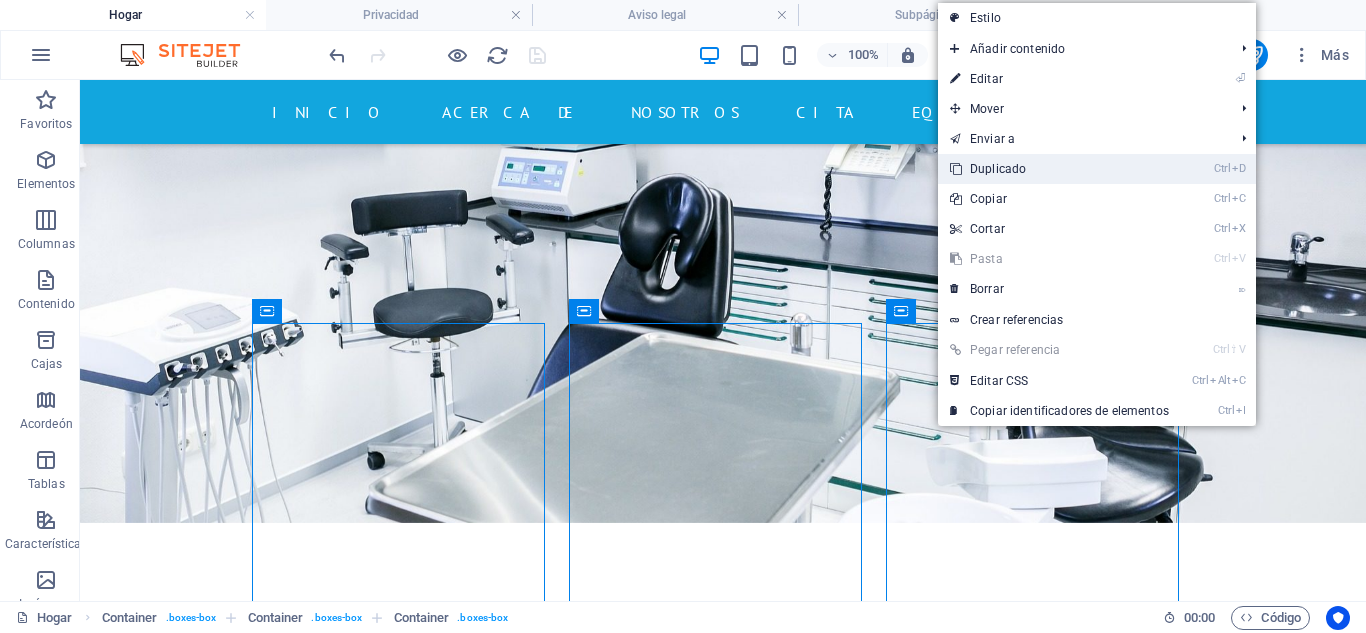 click on "Duplicado" at bounding box center (998, 169) 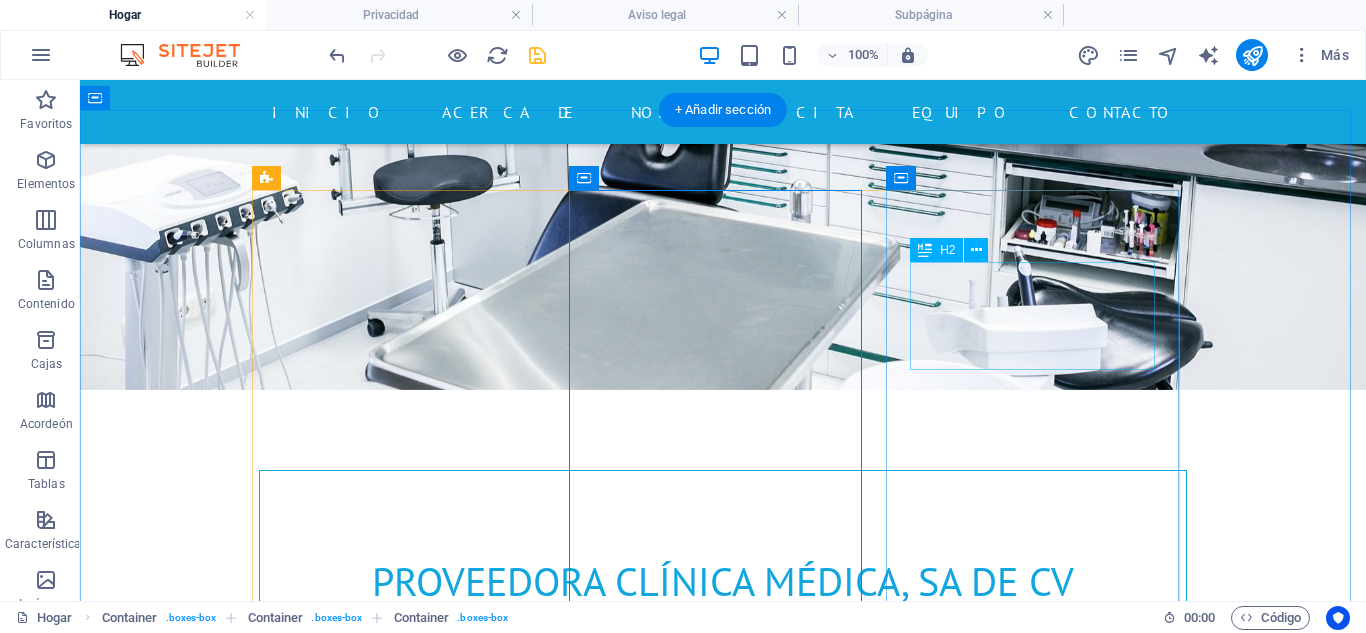 scroll, scrollTop: 800, scrollLeft: 0, axis: vertical 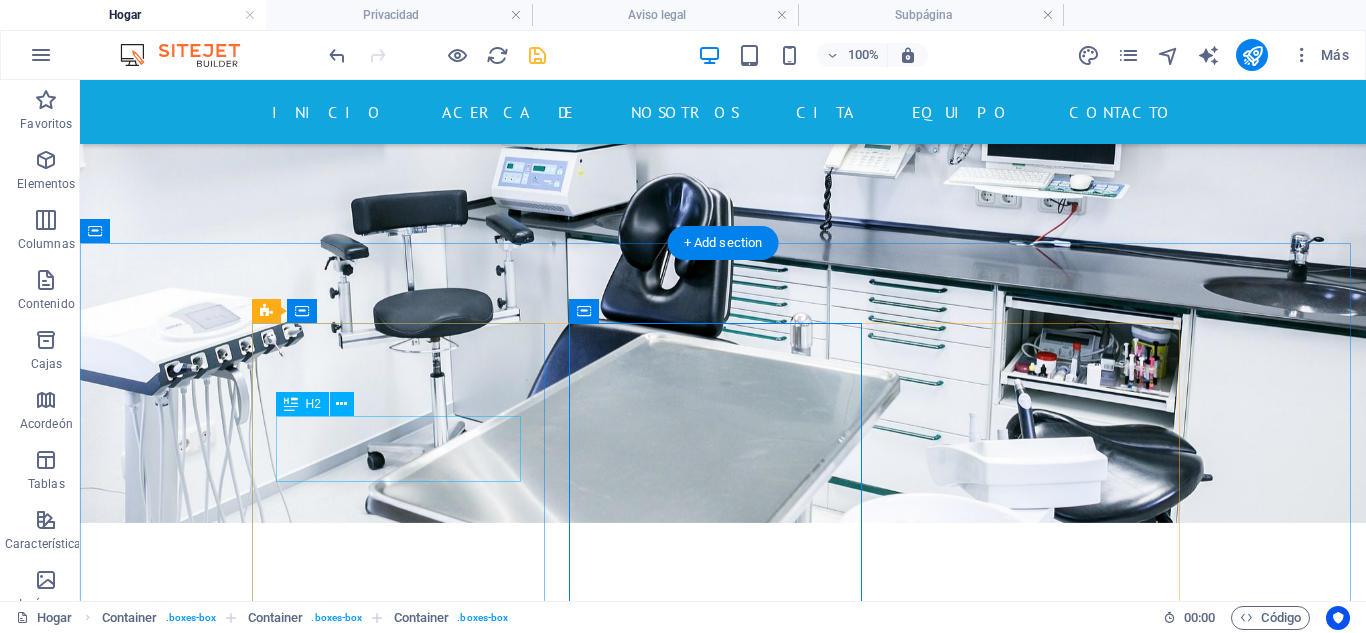 click on "Clínica Moderna" at bounding box center [723, 1306] 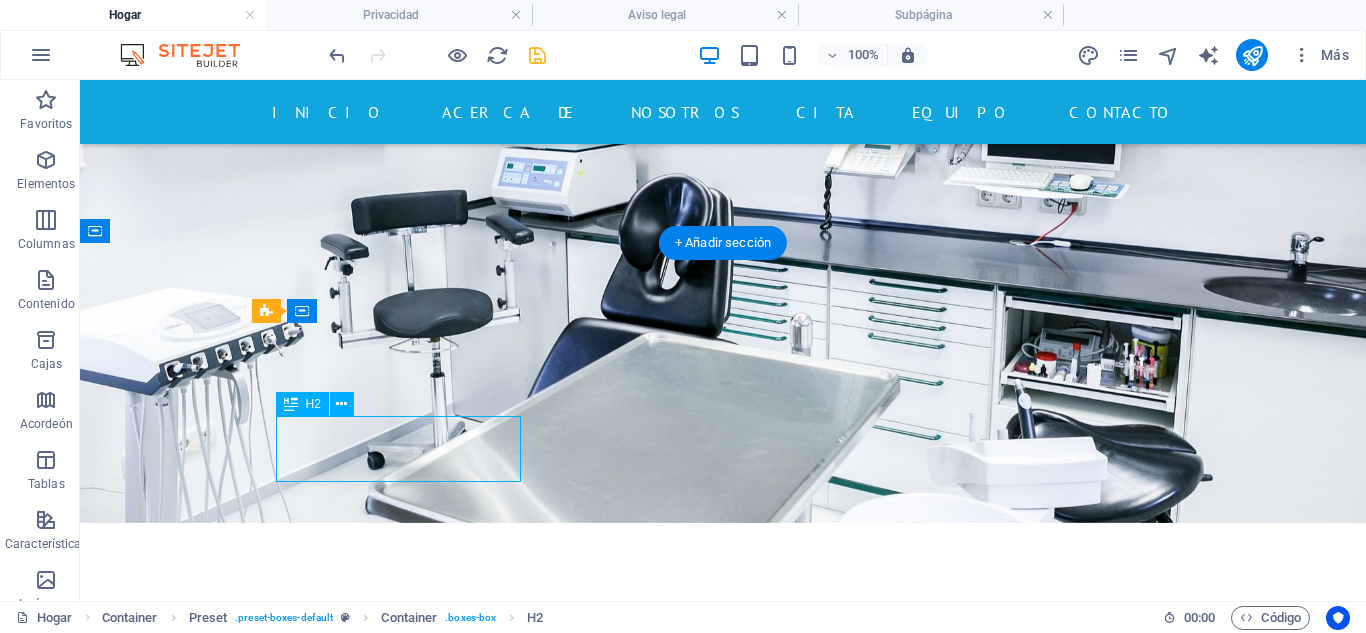 click on "Clínica Moderna" at bounding box center [723, 1306] 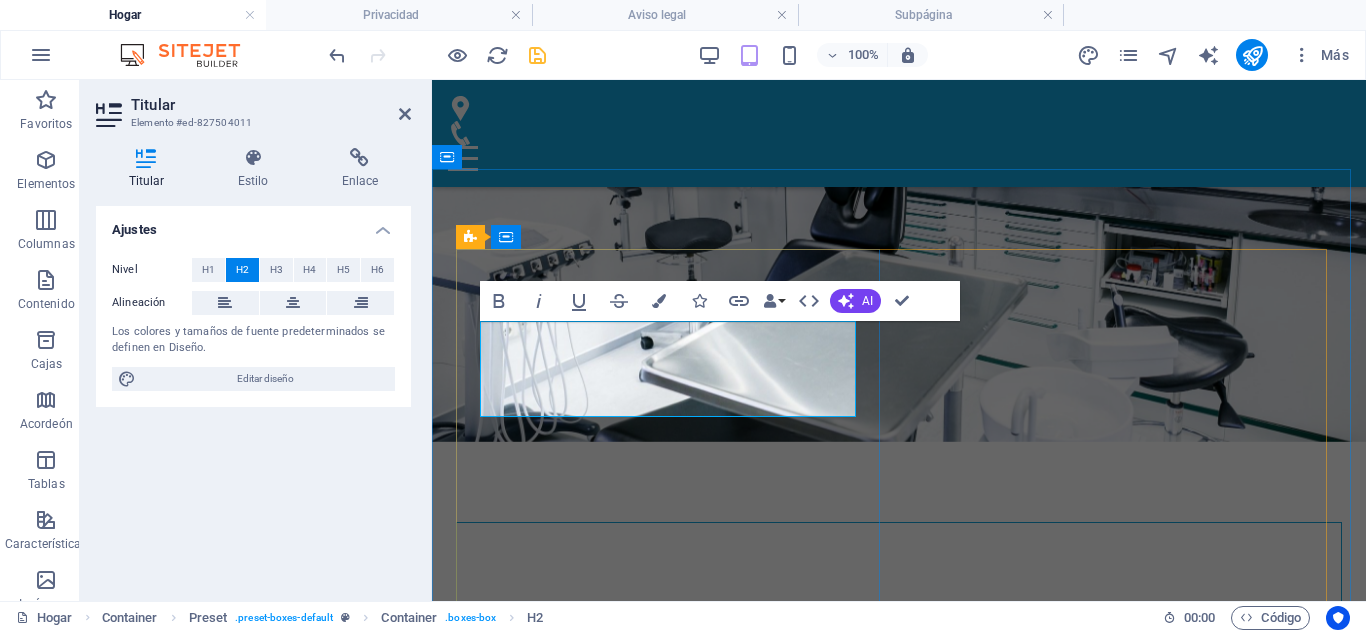 drag, startPoint x: 690, startPoint y: 350, endPoint x: 491, endPoint y: 342, distance: 199.16074 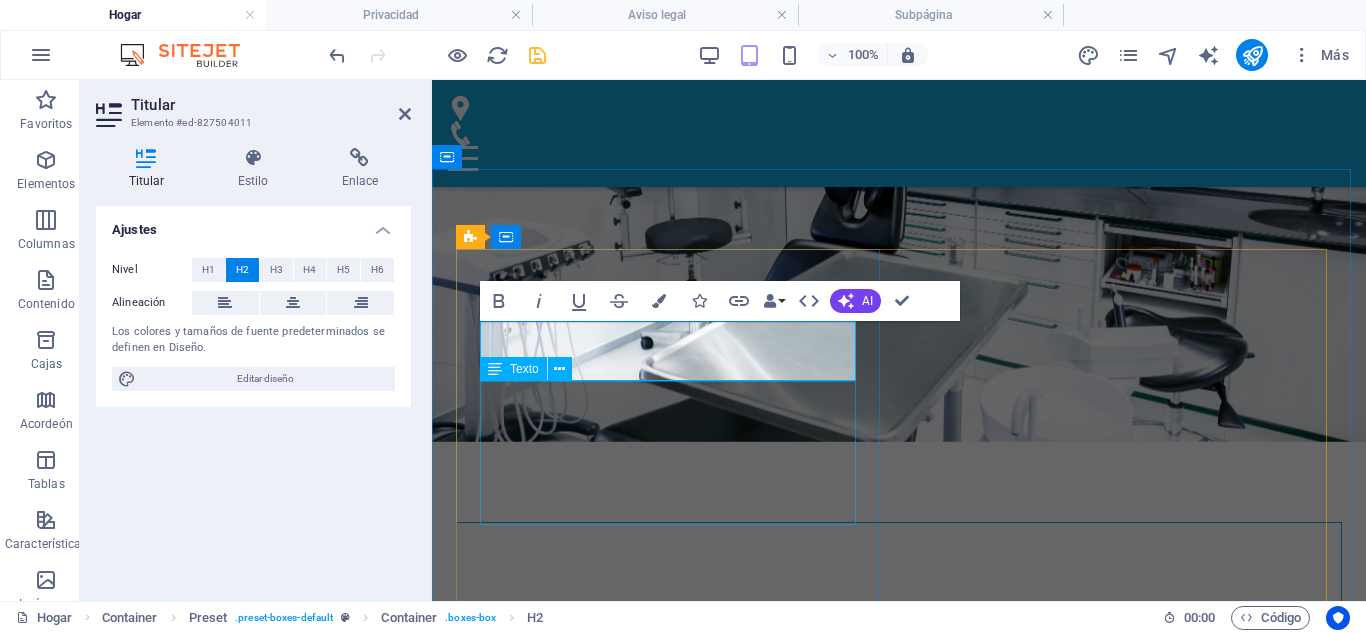 click on "Lorem ipsum dolor sit amet, consetetur sadipscing elitr, sed diam nonumy eirmod tempor invidunt ut labore et dolore magna aliquyam erat, sed diam voluptua. At vero eos et accusam et justo duo dolores et ea rebum. Stet clita kasd gubergren, no sea takimata sanctus est Lorem ipsum dolor sit amet." at bounding box center (899, 1281) 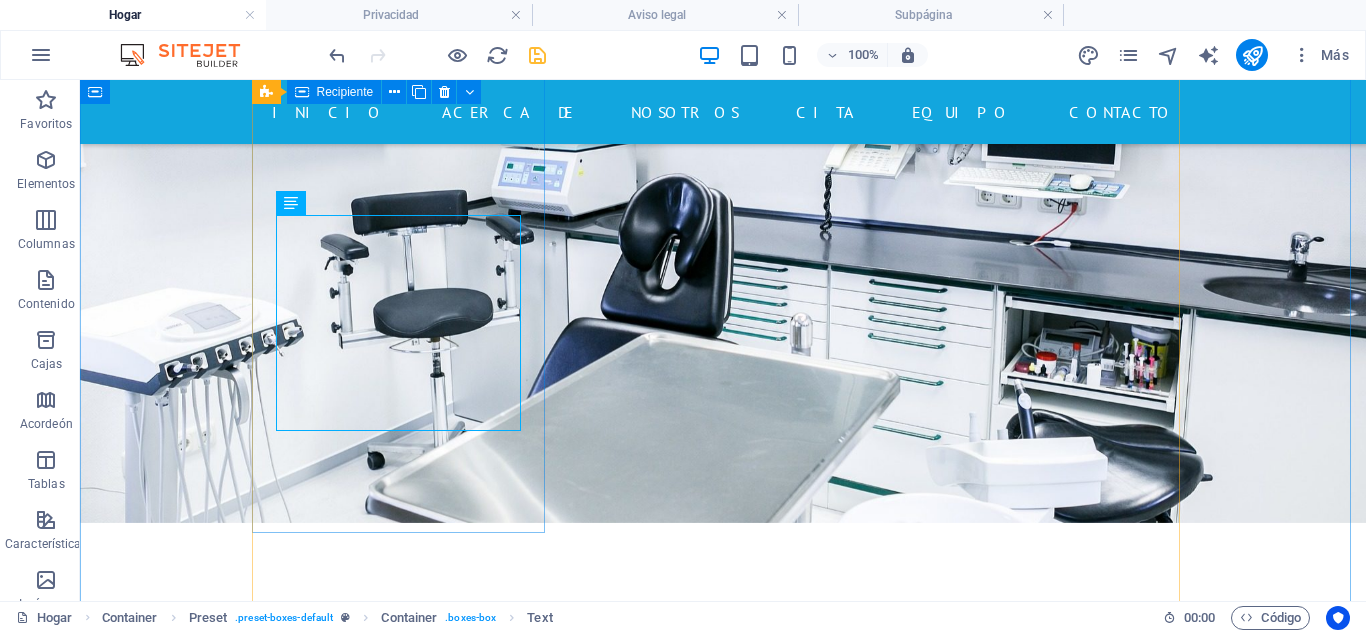 scroll, scrollTop: 1067, scrollLeft: 0, axis: vertical 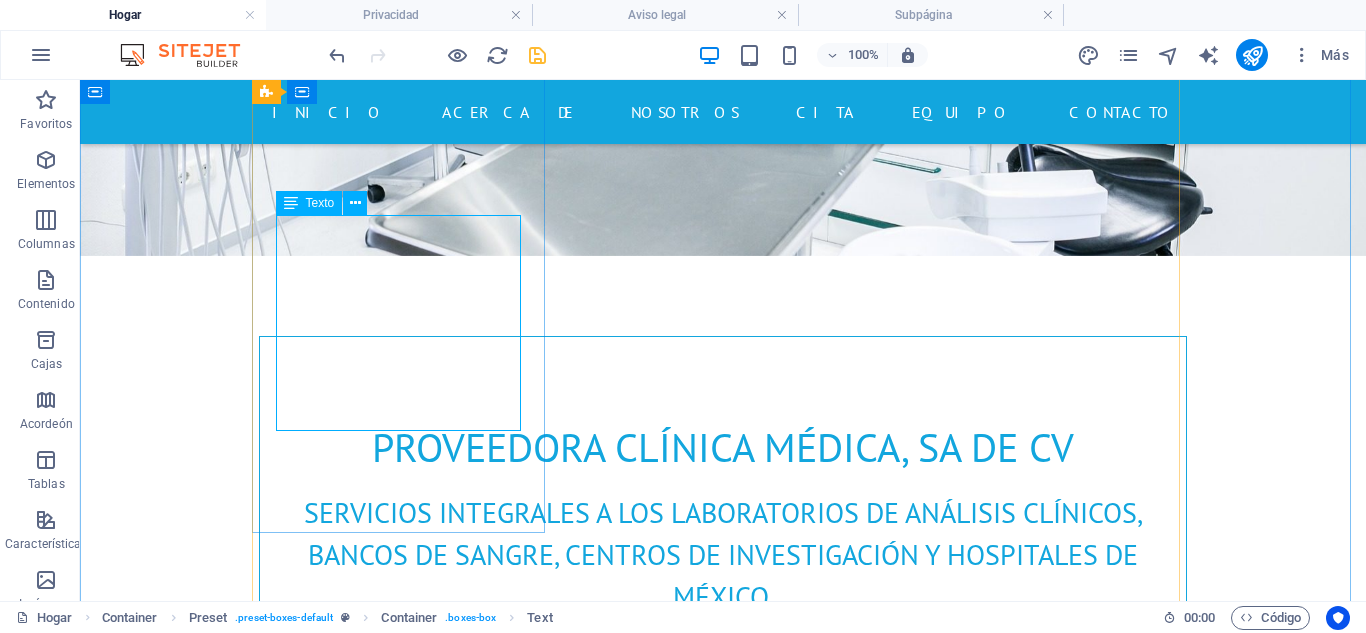 click on "Lorem ipsum dolor sit amet, consetetur sadipscing elitr, sed diam nonumy eirmod tempor invidunt ut labore et dolore magna aliquyam erat, sed diam voluptua. At vero eos et accusam et justo duo dolores et ea rebum. Stet clita kasd gubergren, no sea takimata sanctus est Lorem ipsum dolor sit amet." at bounding box center [723, 1156] 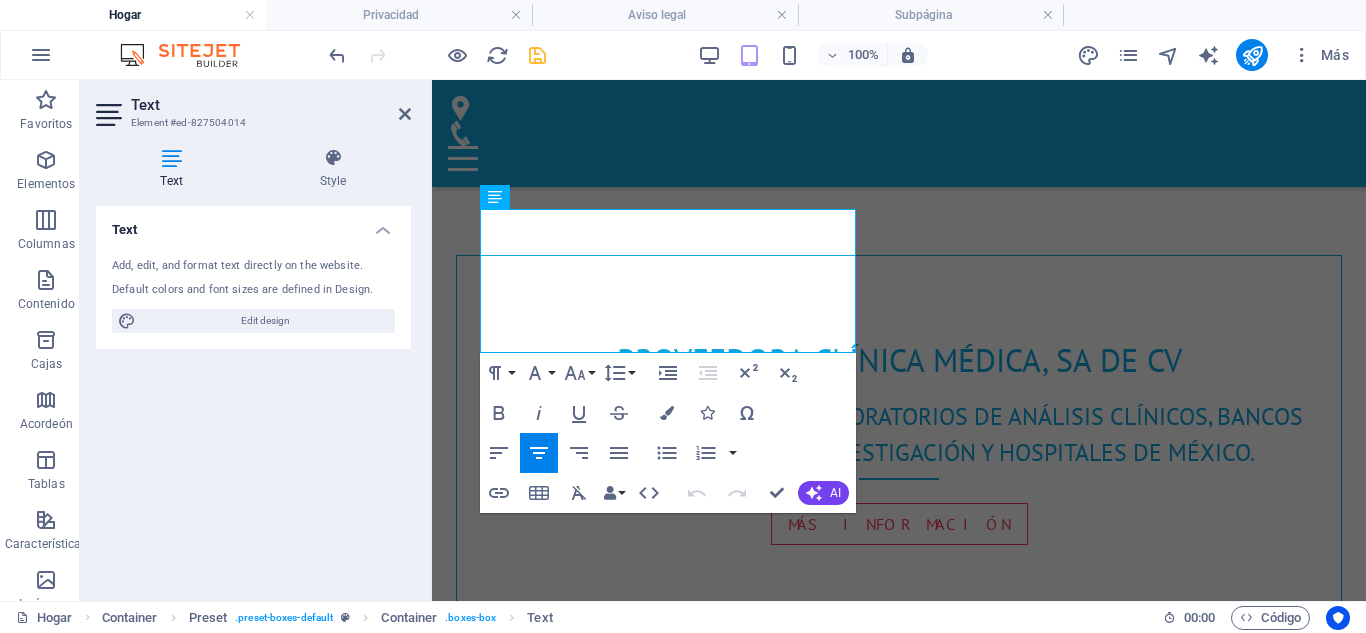 scroll, scrollTop: 972, scrollLeft: 0, axis: vertical 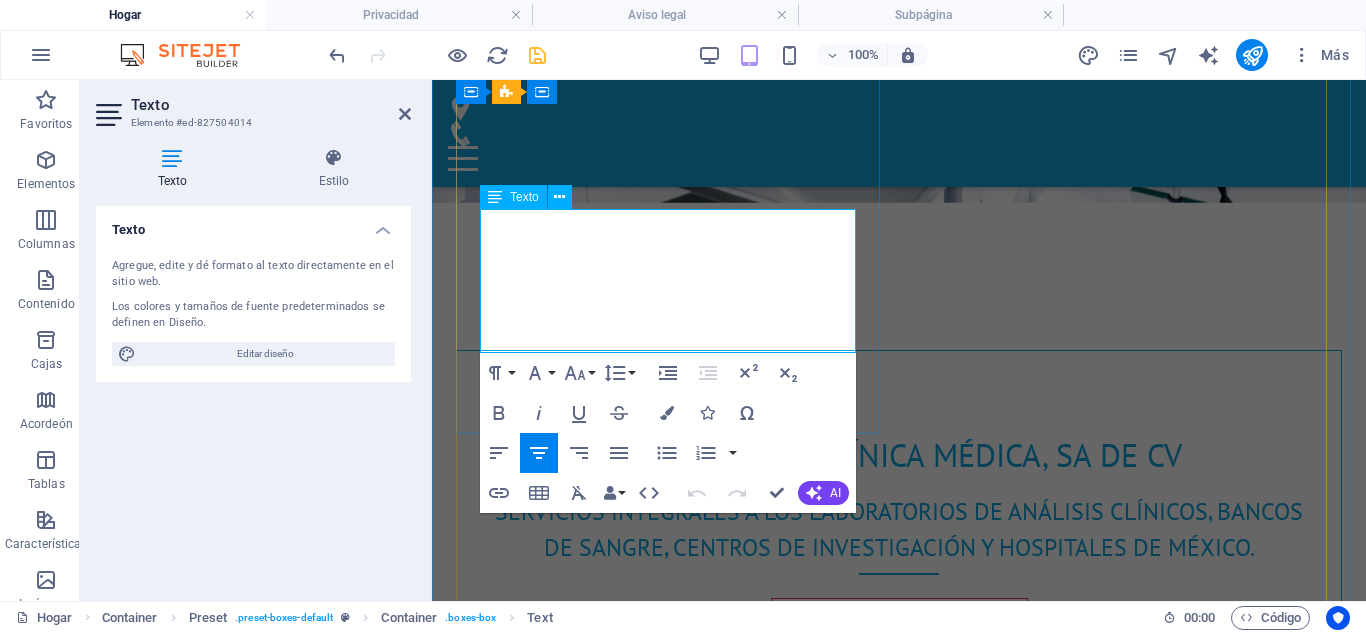 drag, startPoint x: 493, startPoint y: 219, endPoint x: 821, endPoint y: 339, distance: 349.2621 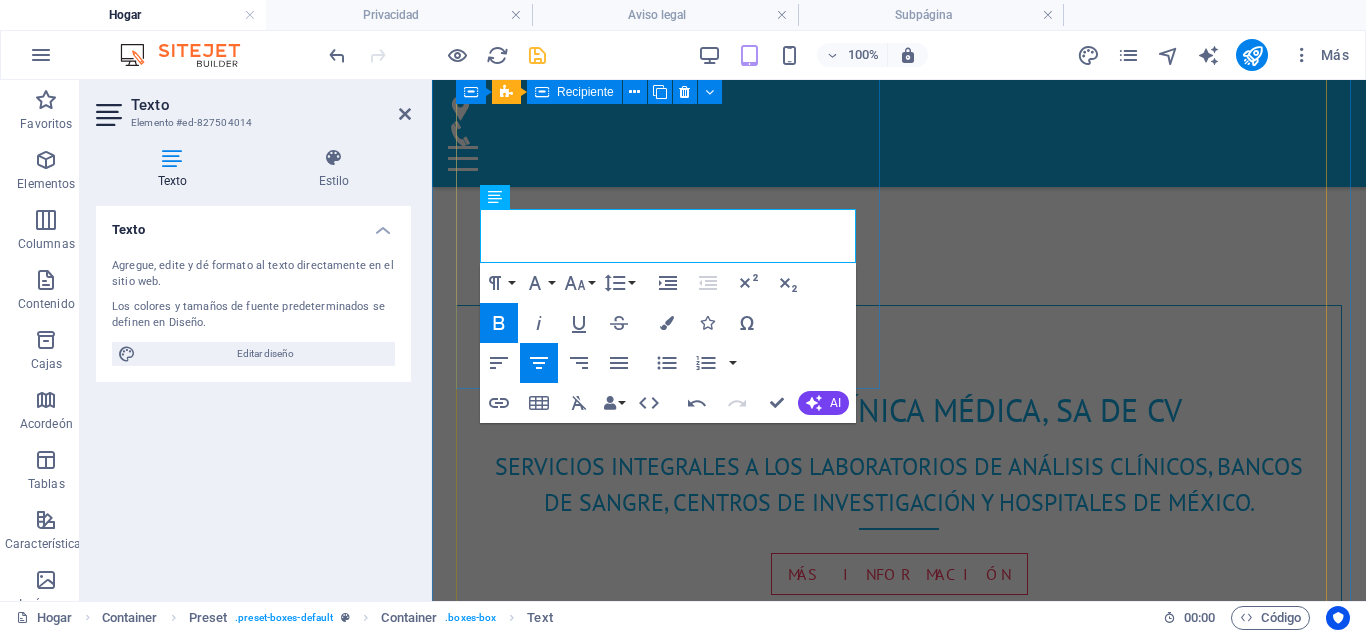 click on "Diagnóstico IVD Equipos de hematología, bioquímica, inmunoensayo, etc. Marca:   Mindray Más información" at bounding box center [899, 956] 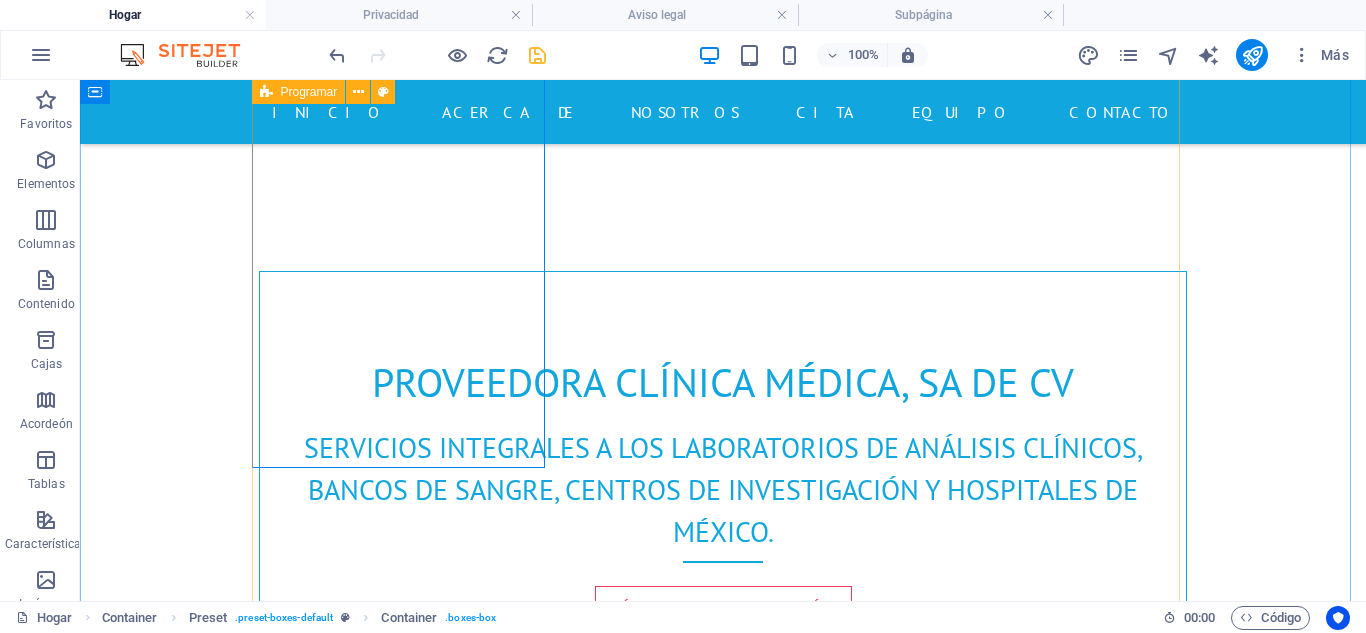 scroll, scrollTop: 1141, scrollLeft: 0, axis: vertical 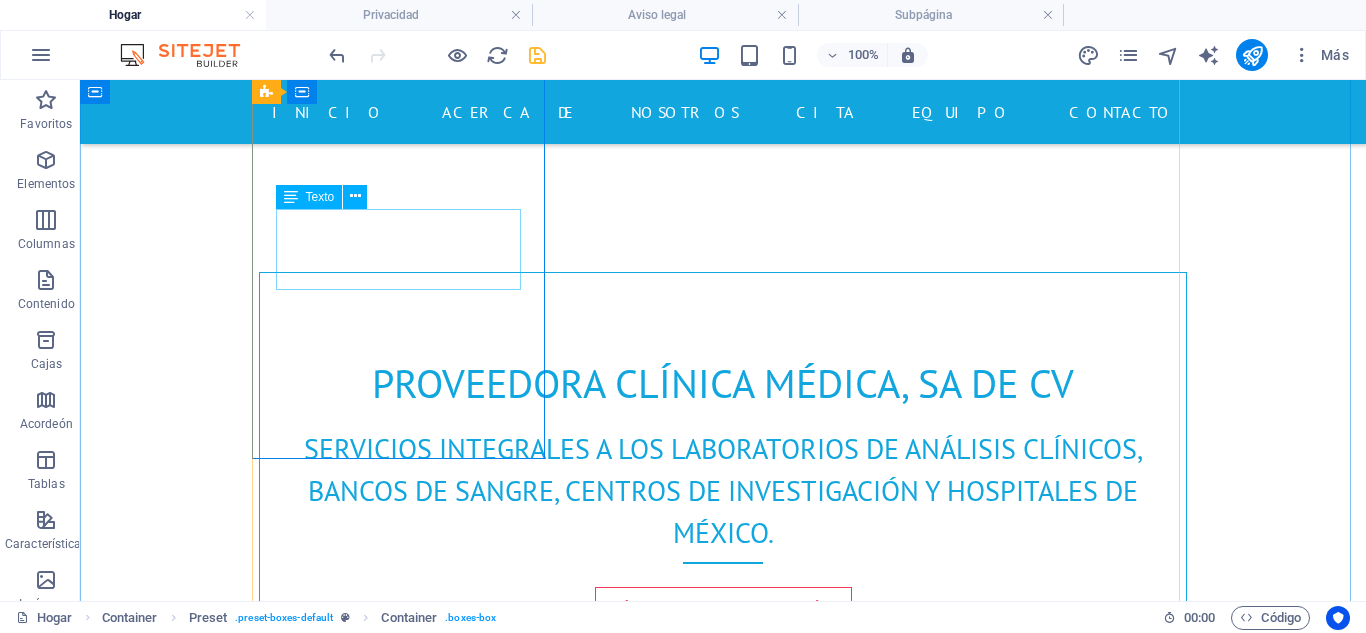 click on "Equipos de hematología, bioquímica, inmunoensayo, etc. Marca:    Mindray" at bounding box center [723, 1021] 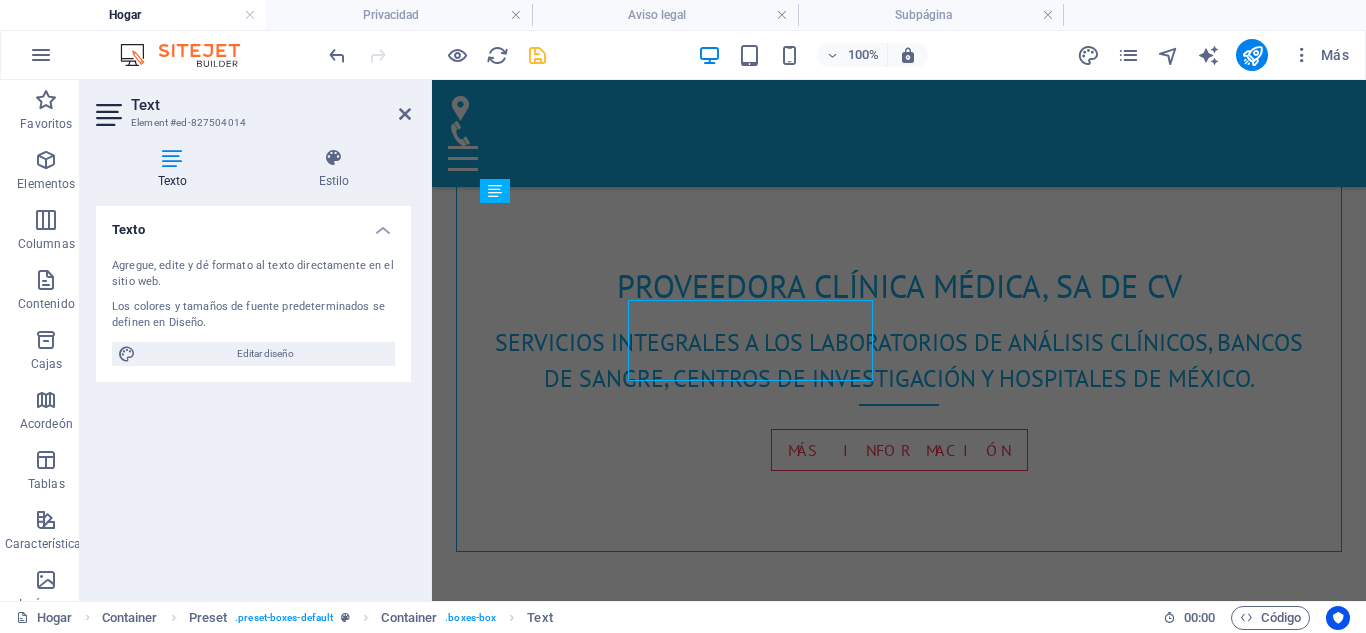 scroll, scrollTop: 1023, scrollLeft: 0, axis: vertical 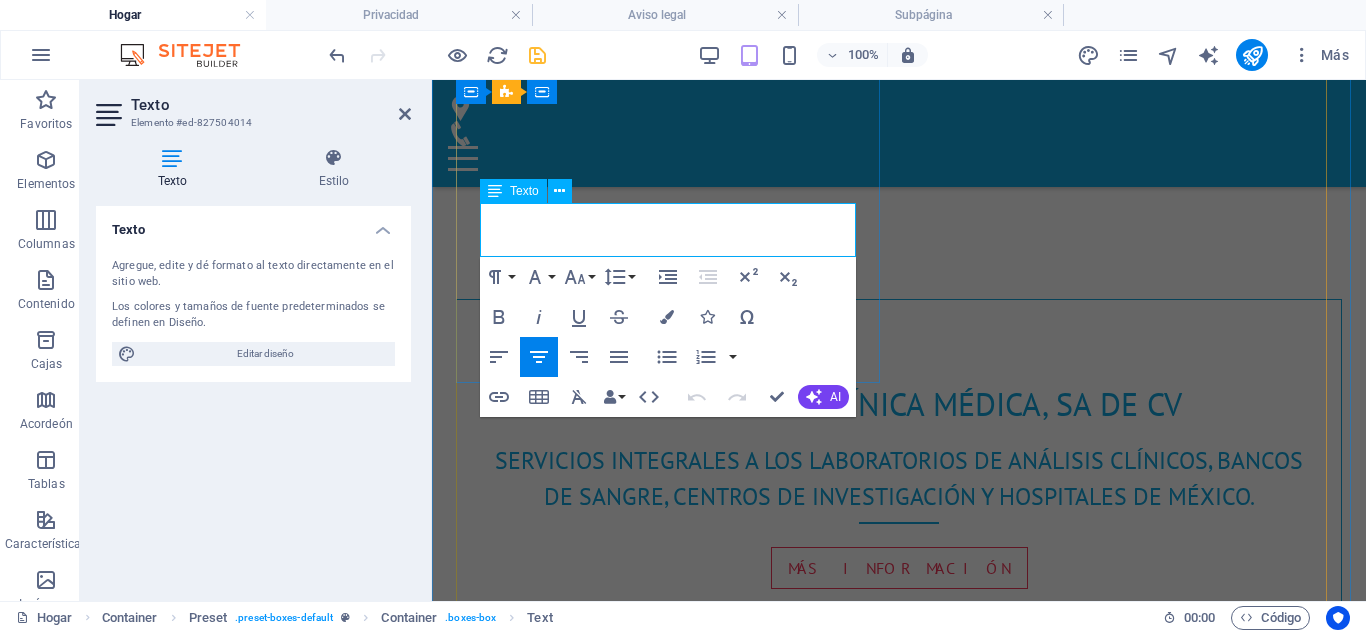 drag, startPoint x: 532, startPoint y: 214, endPoint x: 826, endPoint y: 240, distance: 295.14743 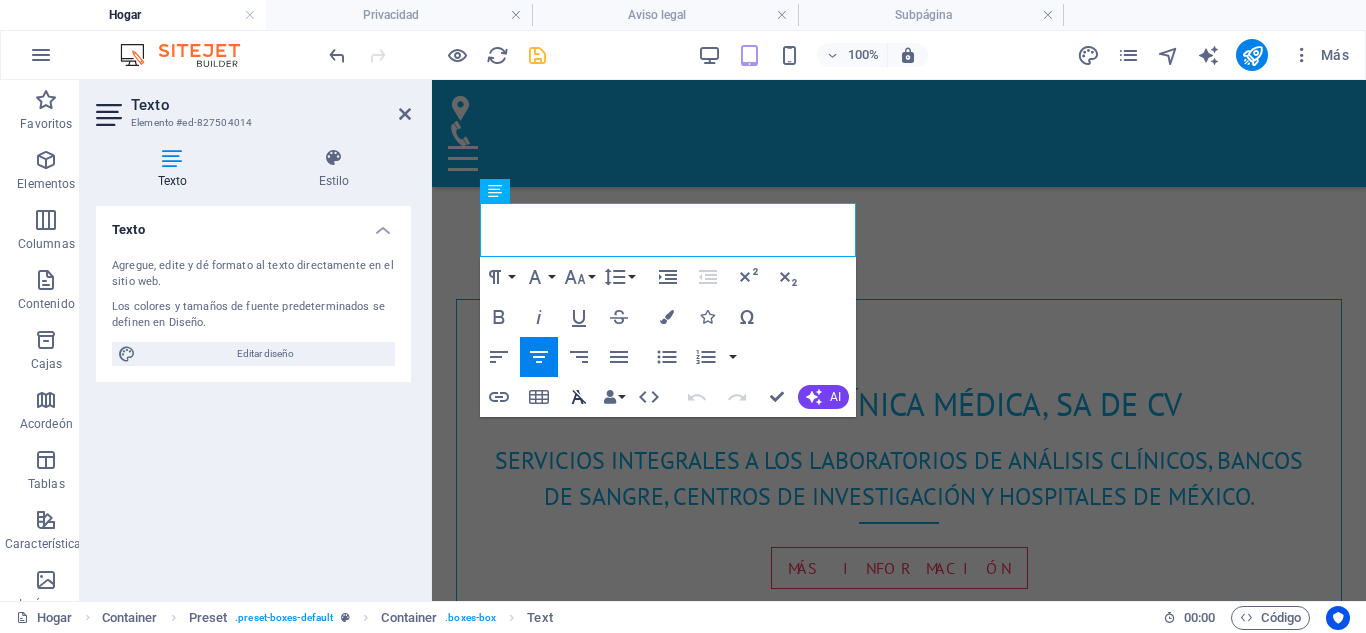 click 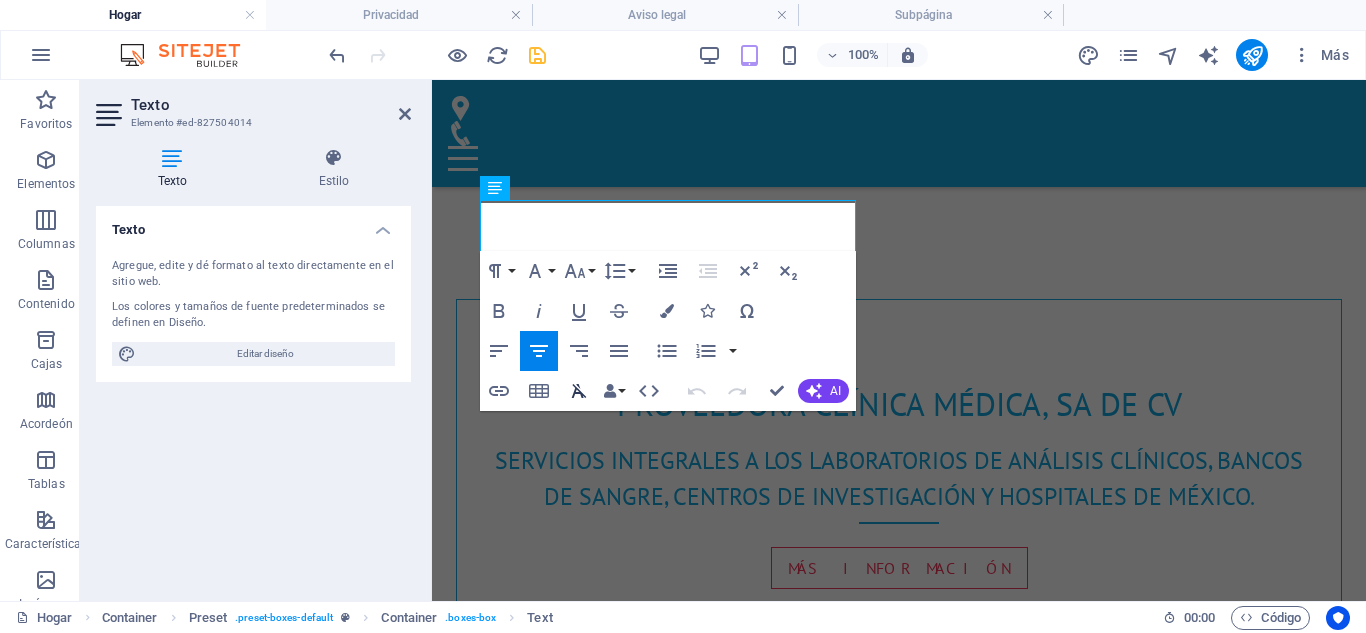 scroll, scrollTop: 1026, scrollLeft: 0, axis: vertical 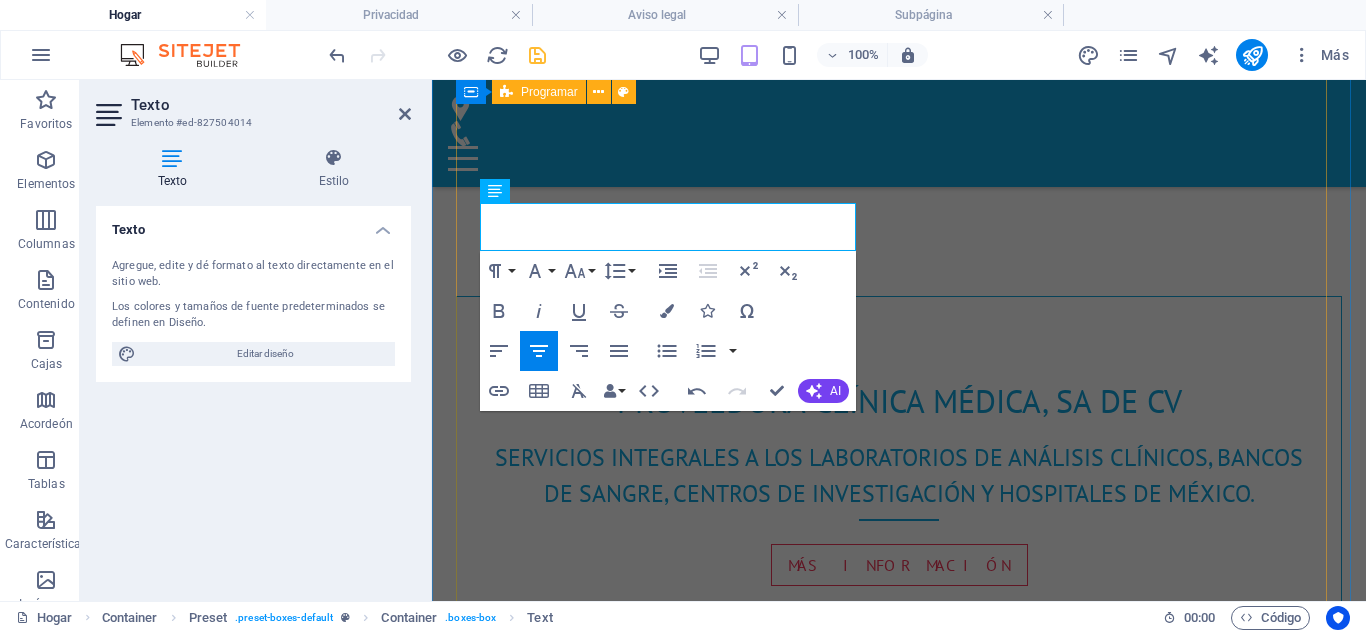click on "Diagnóstico IVD Equipos de hematología, bioquímica, inmunoensayo, etc. Marca: Mindray Más información Clínica Moderna Lorem ipsum dolor sit amet, consetetur sadipscing elitr, sed diam nonumy eirmod tempor invidunt ut labore et dolore magna aliquyam erat, sed diam voluptua. At vero eos et accusam et justo duo dolores et ea rebum. Stet clita kasd gubergren, no sea takimata sanctus est Lorem ipsum dolor sit amet. Más información Cuidado de la salud Lorem ipsum dolor sit amet, consetetur sadipscing elitr, sed diam nonumy eirmod tempor invidunt ut labore et dolore magna aliquyam erat, sed diam voluptua. At vero eos et accusam et justo duo dolores et ea rebum. Stet clita kasd gubergren, no sea takimata sanctus est Lorem ipsum dolor sit amet. Más información Cuidado de la salud Más información Seguro Más información Seguro Más información" at bounding box center (899, 1999) 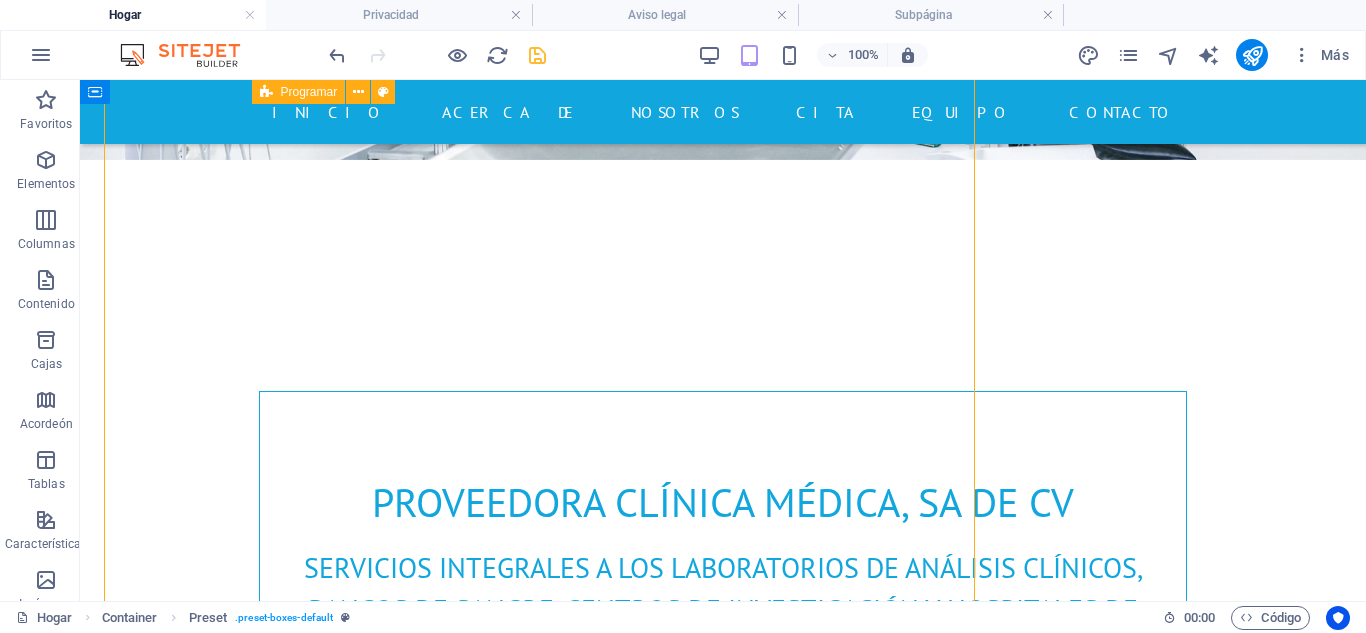 scroll, scrollTop: 1151, scrollLeft: 0, axis: vertical 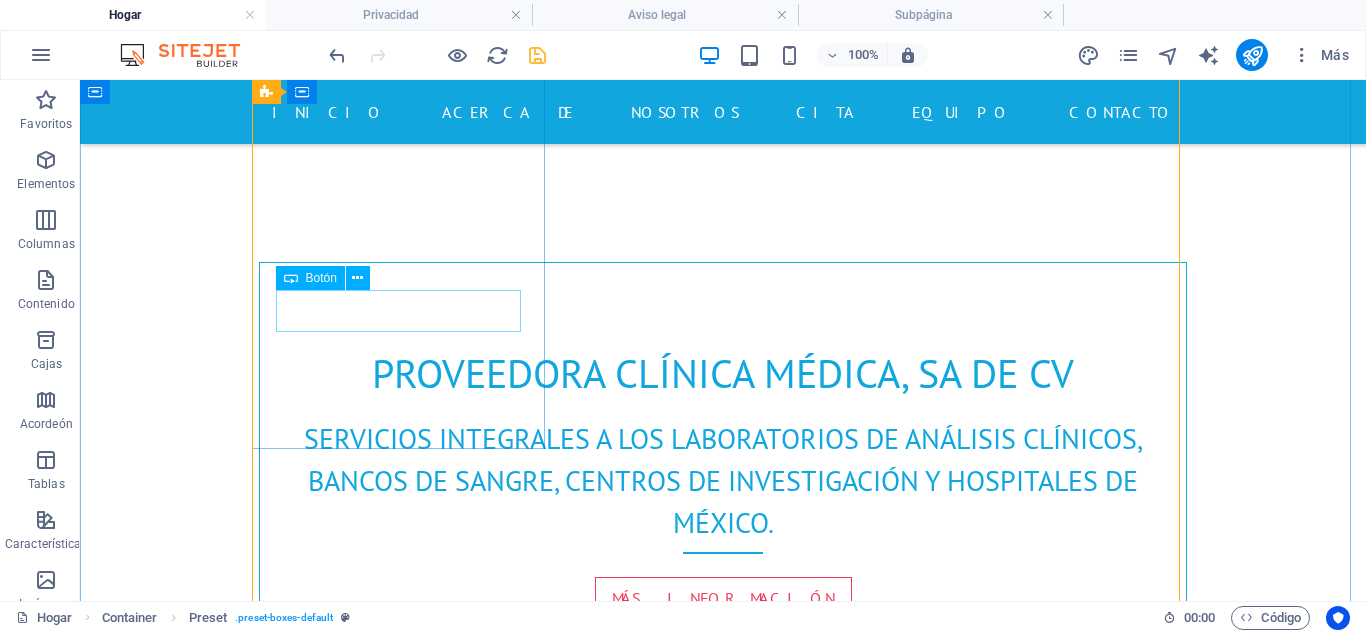 click on "Más información" at bounding box center (723, 1082) 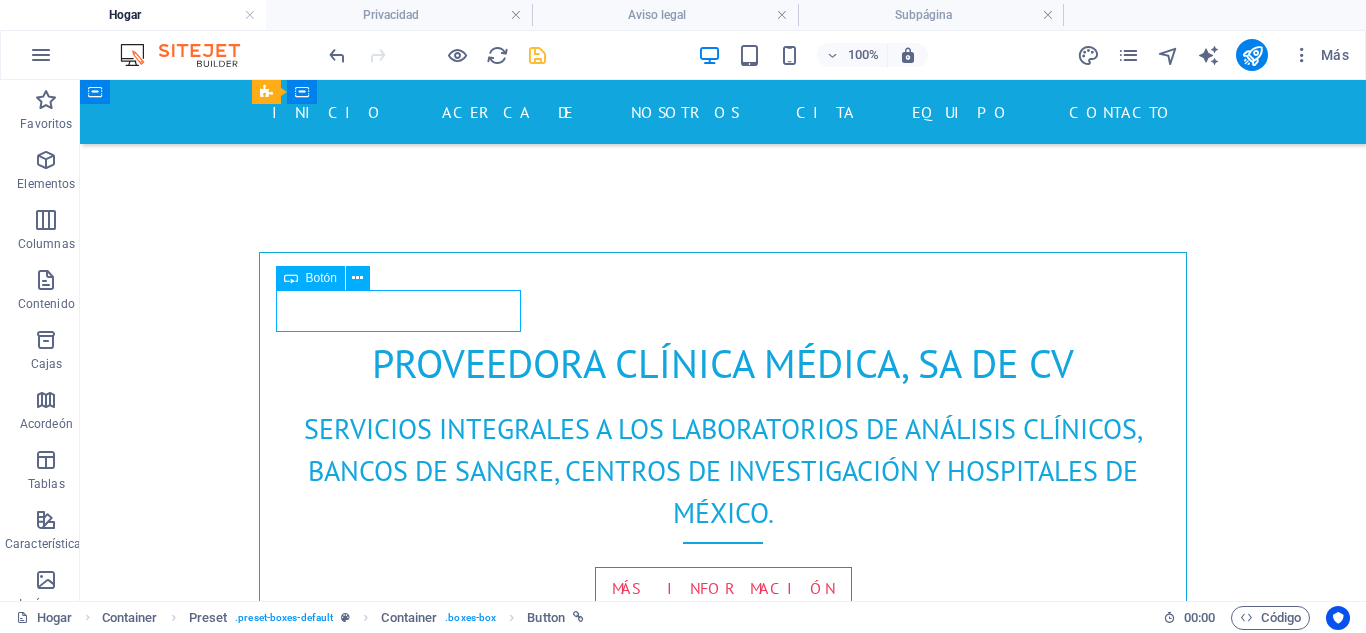scroll, scrollTop: 884, scrollLeft: 0, axis: vertical 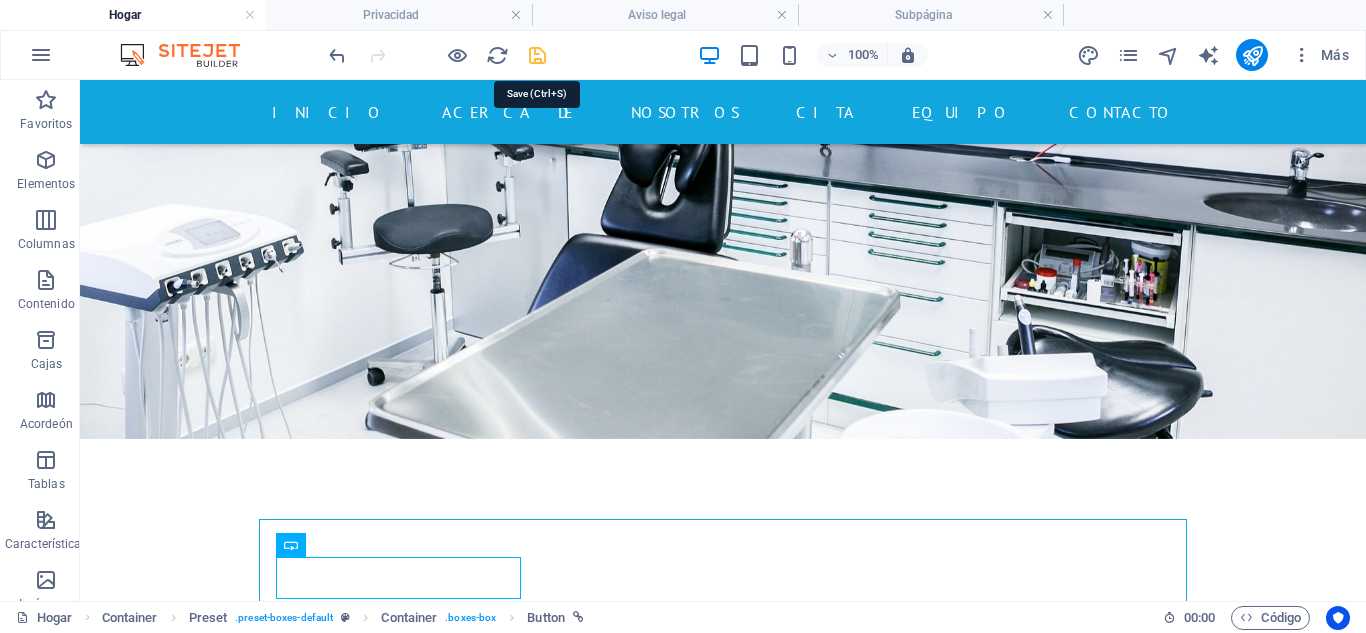 click at bounding box center (537, 55) 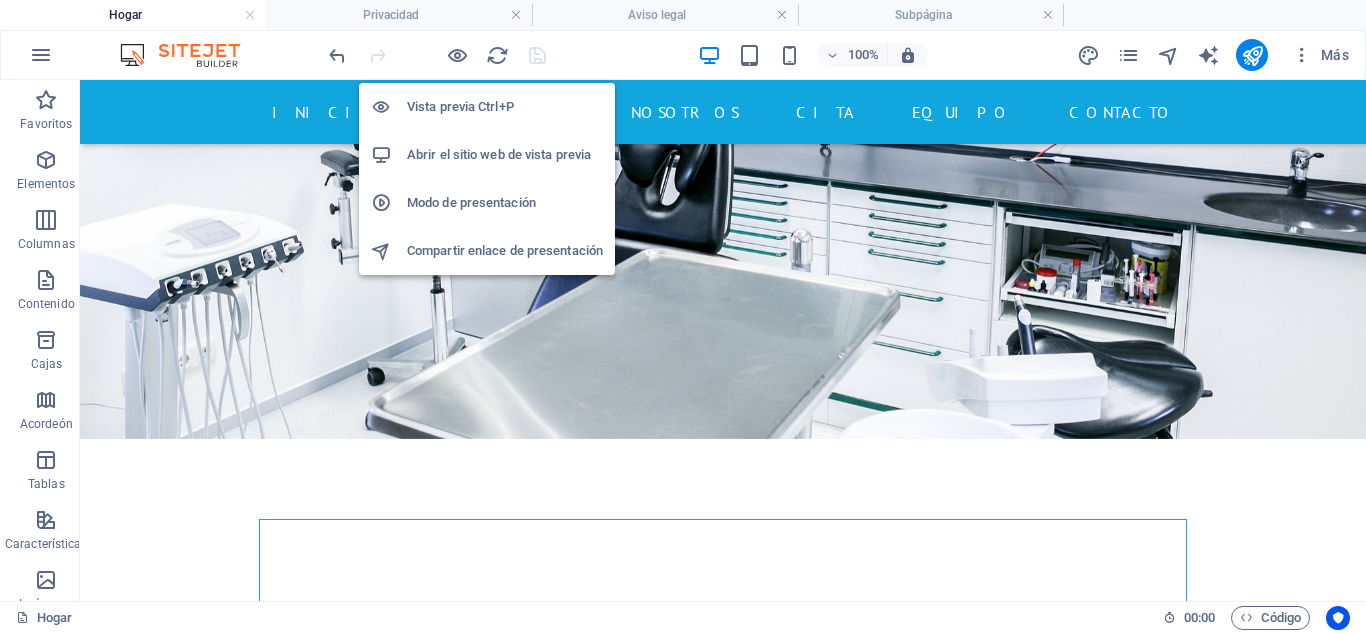 click on "Abrir el sitio web de vista previa" at bounding box center (505, 155) 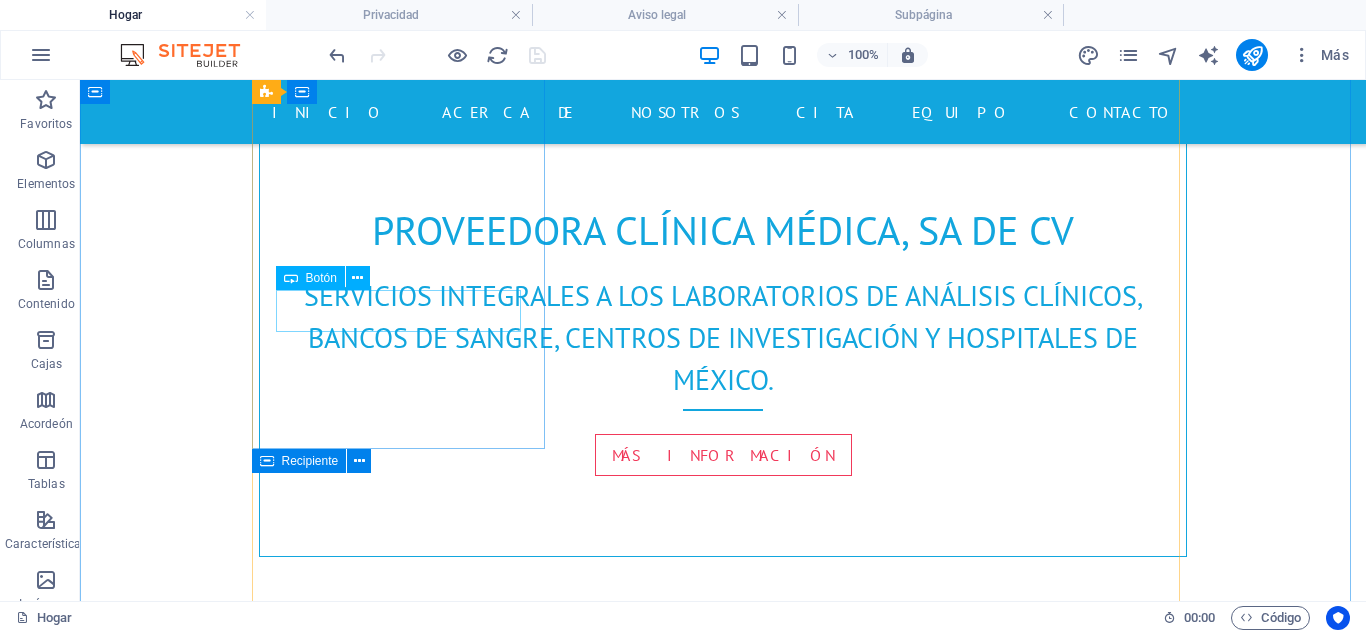 scroll, scrollTop: 1151, scrollLeft: 0, axis: vertical 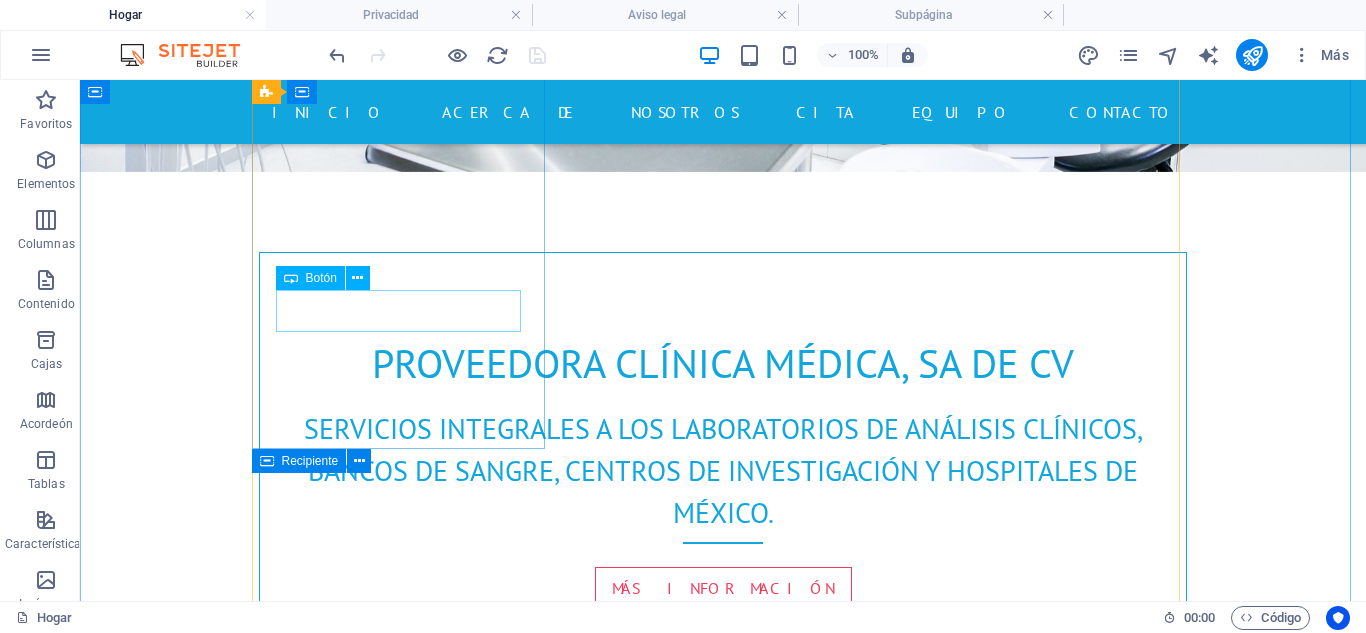 click on "Más información" at bounding box center [723, 1072] 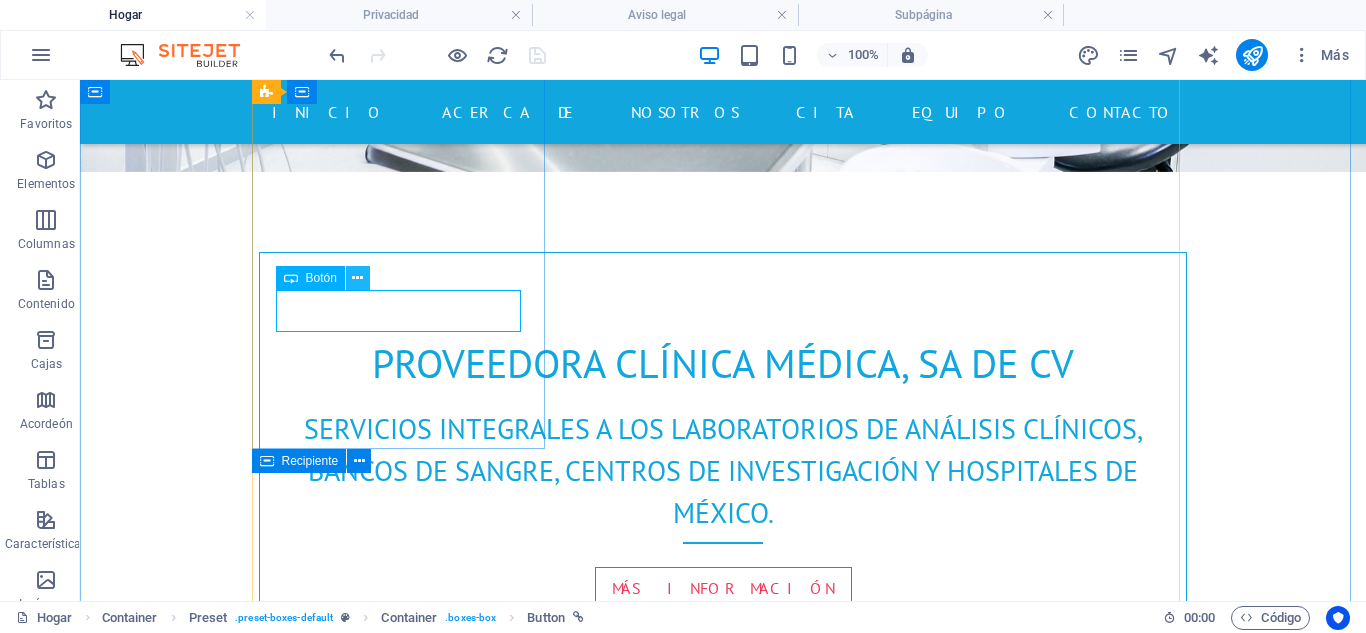 click at bounding box center [357, 278] 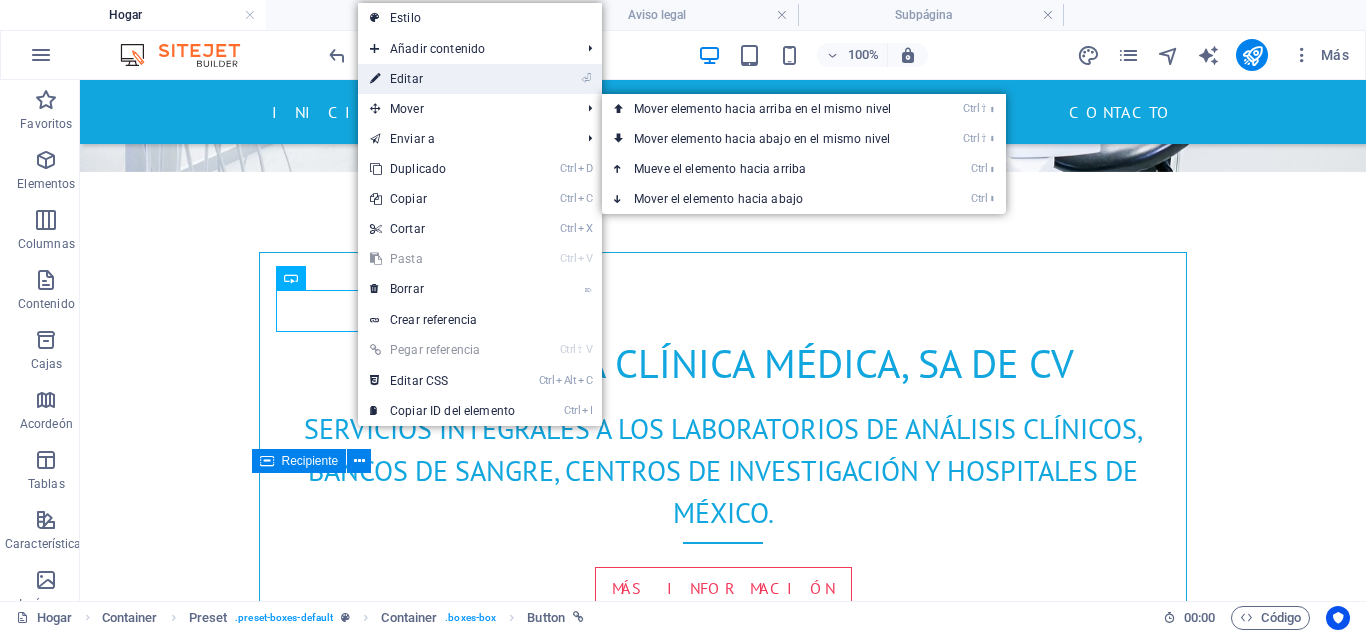 click on "⏎ Editar" at bounding box center [442, 79] 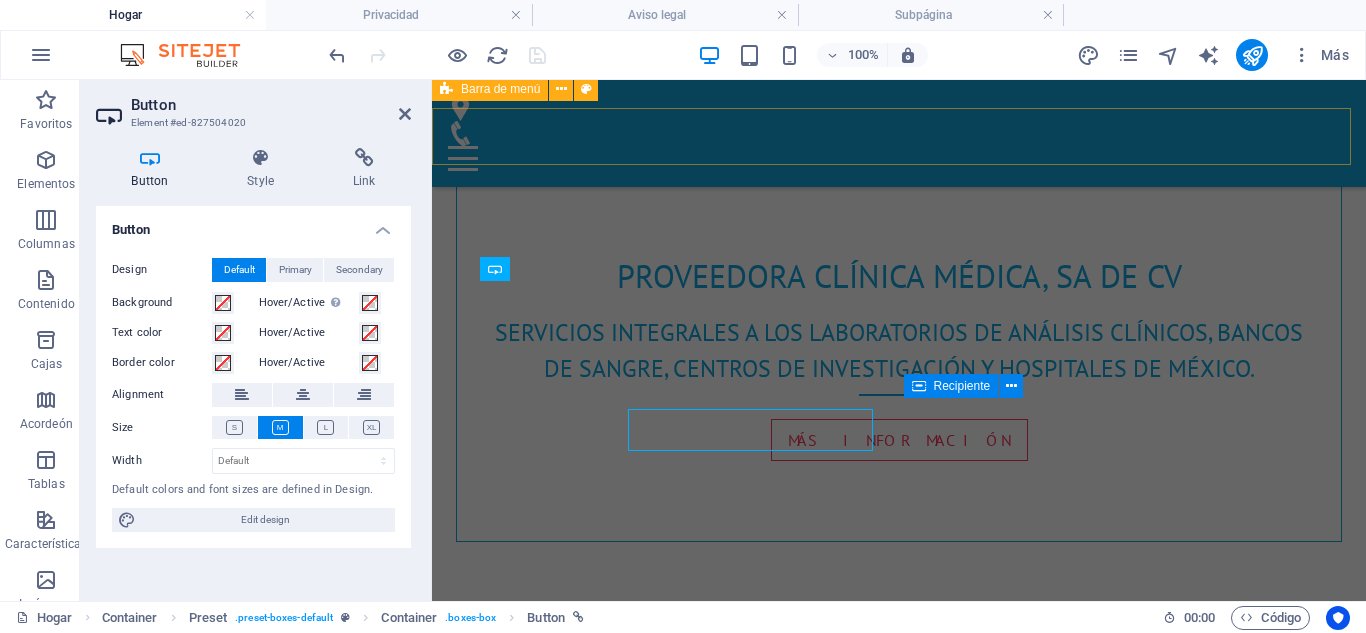 scroll, scrollTop: 1032, scrollLeft: 0, axis: vertical 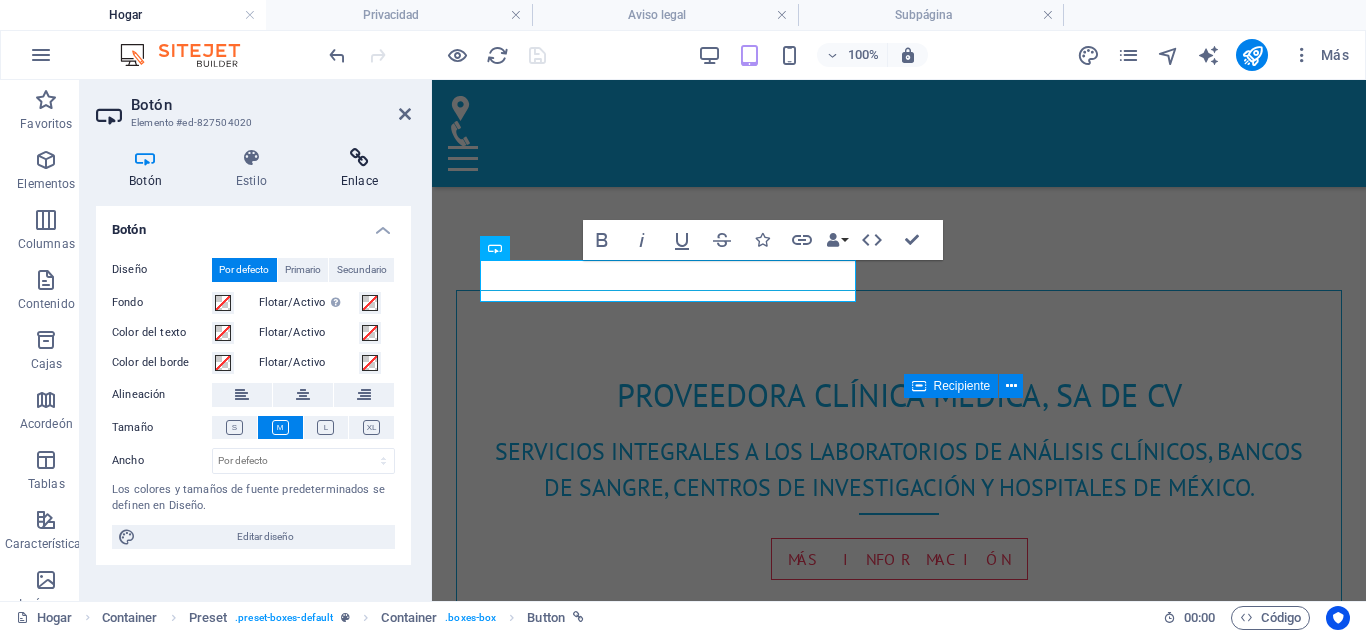 click at bounding box center (359, 158) 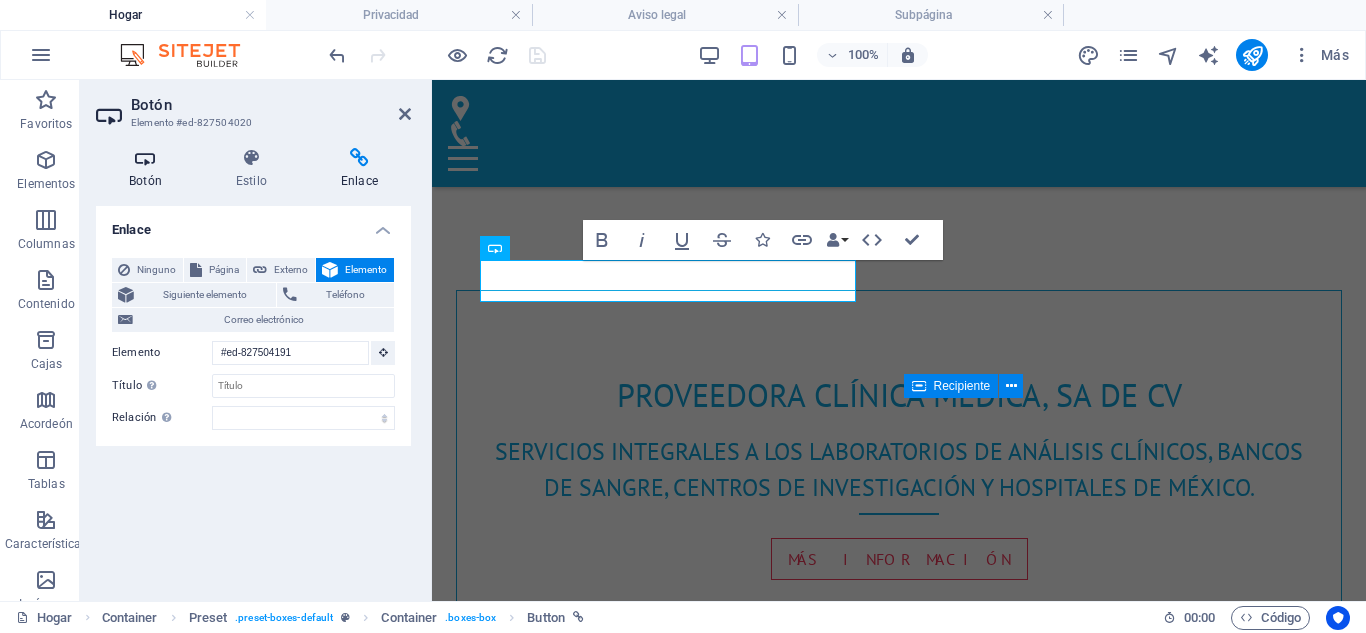 click on "Botón" at bounding box center [149, 169] 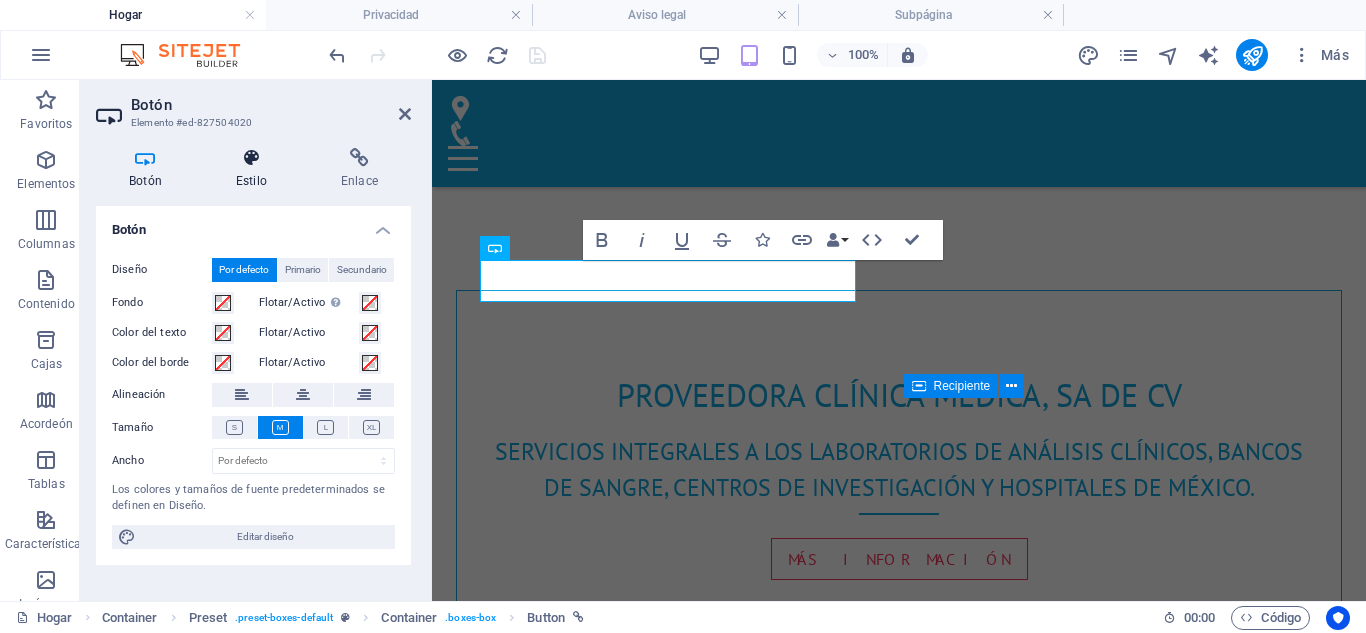 click on "Estilo" at bounding box center [251, 181] 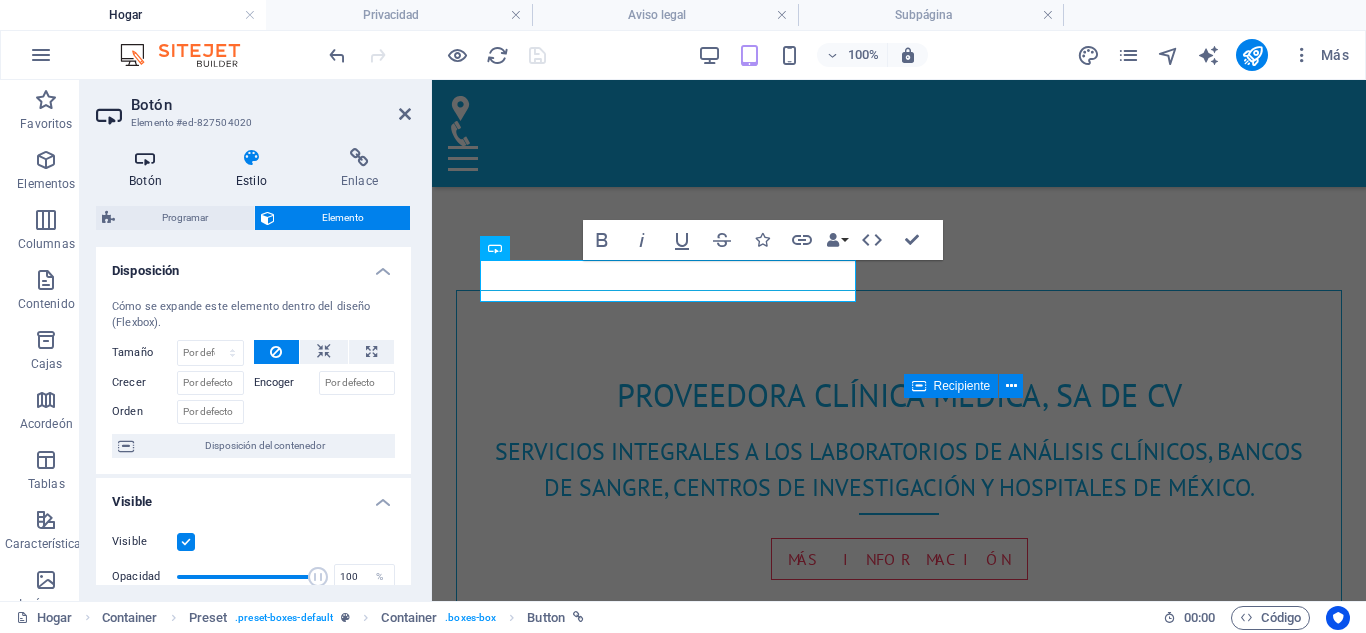 click at bounding box center [145, 158] 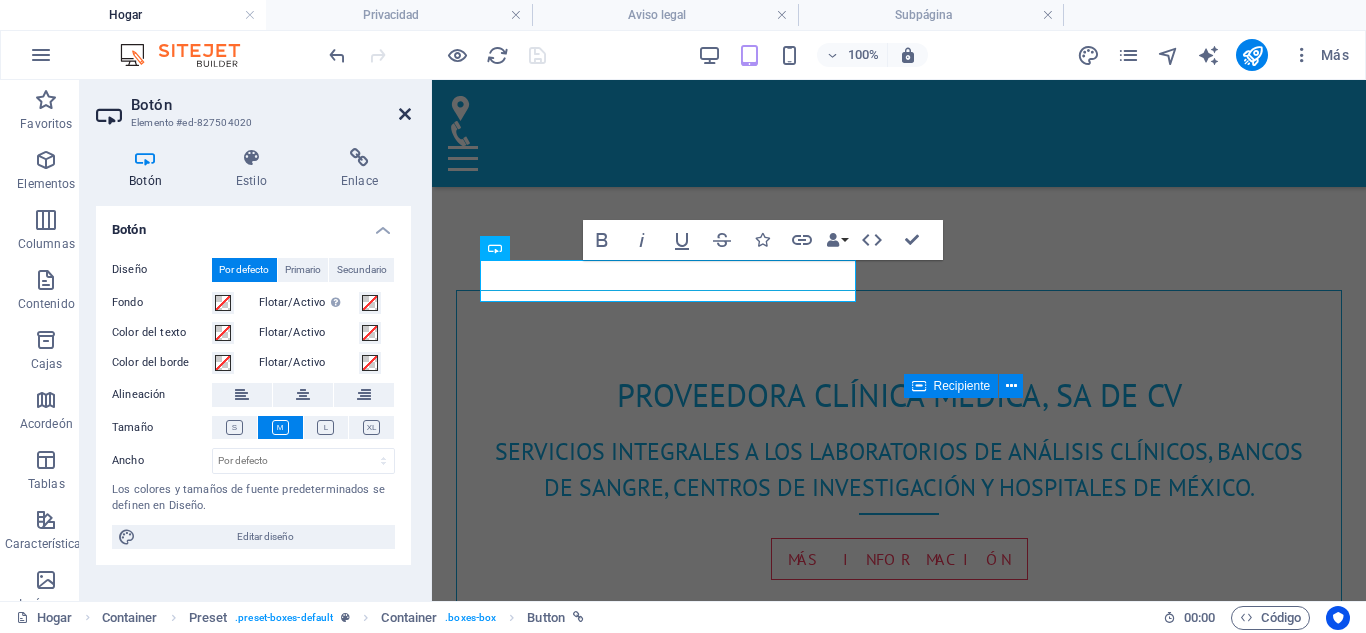 click at bounding box center [405, 114] 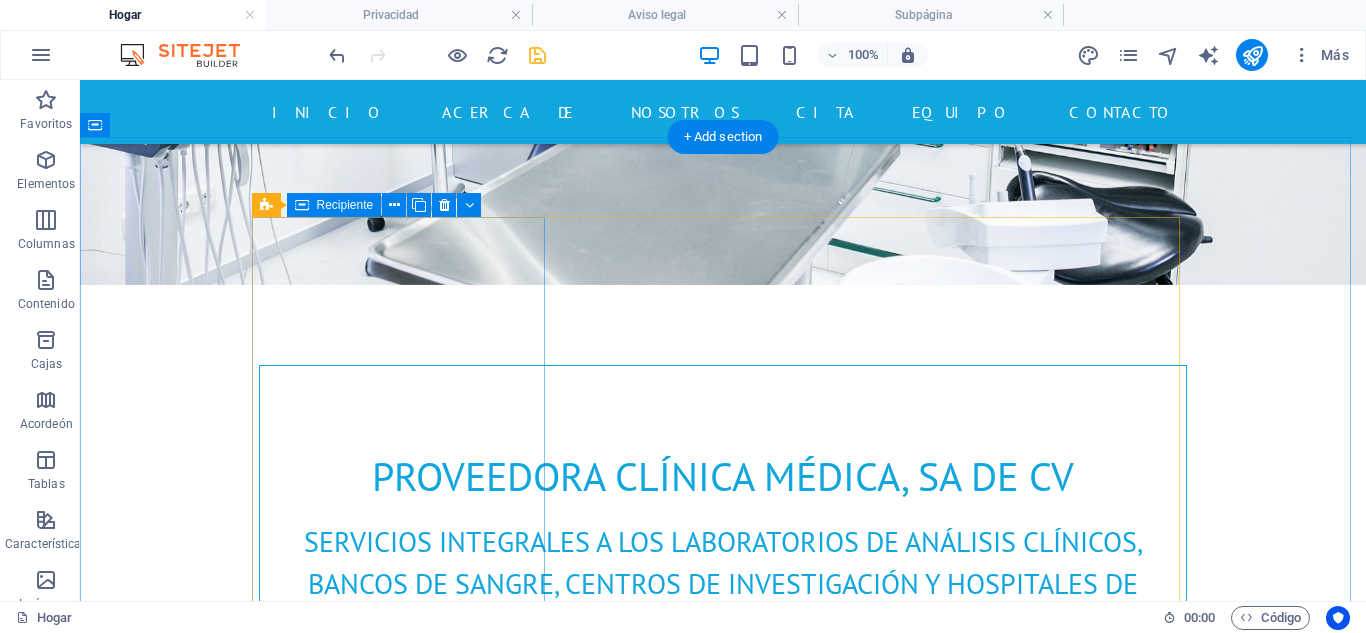 scroll, scrollTop: 905, scrollLeft: 0, axis: vertical 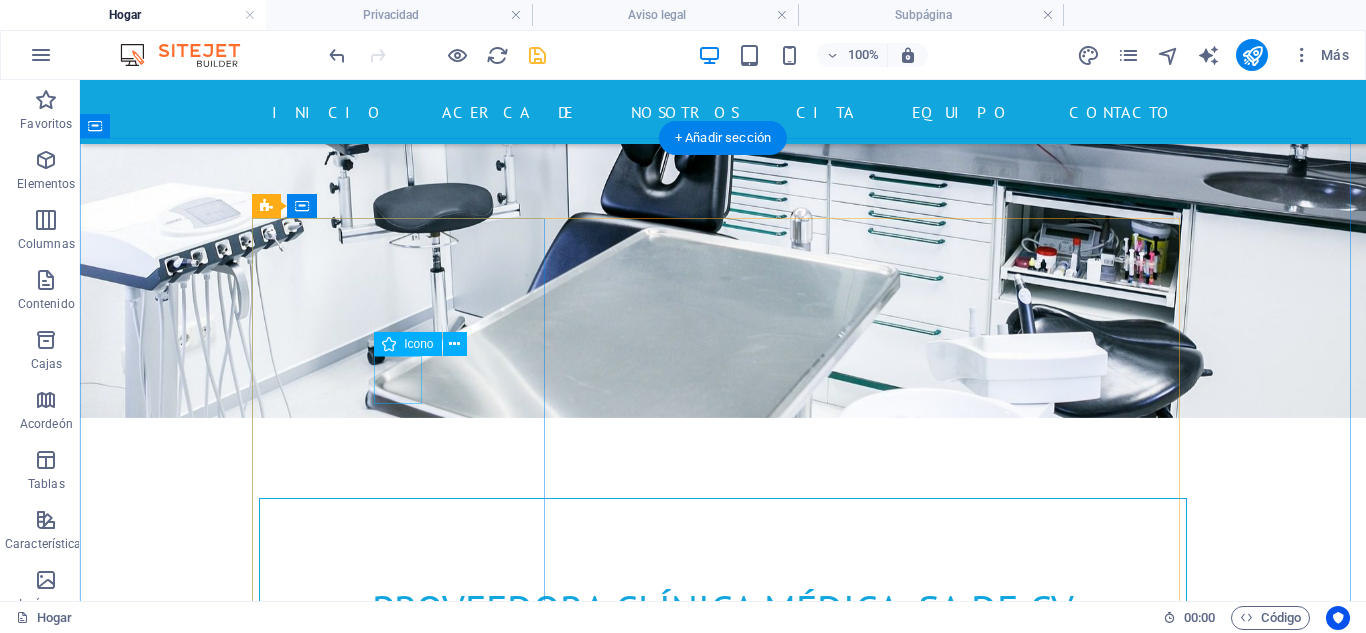 click at bounding box center (723, 1144) 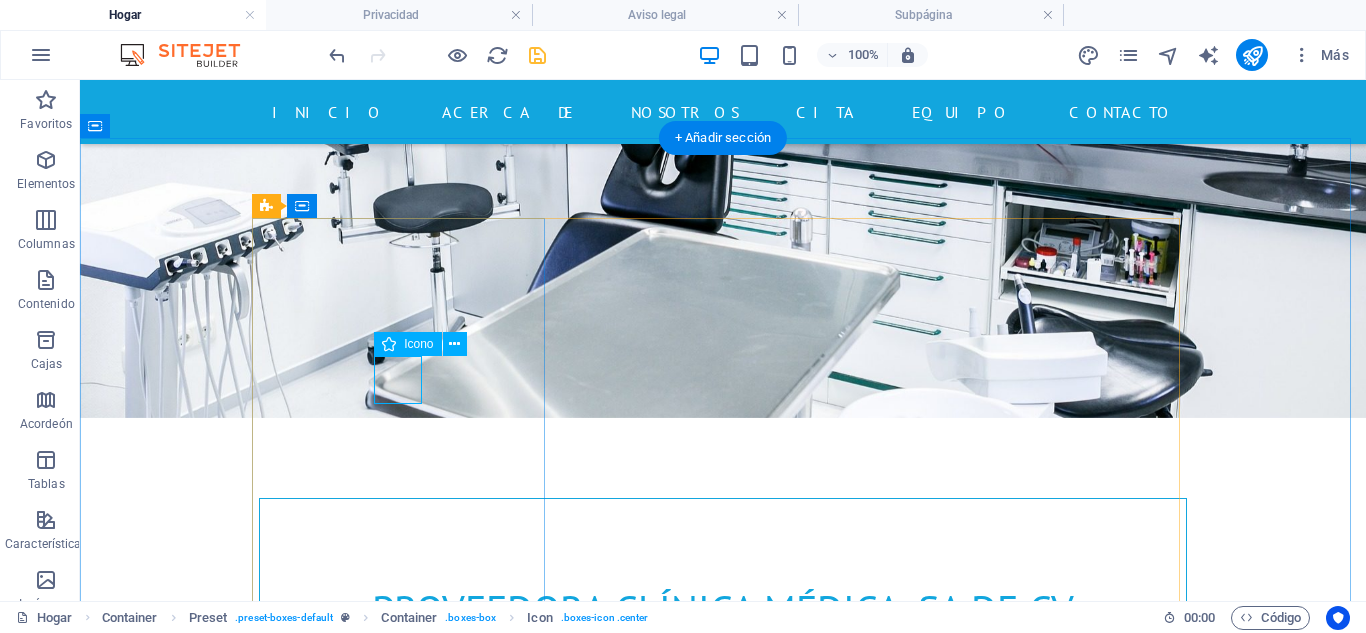 click at bounding box center [723, 1144] 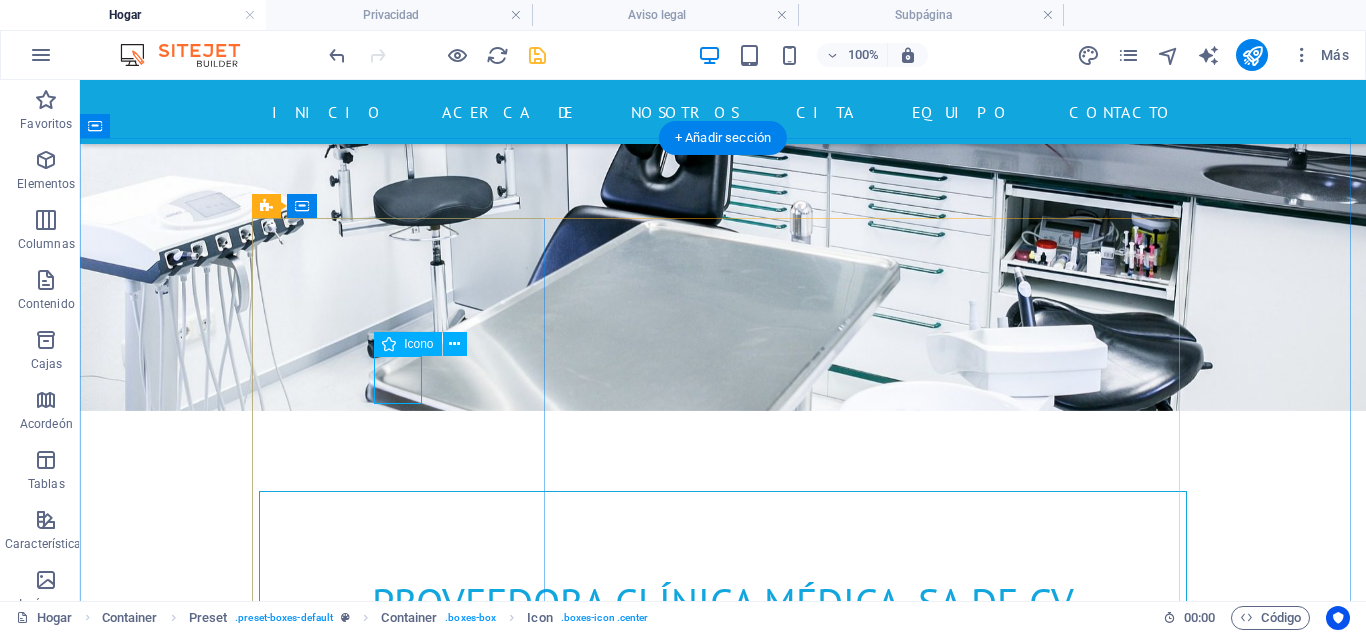 select on "xMidYMid" 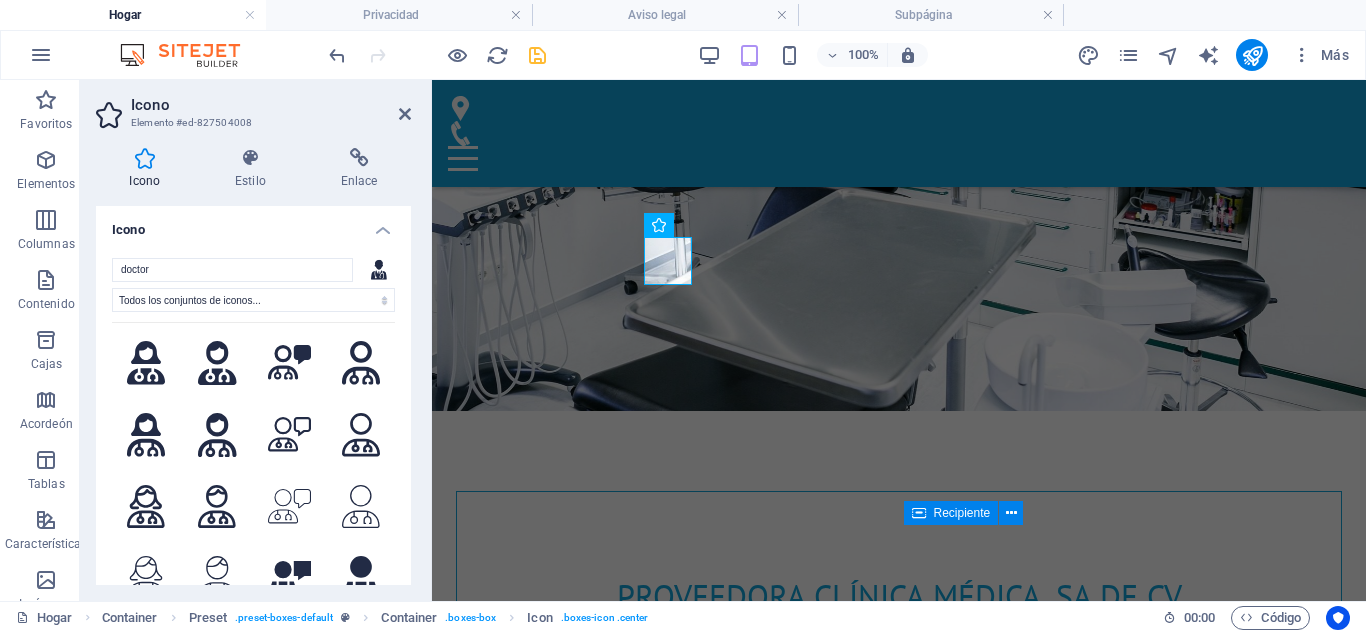 scroll, scrollTop: 0, scrollLeft: 0, axis: both 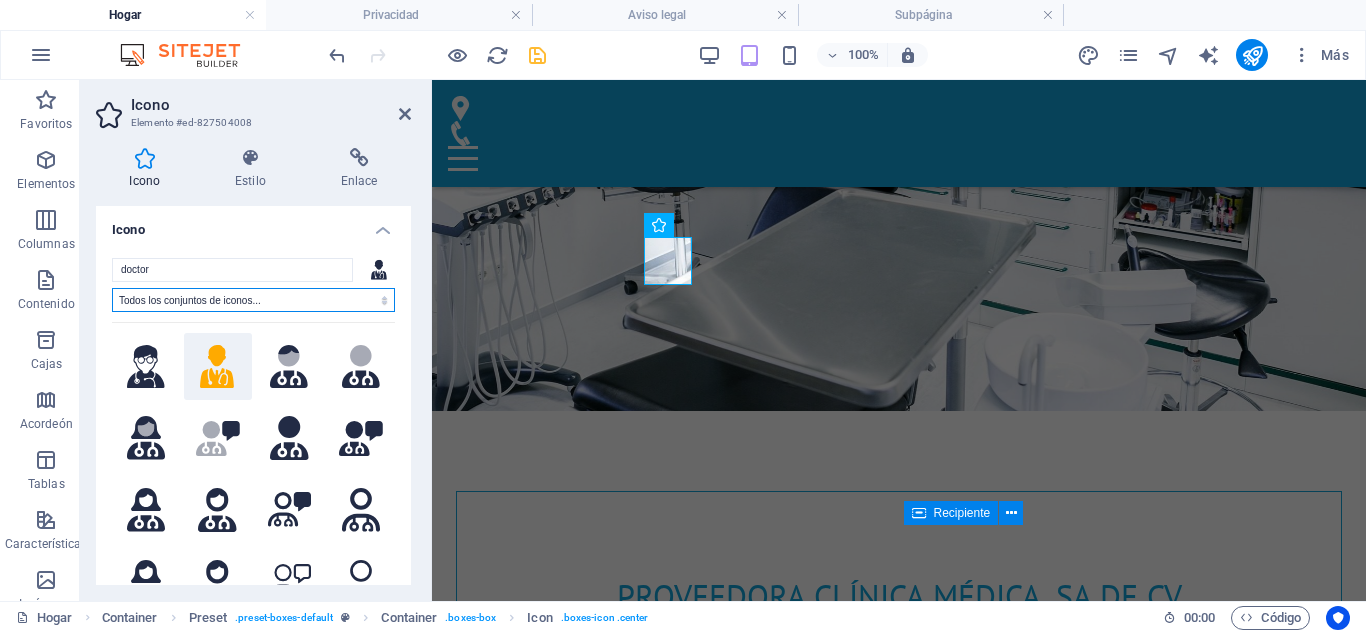 click on "Todos los conjuntos de iconos... IcoFont Ionicones Marcas FontAwesome FontAwesome Duotone FontAwesome Sólido FontAwesome Regular FontAwesome Light Fuente Awesome delgada FontAwesome Sharp Solid FontAwesome Sharp Regular FontAwesome Luz nítida FontAwesome Sharp Thin" at bounding box center (253, 300) 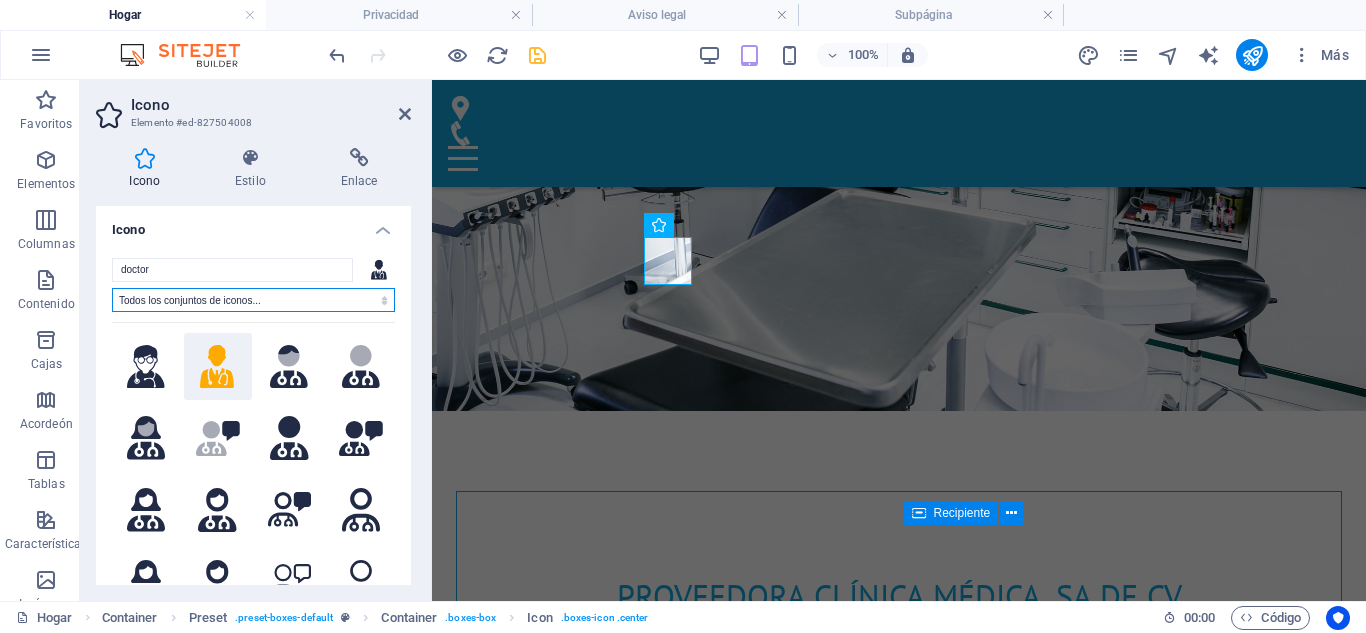 click on "Todos los conjuntos de iconos... IcoFont Ionicones Marcas FontAwesome FontAwesome Duotone FontAwesome Sólido FontAwesome Regular FontAwesome Light Fuente Awesome delgada FontAwesome Sharp Solid FontAwesome Sharp Regular FontAwesome Luz nítida FontAwesome Sharp Thin" at bounding box center [253, 300] 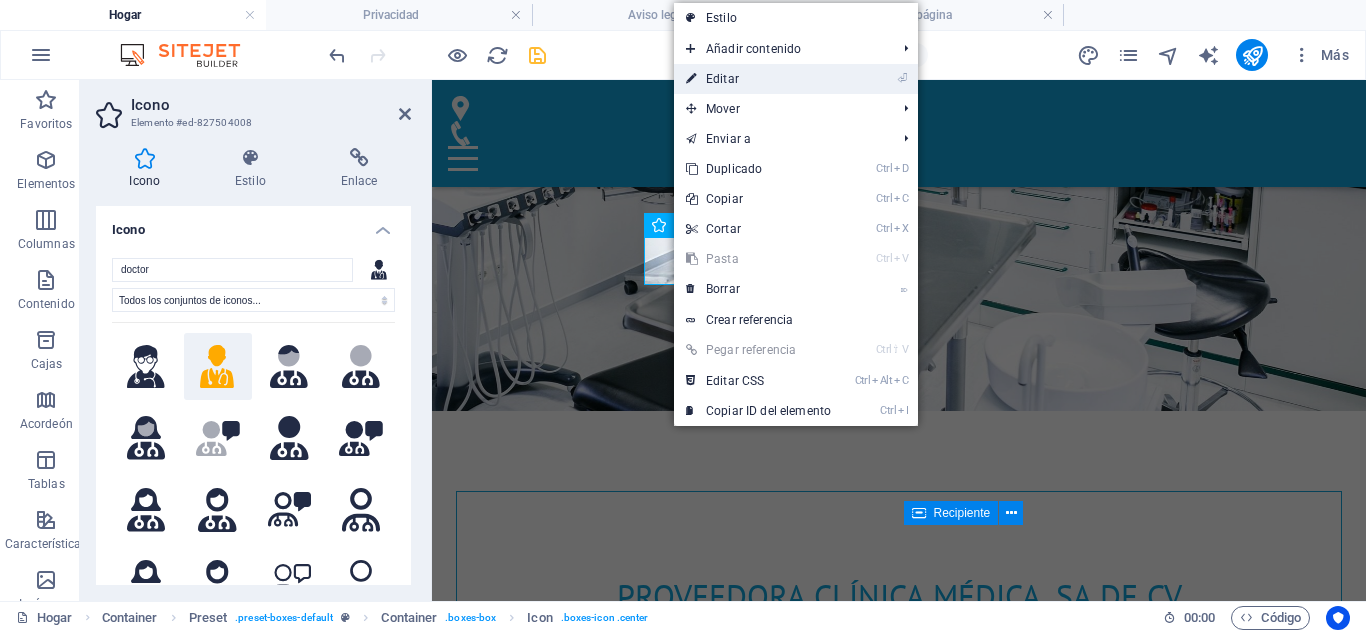 click on "⏎ Editar" at bounding box center [758, 79] 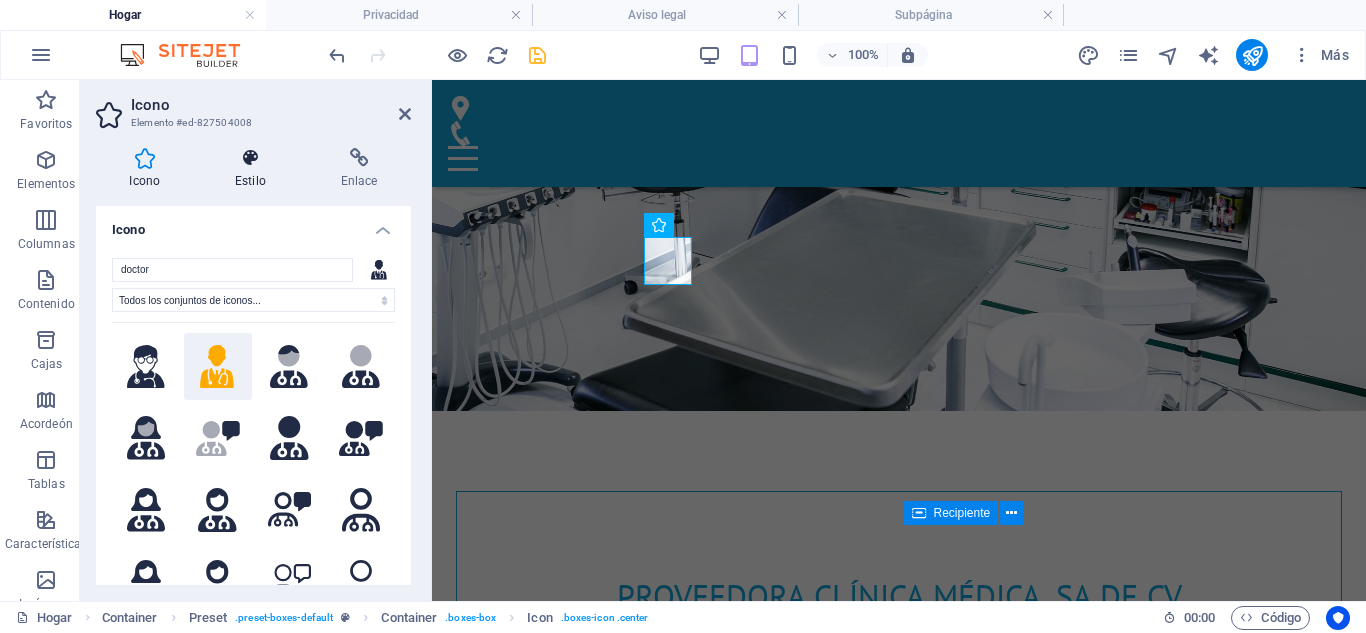 click on "Estilo" at bounding box center [255, 169] 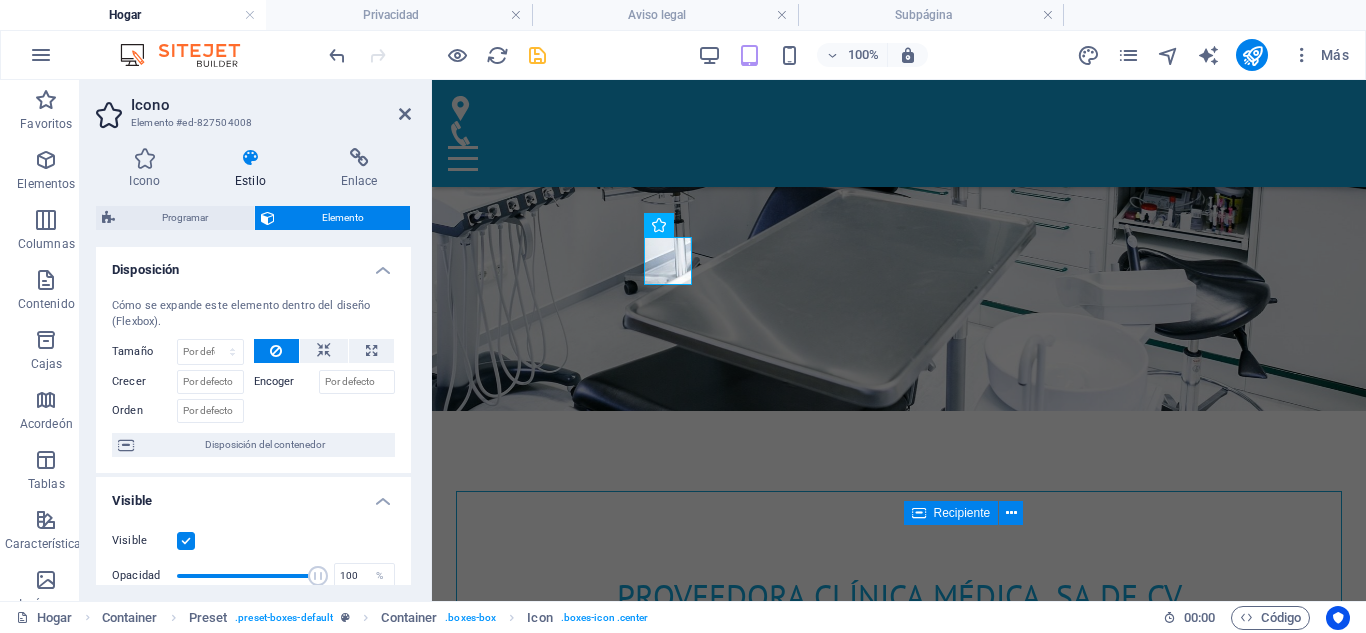 scroll, scrollTop: 0, scrollLeft: 0, axis: both 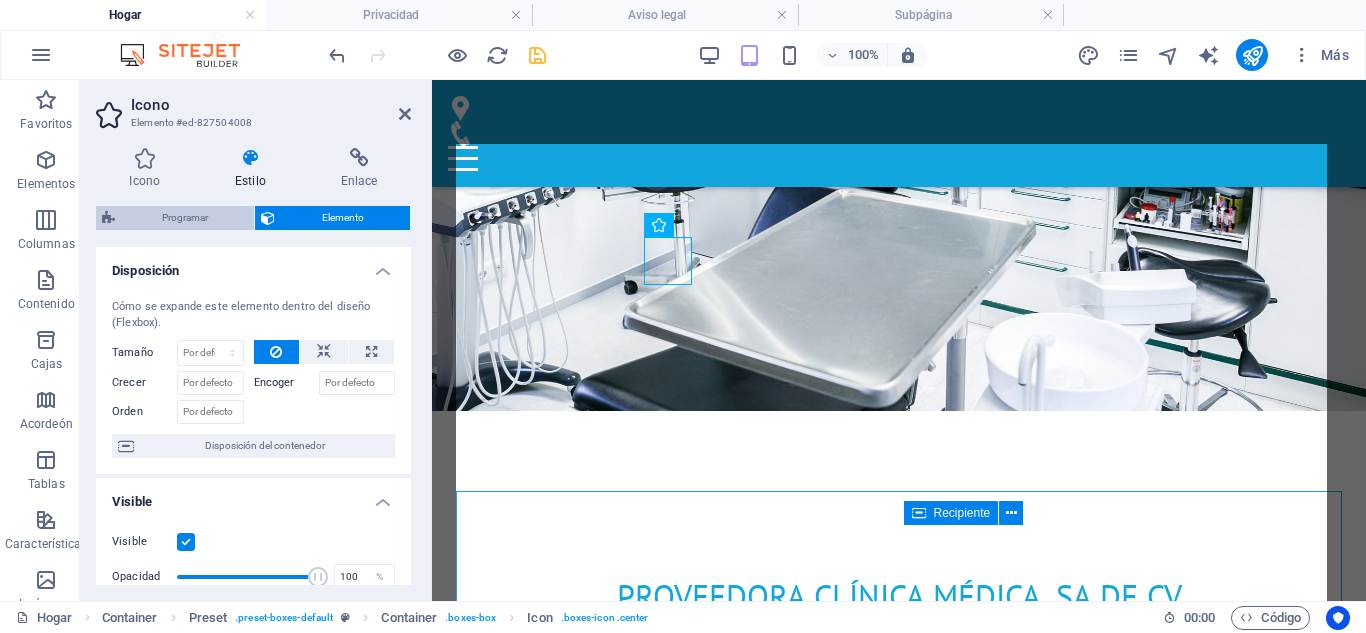 click on "Programar" at bounding box center [185, 217] 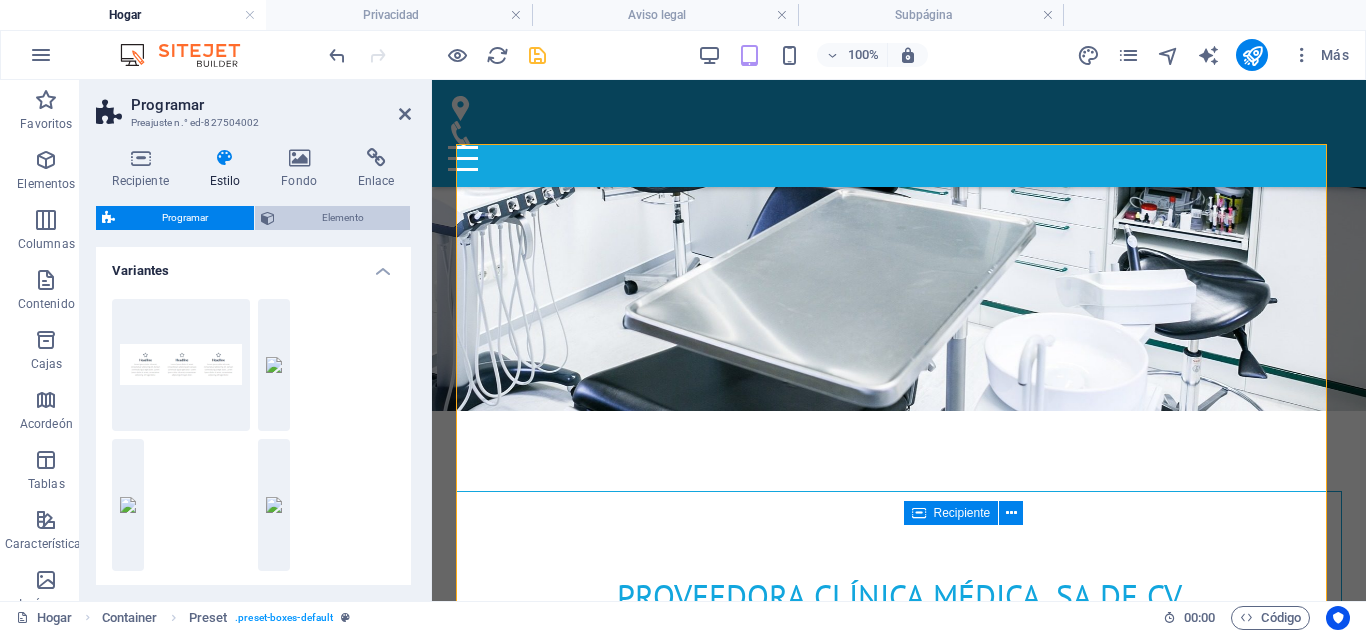 click on "Elemento" at bounding box center [343, 217] 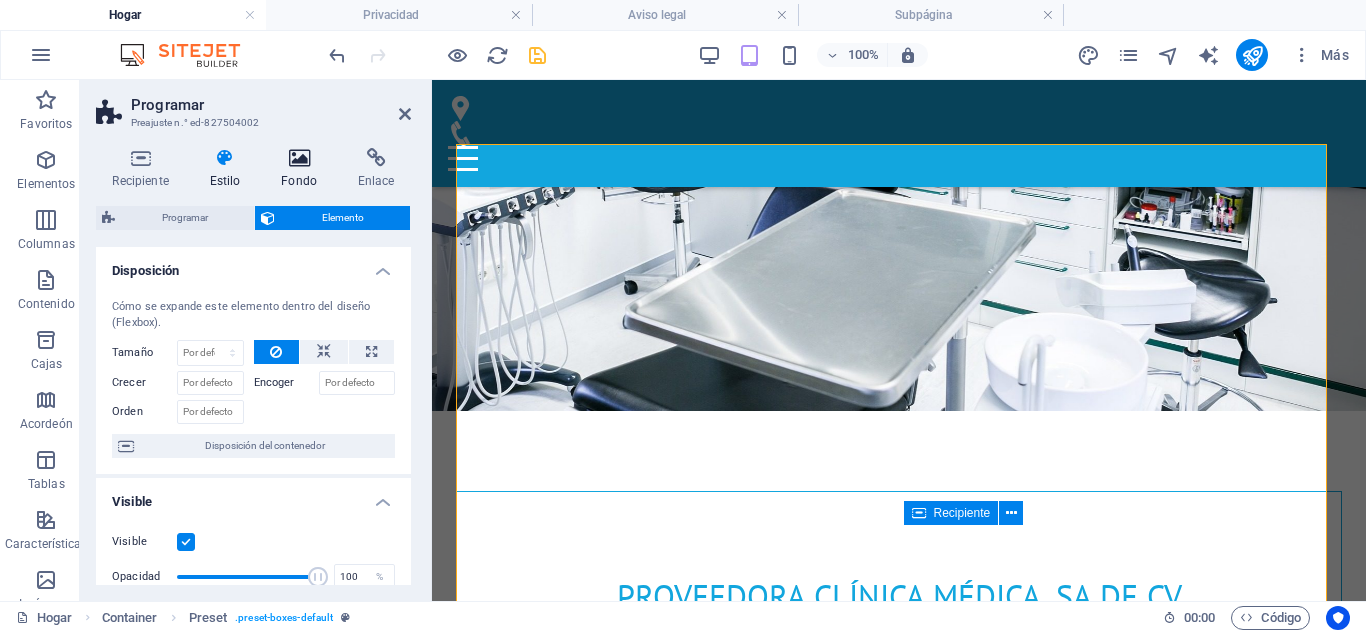 click at bounding box center [299, 158] 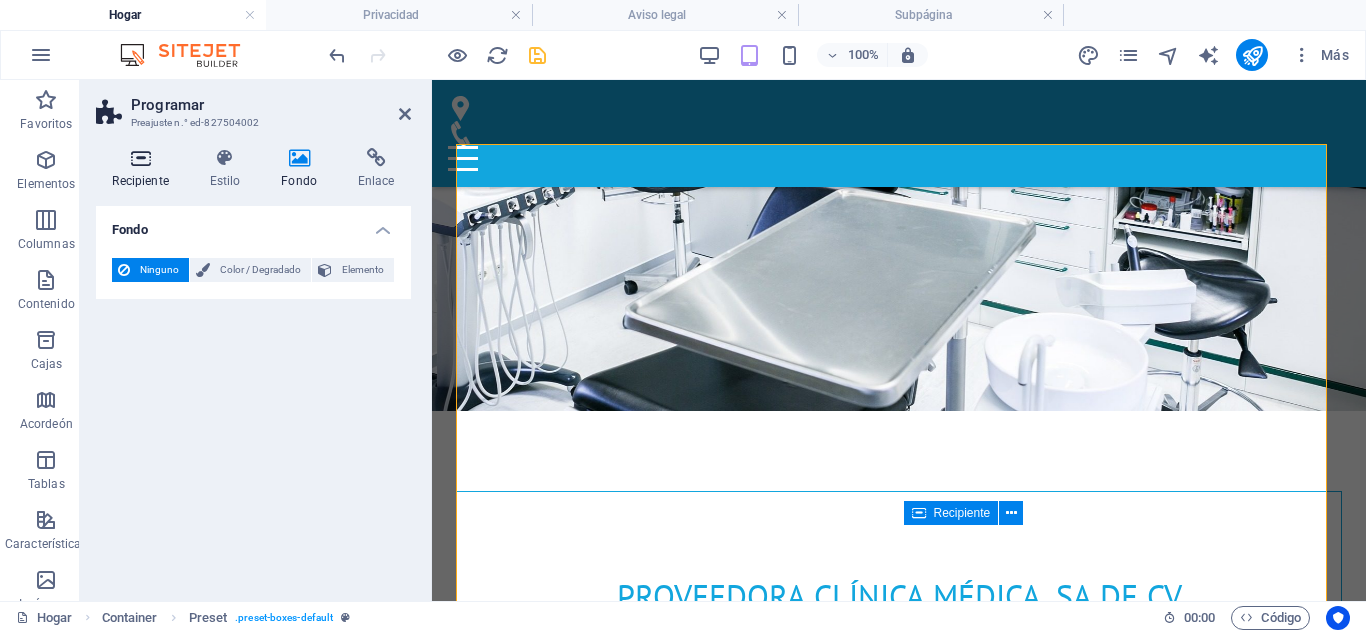 click at bounding box center (140, 158) 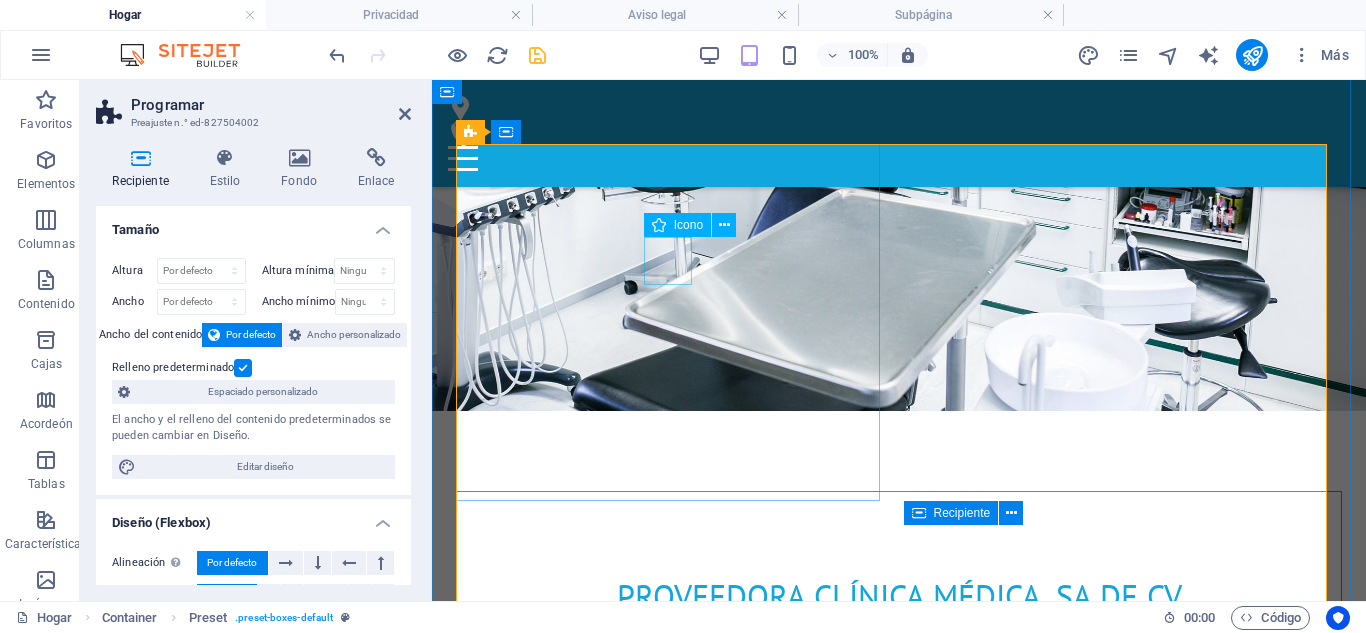 click at bounding box center (899, 1070) 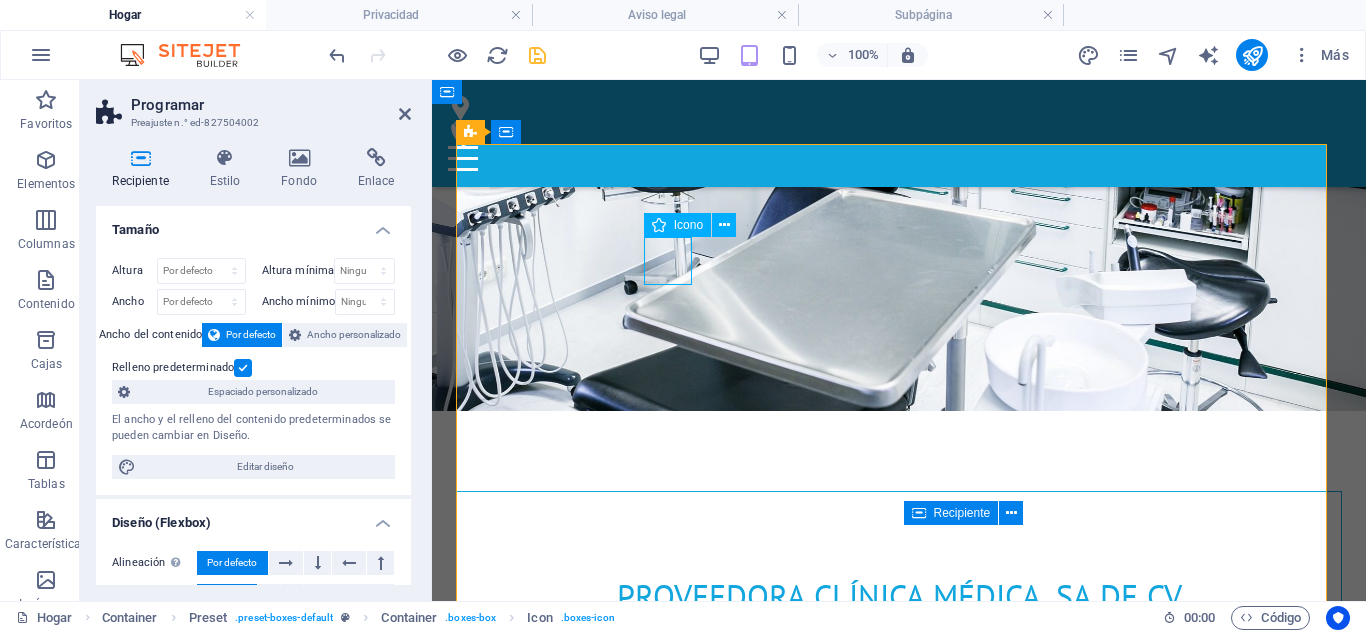 click at bounding box center (899, 1070) 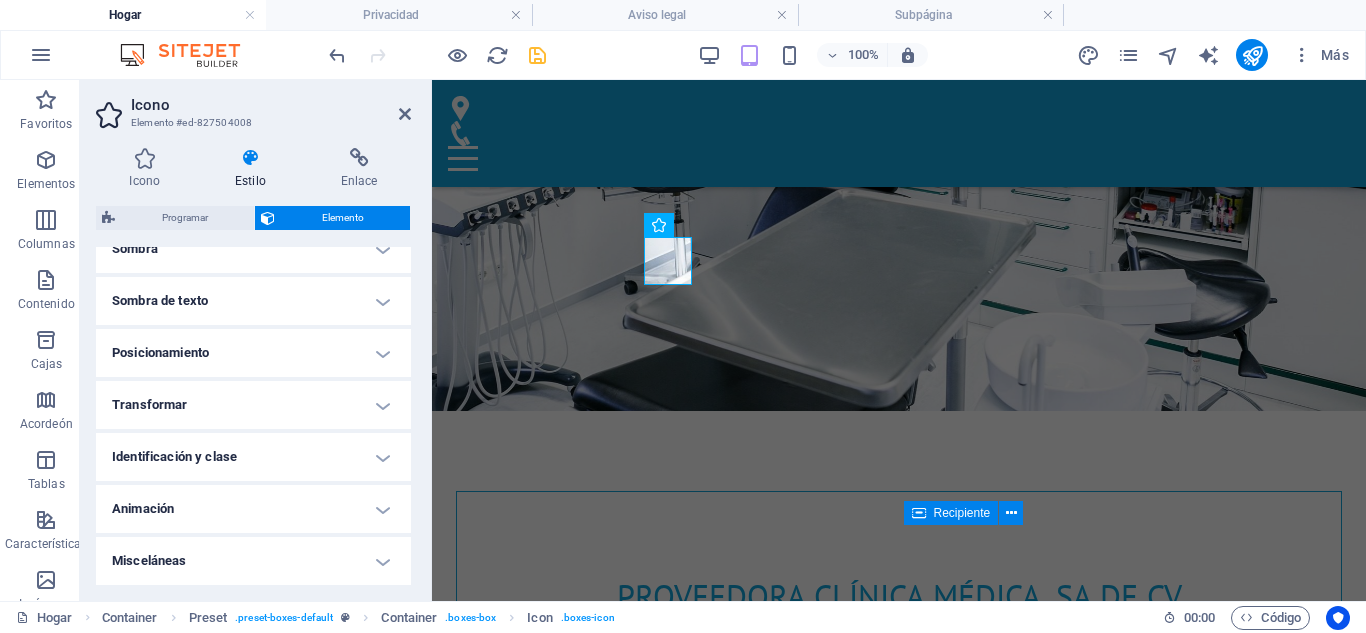 scroll, scrollTop: 124, scrollLeft: 0, axis: vertical 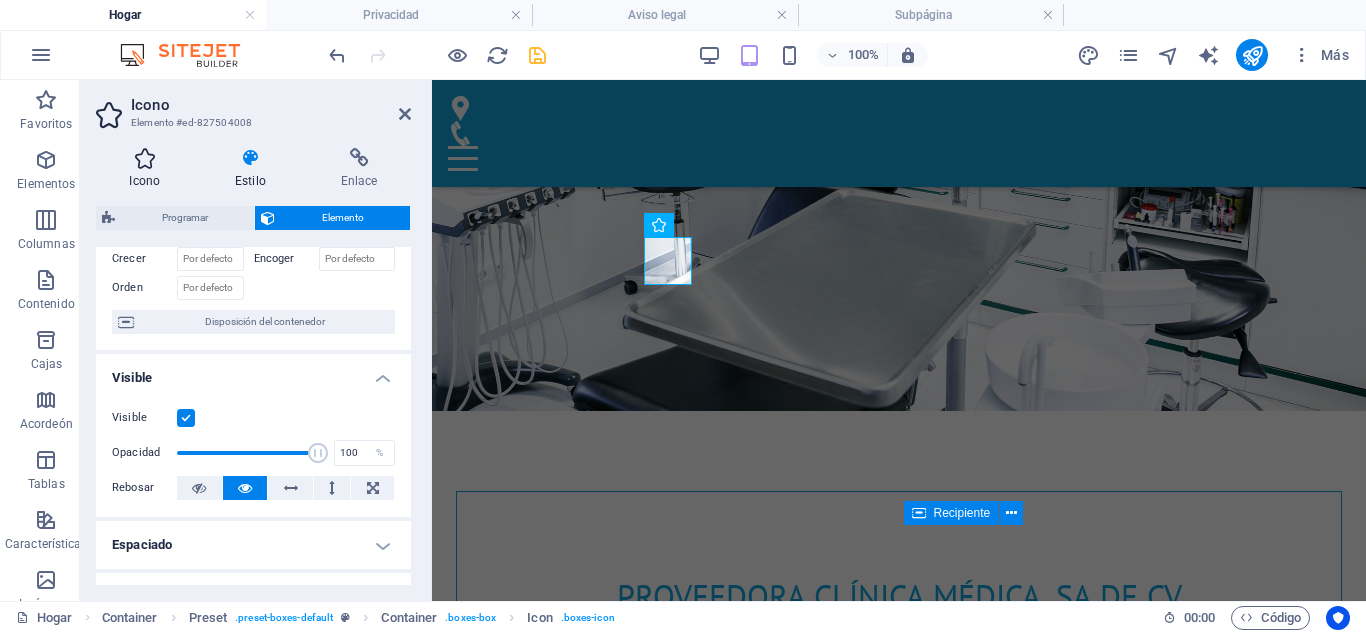 click on "Icono" at bounding box center (149, 169) 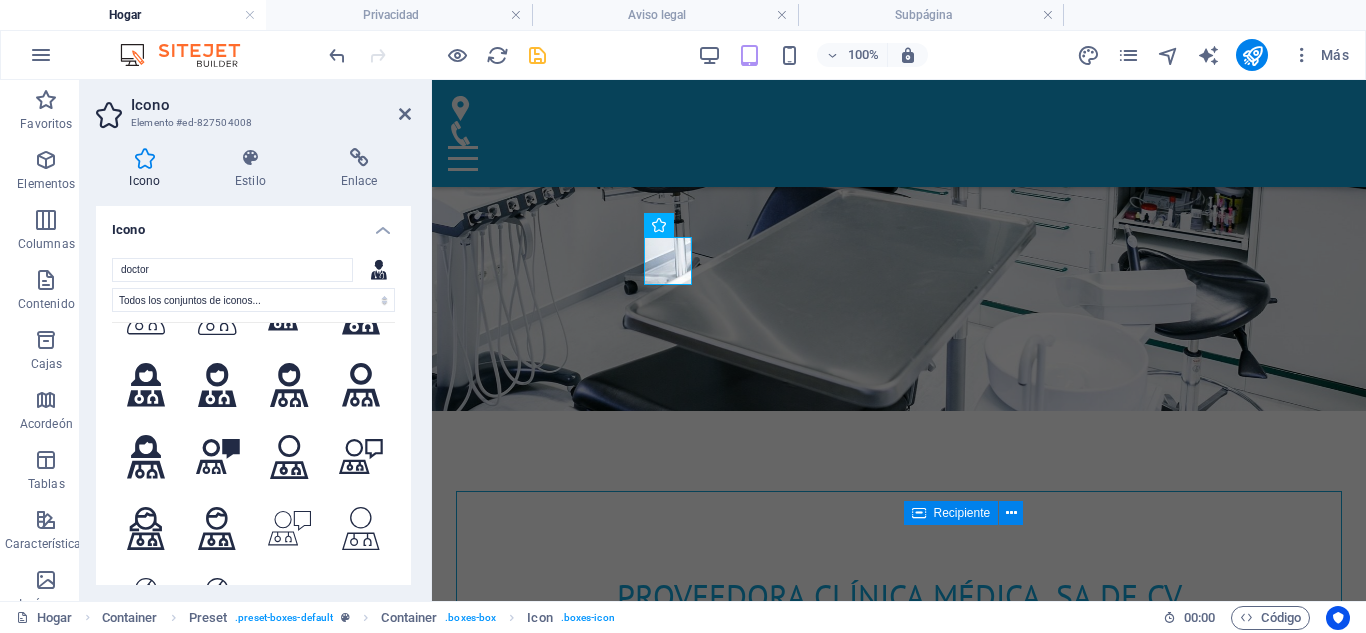 scroll, scrollTop: 414, scrollLeft: 0, axis: vertical 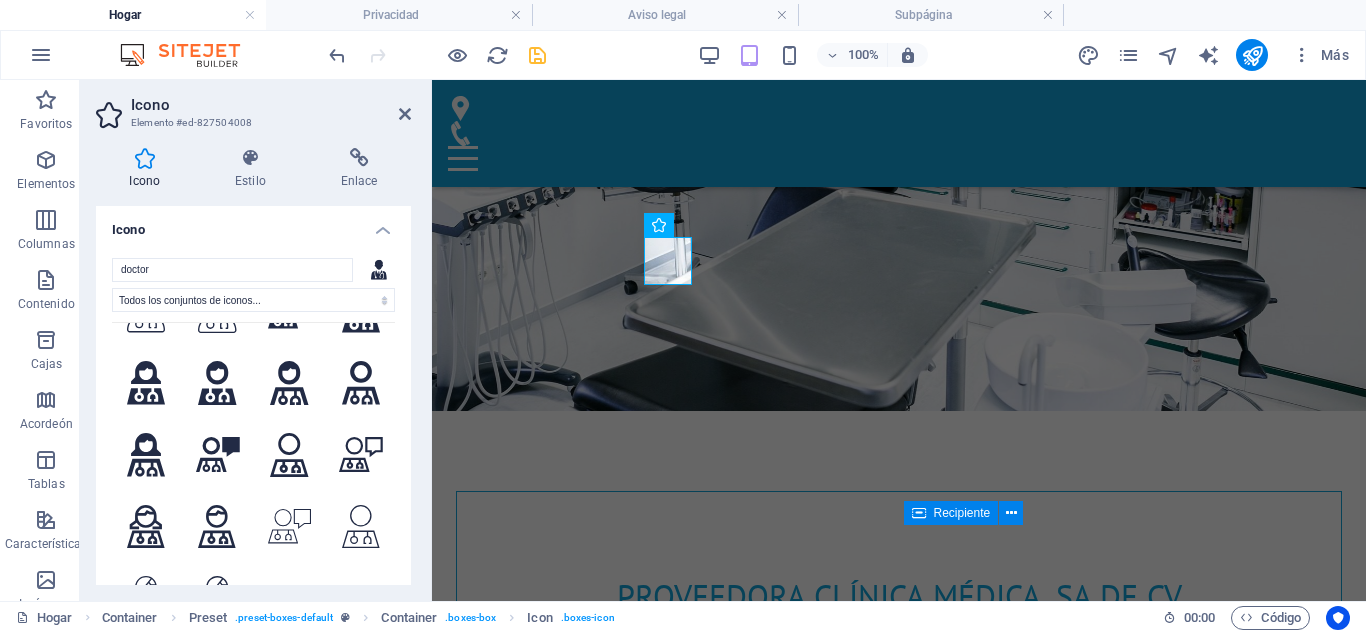 click 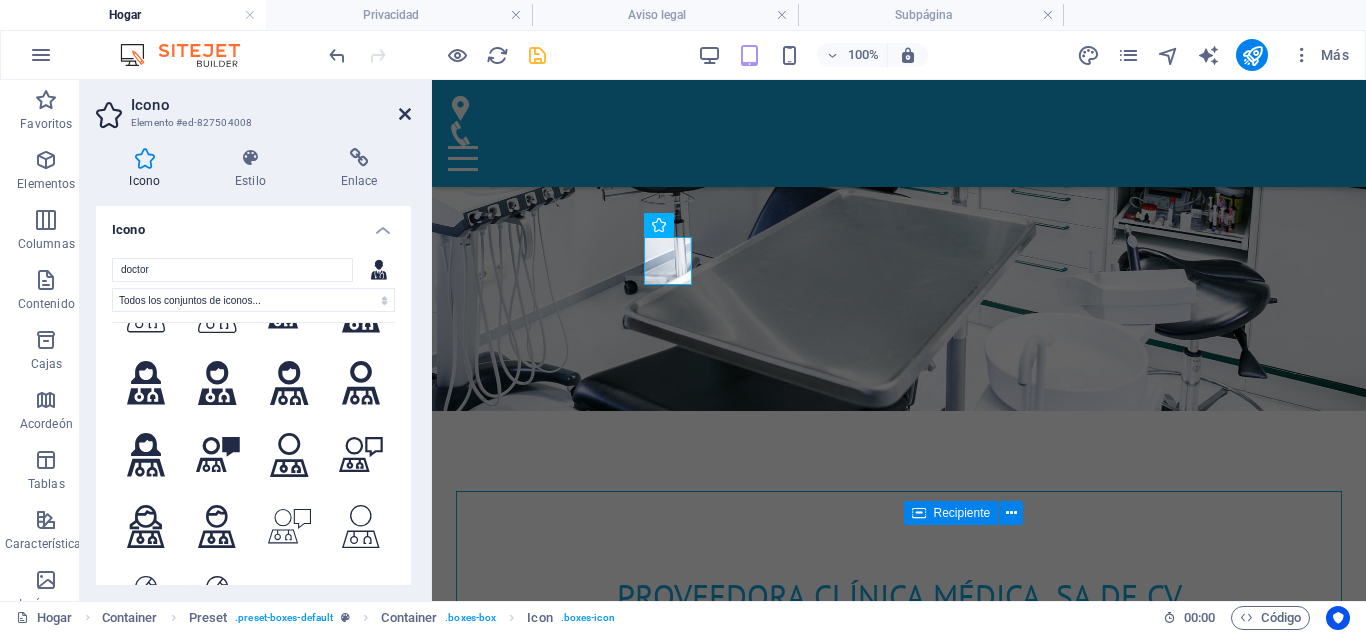 click at bounding box center [405, 114] 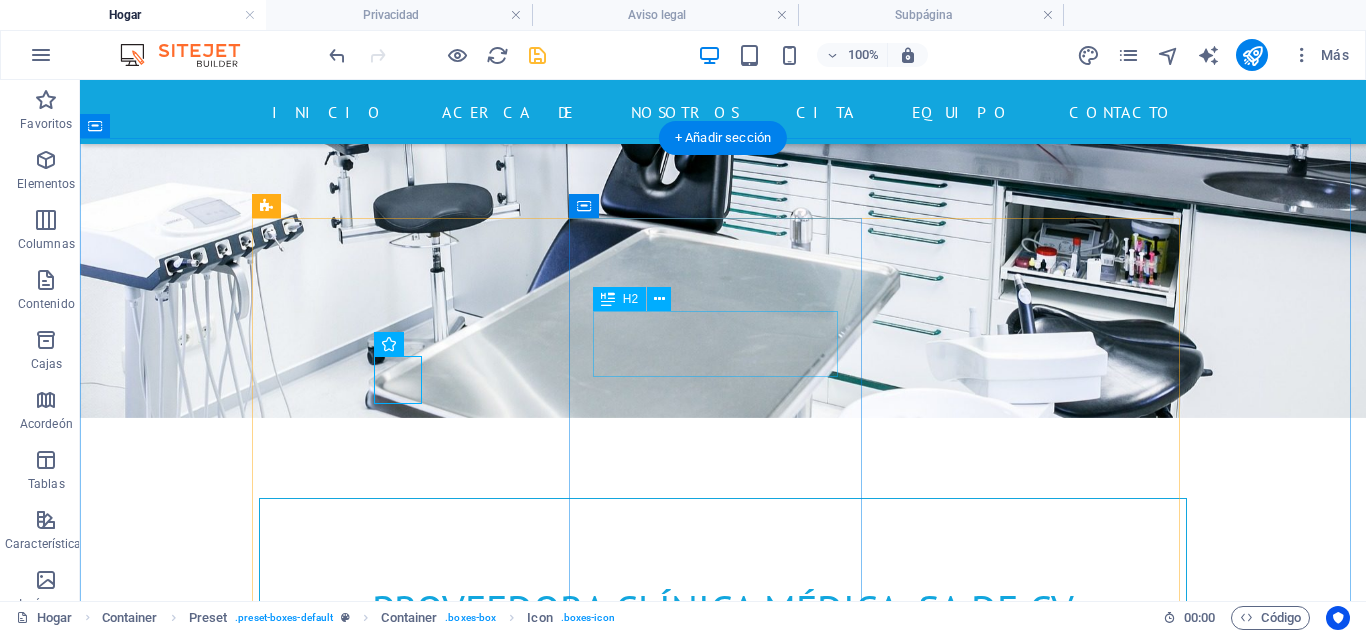 click on "Clínica Moderna" at bounding box center (723, 1438) 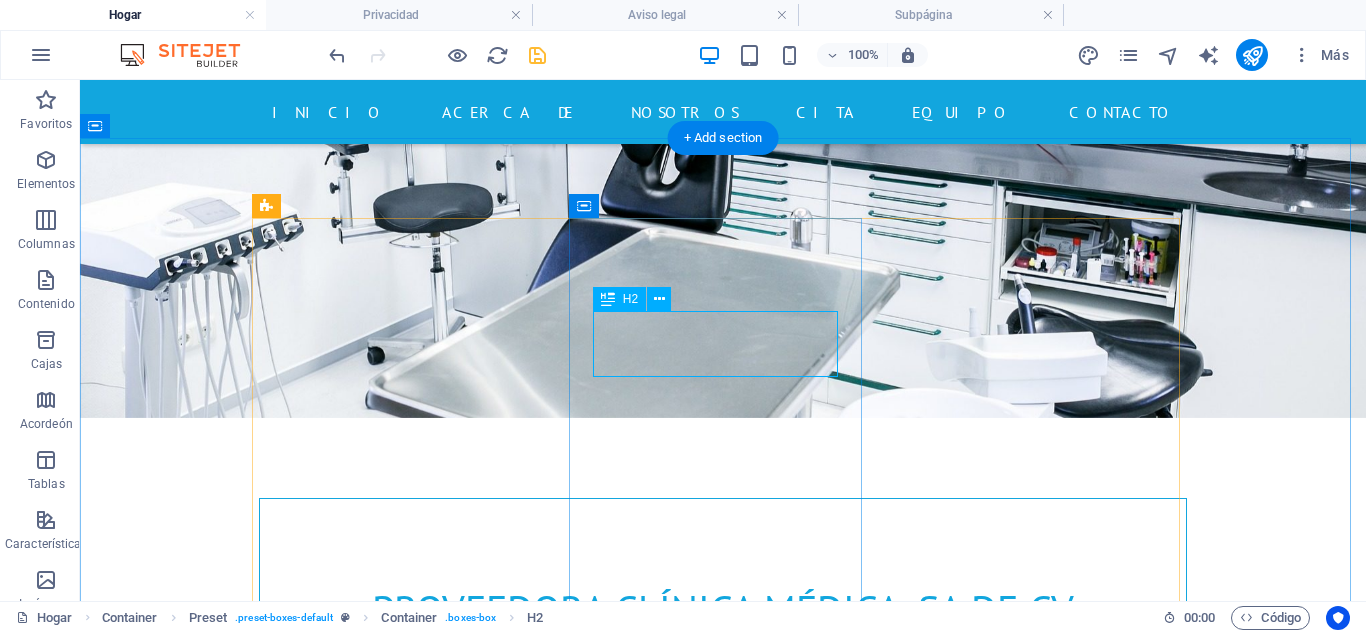 click on "Clínica Moderna" at bounding box center (723, 1438) 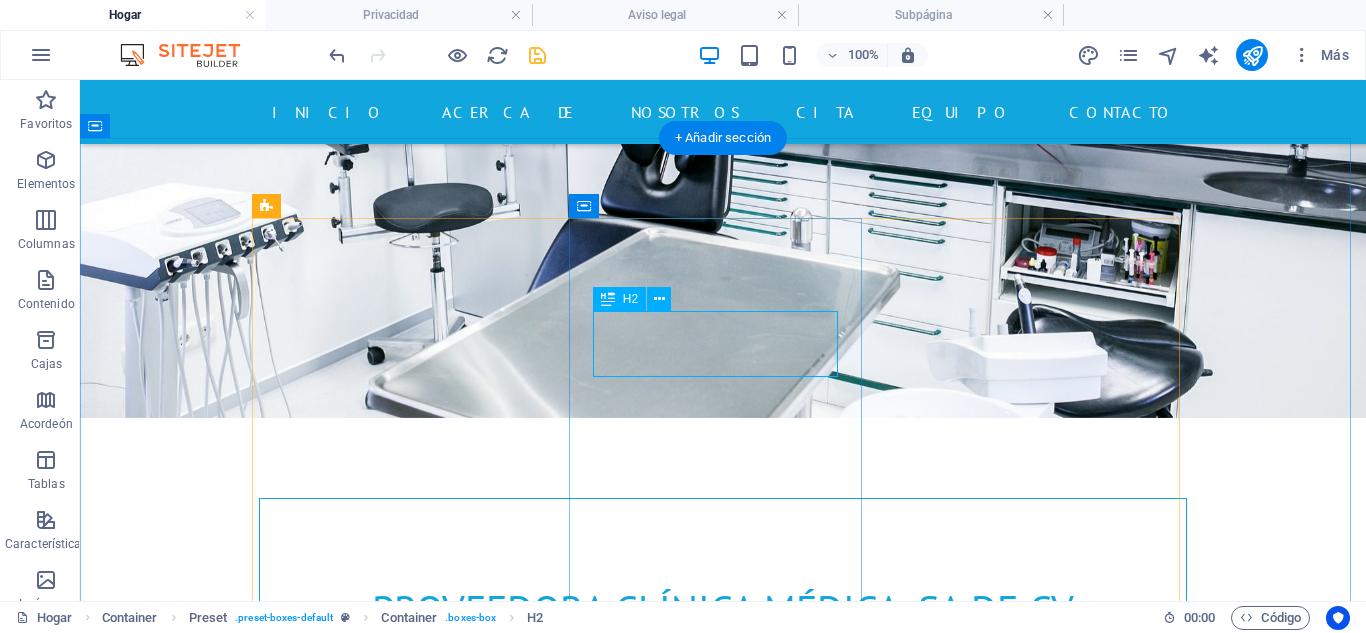 click on "Clínica Moderna" at bounding box center (723, 1438) 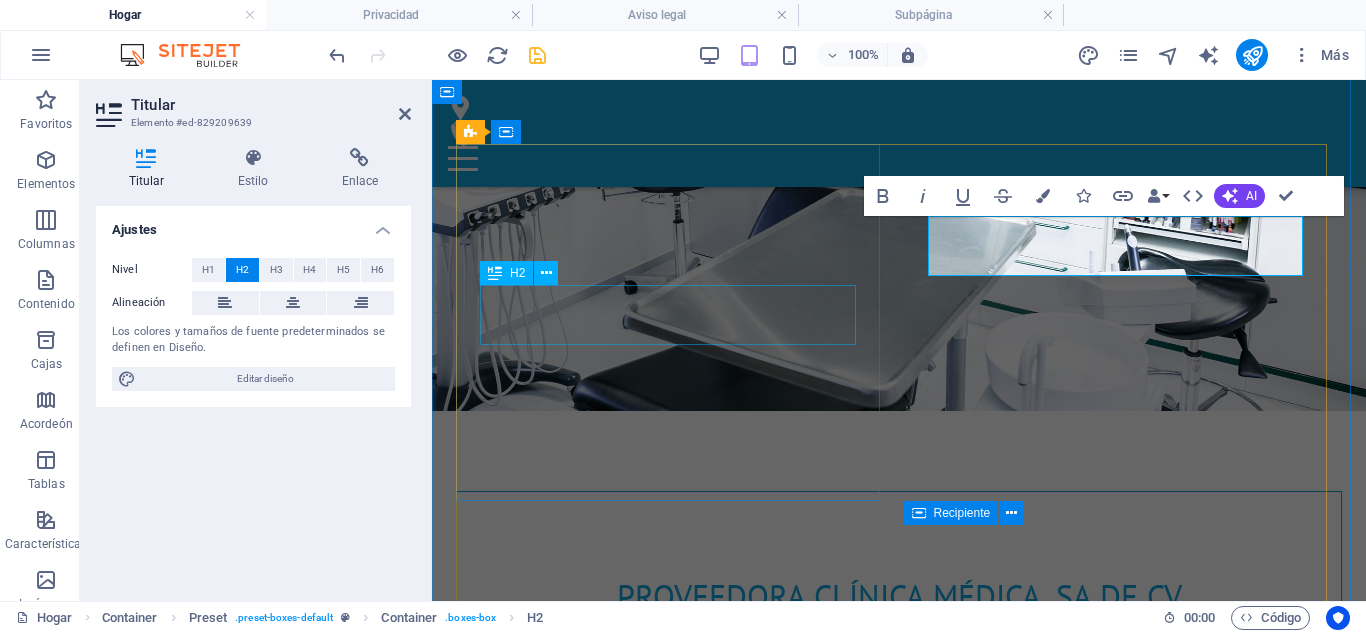 click on "Diagnóstico IVD" at bounding box center [899, 1124] 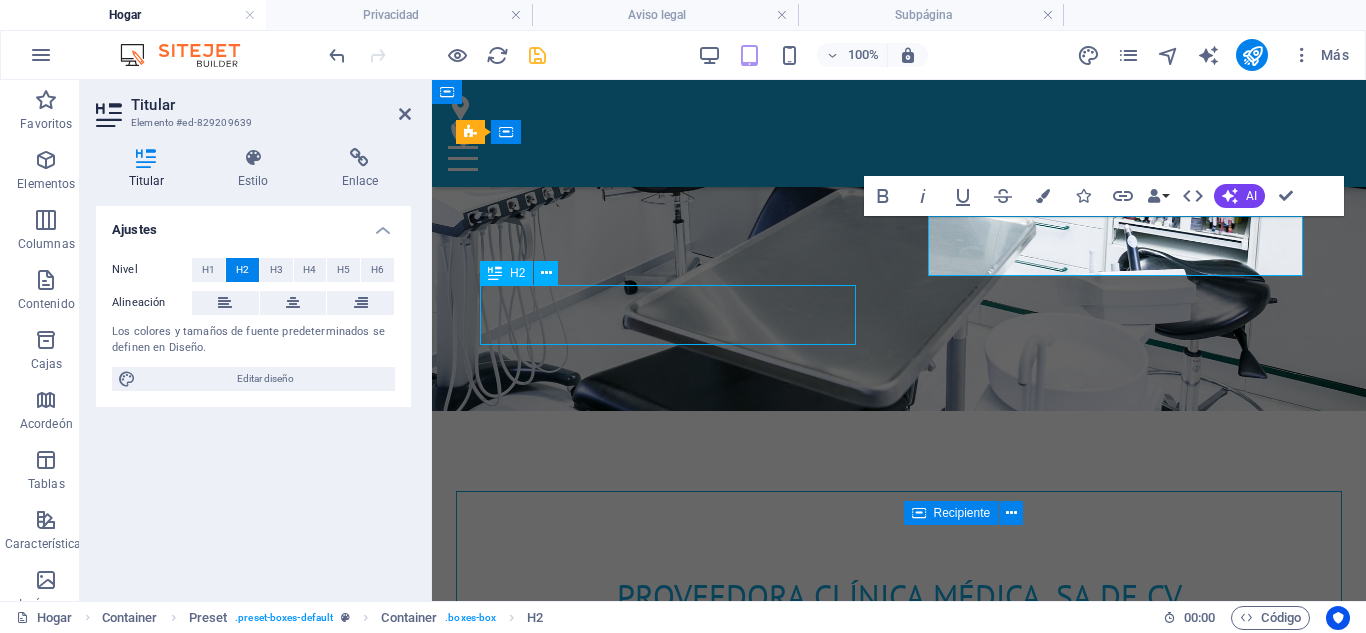 click on "Diagnóstico IVD" at bounding box center (899, 1124) 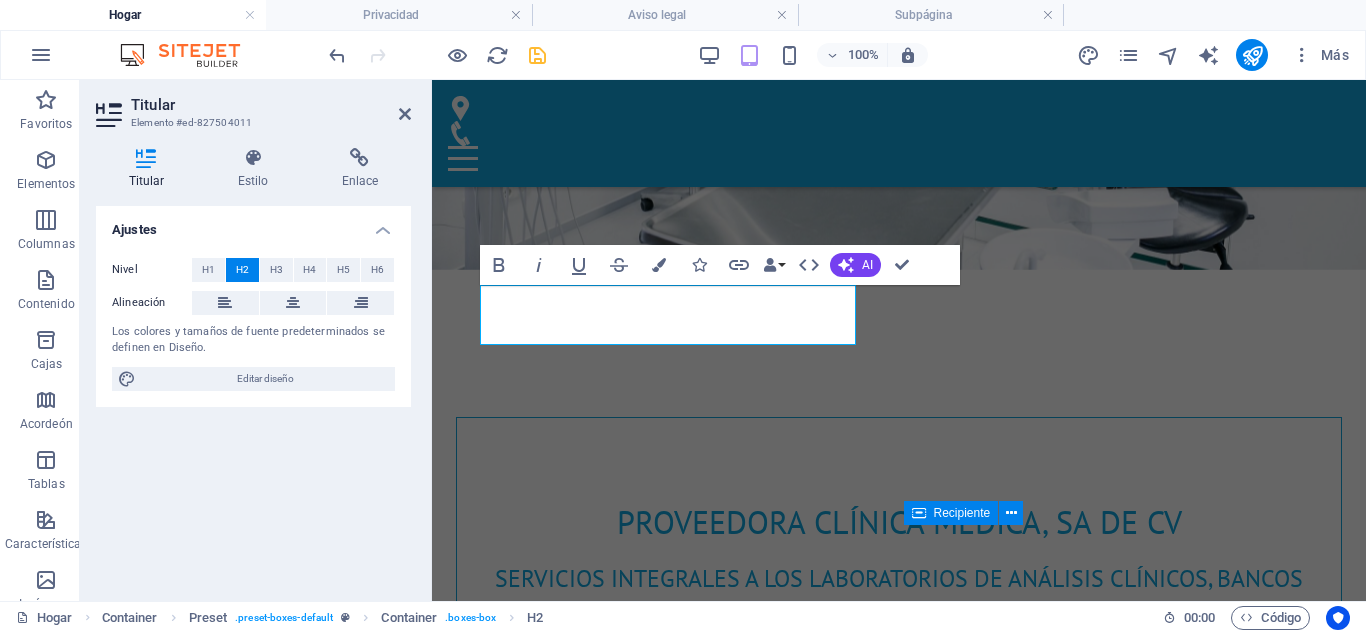 drag, startPoint x: 686, startPoint y: 315, endPoint x: 857, endPoint y: 413, distance: 197.09135 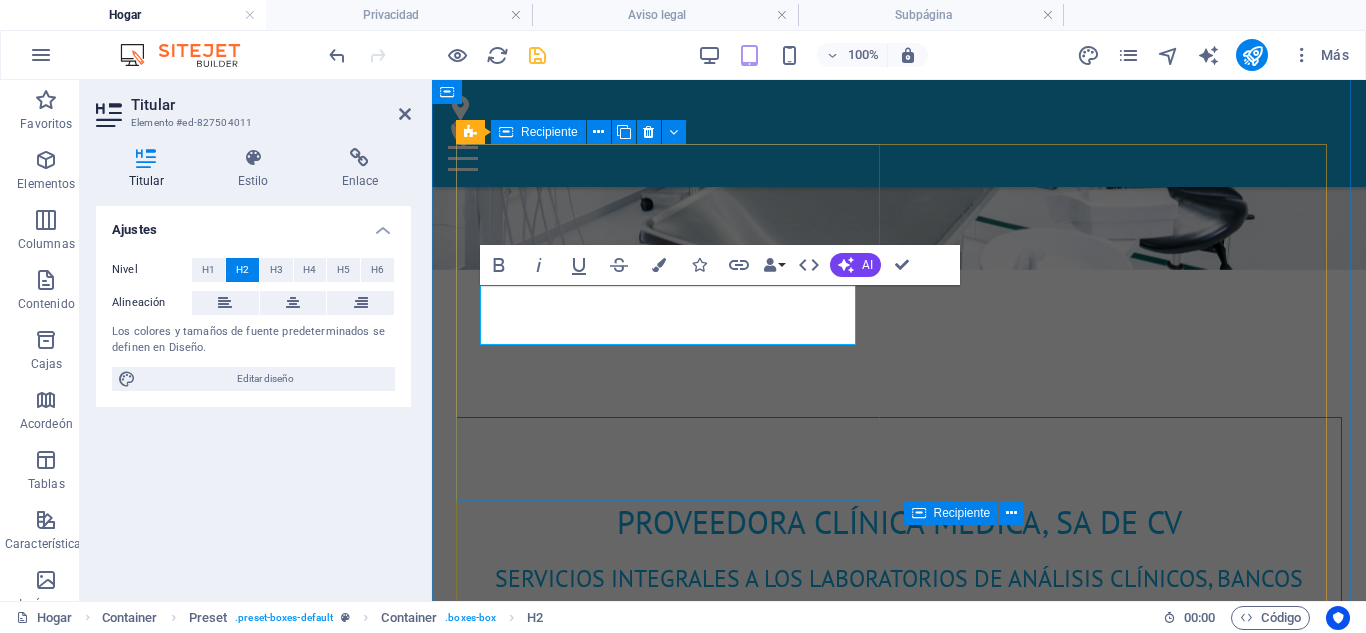 click on "Diagnóstico IVD Preanalítica Equipos de hematología, bioquímica, inmunoensayo, etc. Marca: Mindray" at bounding box center [899, 1057] 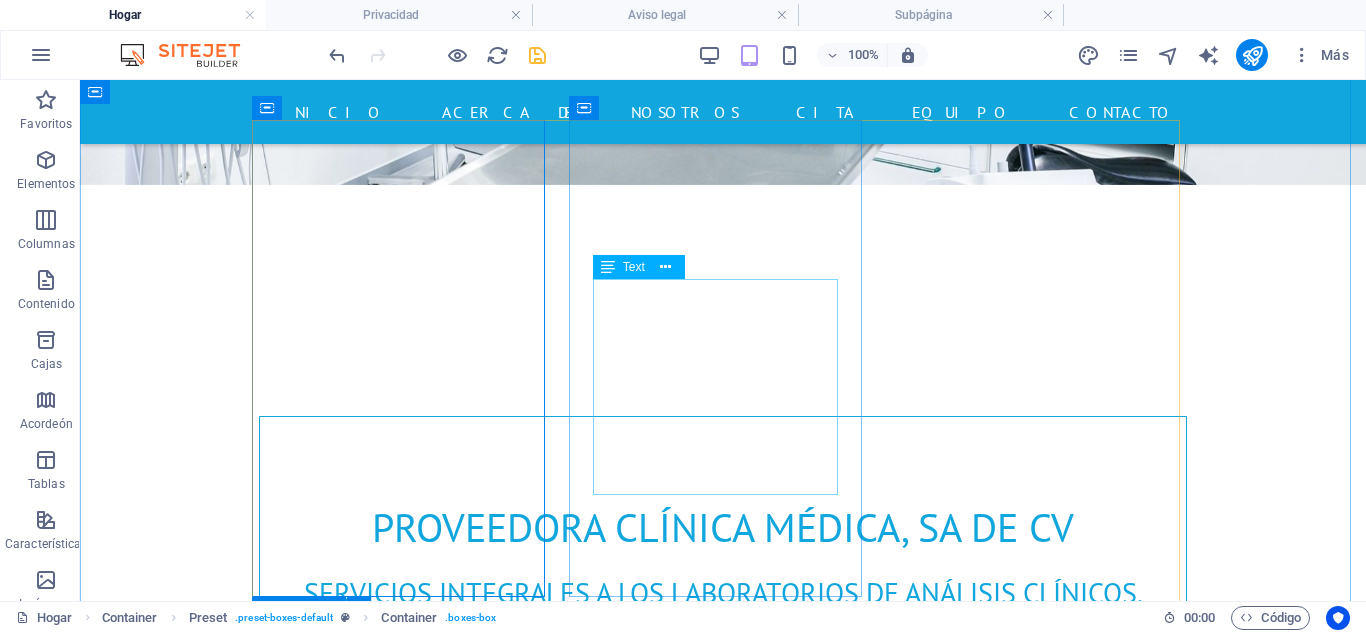 scroll, scrollTop: 1003, scrollLeft: 0, axis: vertical 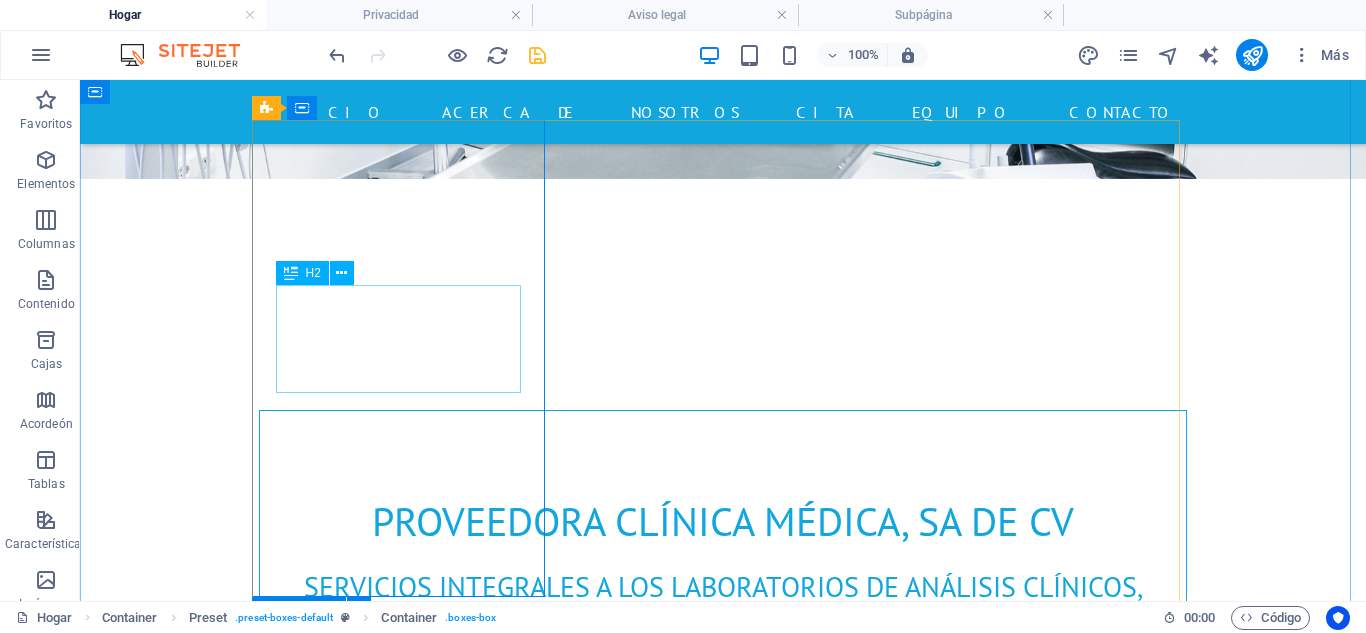 click on "Diagnóstico IVD  Preanalítica" at bounding box center [723, 1113] 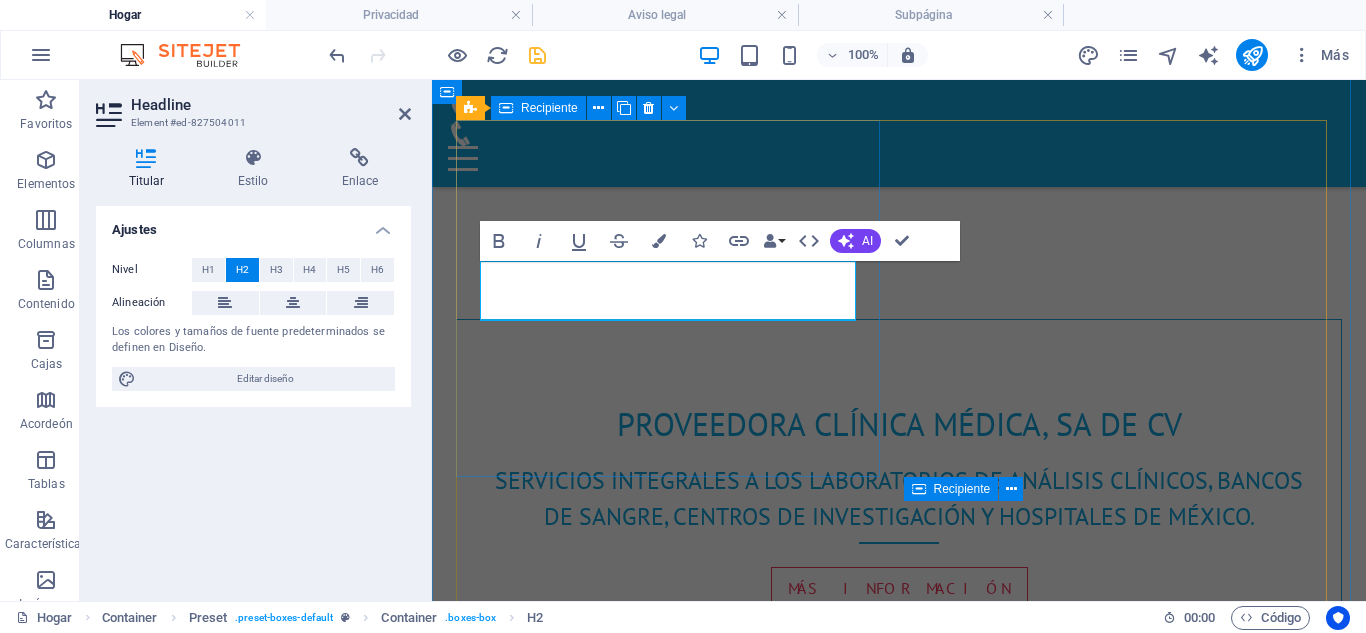 scroll, scrollTop: 929, scrollLeft: 0, axis: vertical 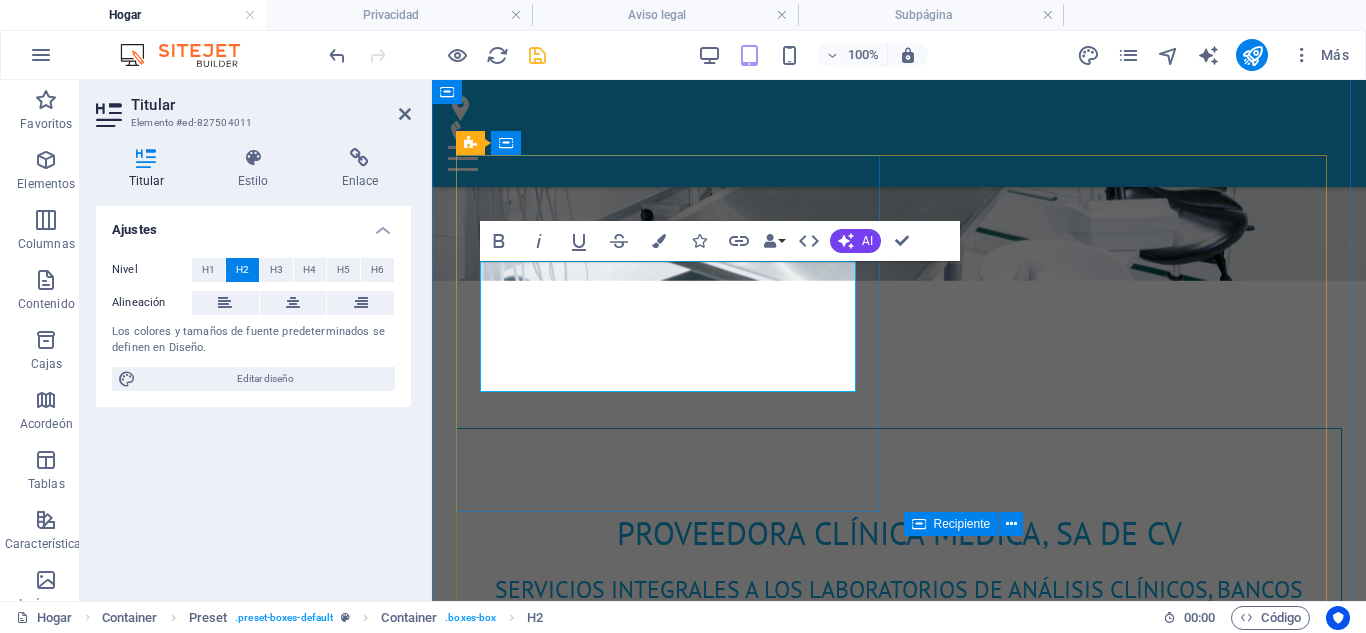 drag, startPoint x: 766, startPoint y: 289, endPoint x: 789, endPoint y: 376, distance: 89.98889 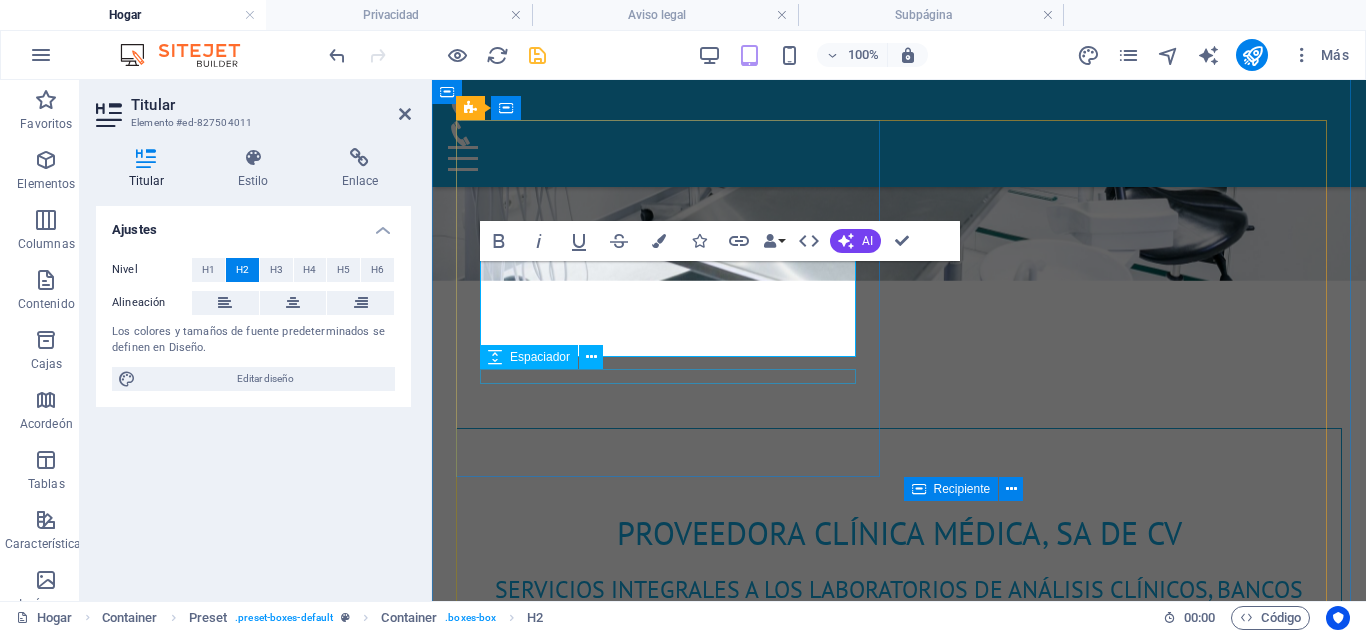 scroll, scrollTop: 929, scrollLeft: 0, axis: vertical 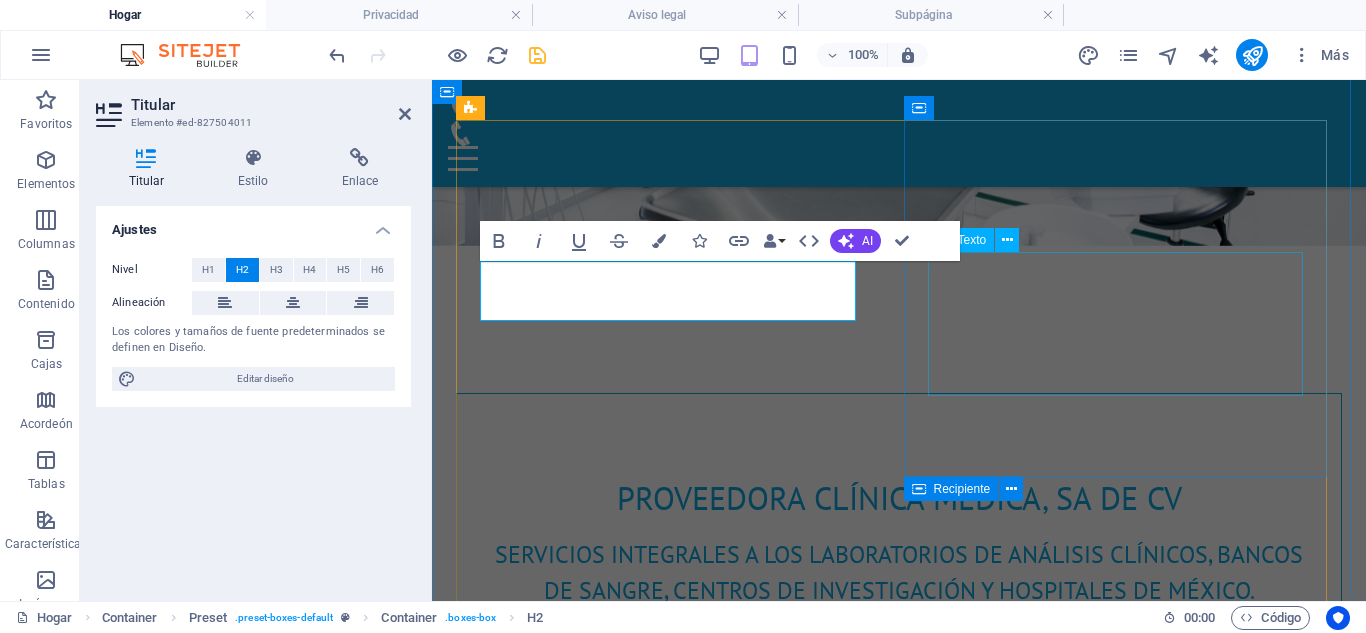 click on "Lorem ipsum dolor sit amet, consetetur sadipscing elitr, sed diam nonumy eirmod tempor invidunt ut labore et dolore magna aliquyam erat, sed diam voluptua. At vero eos et accusam et justo duo dolores et ea rebum. Stet clita kasd gubergren, no sea takimata sanctus est Lorem ipsum dolor sit amet." at bounding box center [899, 1383] 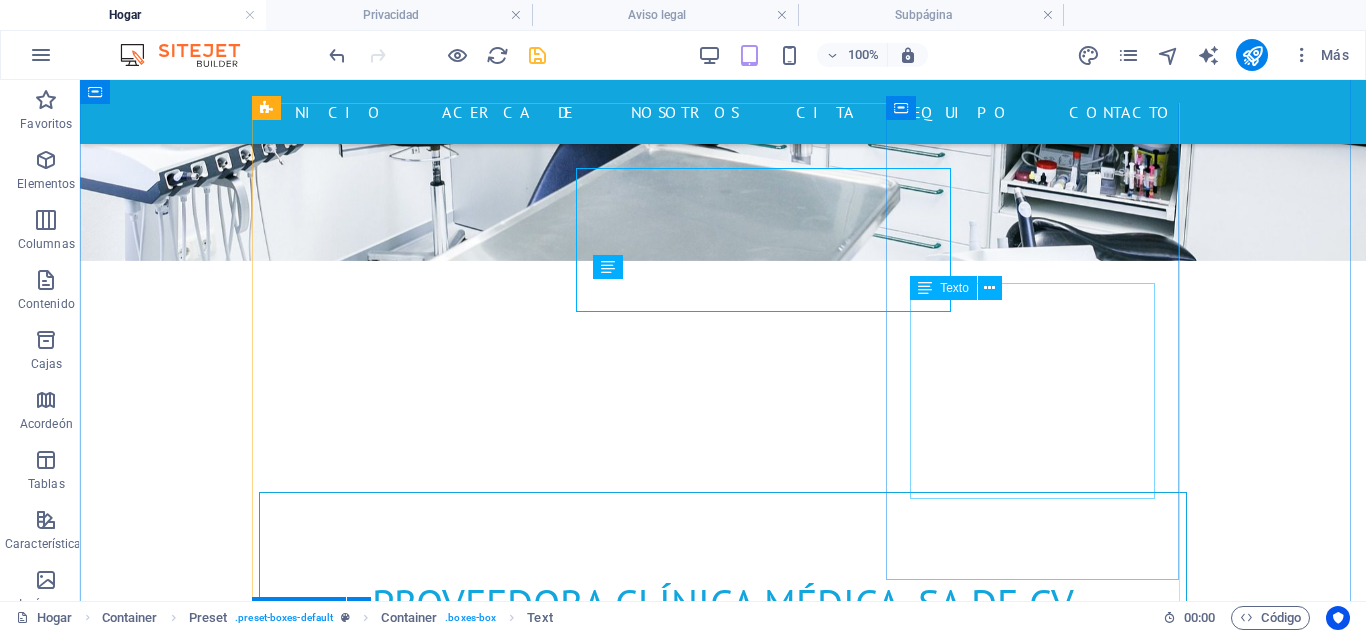 scroll, scrollTop: 1003, scrollLeft: 0, axis: vertical 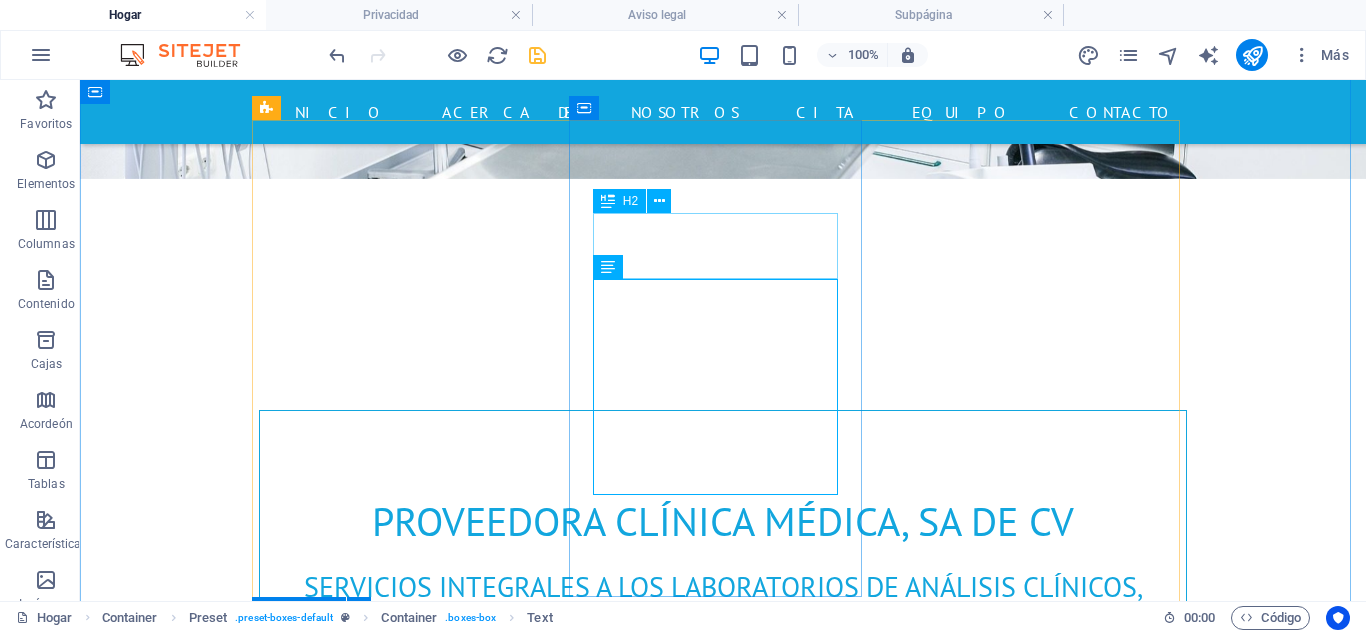 click on "Clínica Moderna" at bounding box center [723, 1350] 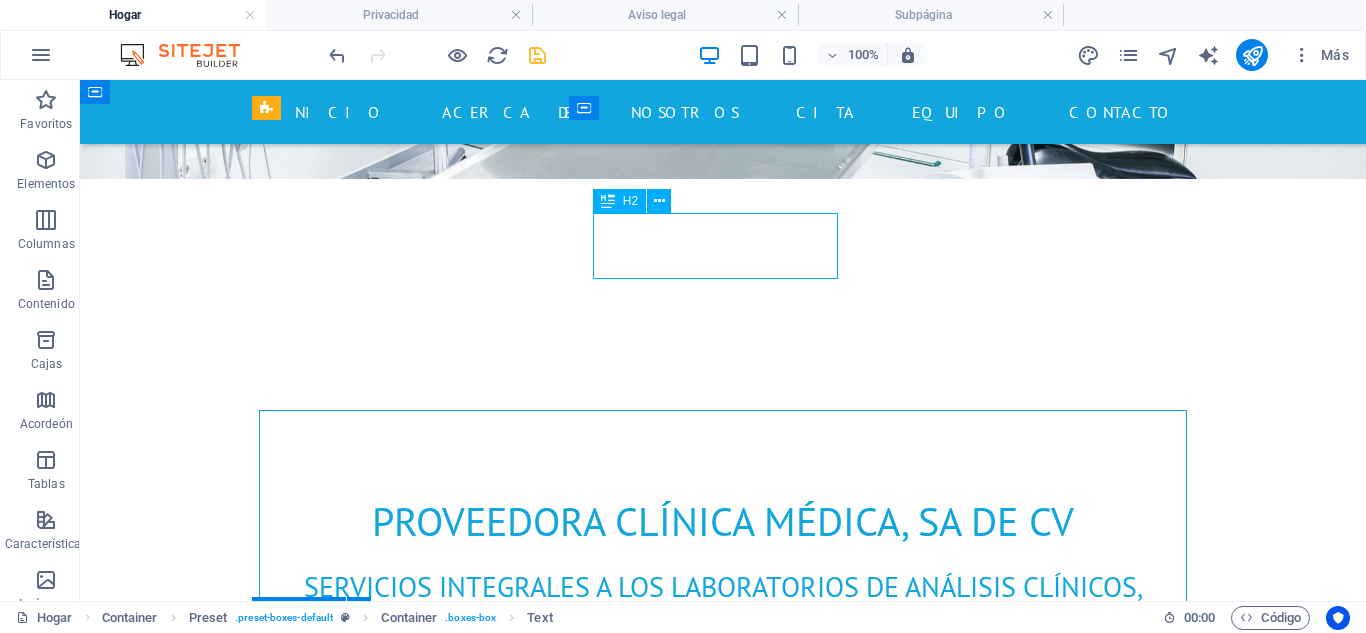 click on "Clínica Moderna" at bounding box center (723, 1350) 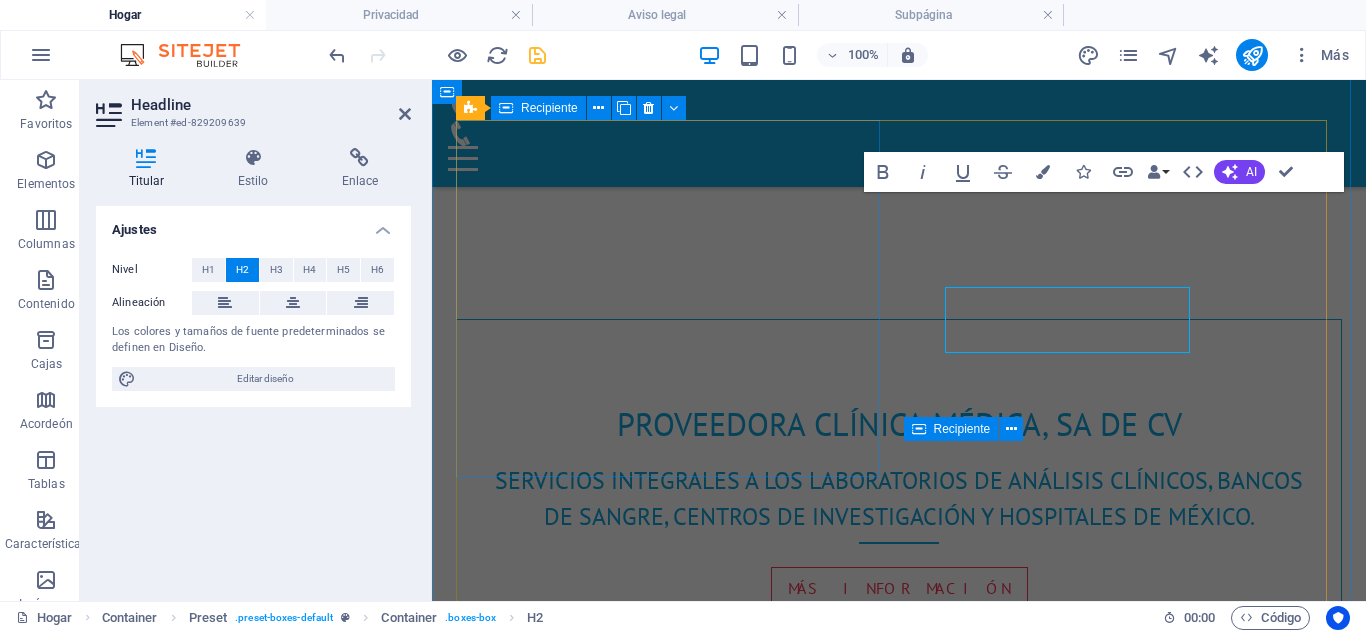 scroll, scrollTop: 929, scrollLeft: 0, axis: vertical 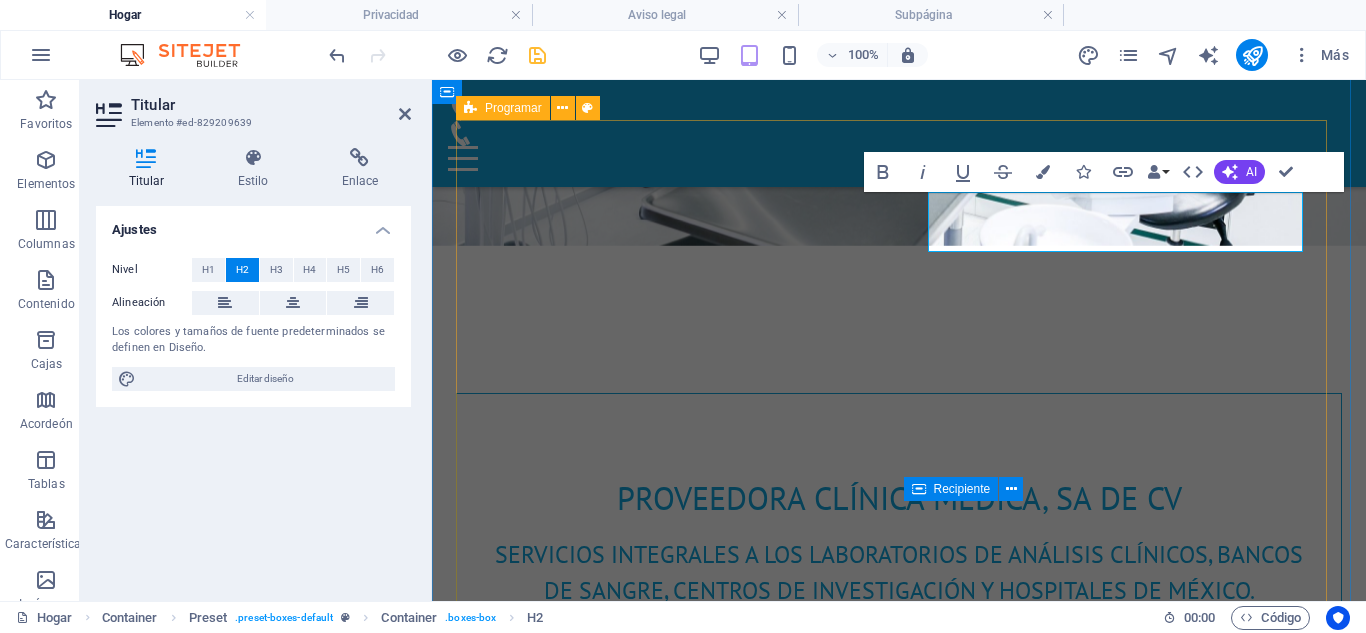 drag, startPoint x: 1139, startPoint y: 220, endPoint x: 885, endPoint y: 237, distance: 254.56827 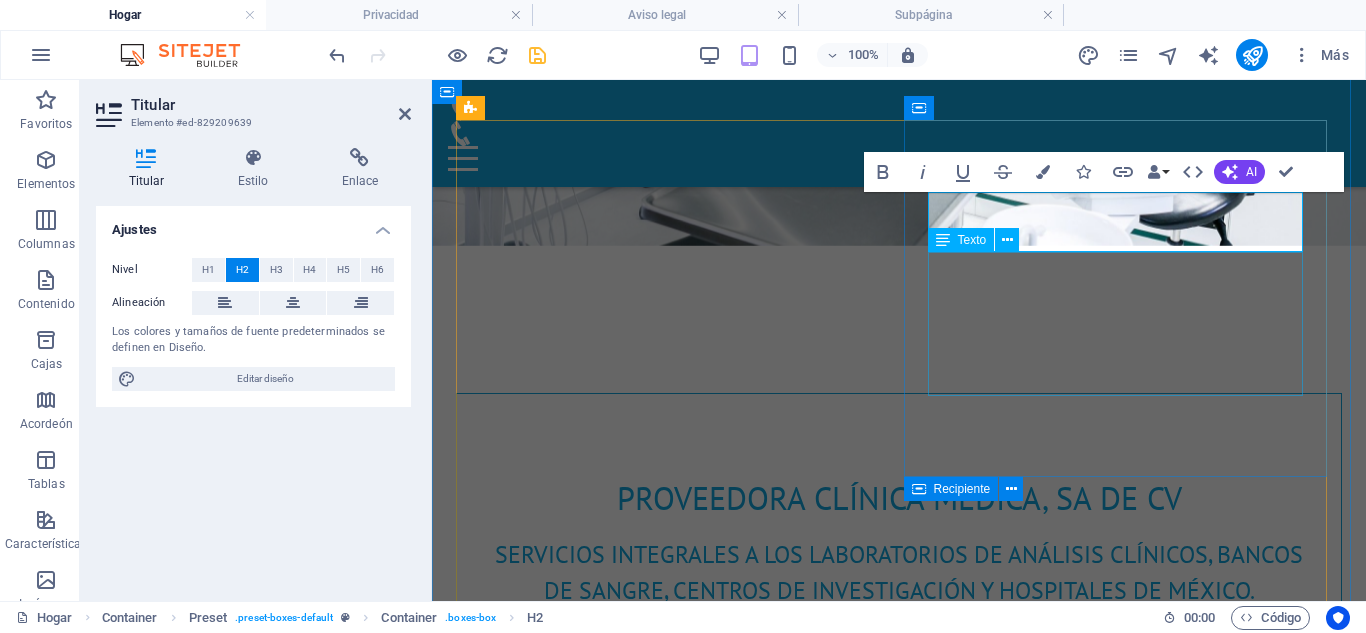 click on "Lorem ipsum dolor sit amet, consetetur sadipscing elitr, sed diam nonumy eirmod tempor invidunt ut labore et dolore magna aliquyam erat, sed diam voluptua. At vero eos et accusam et justo duo dolores et ea rebum. Stet clita kasd gubergren, no sea takimata sanctus est Lorem ipsum dolor sit amet." at bounding box center (899, 1383) 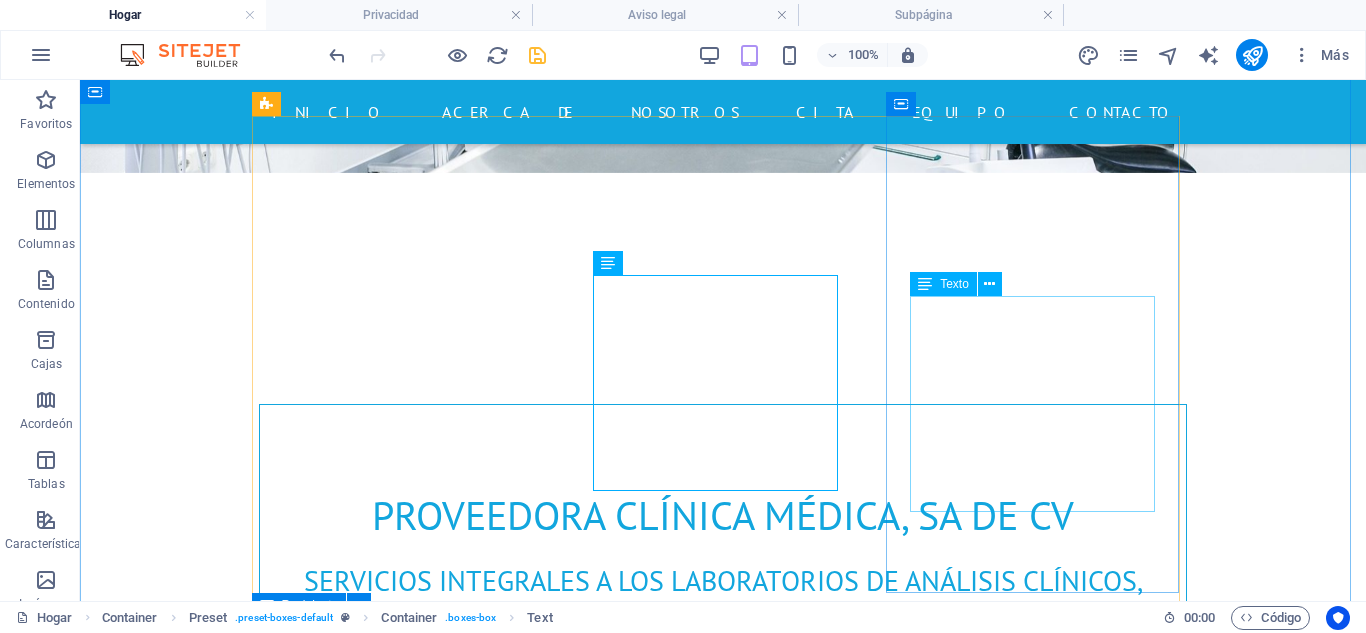 scroll, scrollTop: 1003, scrollLeft: 0, axis: vertical 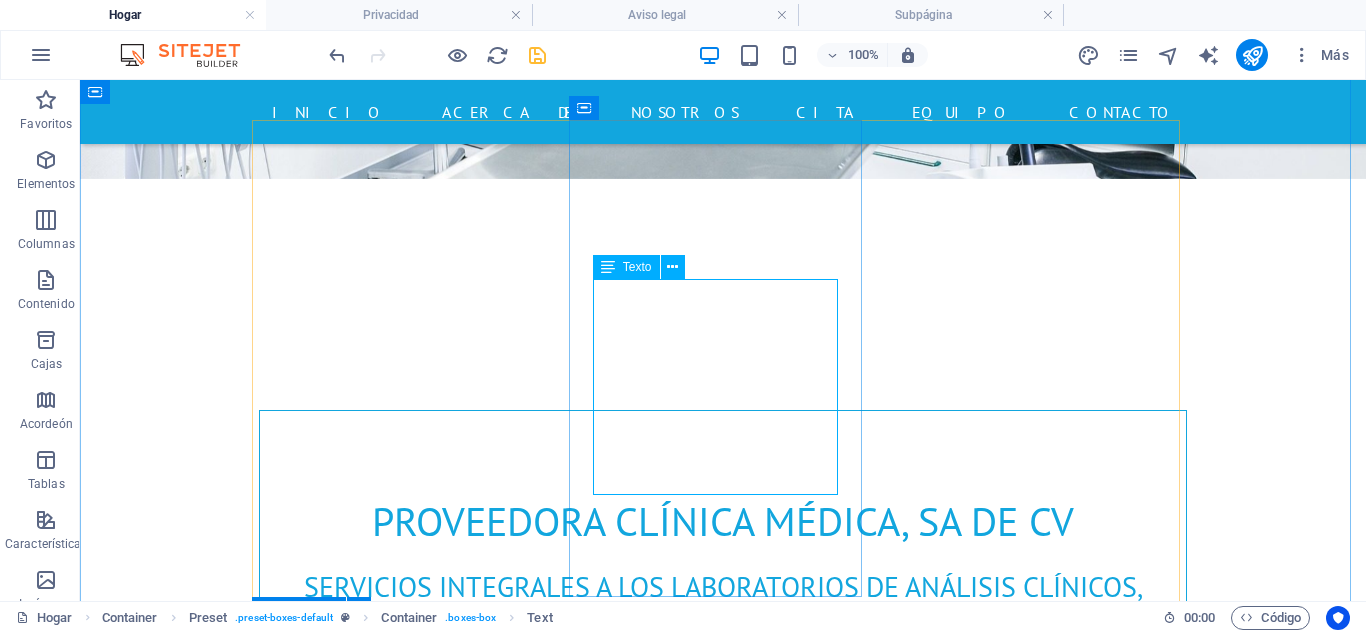 click on "Lorem ipsum dolor sit amet, consetetur sadipscing elitr, sed diam nonumy eirmod tempor invidunt ut labore et dolore magna aliquyam erat, sed diam voluptua. At vero eos et accusam et justo duo dolores et ea rebum. Stet clita kasd gubergren, no sea takimata sanctus est Lorem ipsum dolor sit amet." at bounding box center [723, 1467] 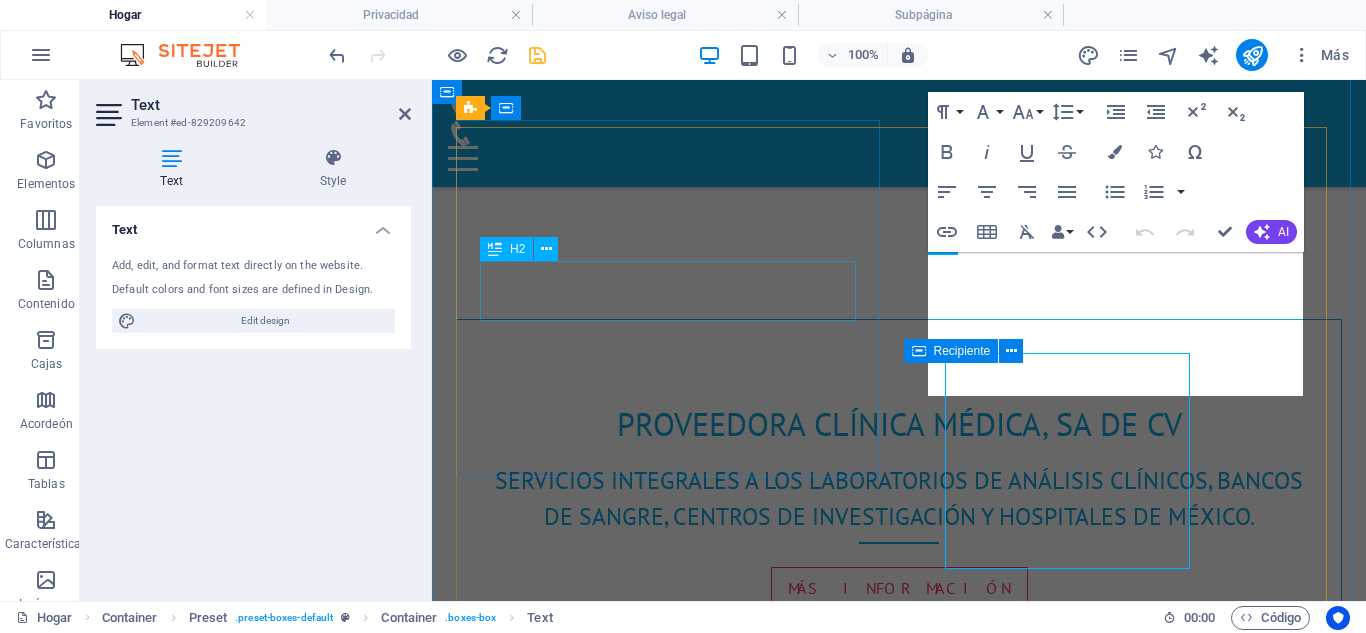 scroll, scrollTop: 929, scrollLeft: 0, axis: vertical 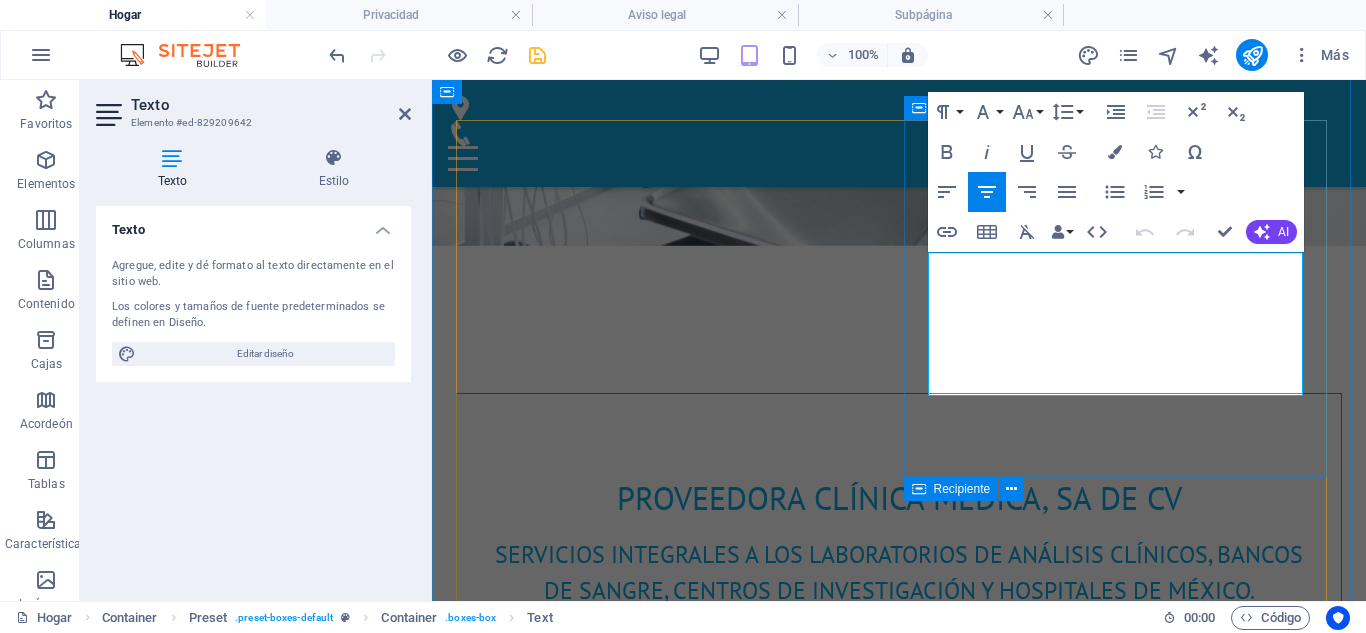 drag, startPoint x: 941, startPoint y: 267, endPoint x: 1279, endPoint y: 389, distance: 359.34384 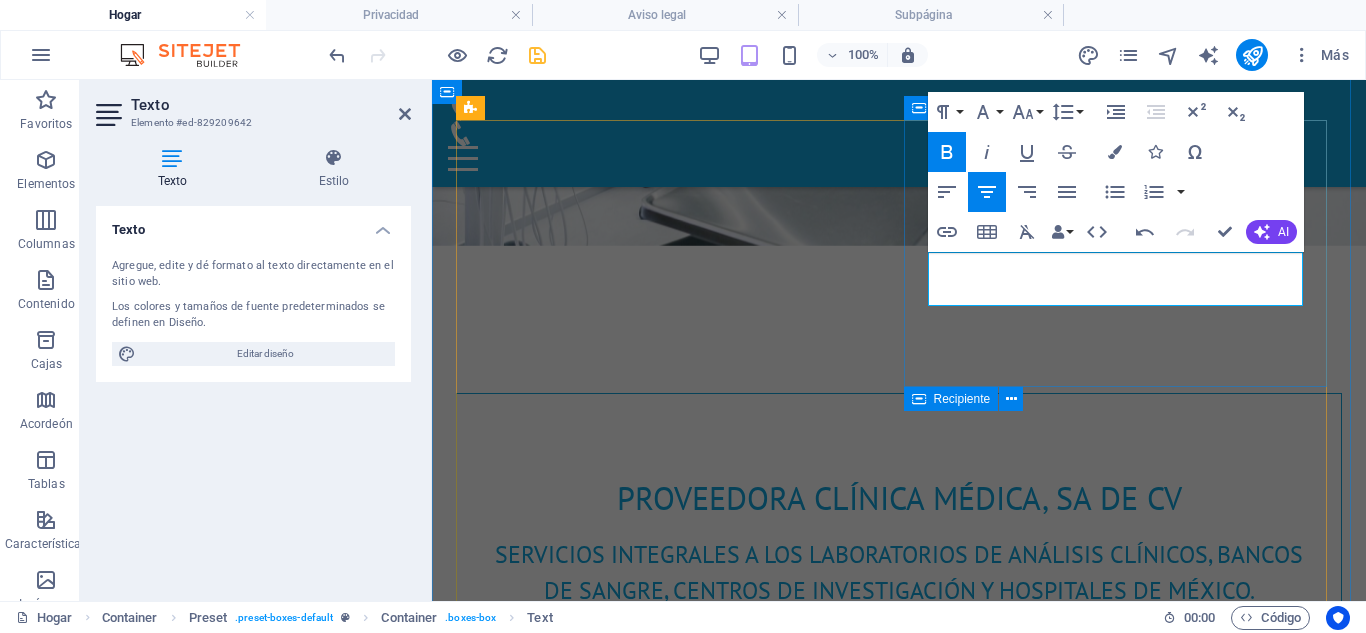 drag, startPoint x: 1280, startPoint y: 289, endPoint x: 935, endPoint y: 271, distance: 345.46924 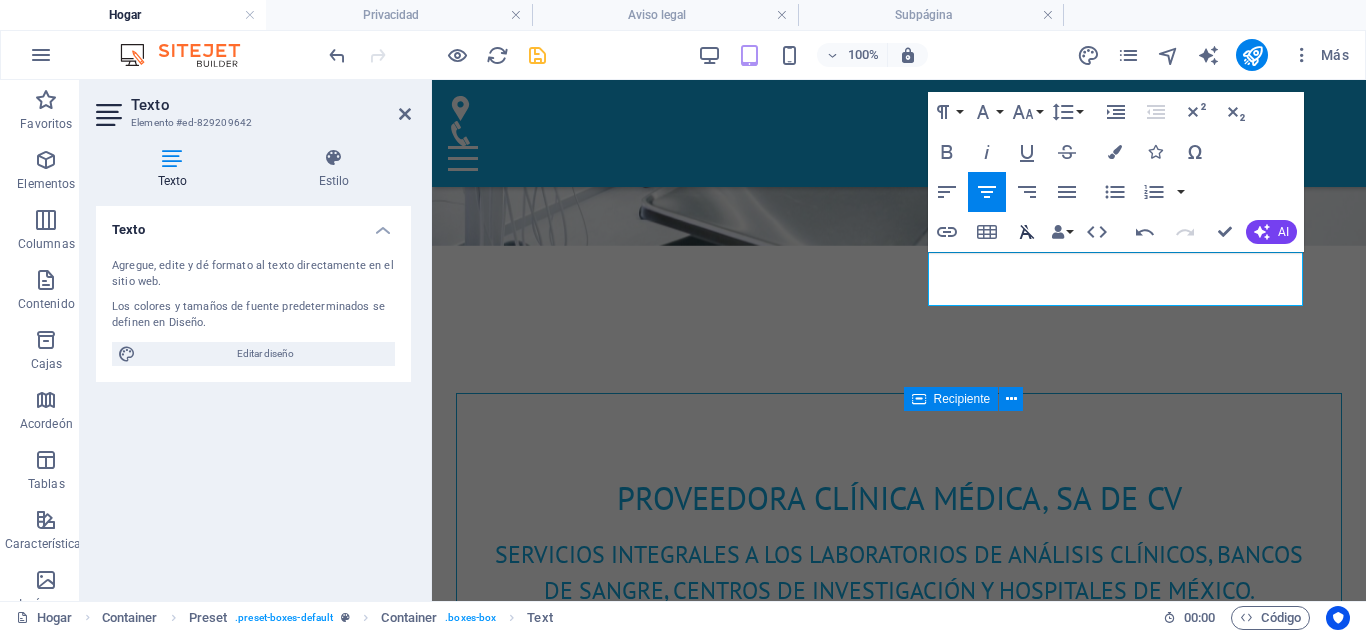 click 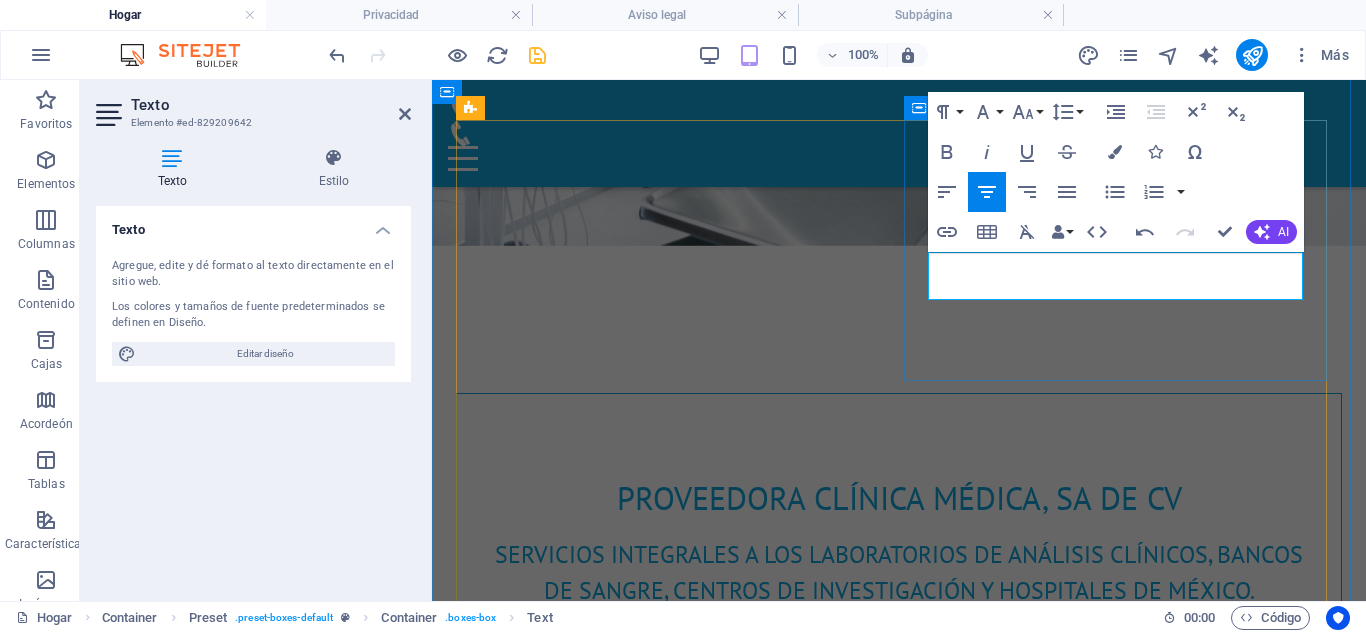 click on "Preanalítica Tubos, medios de transporte, hisopos, sistemas automatizados. Marca: Becton Dickinson  Más información" at bounding box center [899, 1285] 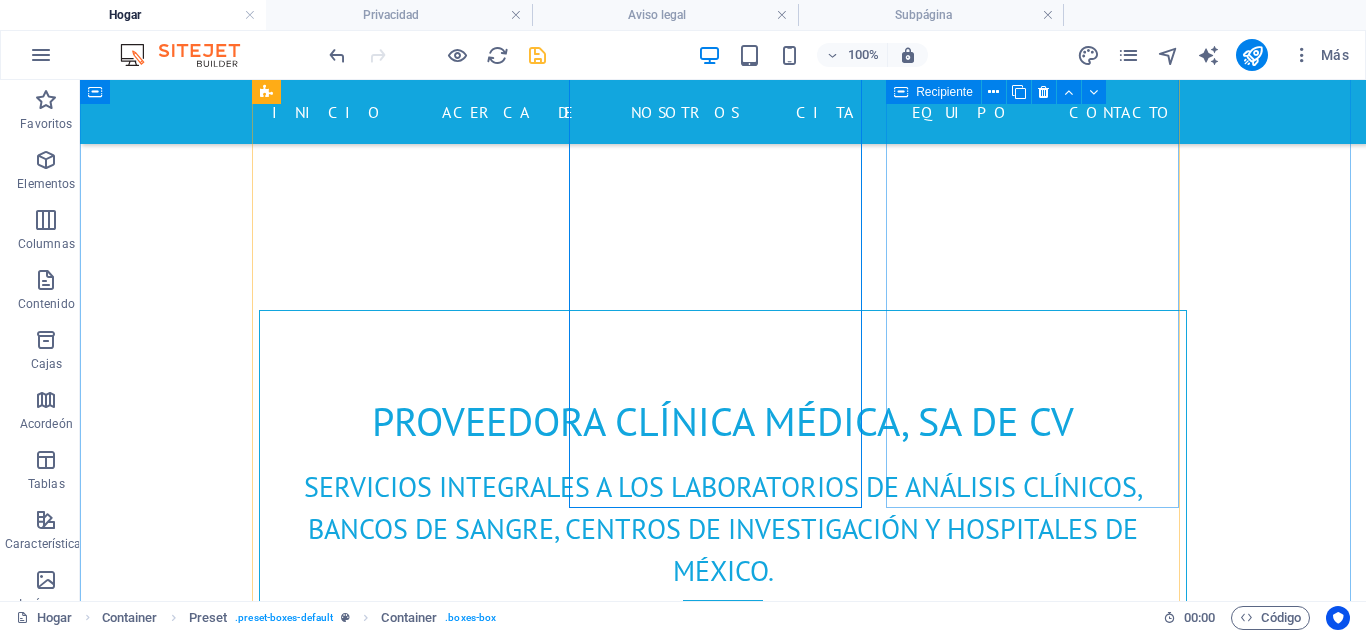 scroll, scrollTop: 1102, scrollLeft: 0, axis: vertical 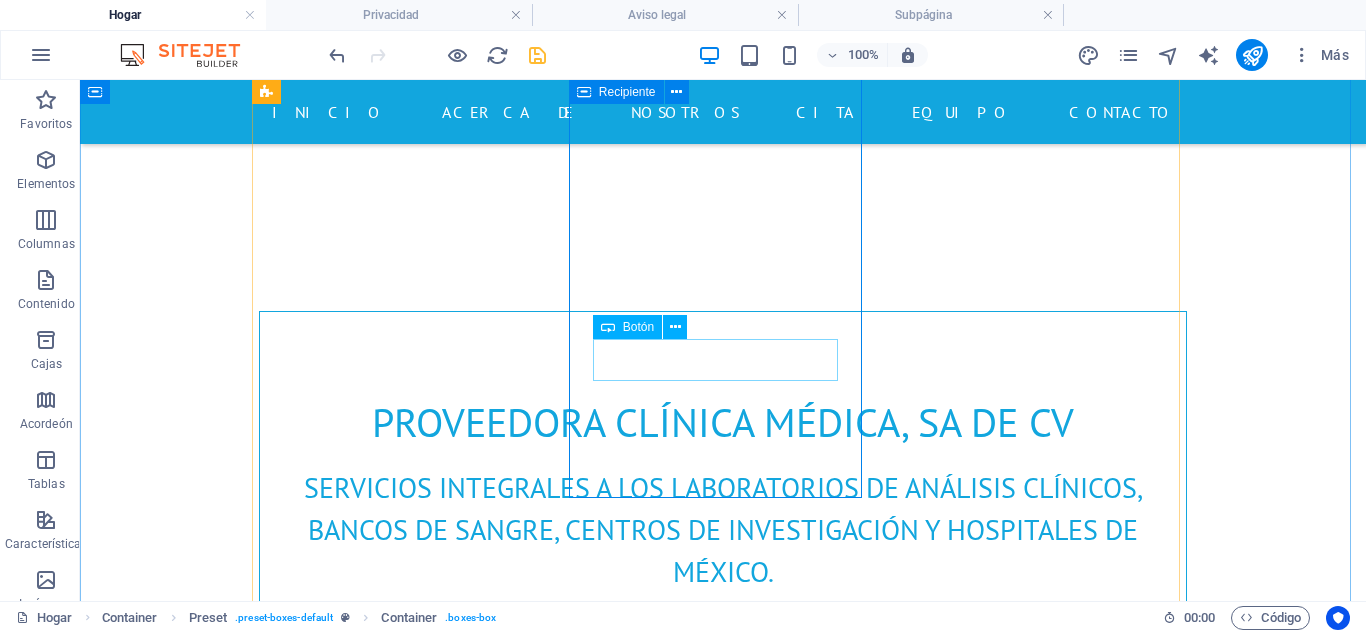 click on "Más información" at bounding box center [723, 1368] 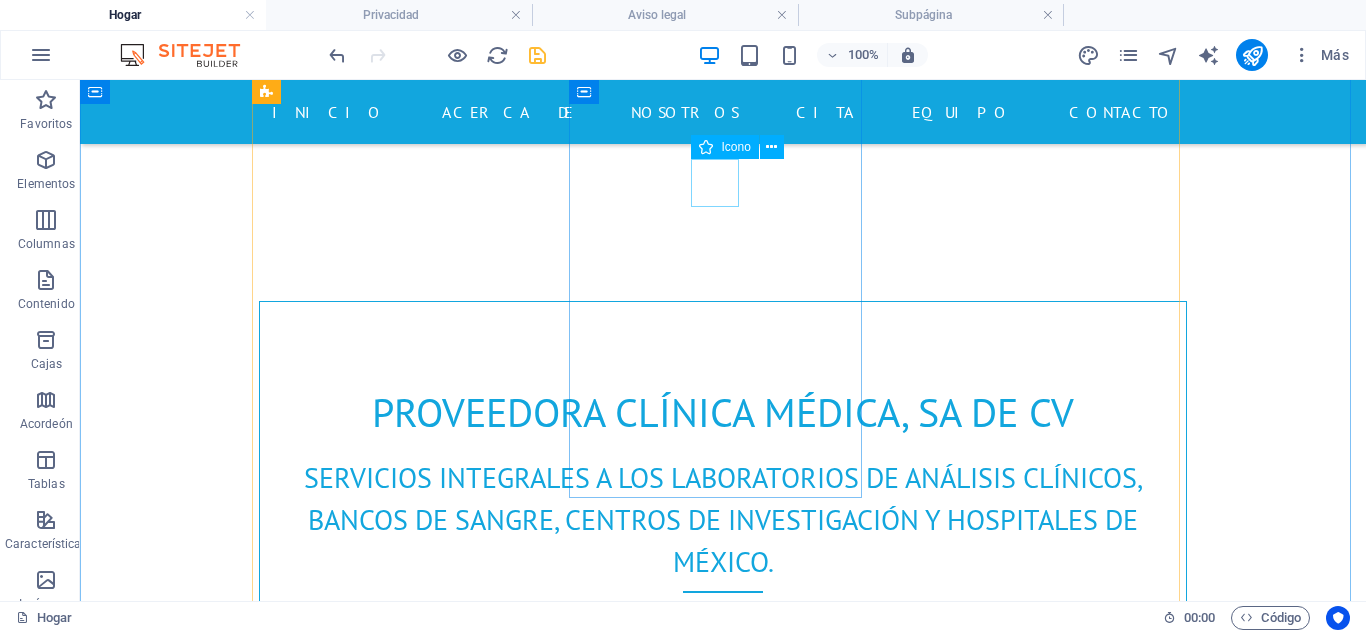 click at bounding box center (723, 1184) 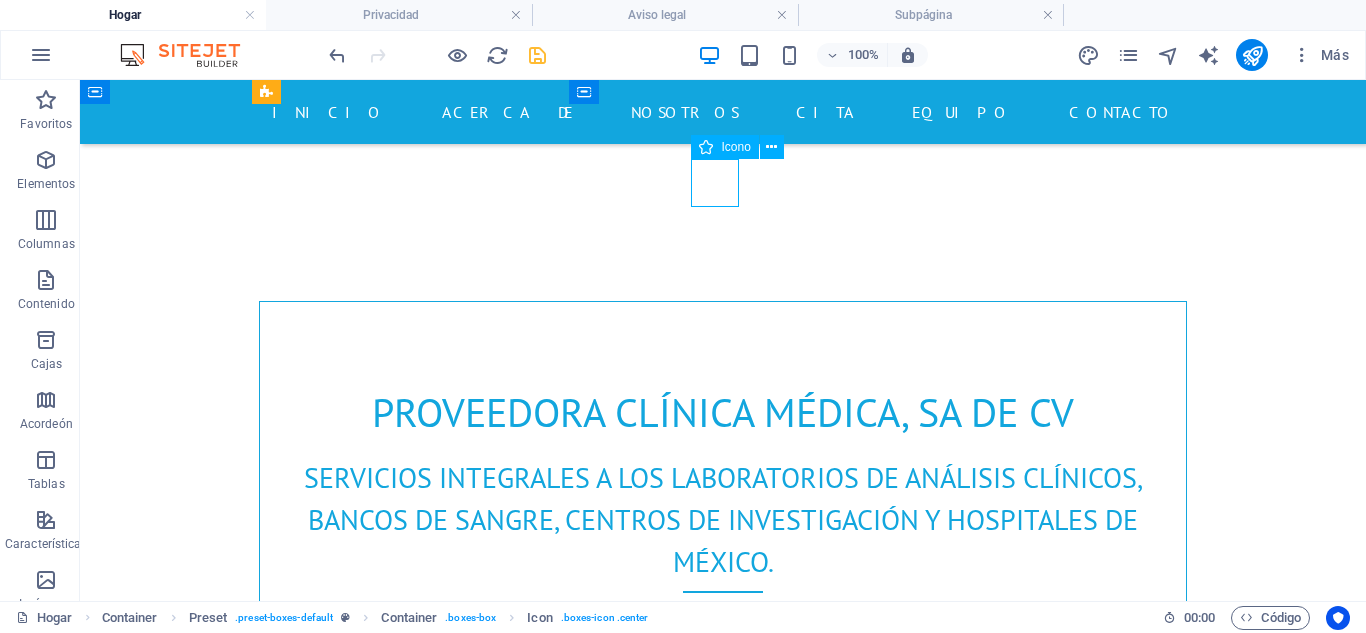 click at bounding box center [723, 1184] 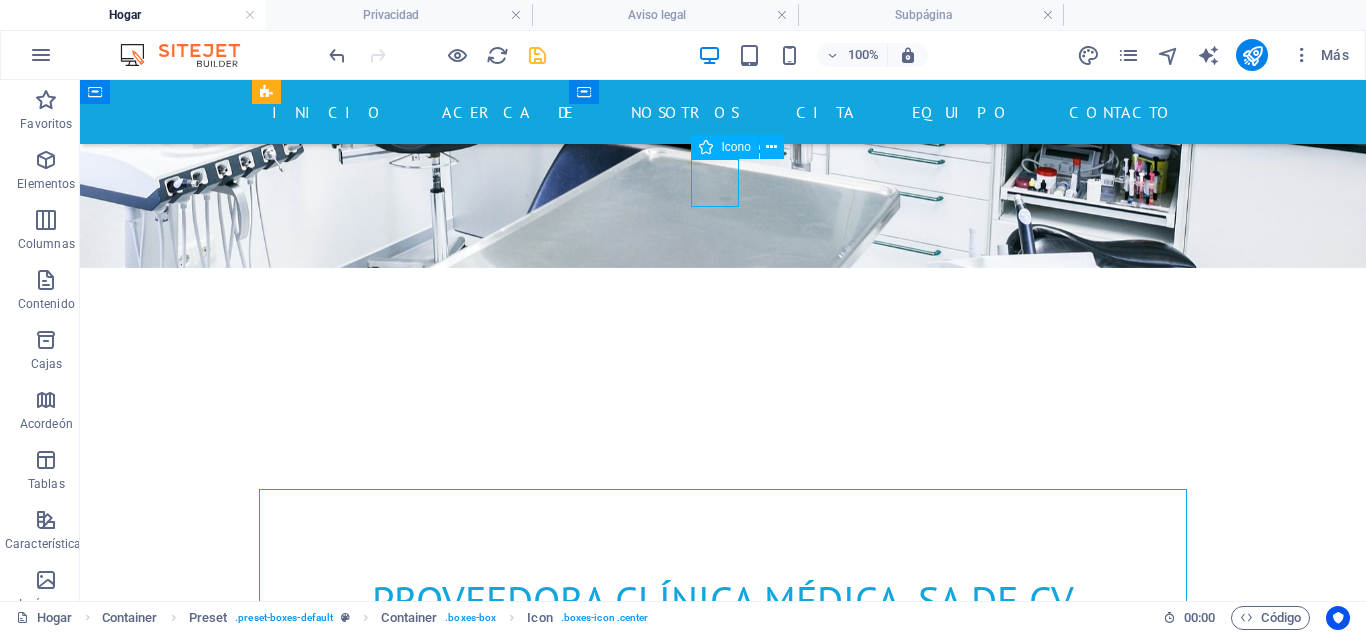 select on "xMidYMid" 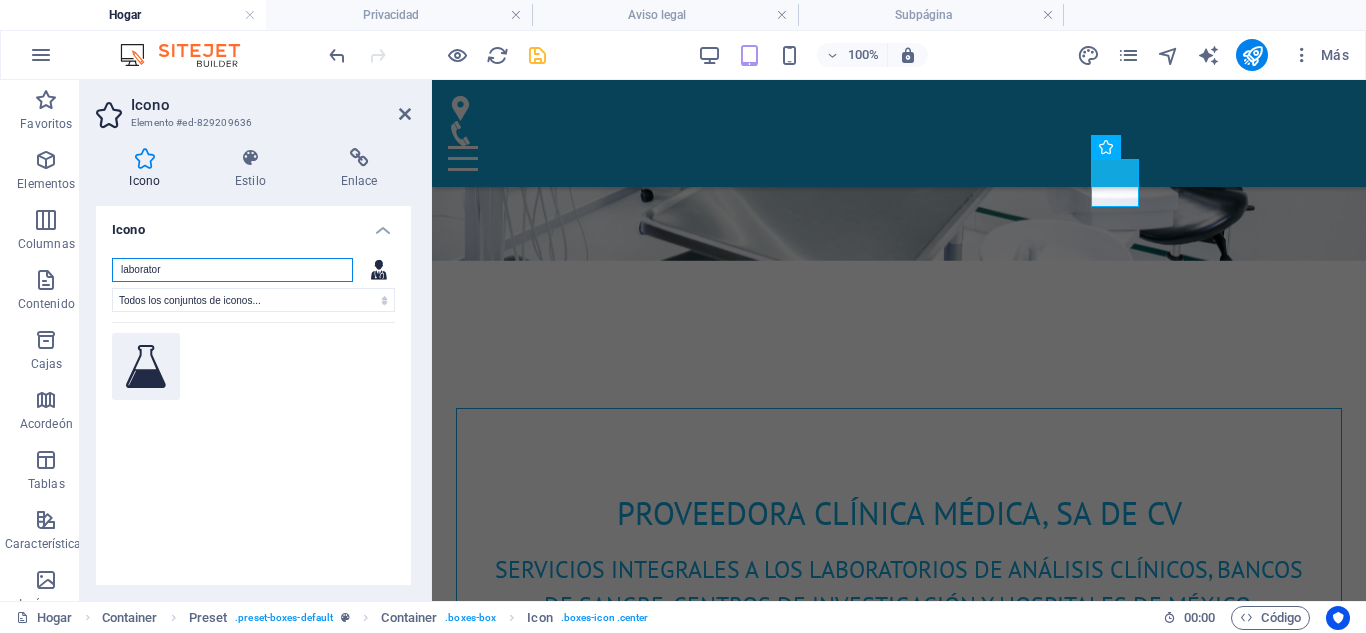 type on "laborator" 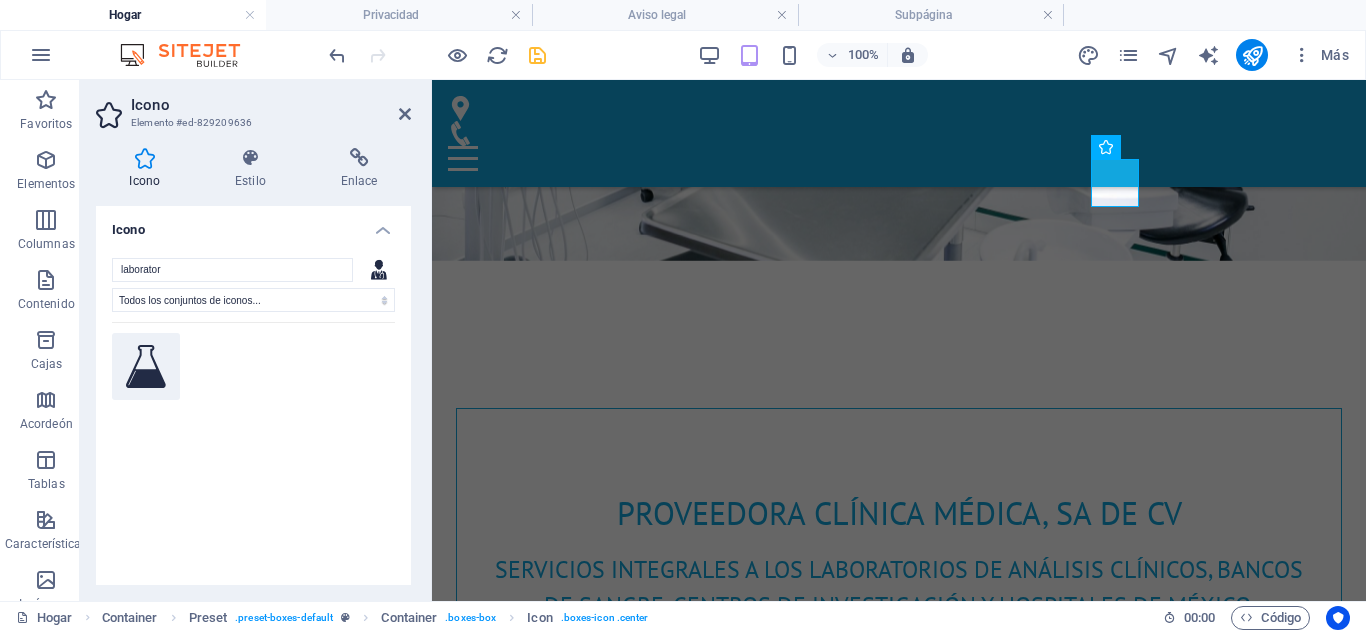 click 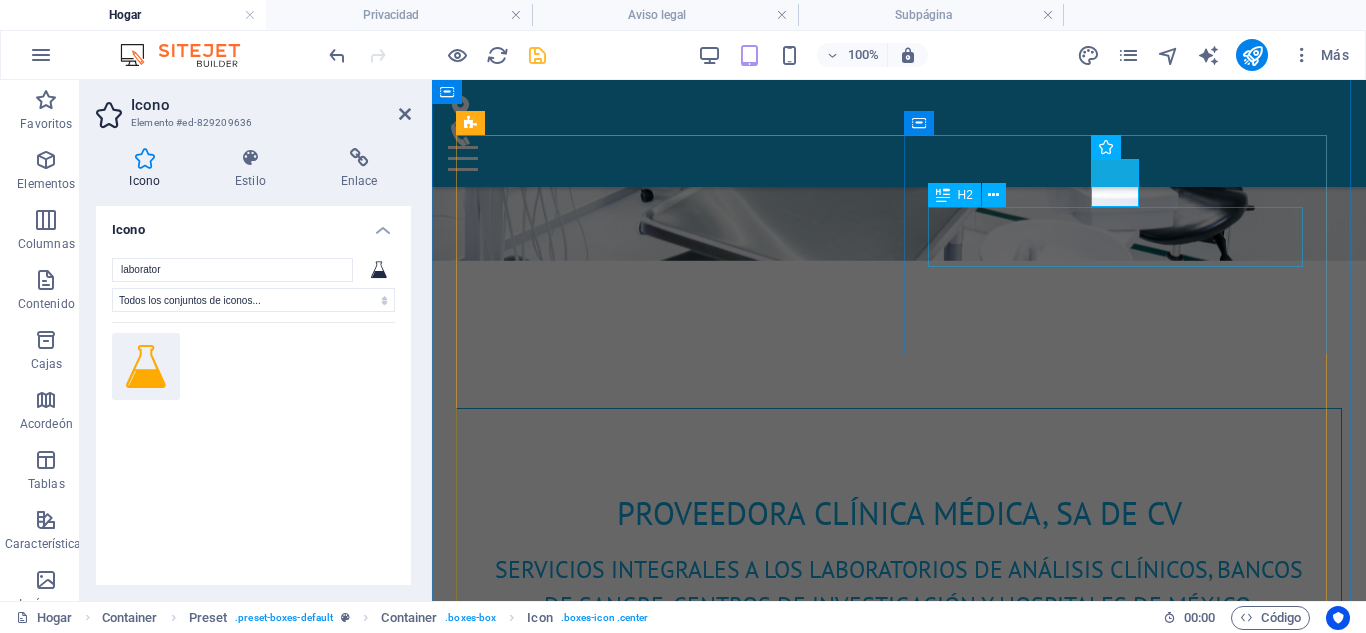 click on "Preanalítica" at bounding box center [899, 1272] 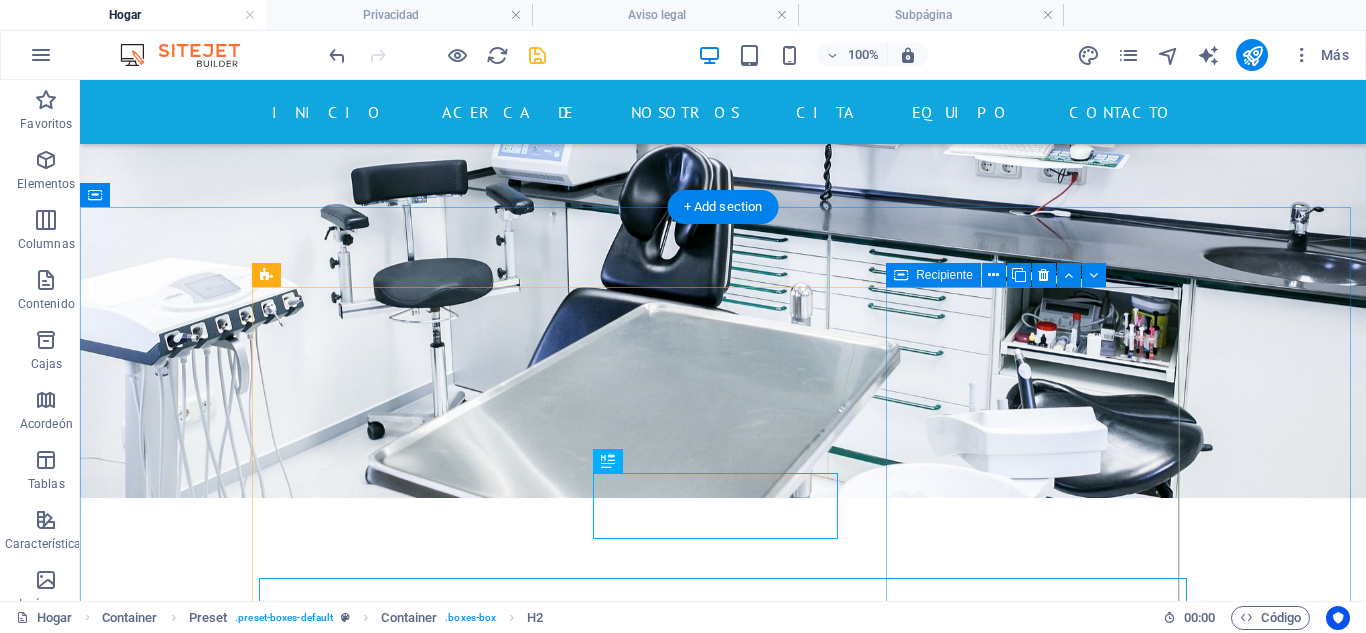 scroll, scrollTop: 969, scrollLeft: 0, axis: vertical 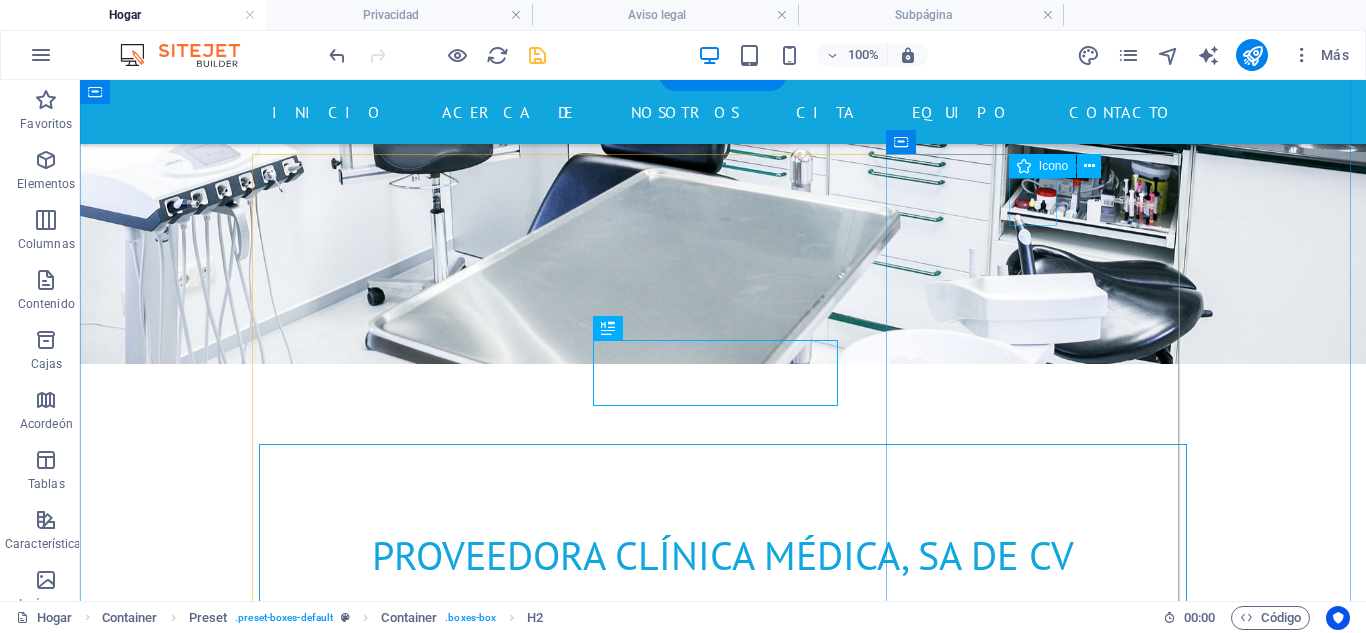click at bounding box center [723, 1564] 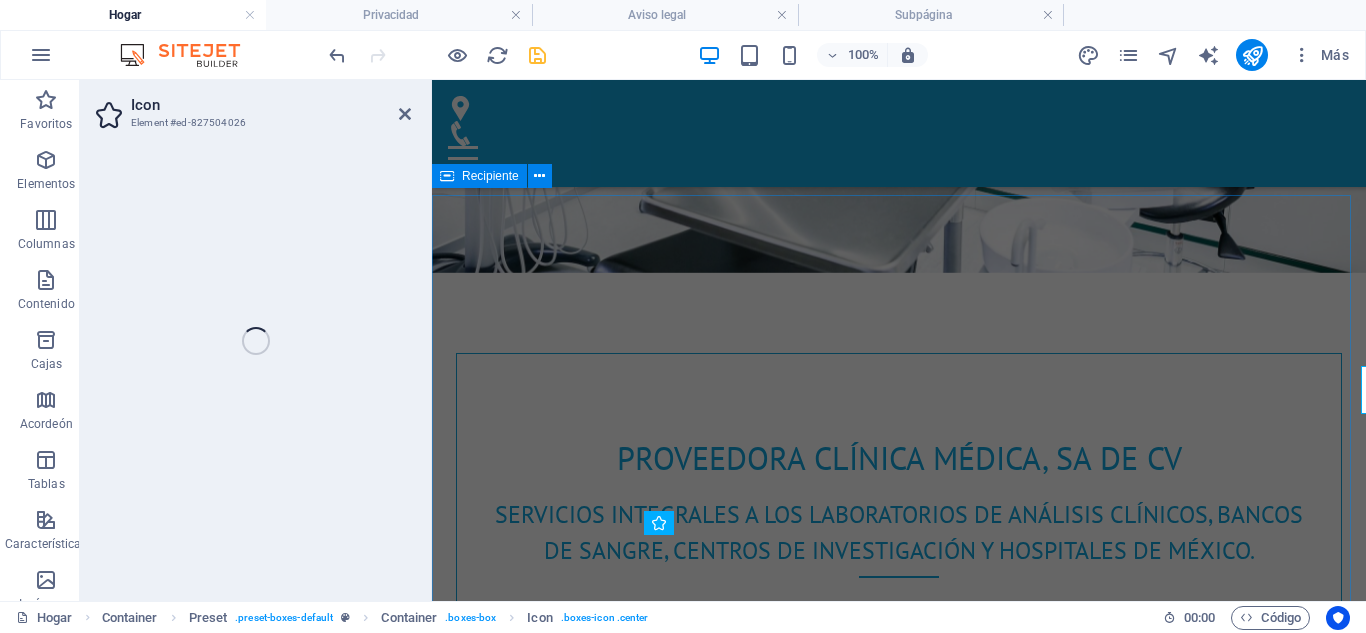 select on "xMidYMid" 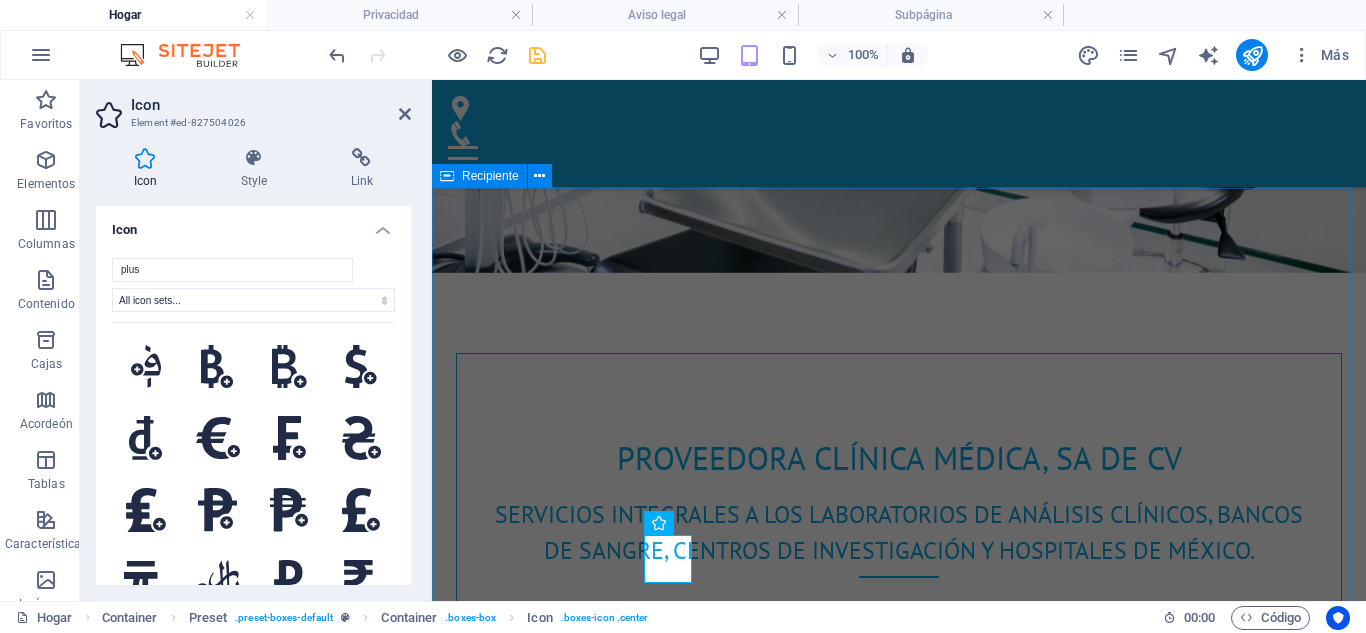 scroll, scrollTop: 781, scrollLeft: 0, axis: vertical 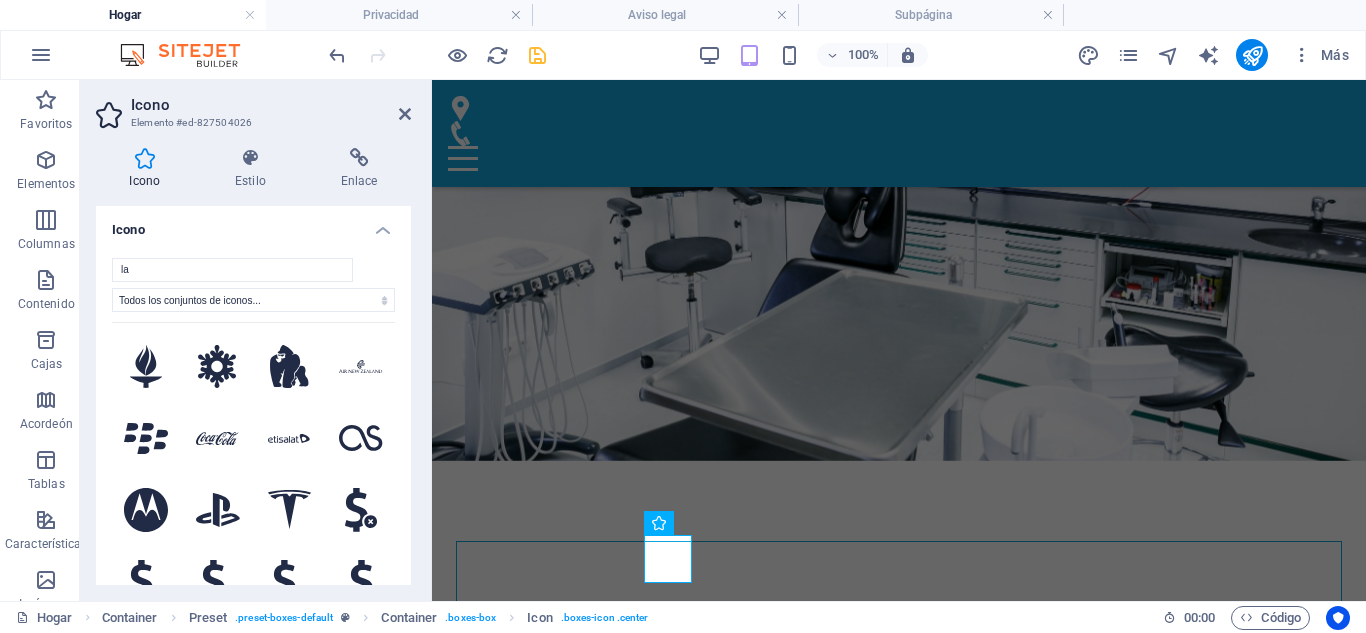 type on "l" 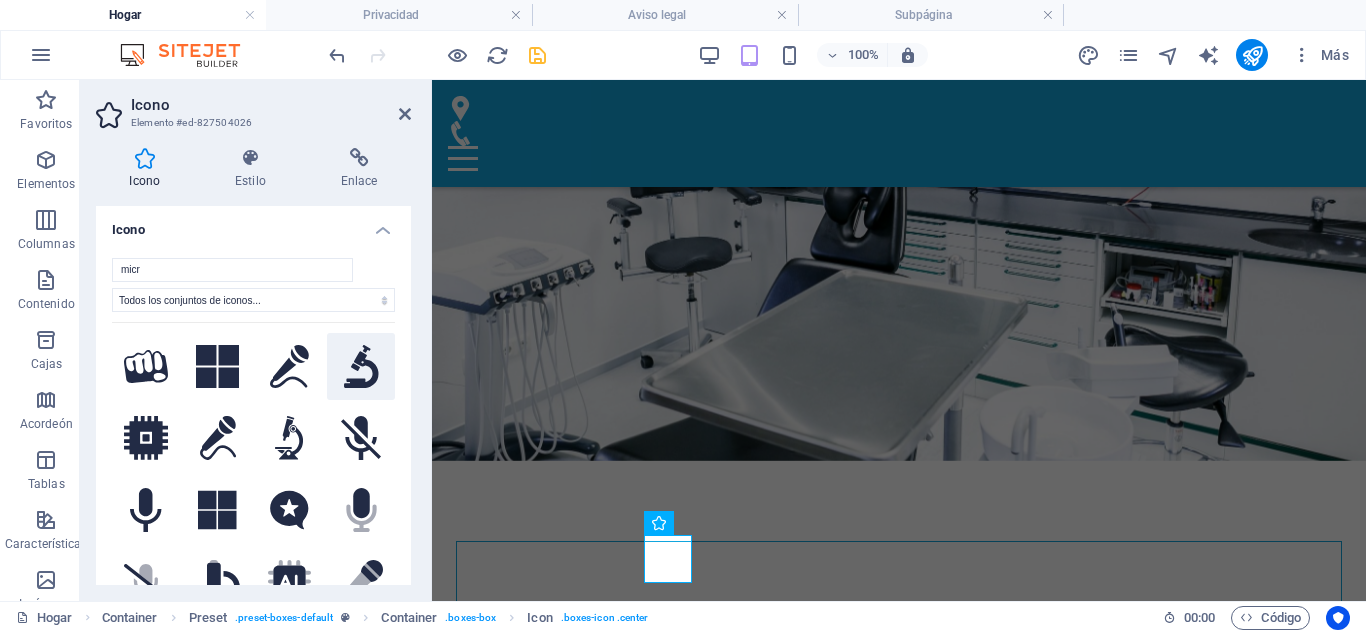 type on "micr" 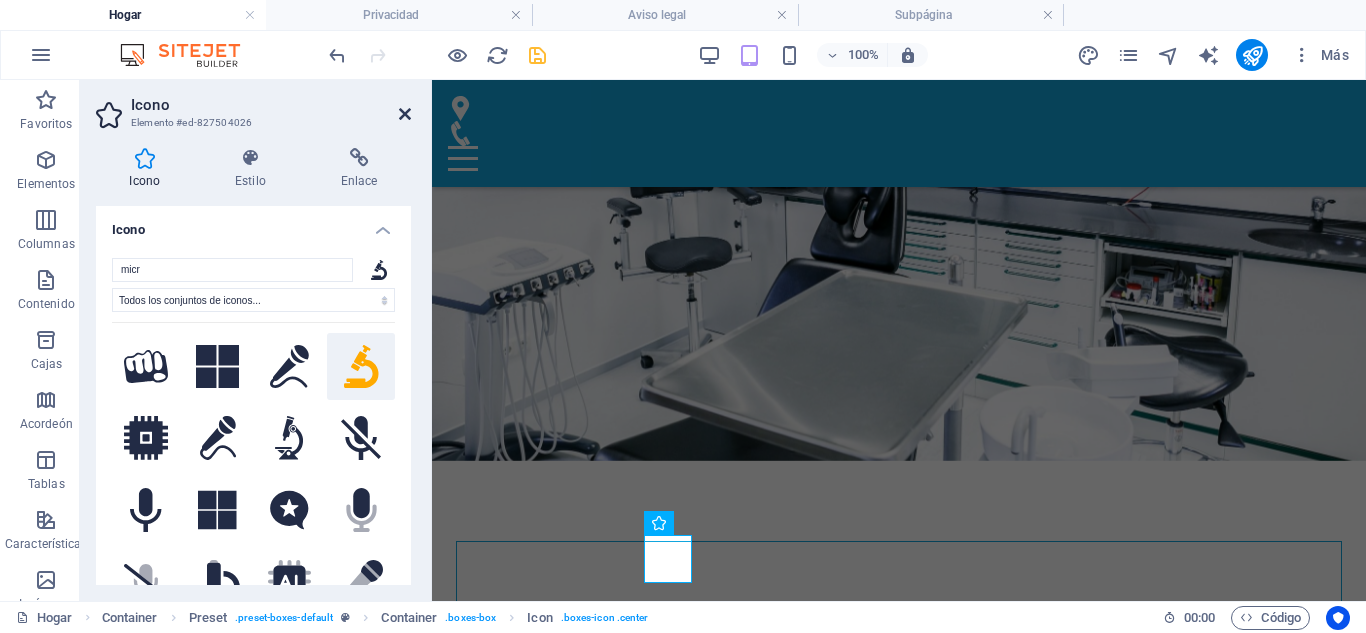 drag, startPoint x: 403, startPoint y: 116, endPoint x: 895, endPoint y: 324, distance: 534.161 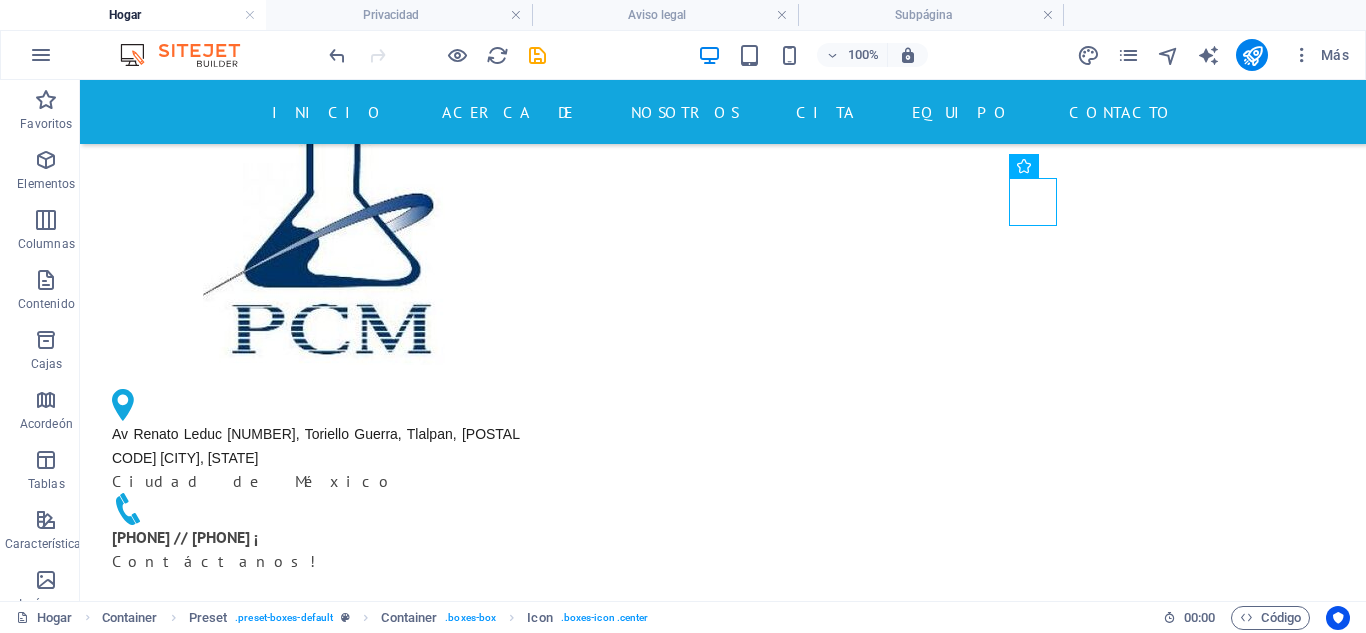 scroll, scrollTop: 0, scrollLeft: 0, axis: both 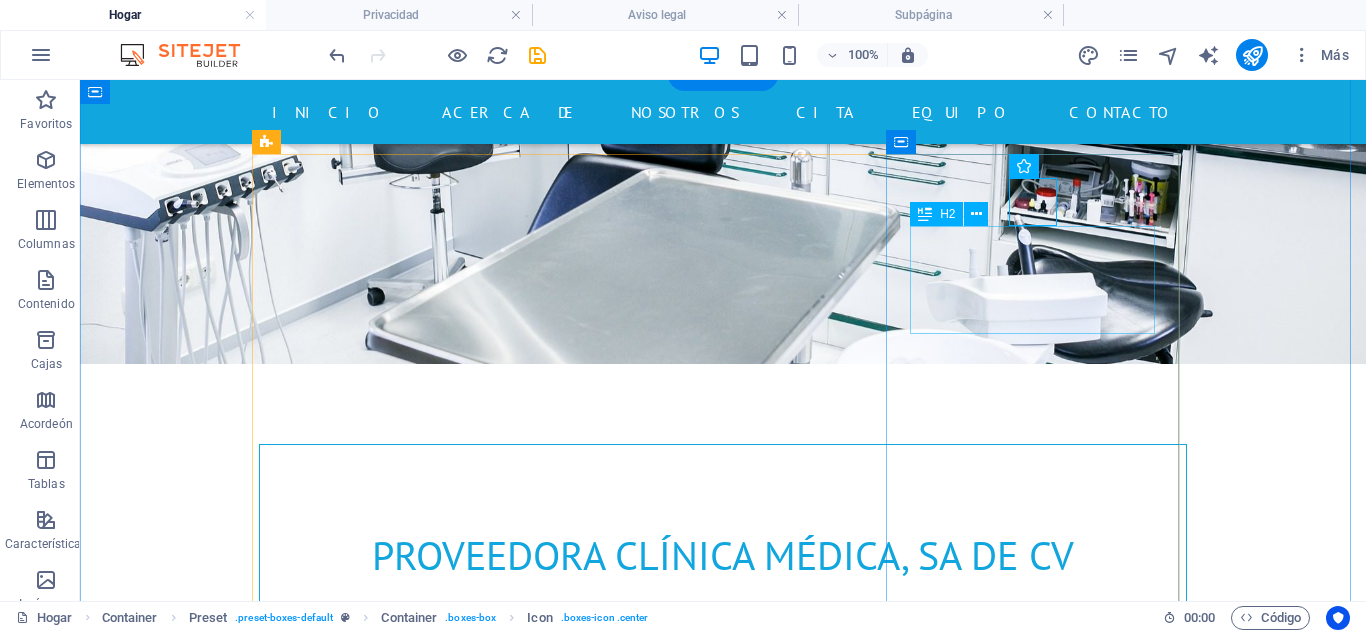 click on "Cuidado de la salud" at bounding box center (723, 1621) 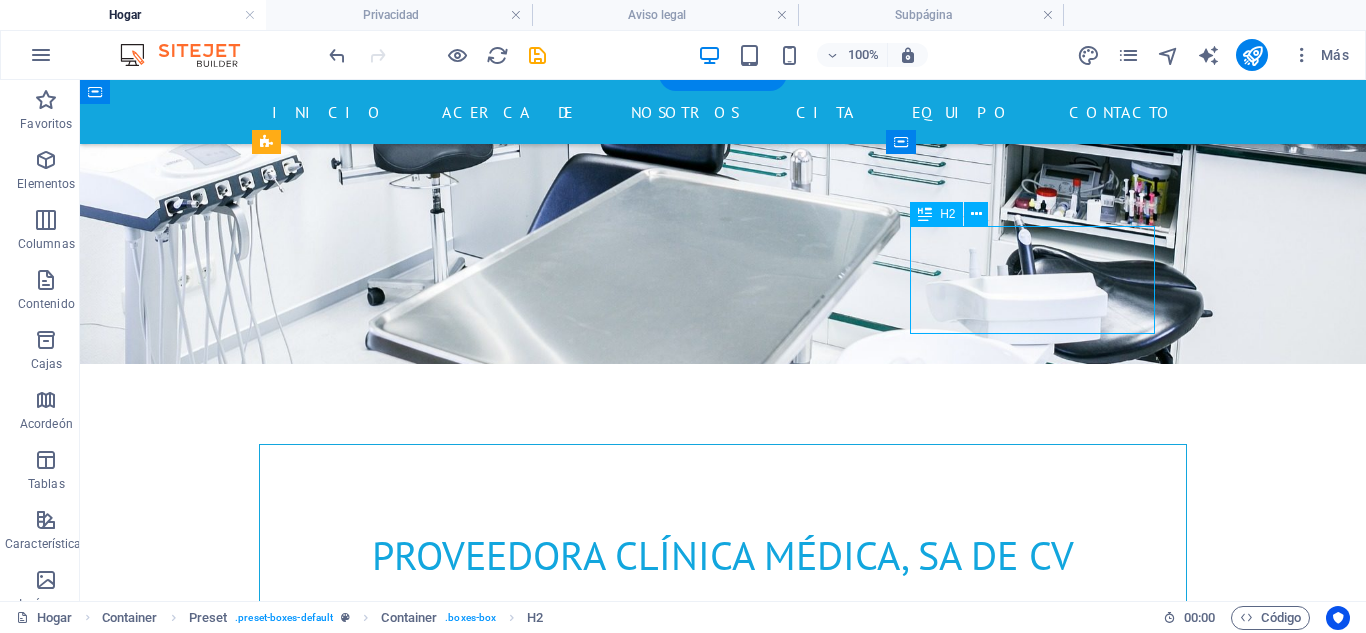 click on "Cuidado de la salud" at bounding box center [723, 1621] 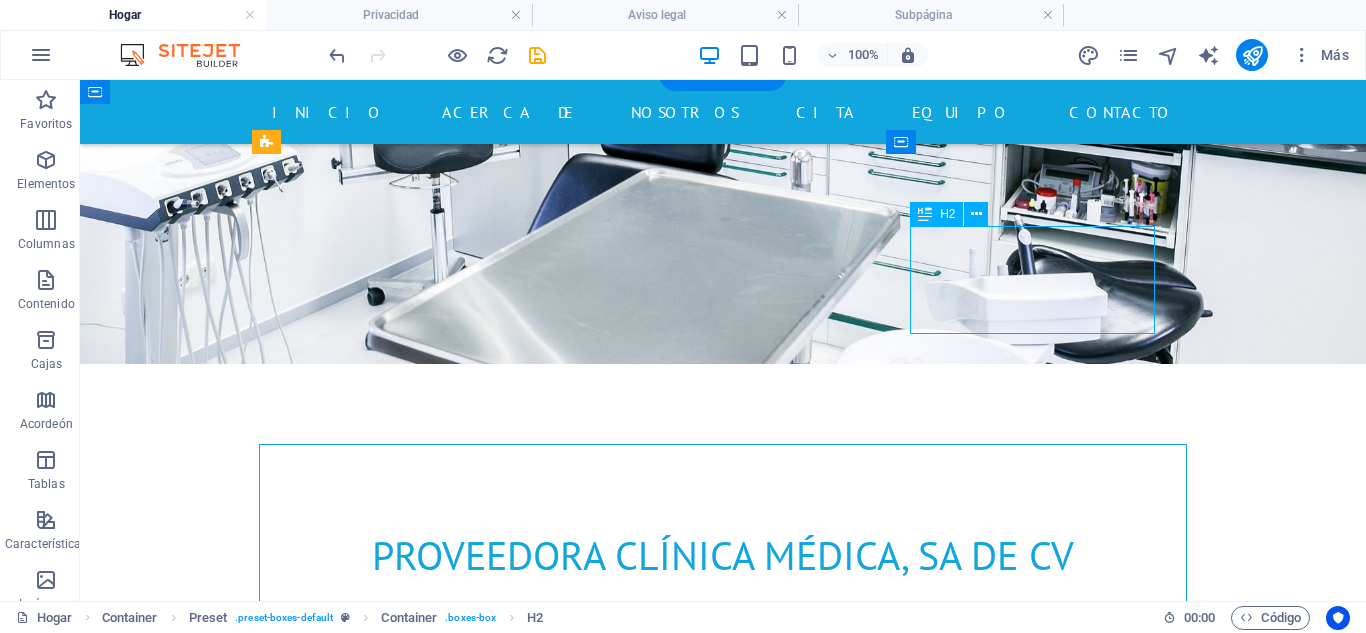 click on "Cuidado de la salud" at bounding box center [723, 1621] 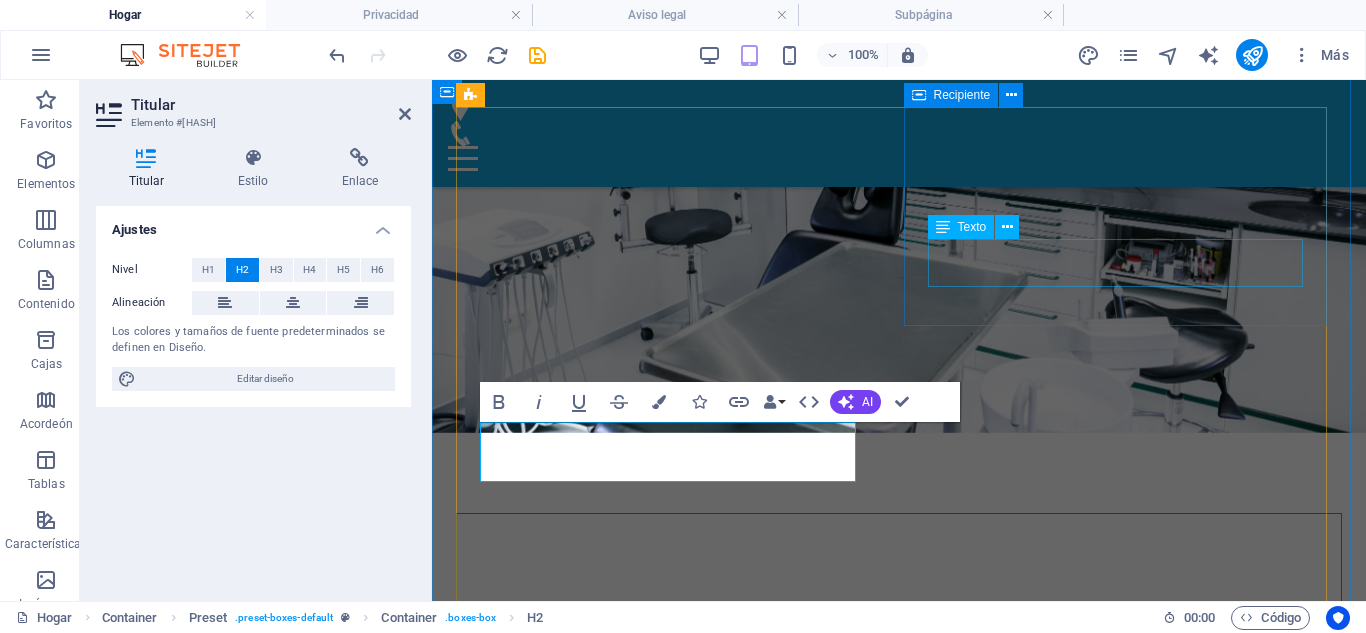 scroll, scrollTop: 942, scrollLeft: 0, axis: vertical 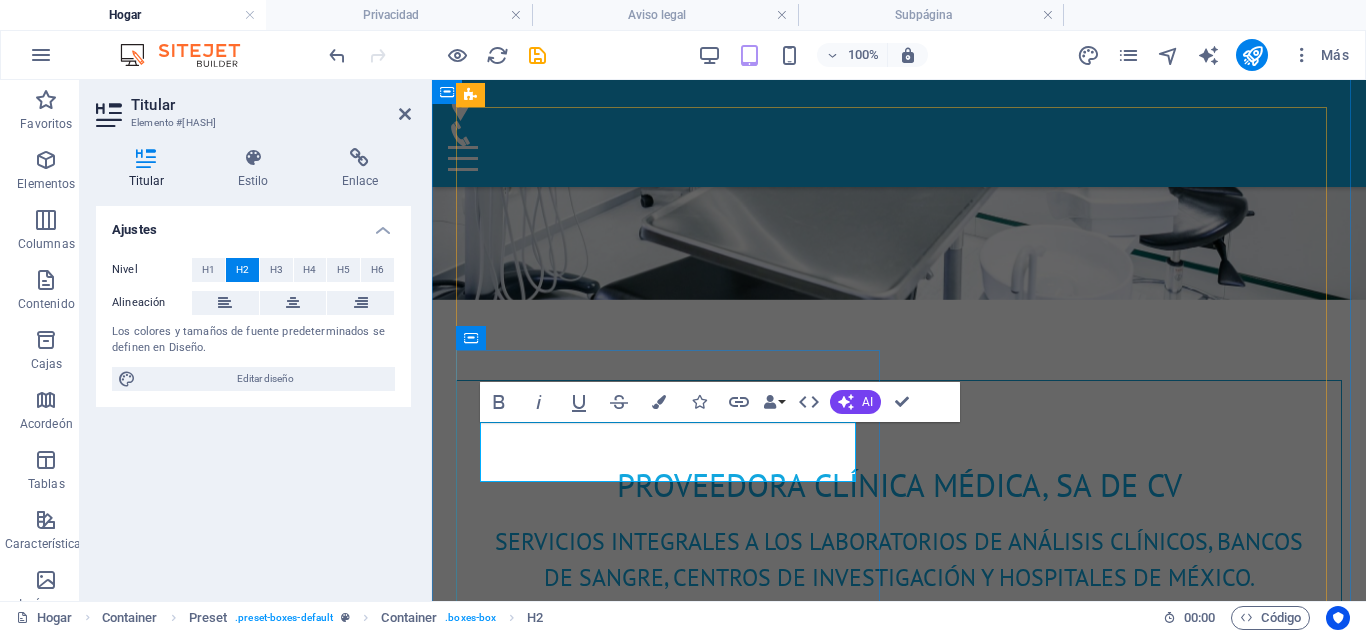 click on "Cuidado de la salud" at bounding box center (899, 1475) 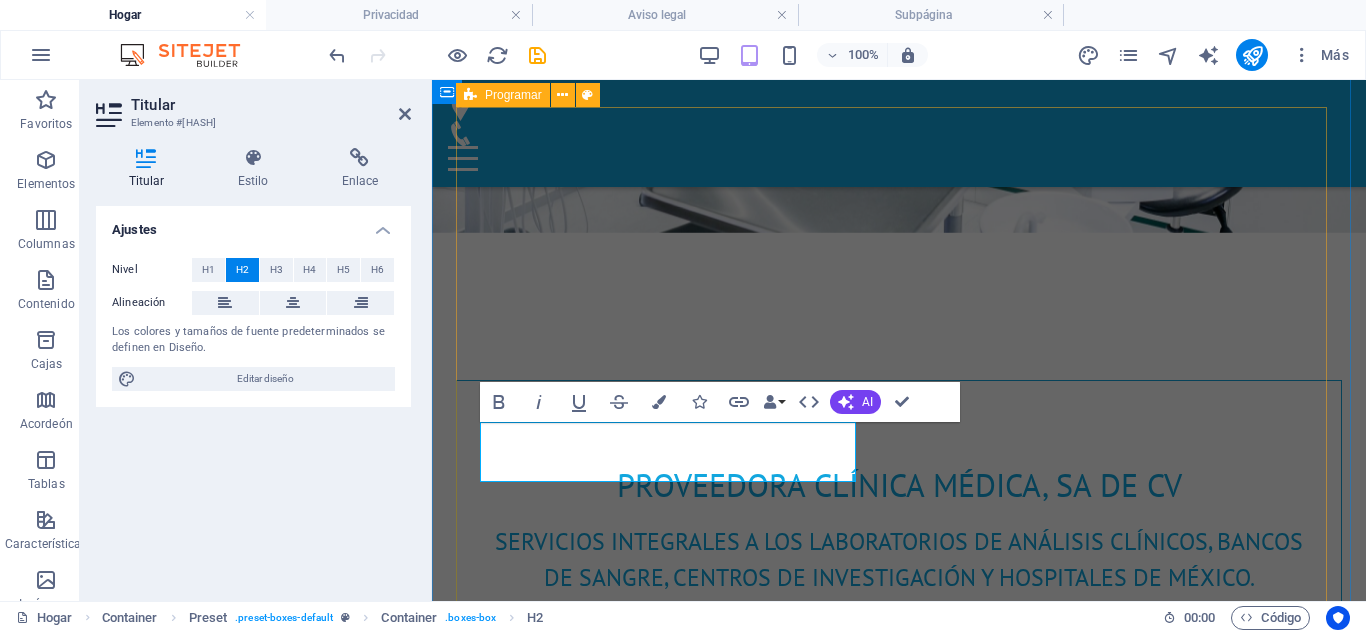 click on "Diagnóstico IVD Equipos de hematología, bioquímica, inmunoensayo, etc. Marca: Mindray Preanalítica Tubos, medios de transporte, hisopos, sistemas automatizados. Marca: Becton Dickinson  Microbiología Lorem ipsum dolor sit amet, consetetur sadipscing elitr, sed diam nonumy eirmod tempor invidunt ut labore et dolore magna aliquyam erat, sed diam voluptua. At vero eos et accusam et justo duo dolores et ea rebum. Stet clita kasd gubergren, no sea takimata sanctus est Lorem ipsum dolor sit amet. Más información Cuidado de la salud Lorem ipsum dolor sit amet, consetetur sadipscing elitr, sed diam nonumy eirmod tempor invidunt ut labore et dolore magna aliquyam erat, sed diam voluptua. At vero eos et accusam et justo duo dolores et ea rebum. Stet clita kasd gubergren, no sea takimata sanctus est Lorem ipsum dolor sit amet. Más información Seguro Más información Seguro Más información" at bounding box center [899, 1969] 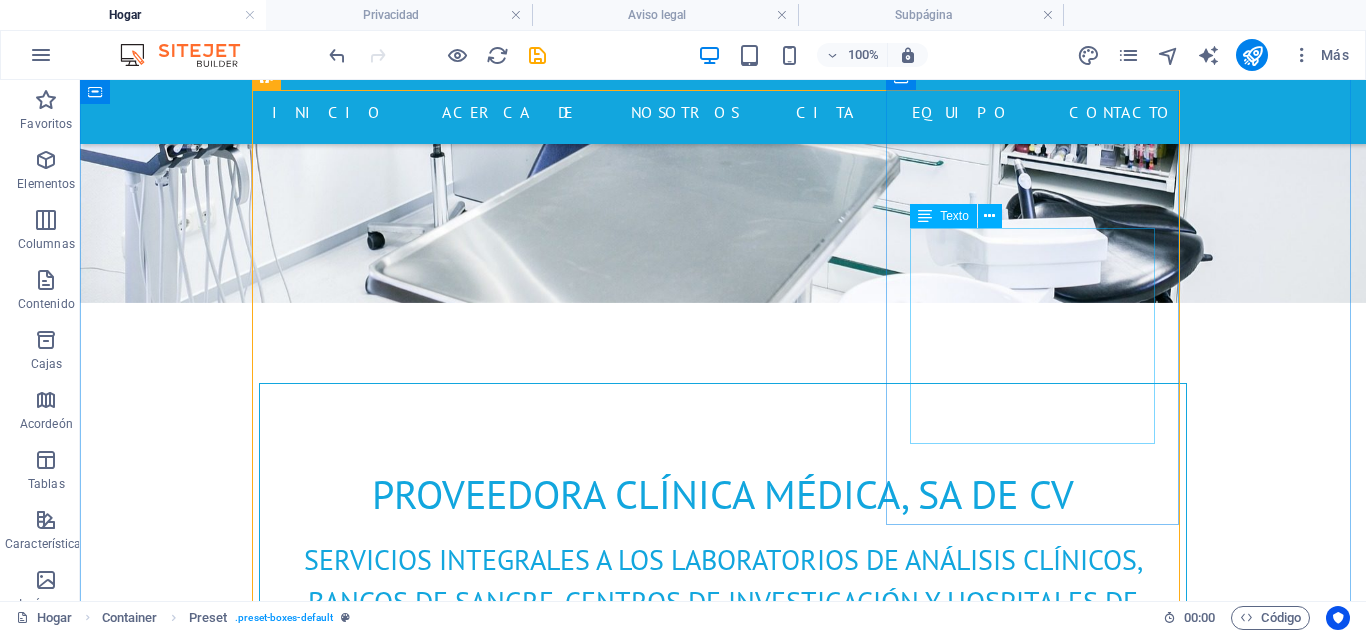 scroll, scrollTop: 1033, scrollLeft: 0, axis: vertical 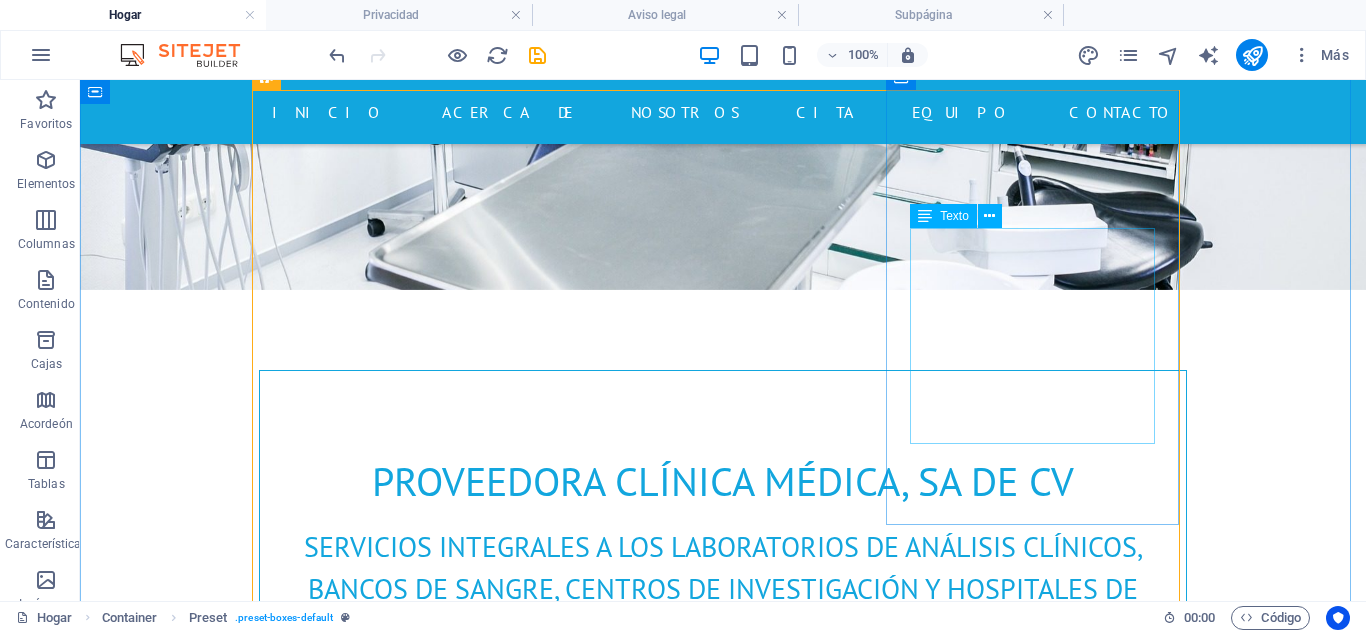 click on "Lorem ipsum dolor sit amet, consetetur sadipscing elitr, sed diam nonumy eirmod tempor invidunt ut labore et dolore magna aliquyam erat, sed diam voluptua. At vero eos et accusam et justo duo dolores et ea rebum. Stet clita kasd gubergren, no sea takimata sanctus est Lorem ipsum dolor sit amet." at bounding box center (723, 1664) 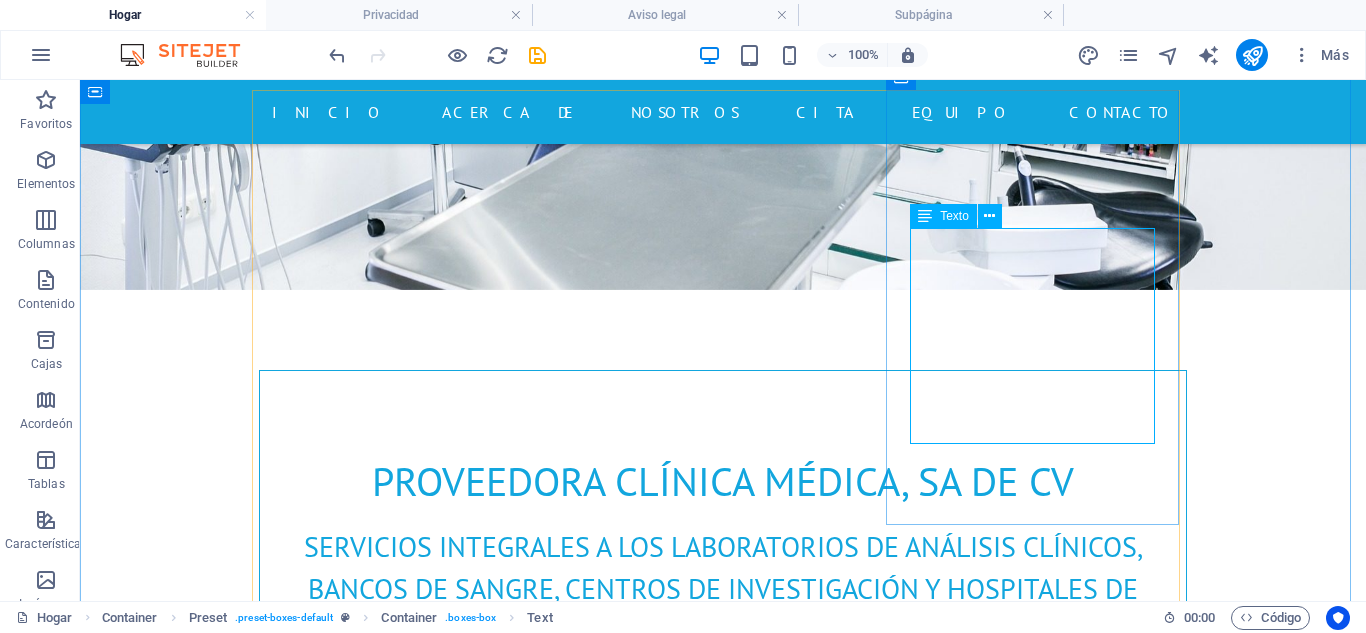 click on "Lorem ipsum dolor sit amet, consetetur sadipscing elitr, sed diam nonumy eirmod tempor invidunt ut labore et dolore magna aliquyam erat, sed diam voluptua. At vero eos et accusam et justo duo dolores et ea rebum. Stet clita kasd gubergren, no sea takimata sanctus est Lorem ipsum dolor sit amet." at bounding box center [723, 1664] 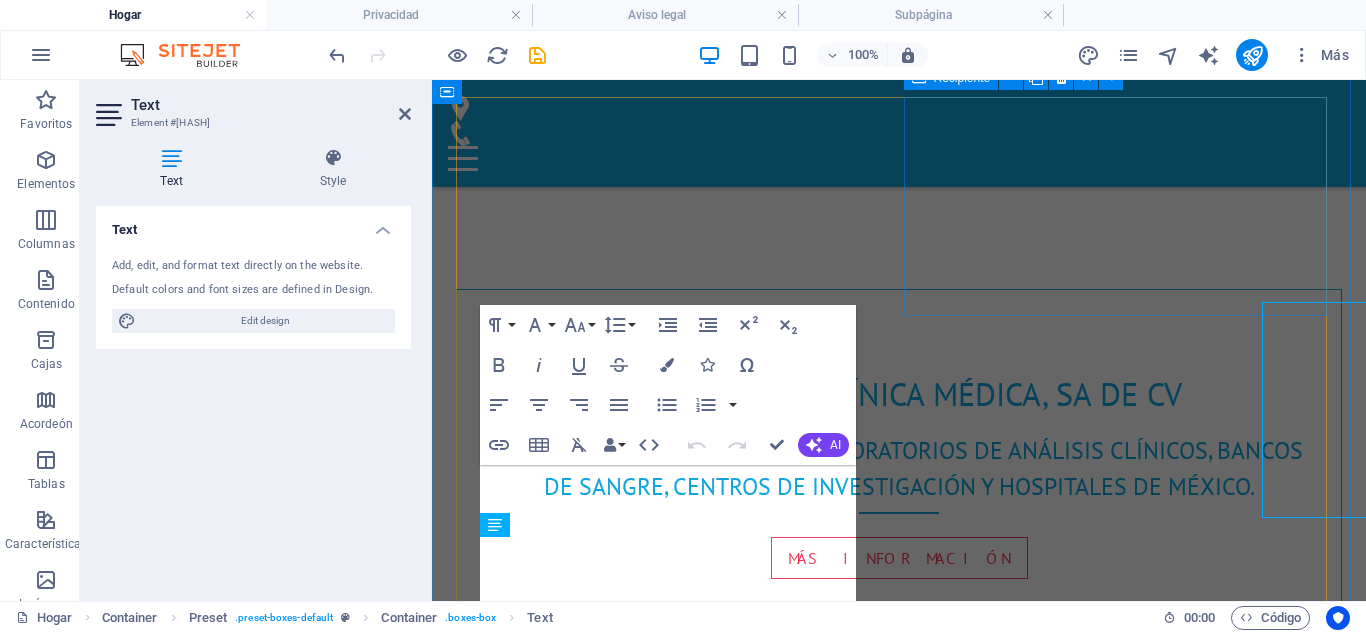 scroll, scrollTop: 959, scrollLeft: 0, axis: vertical 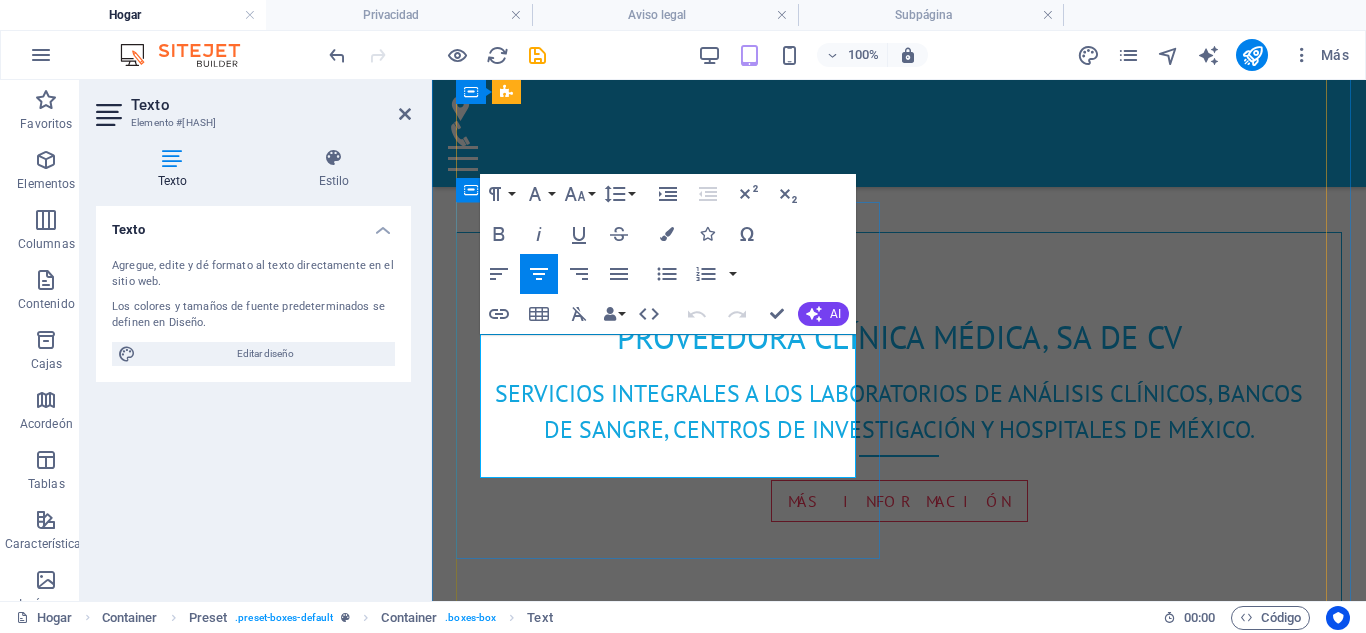 drag, startPoint x: 490, startPoint y: 479, endPoint x: 832, endPoint y: 470, distance: 342.1184 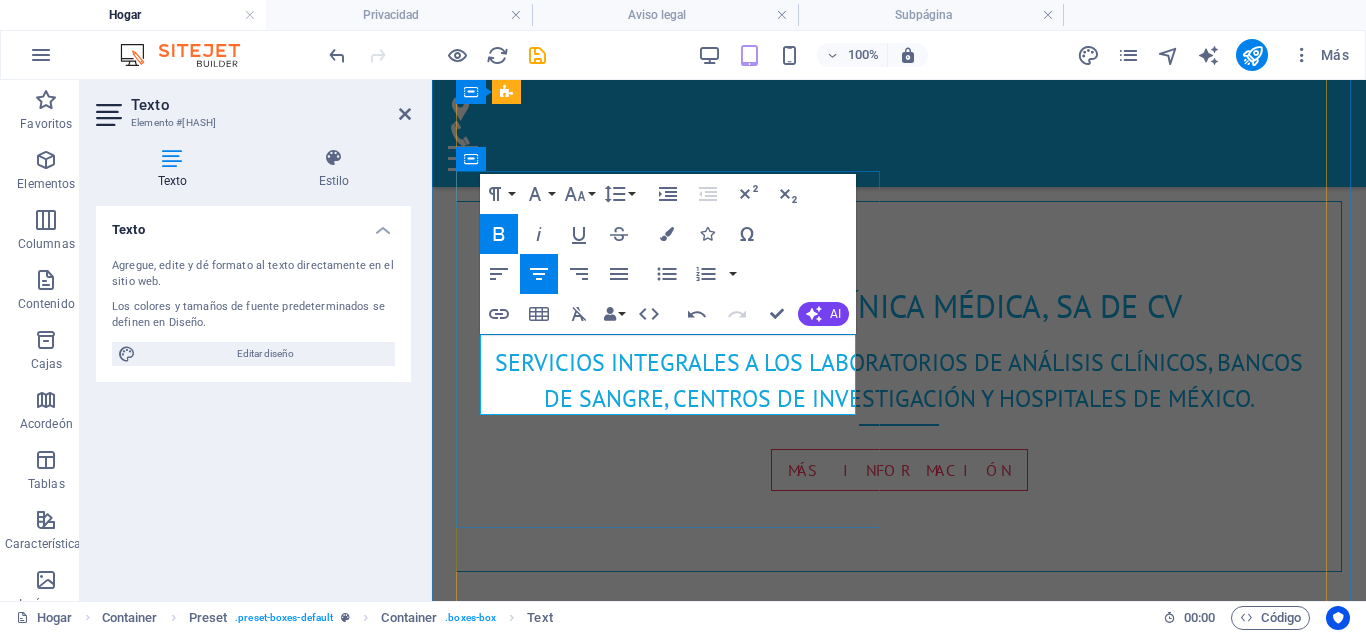 drag, startPoint x: 826, startPoint y: 404, endPoint x: 485, endPoint y: 343, distance: 346.41306 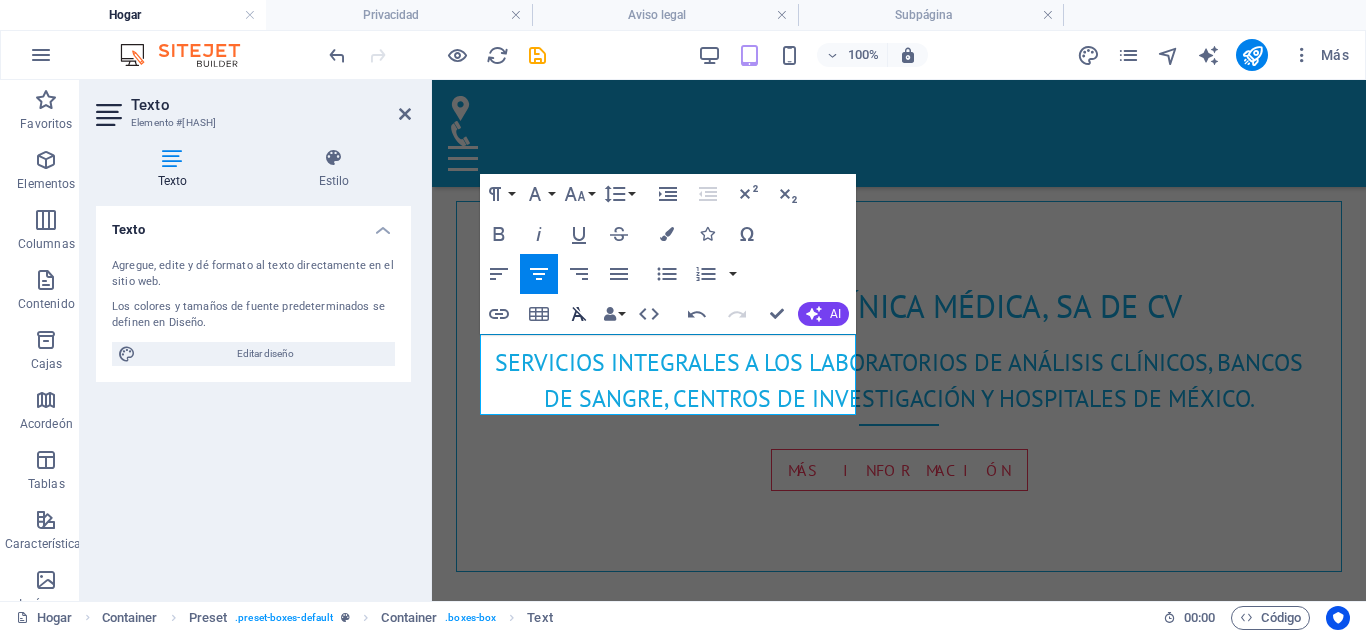 click 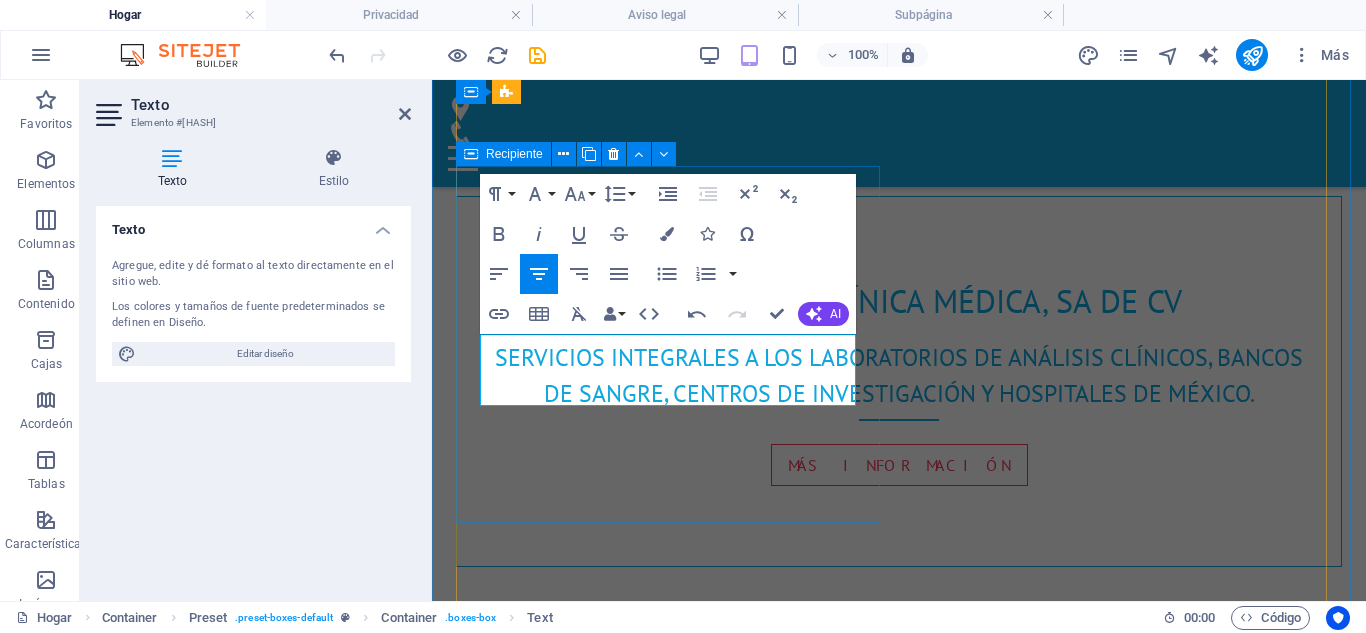 click on "Microbiología Medios de cultivo deshidratados y en placa. Equipos automatizados de detección y sensibilidad Marca: Becton Dickinson, MCD LAB Más información" at bounding box center (899, 1331) 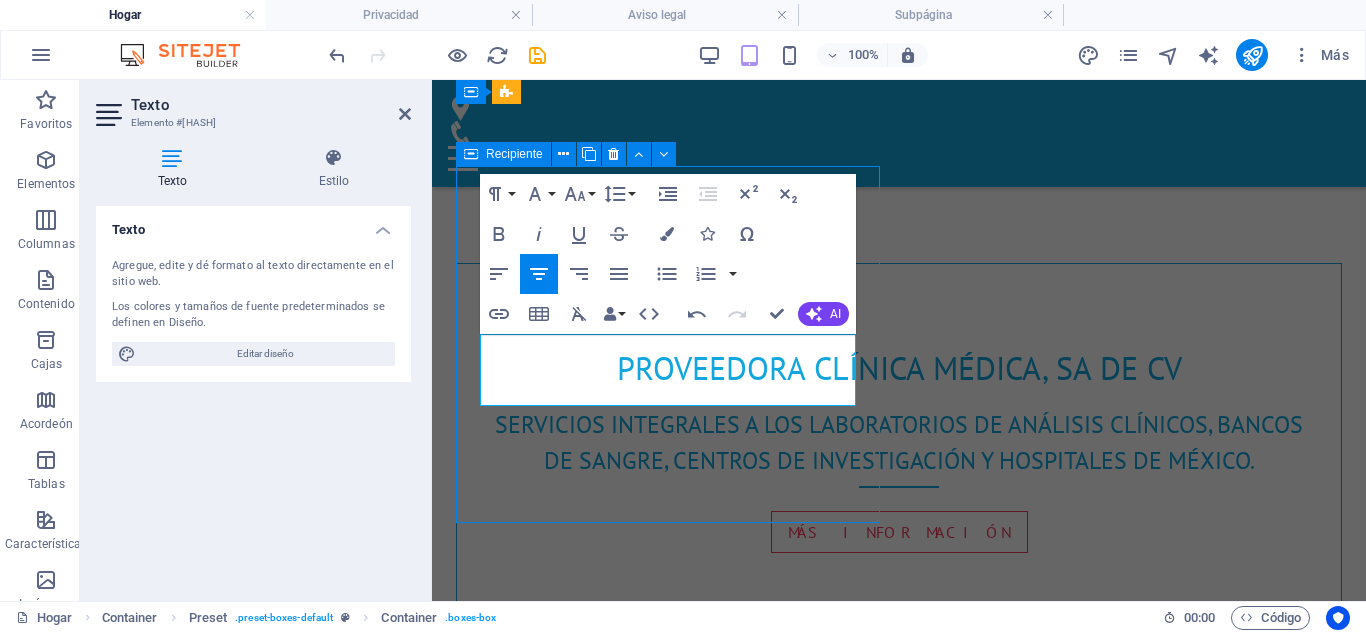 scroll, scrollTop: 920, scrollLeft: 0, axis: vertical 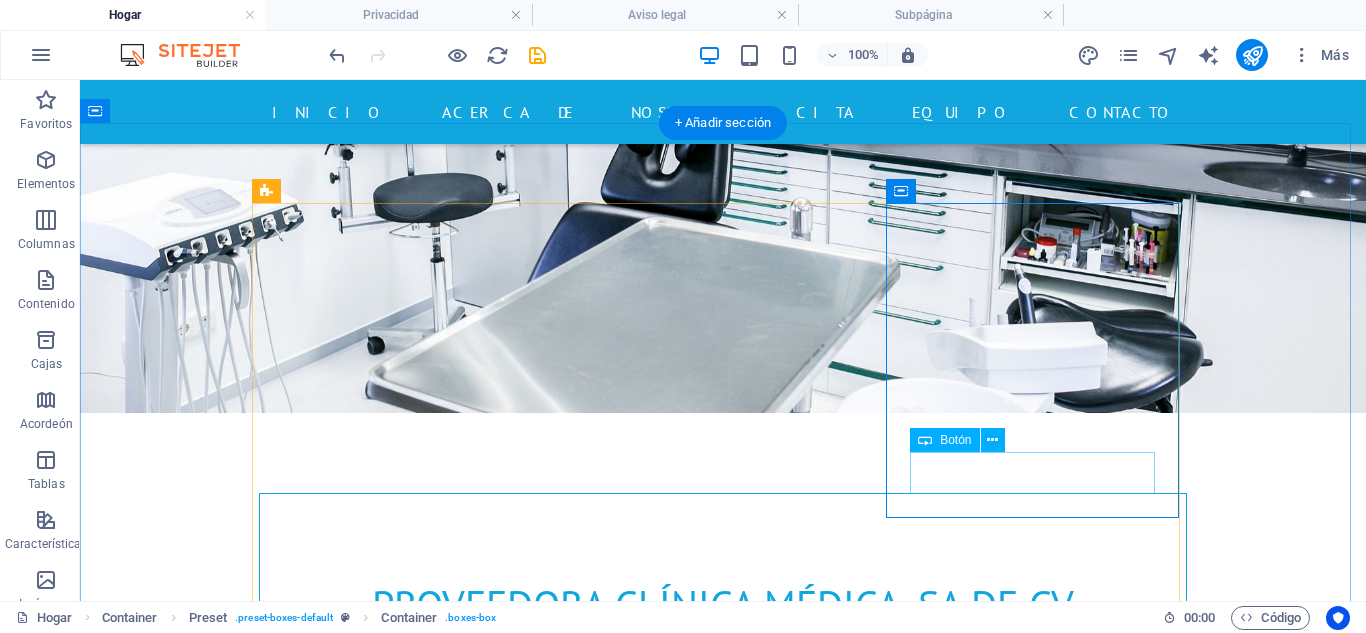 click on "Más información" at bounding box center (723, 1811) 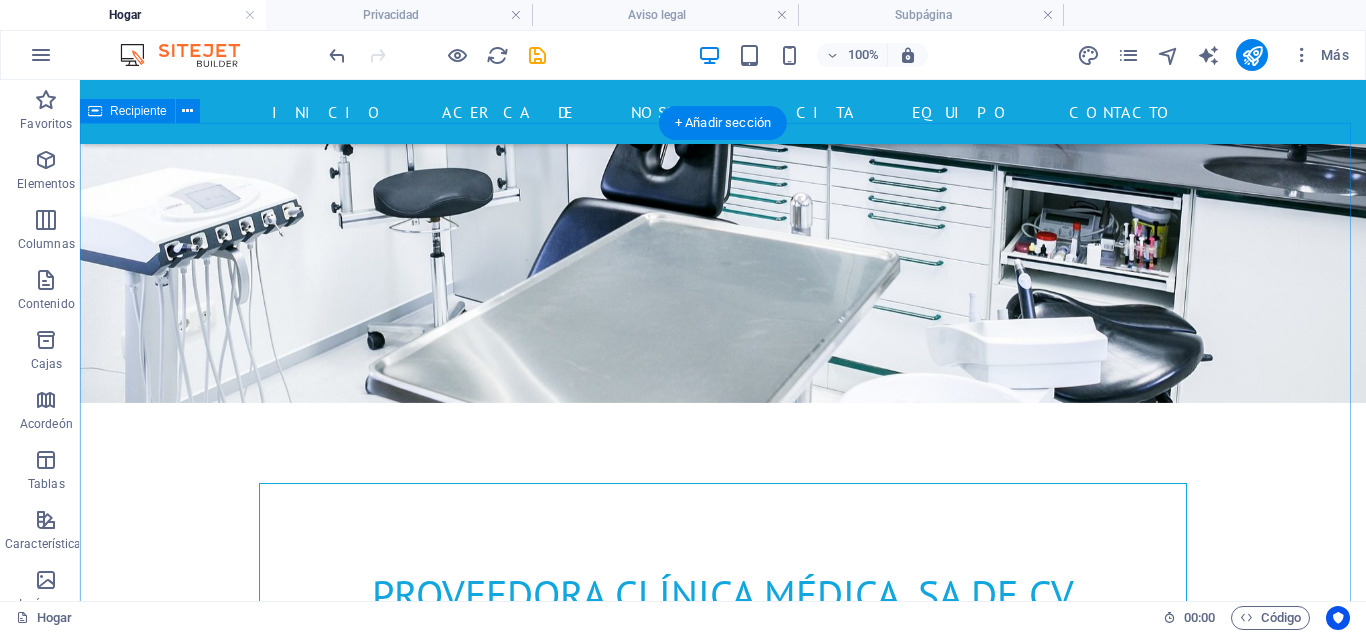 click on "Diagnóstico IVD Equipos de hematología, bioquímica, inmunoensayo, etc. Marca: Mindray Preanalítica Tubos, medios de transporte, hisopos, sistemas automatizados. Marca: Becton Dickinson  Microbiología Medios de cultivo deshidratados y en placa. Equipos automatizados de detección y sensibilidad Marca: Becton Dickinson, MCD LAB Cuidado de la salud Lorem ipsum dolor sit amet, consetetur sadipscing elitr, sed diam nonumy eirmod tempor invidunt ut labore et dolore magna aliquyam erat, sed diam voluptua. At vero eos et accusam et justo duo dolores et ea rebum. Stet clita kasd gubergren, no sea takimata sanctus est Lorem ipsum dolor sit amet. Más información Seguro Lorem ipsum dolor sit amet, consetetur sadipscing elitr, sed diam nonumy eirmod tempor invidunt ut labore et dolore magna aliquyam erat, sed diam voluptua. At vero eos et accusam et justo duo dolores et ea rebum. Stet clita kasd gubergren, no sea takimata sanctus est Lorem ipsum dolor sit amet. Más información Seguro Más información" at bounding box center (723, 2041) 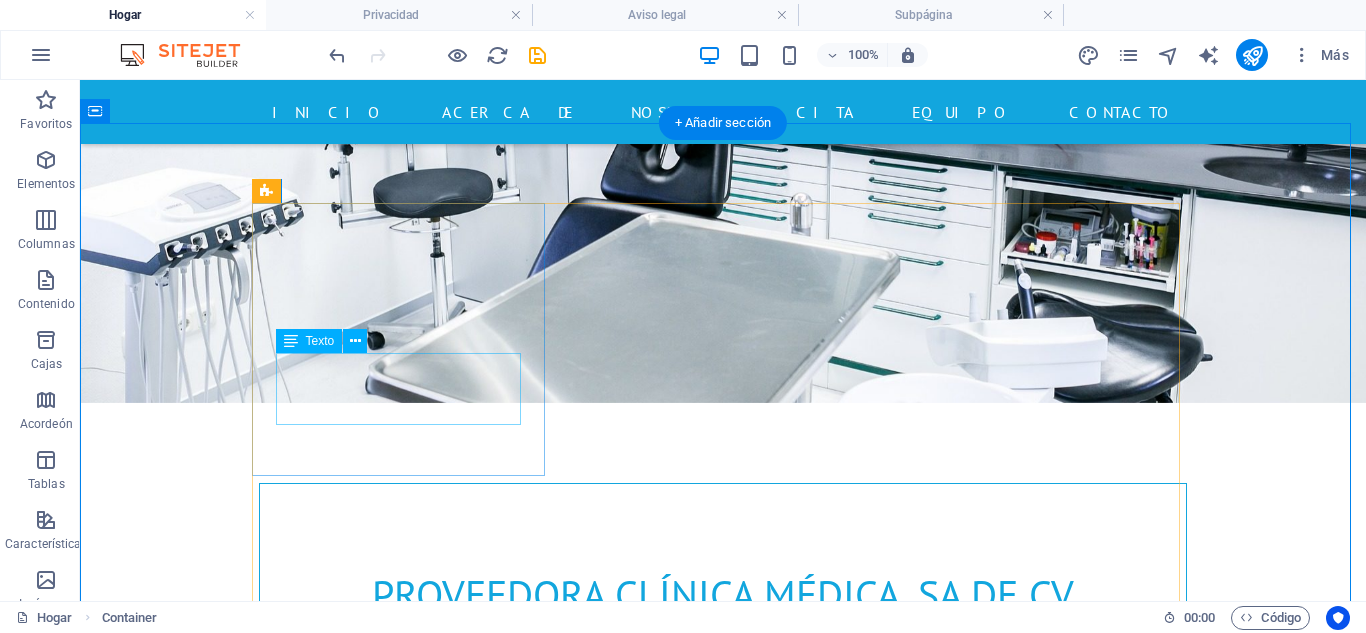 click on "Equipos de hematología, bioquímica, inmunoensayo, etc. Marca: Mindray" at bounding box center (723, 1243) 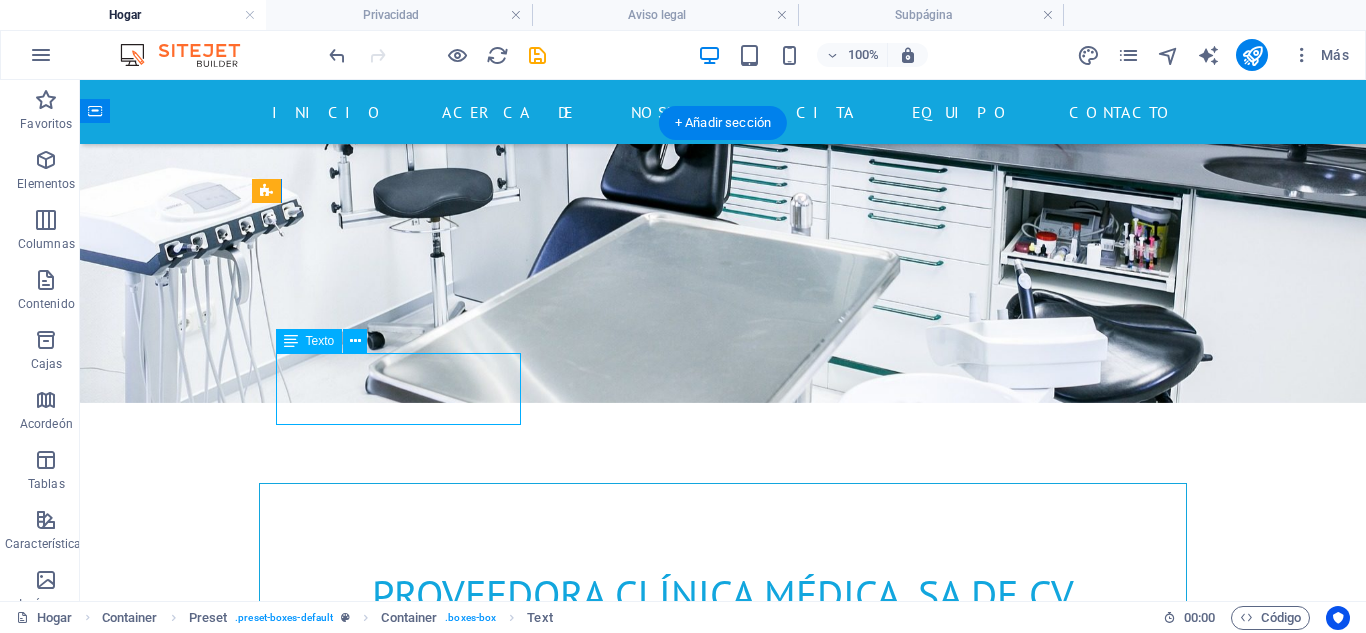 click on "Equipos de hematología, bioquímica, inmunoensayo, etc. Marca: Mindray" at bounding box center [723, 1243] 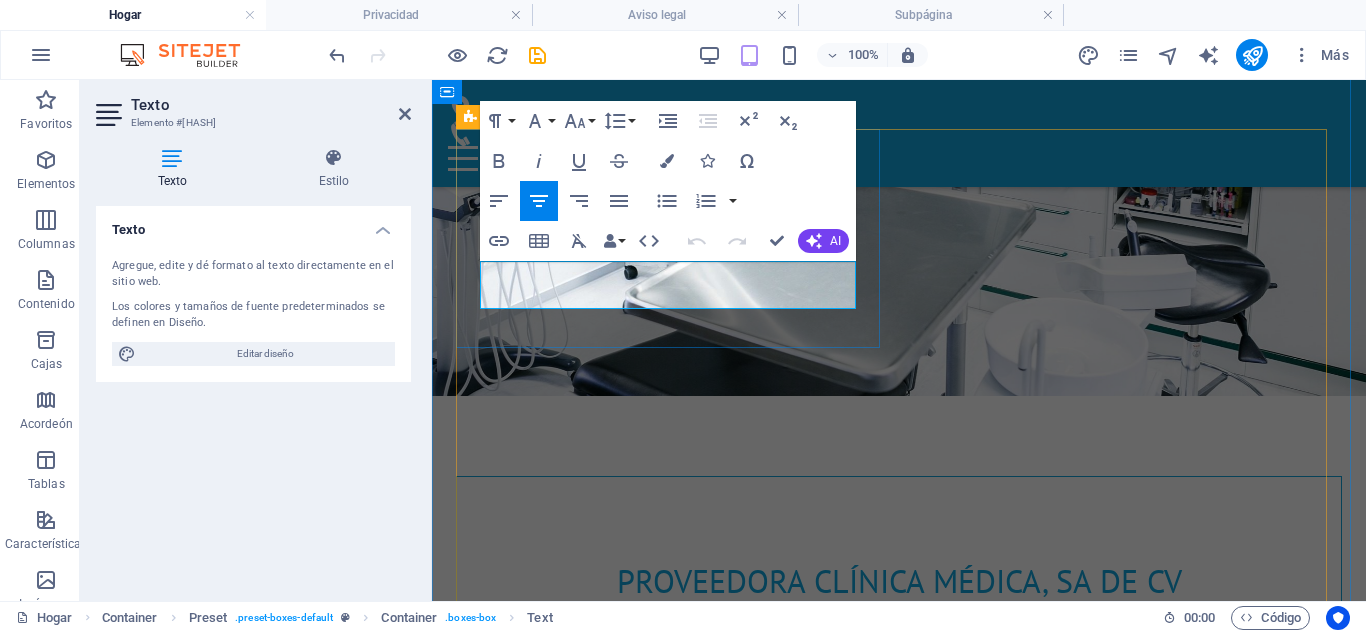 drag, startPoint x: 680, startPoint y: 295, endPoint x: 748, endPoint y: 296, distance: 68.007355 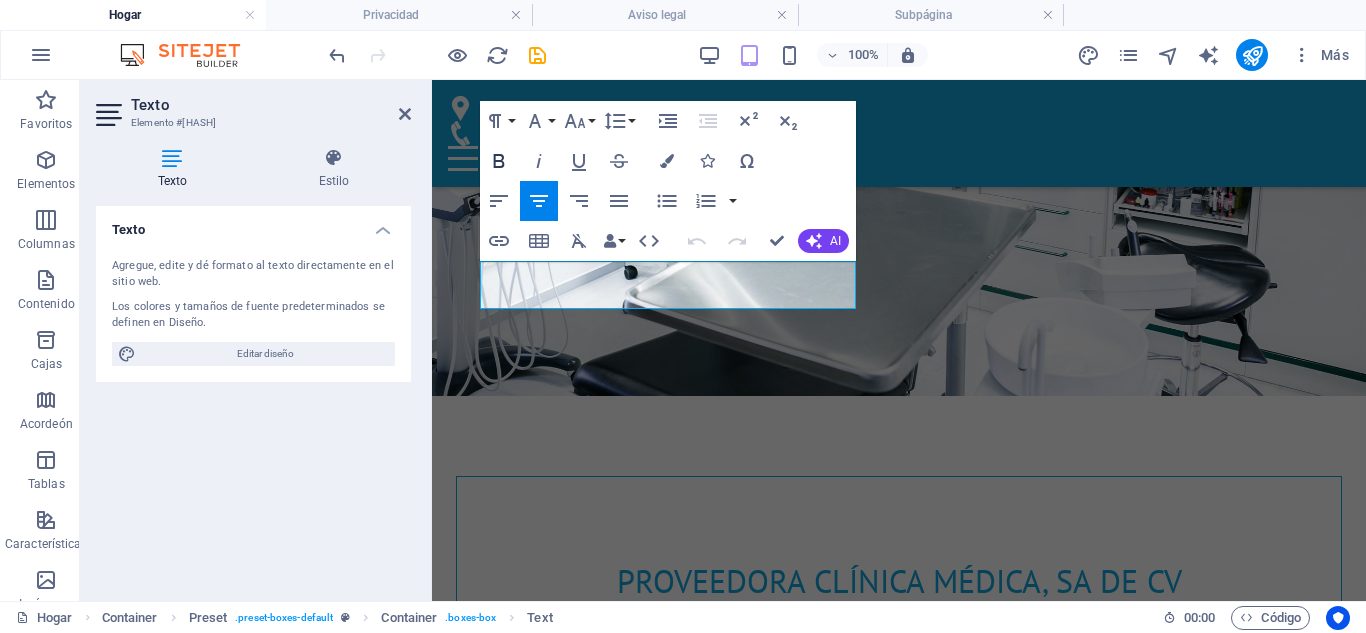 click 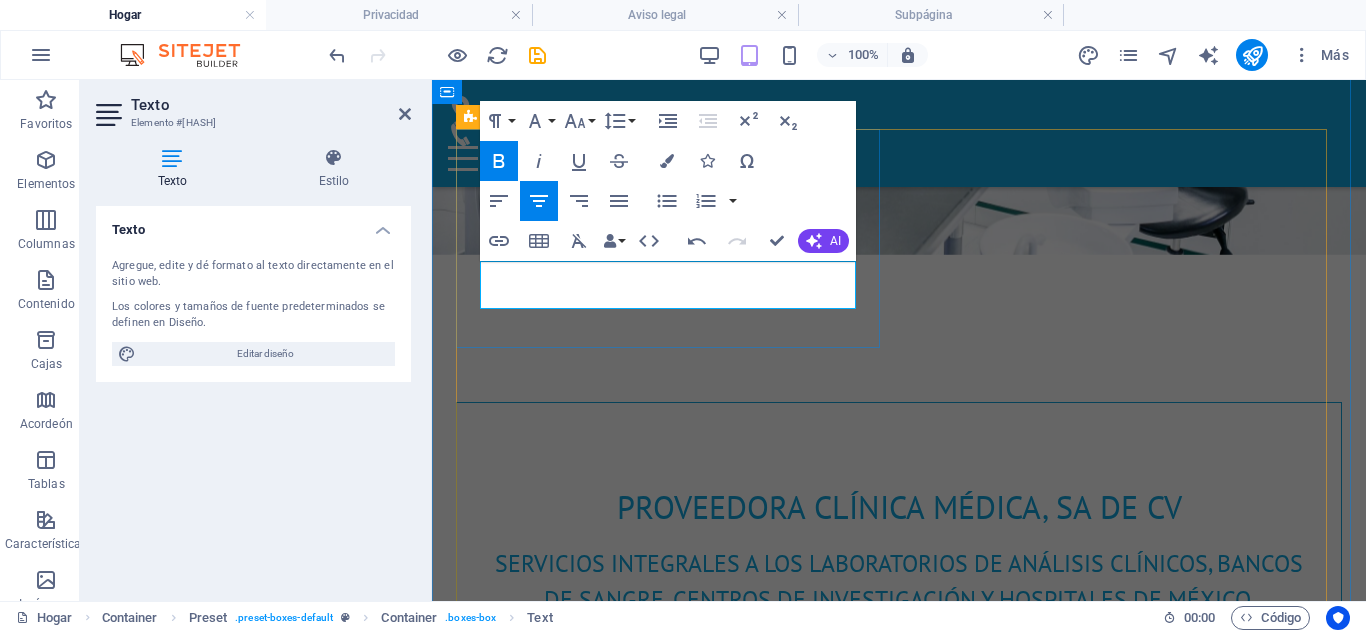 click on "Diagnóstico IVD Equipos de hematología, bioquímica, inmunoensayo, etc. Marca:  Mindray" at bounding box center (899, 1042) 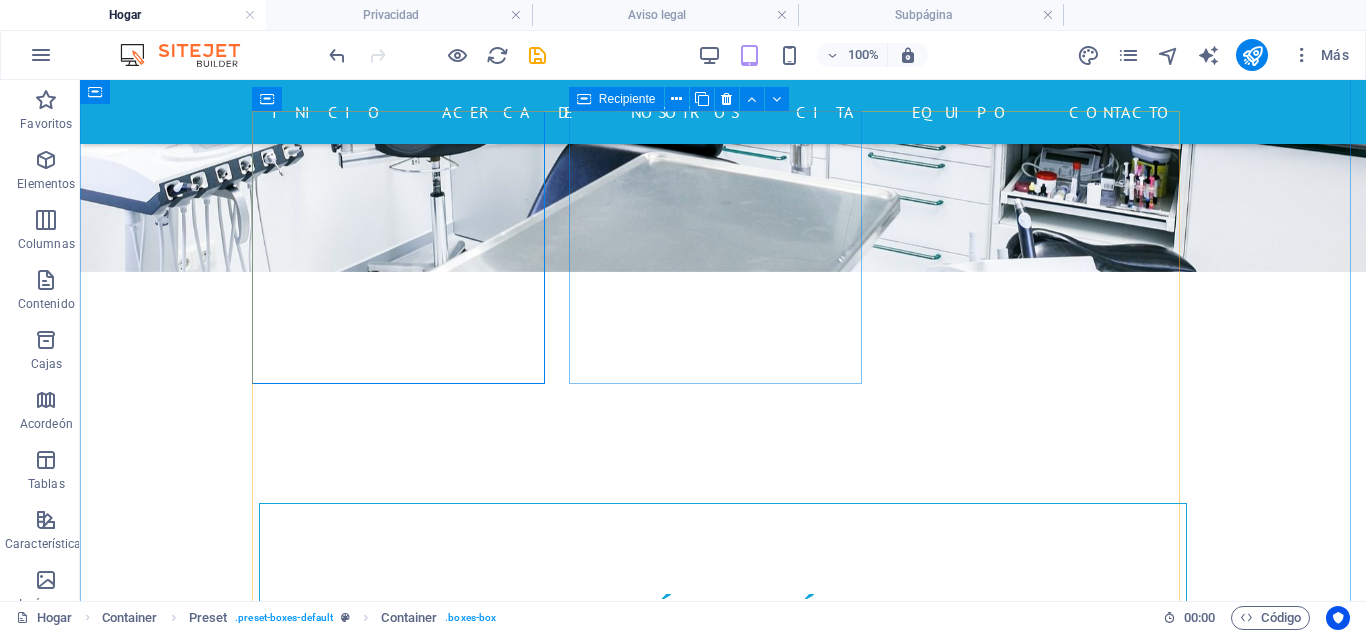 scroll, scrollTop: 1012, scrollLeft: 0, axis: vertical 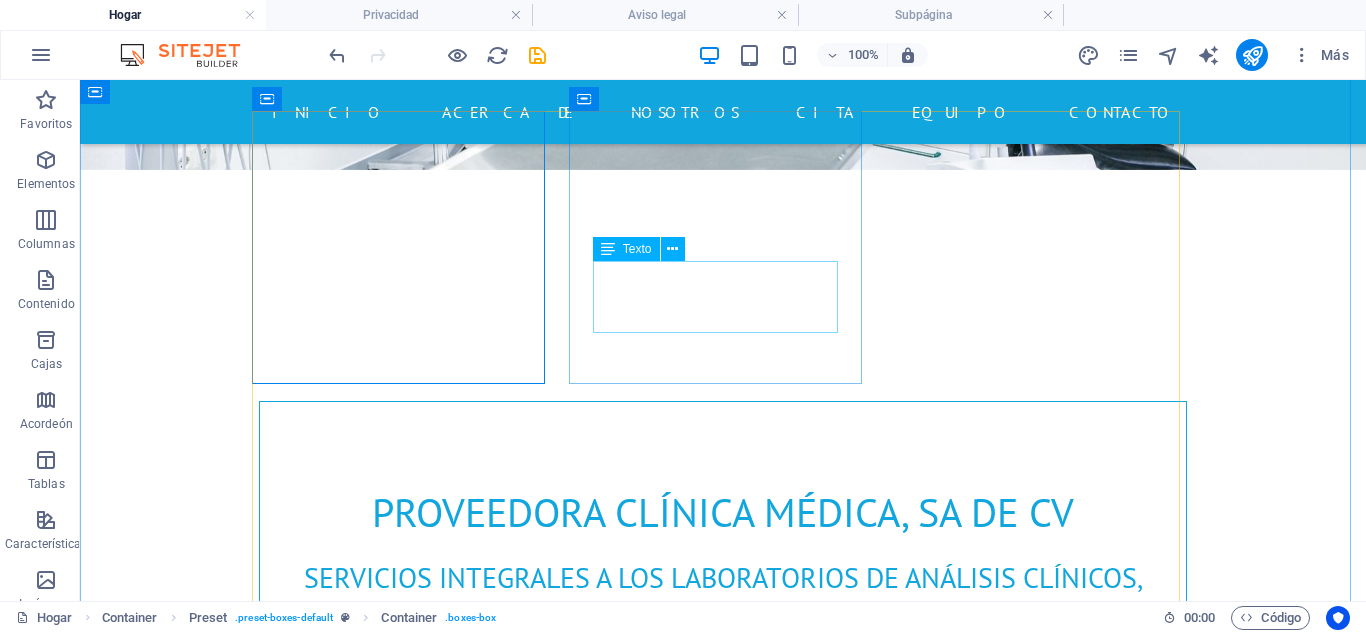 click on "Tubos, medios de transporte, hisopos, sistemas automatizados. Marca: Becton Dickinson" at bounding box center [723, 1398] 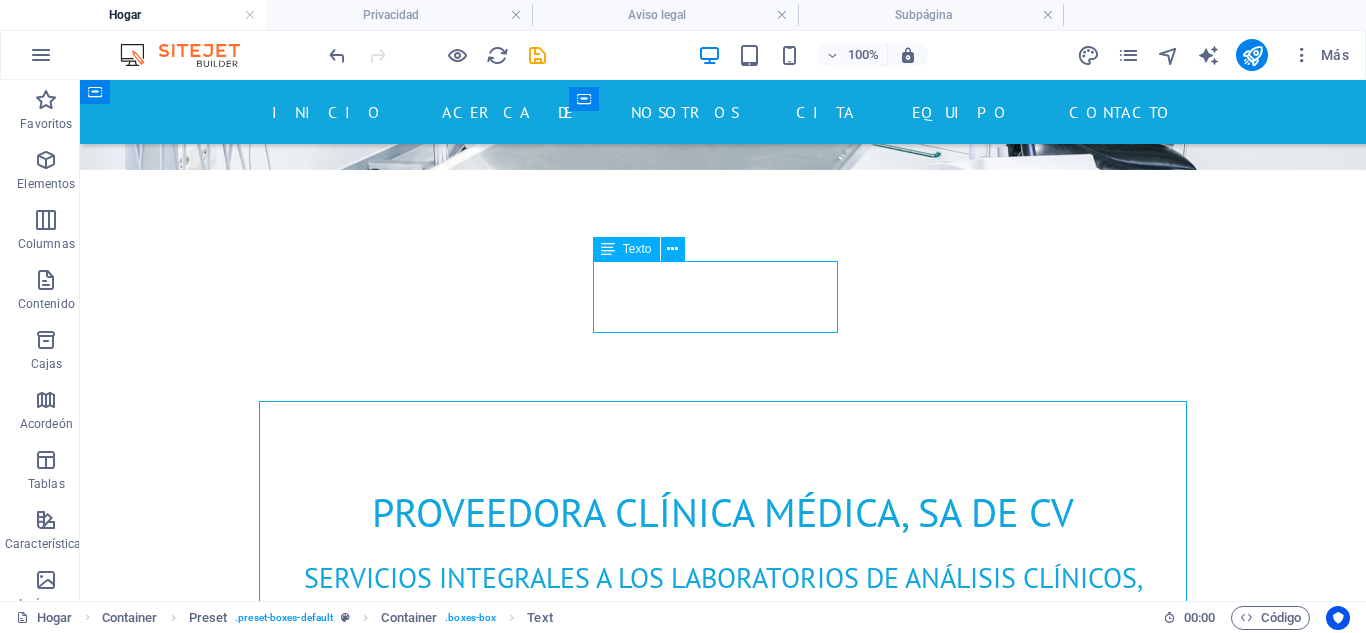 click on "Tubos, medios de transporte, hisopos, sistemas automatizados. Marca: Becton Dickinson" at bounding box center (723, 1398) 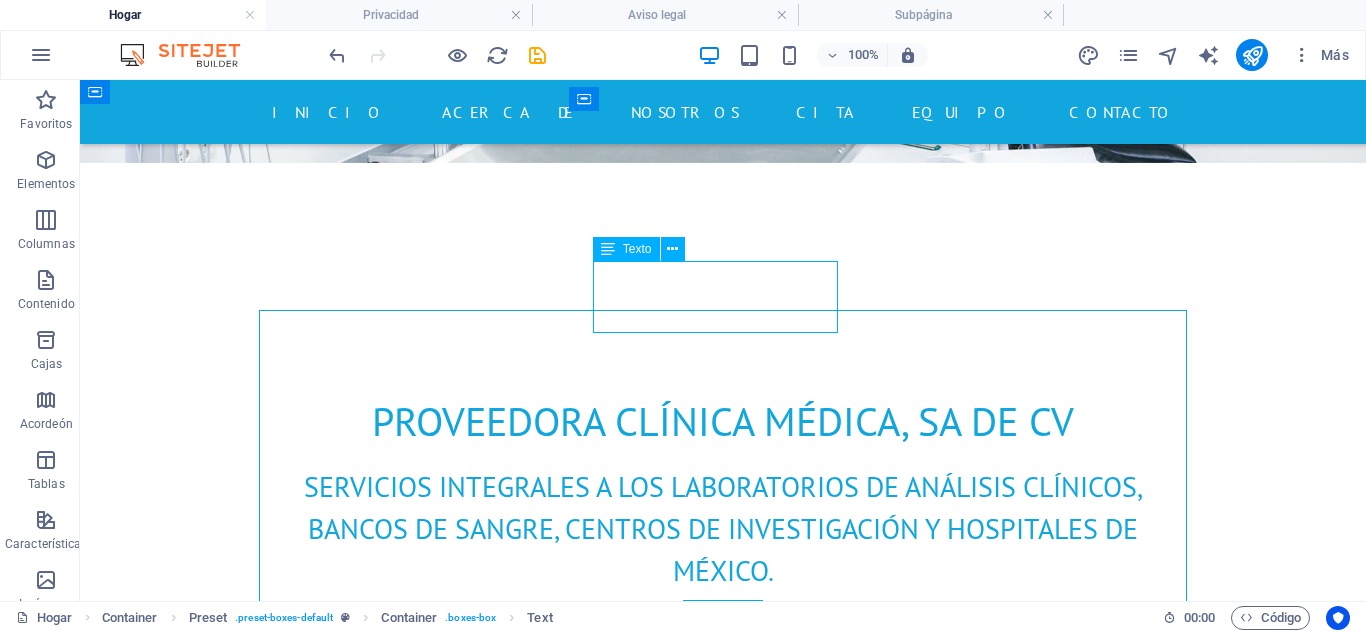scroll, scrollTop: 938, scrollLeft: 0, axis: vertical 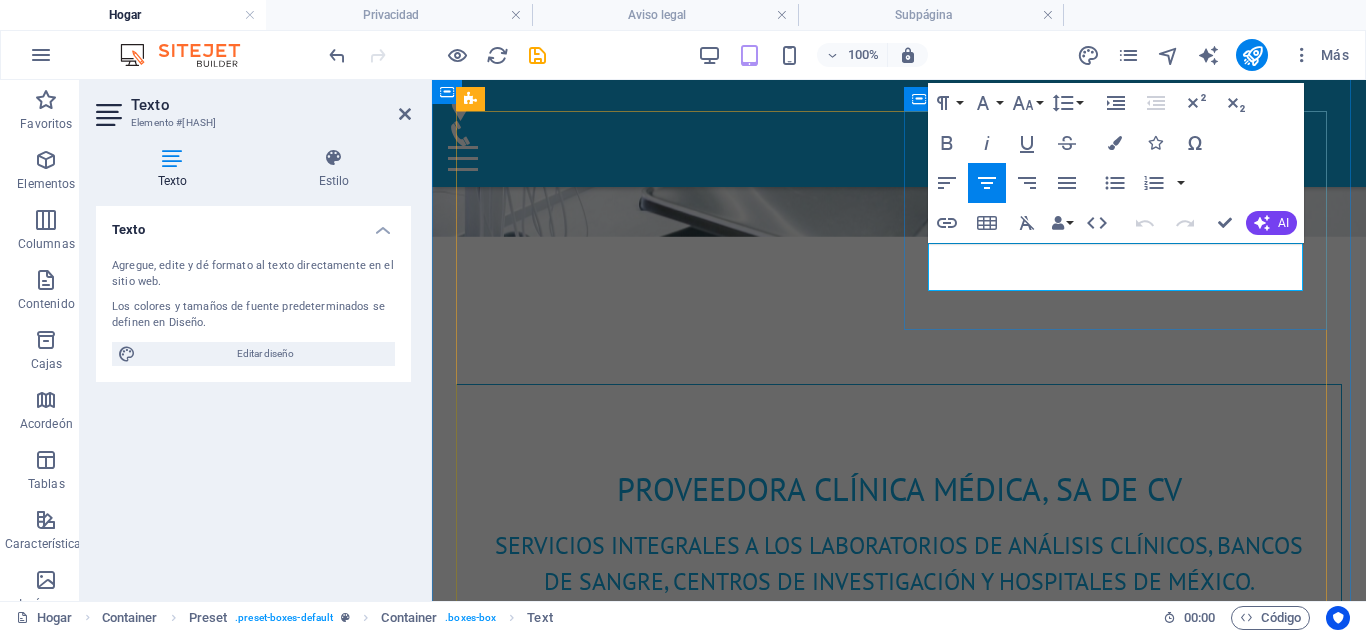 drag, startPoint x: 1132, startPoint y: 280, endPoint x: 1264, endPoint y: 283, distance: 132.03409 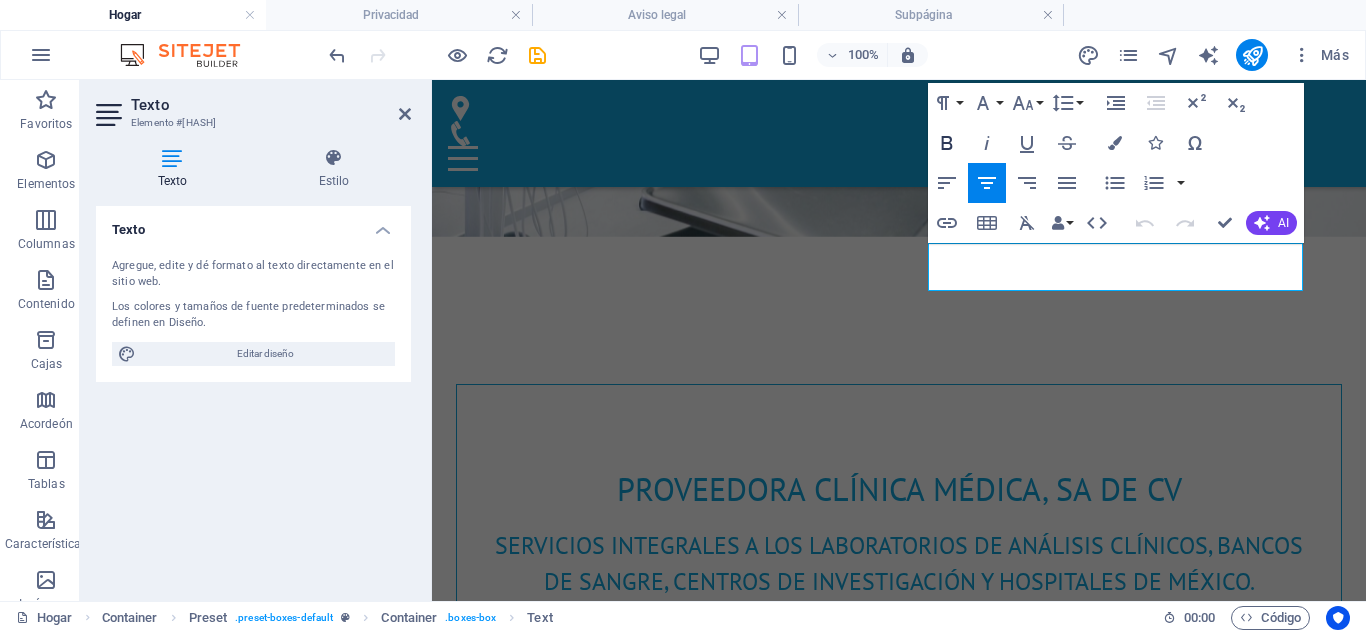 click 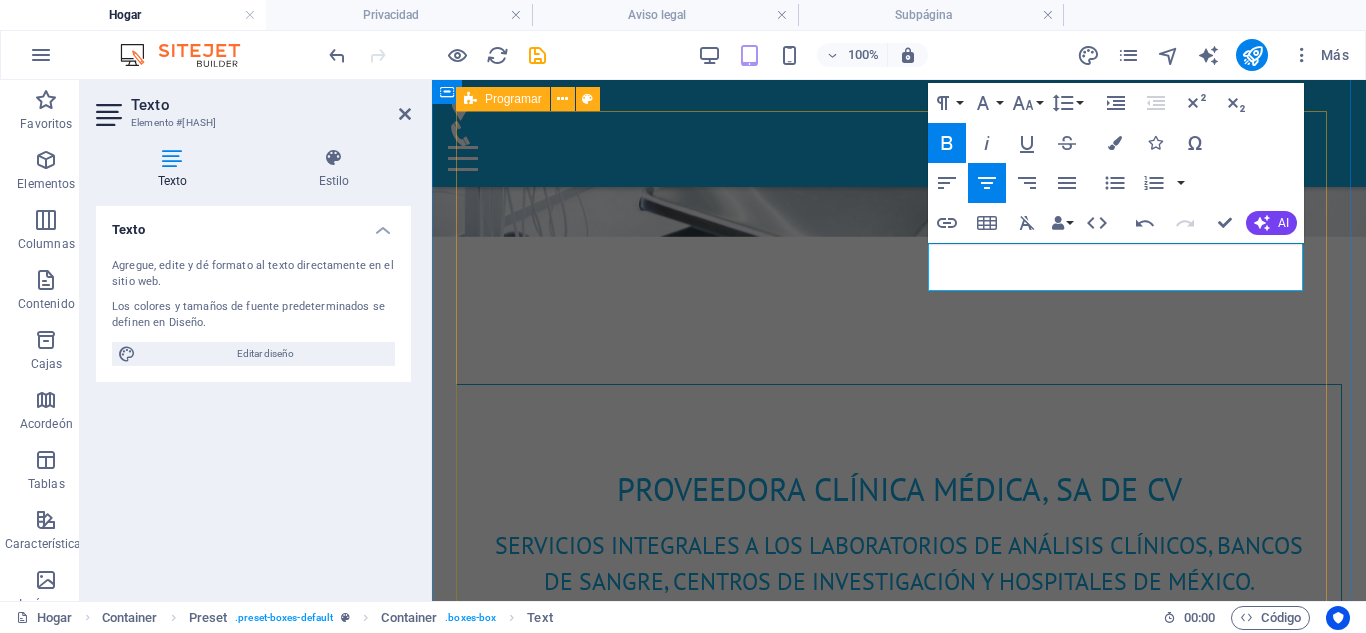 click on "Diagnóstico IVD Equipos de hematología, bioquímica, inmunoensayo, etc. Marca:  Mindray Preanalítica Tubos, medios de transporte, hisopos, sistemas automatizados. Marca:  Becton Dickinson  Microbiología Medios de cultivo deshidratados y en placa. Equipos automatizados de detección y sensibilidad Marca: Becton Dickinson, MCD LAB Citometría de flujo Reactivos Oneflow, Cytognos  Citómetro Lyric  Marca:  Becton Dickinson Más información Seguro Lorem ipsum dolor sit amet, consetetur sadipscing elitr, sed diam nonumy eirmod tempor invidunt ut labore et dolore magna aliquyam erat, sed diam voluptua. At vero eos et accusam et justo duo dolores et ea rebum. Stet clita kasd gubergren, no sea takimata sanctus est Lorem ipsum dolor sit amet. Más información Seguro Más información" at bounding box center (899, 1892) 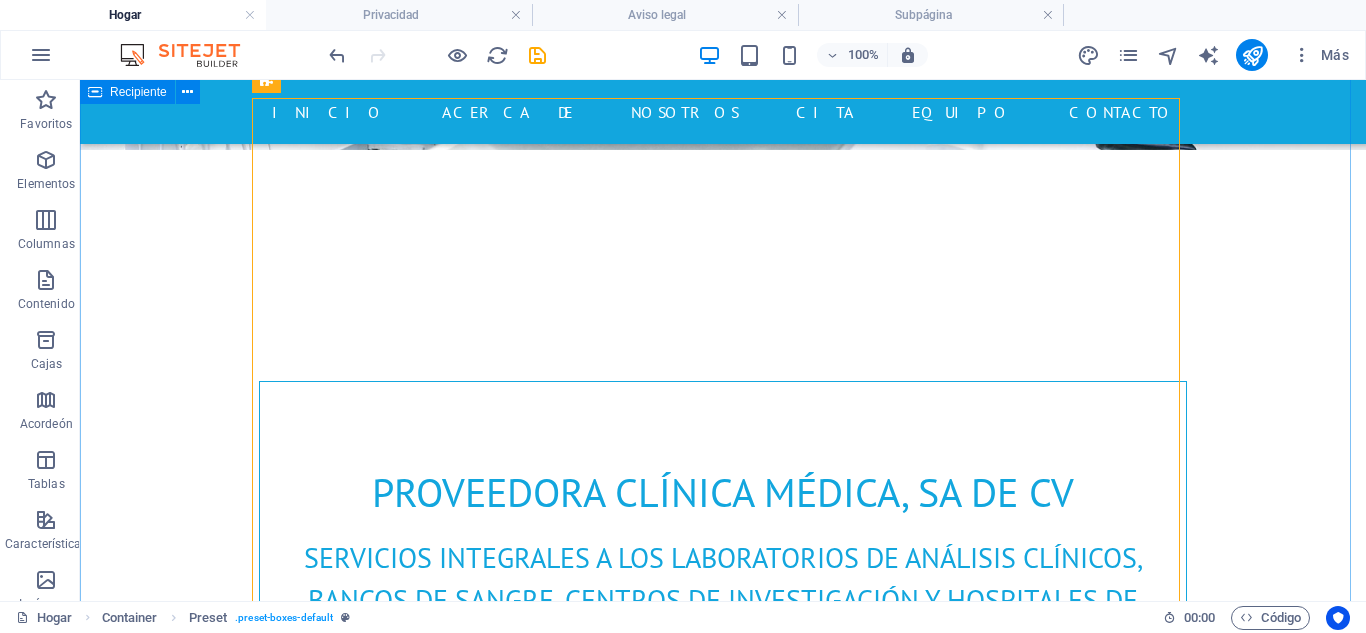 scroll, scrollTop: 1030, scrollLeft: 0, axis: vertical 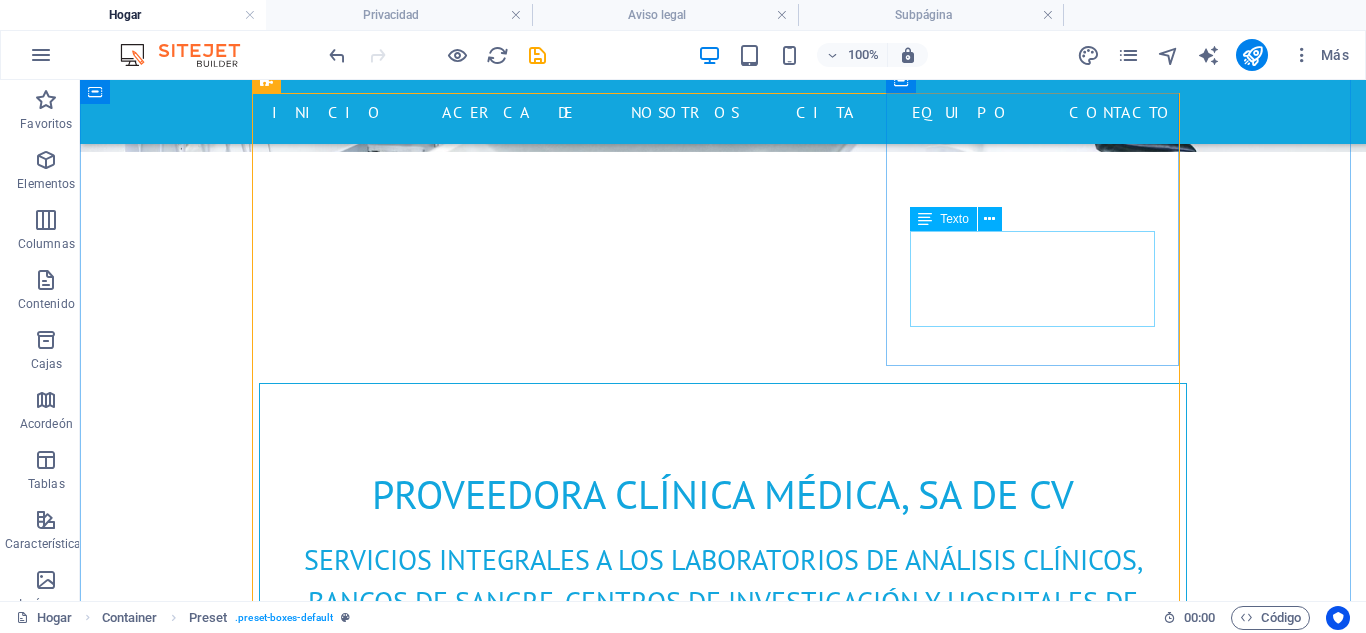 click on "Medios de cultivo deshidratados y en placa. Equipos automatizados de detección y sensibilidad Marca: Becton Dickinson, MCD LAB" at bounding box center (723, 1629) 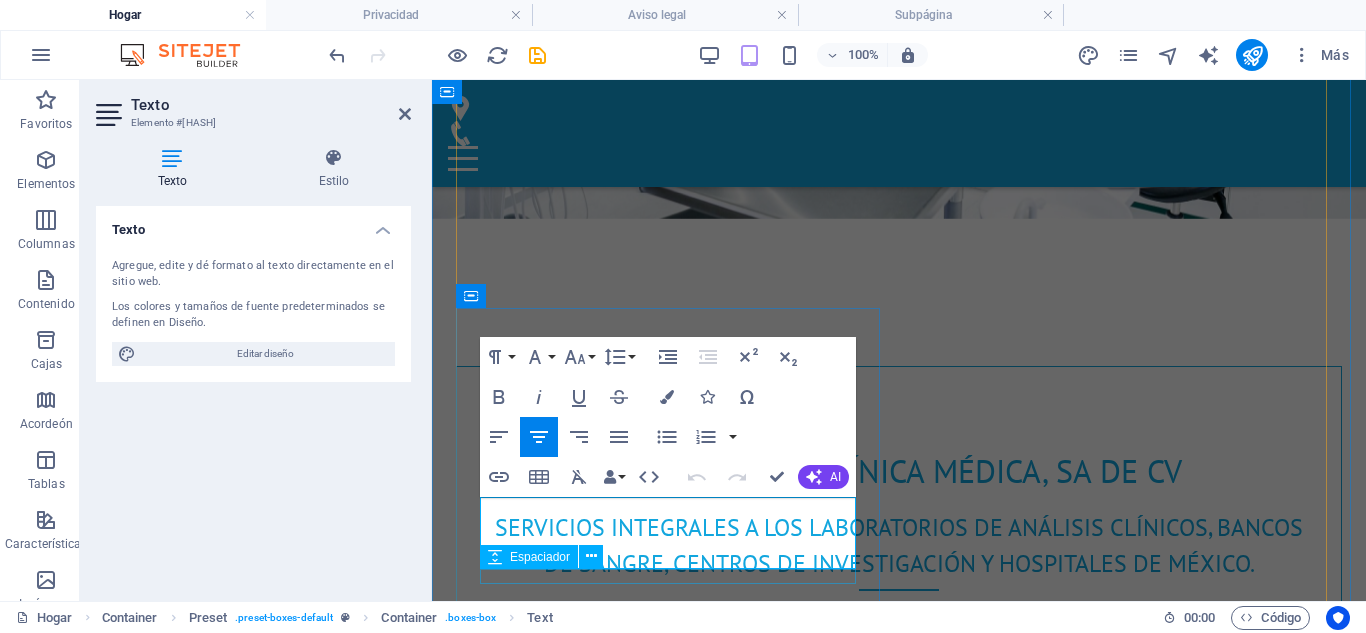 scroll, scrollTop: 1044, scrollLeft: 0, axis: vertical 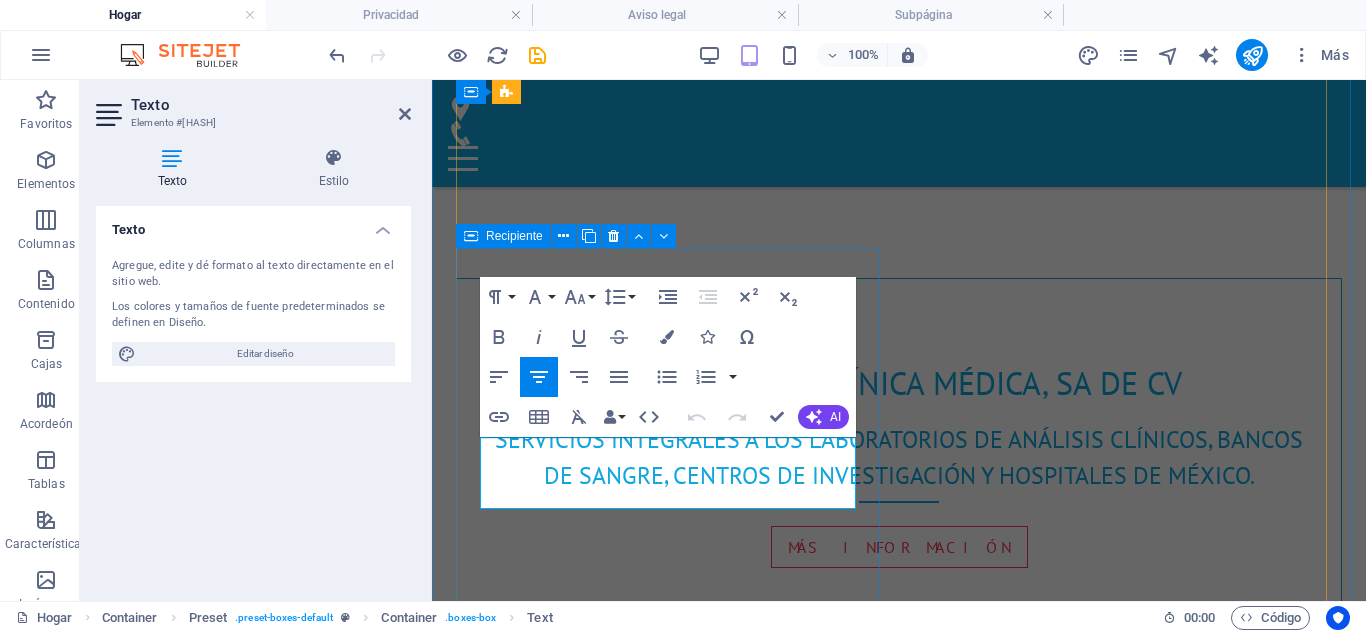 drag, startPoint x: 575, startPoint y: 581, endPoint x: 772, endPoint y: 564, distance: 197.73215 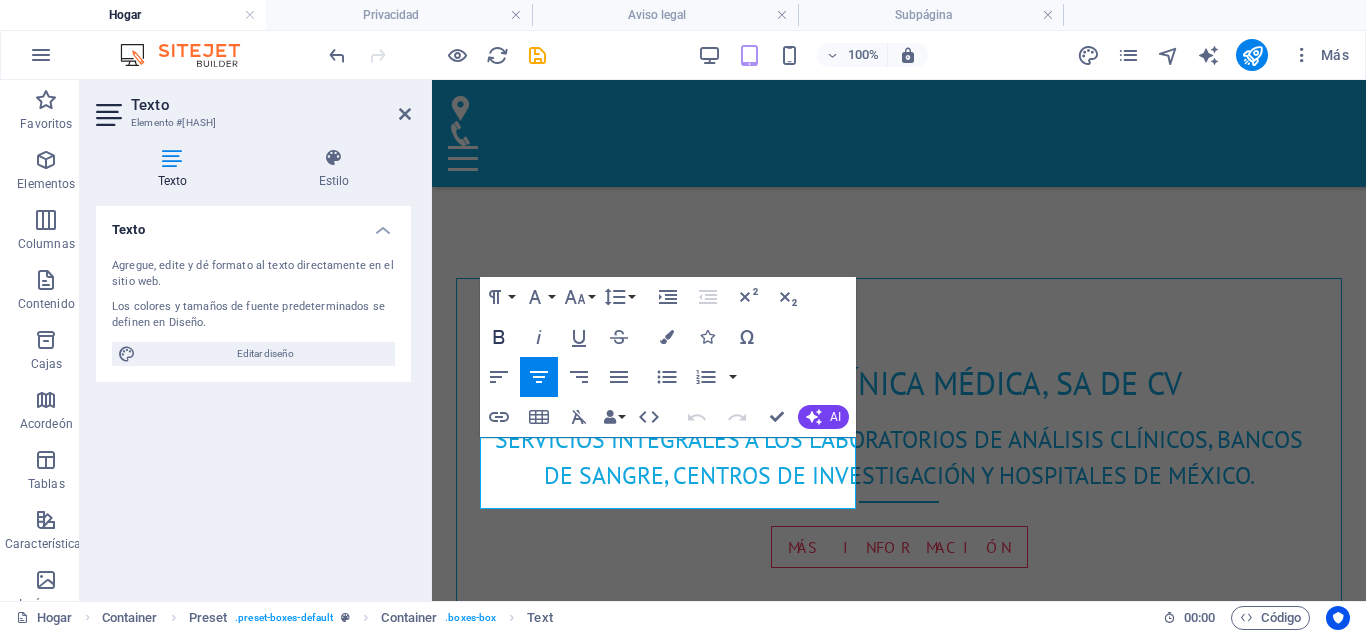 click 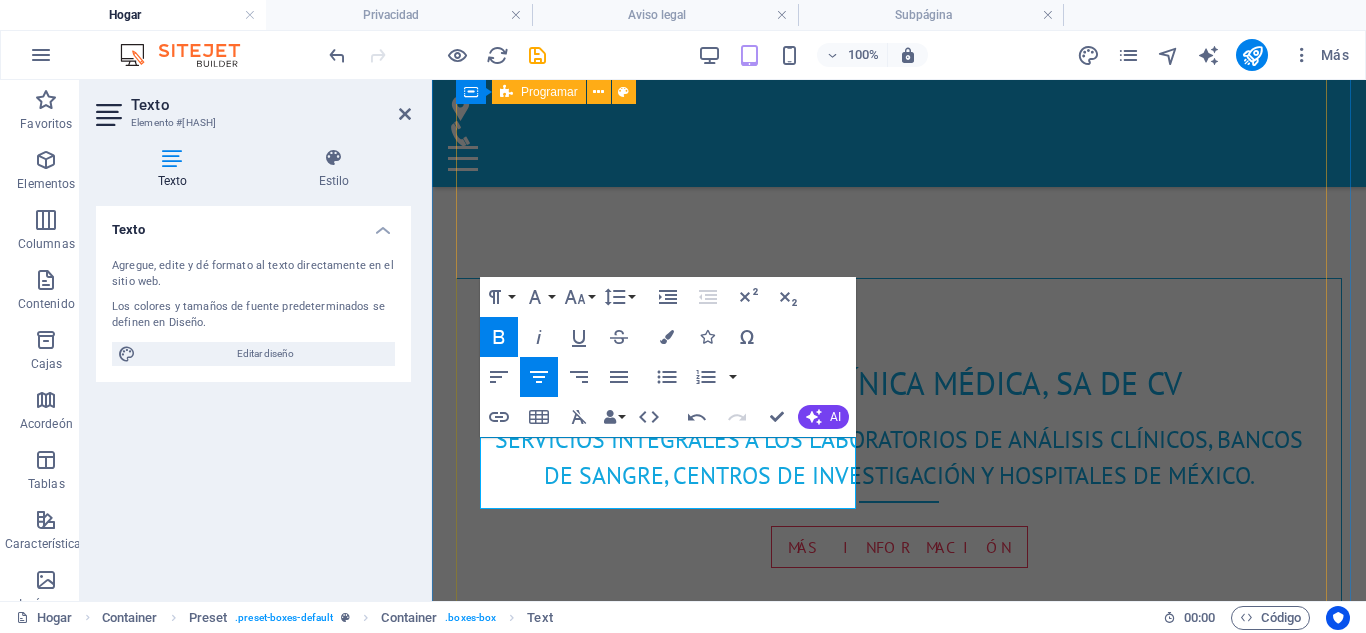click on "Diagnóstico IVD Equipos de hematología, bioquímica, inmunoensayo, etc. Marca:  Mindray Preanalítica Tubos, medios de transporte, hisopos, sistemas automatizados. Marca:  Becton Dickinson  Microbiología Medios de cultivo deshidratados y en placa. Equipos automatizados de detección y sensibilidad Marca:  Becton Dickinson, MCD LAB Cuidado de la salud Lorem ipsum dolor sit amet, consetetur sadipscing elitr, sed diam nonumy eirmod tempor invidunt ut labore et dolore magna aliquyam erat, sed diam voluptua. At vero eos et accusam et justo duo dolores et ea rebum. Stet clita kasd gubergren, no sea takimata sanctus est Lorem ipsum dolor sit amet. Más información Seguro Lorem ipsum dolor sit amet, consetetur sadipscing elitr, sed diam nonumy eirmod tempor invidunt ut labore et dolore magna aliquyam erat, sed diam voluptua. At vero eos et accusam et justo duo dolores et ea rebum. Stet clita kasd gubergren, no sea takimata sanctus est Lorem ipsum dolor sit amet. Más información Seguro Más información" at bounding box center [899, 1786] 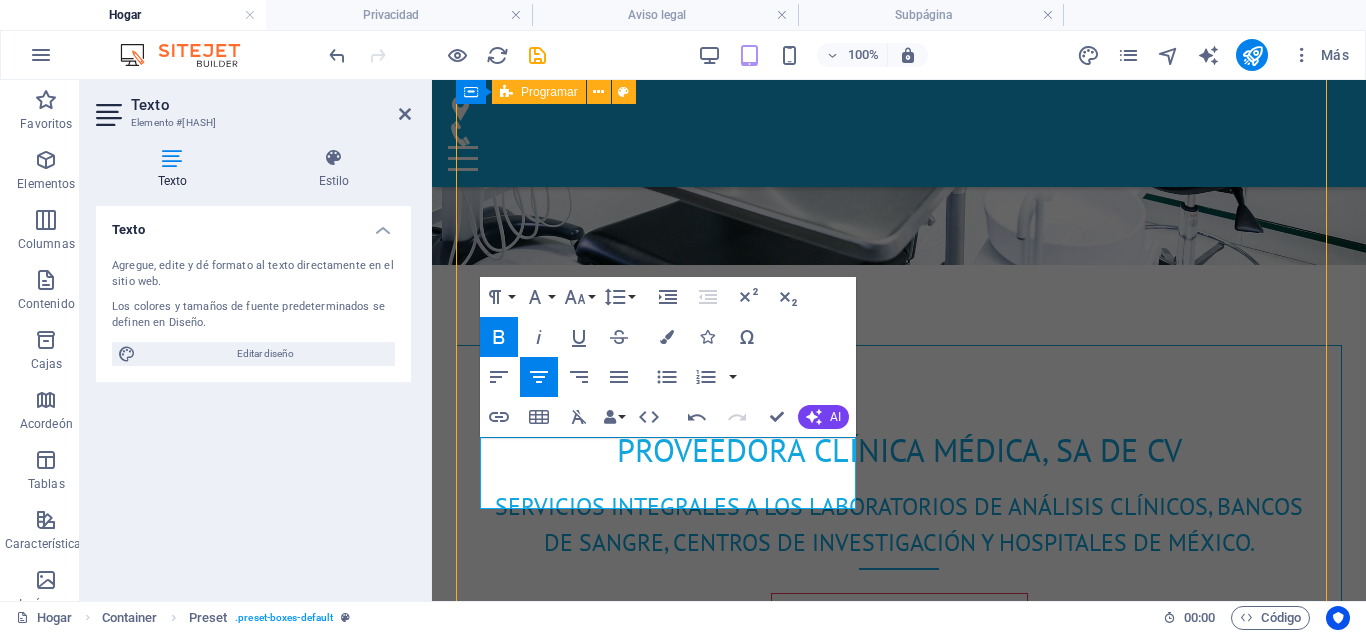scroll, scrollTop: 817, scrollLeft: 0, axis: vertical 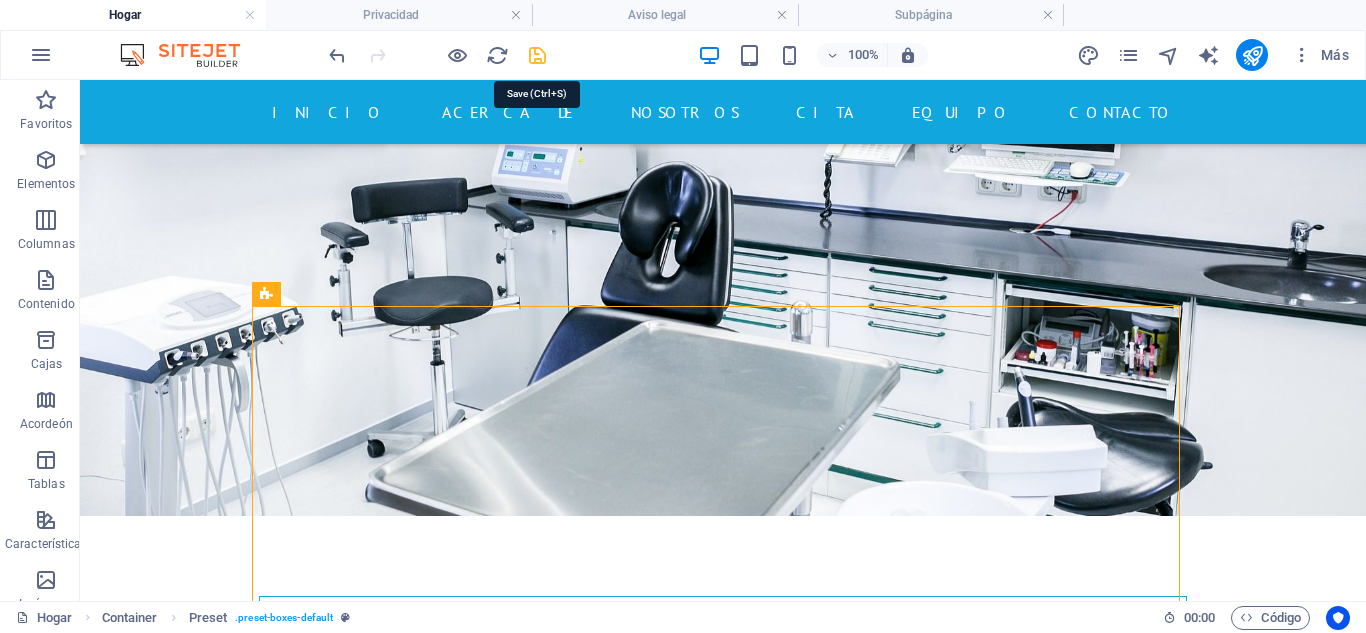 drag, startPoint x: 541, startPoint y: 58, endPoint x: 450, endPoint y: 2, distance: 106.850365 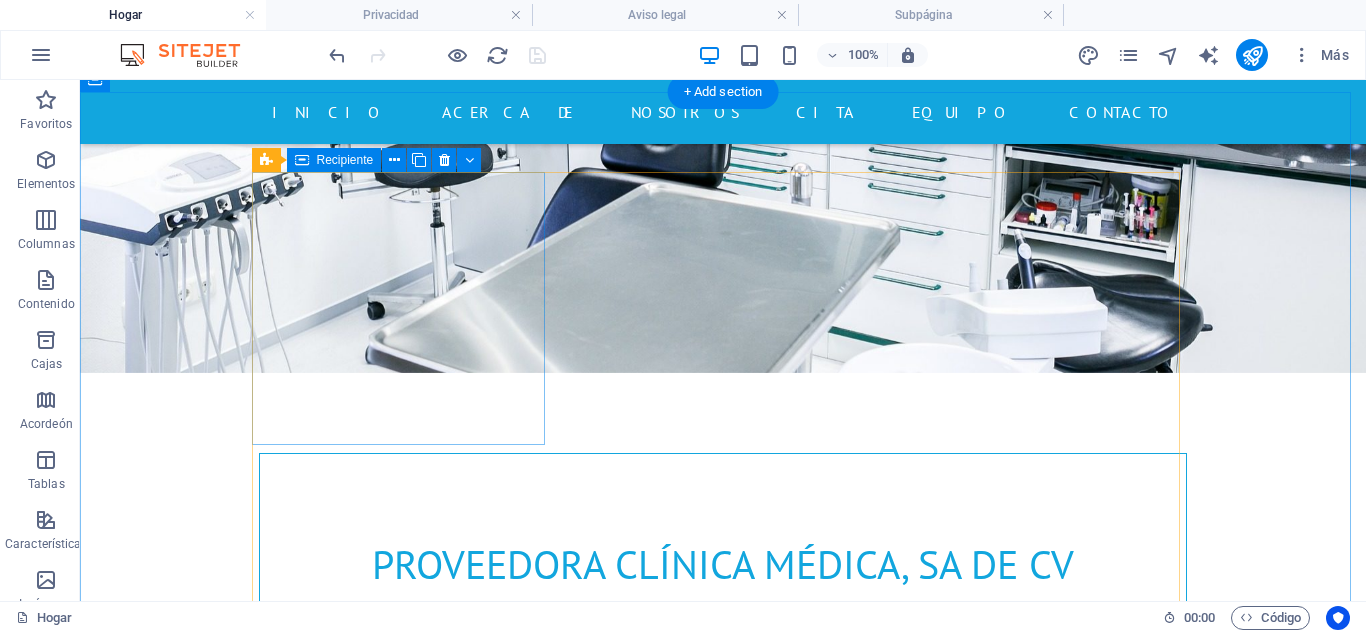 scroll, scrollTop: 1217, scrollLeft: 0, axis: vertical 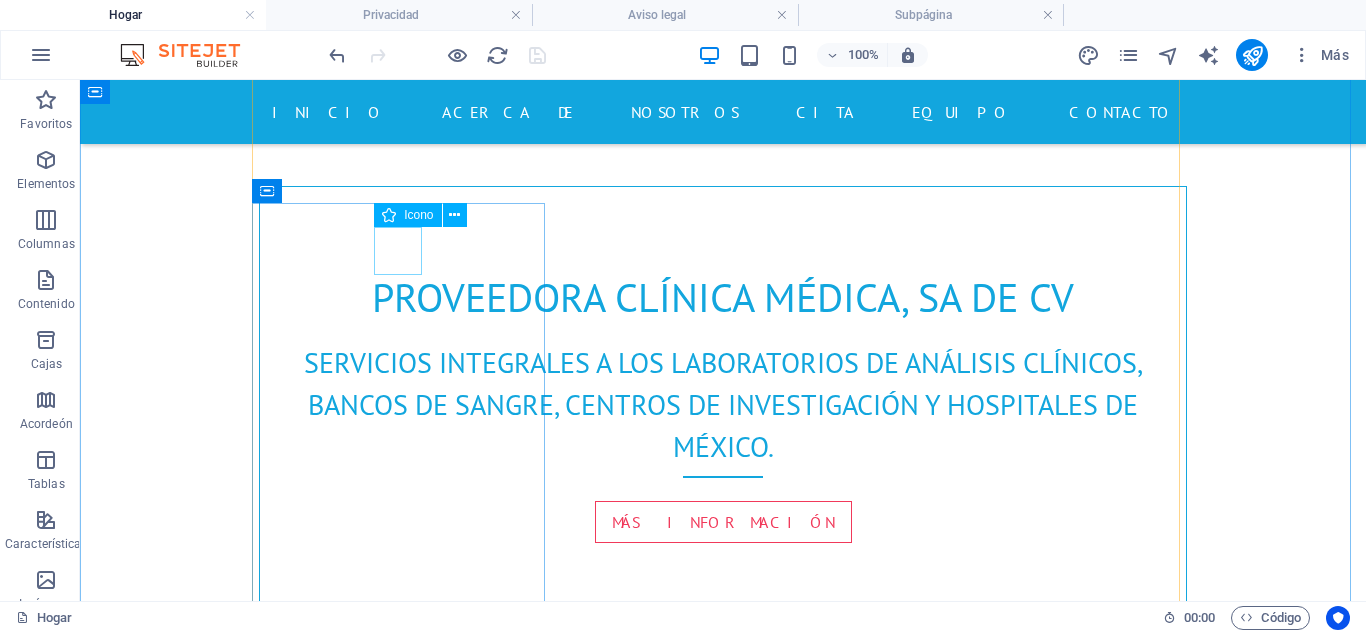 click at bounding box center (723, 1567) 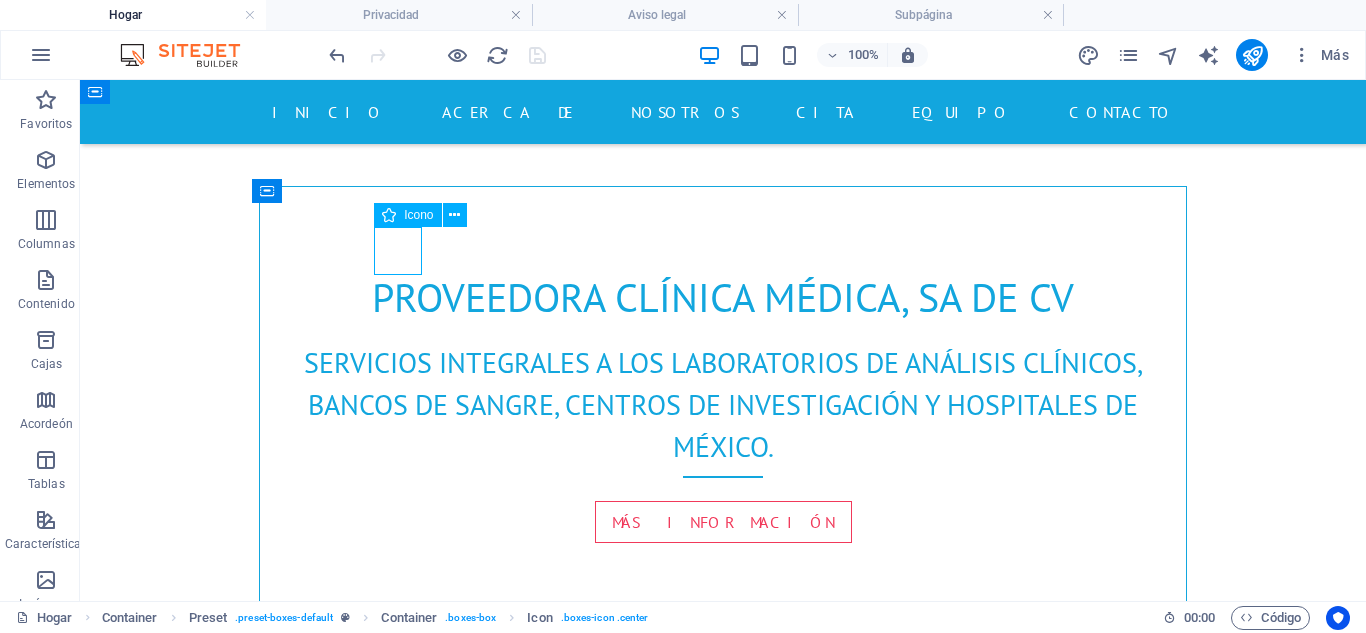 click at bounding box center (723, 1567) 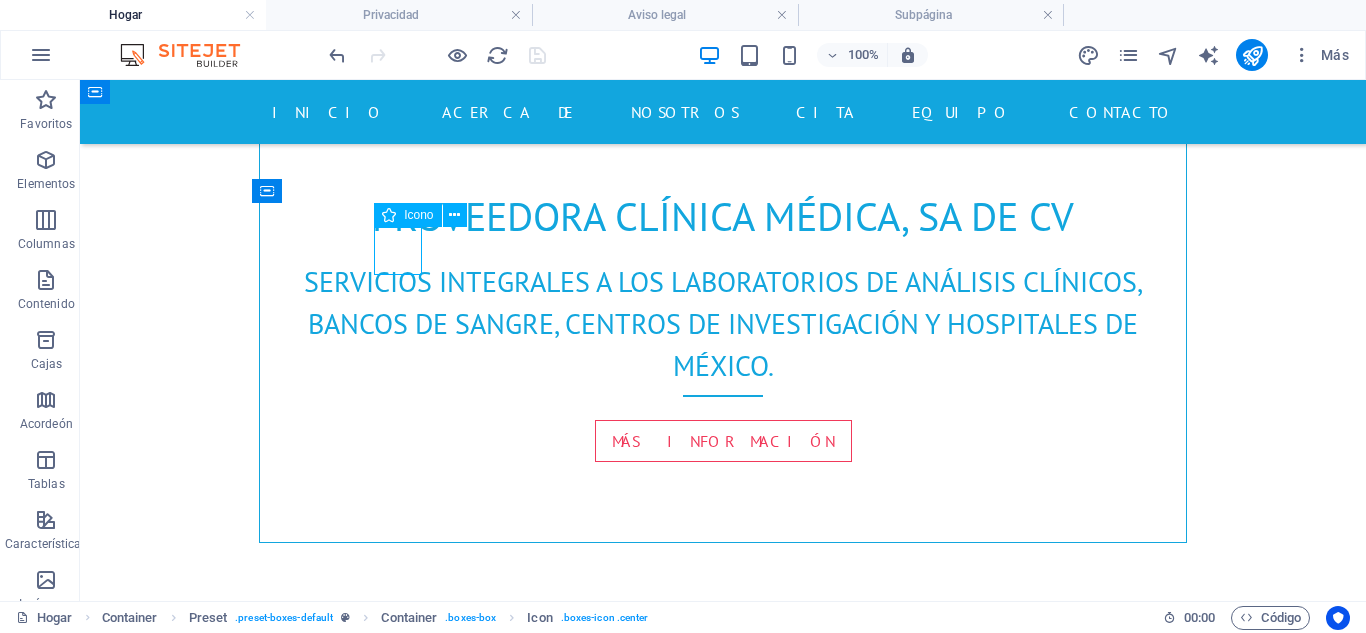 scroll, scrollTop: 1125, scrollLeft: 0, axis: vertical 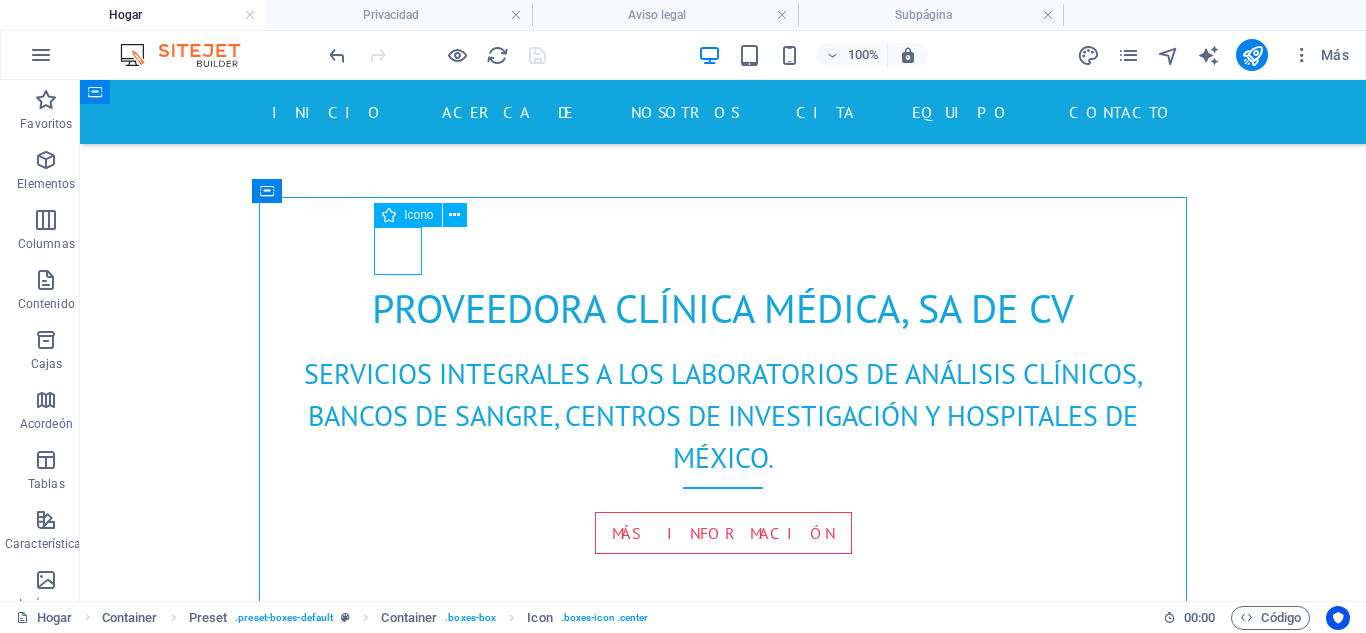 select on "xMidYMid" 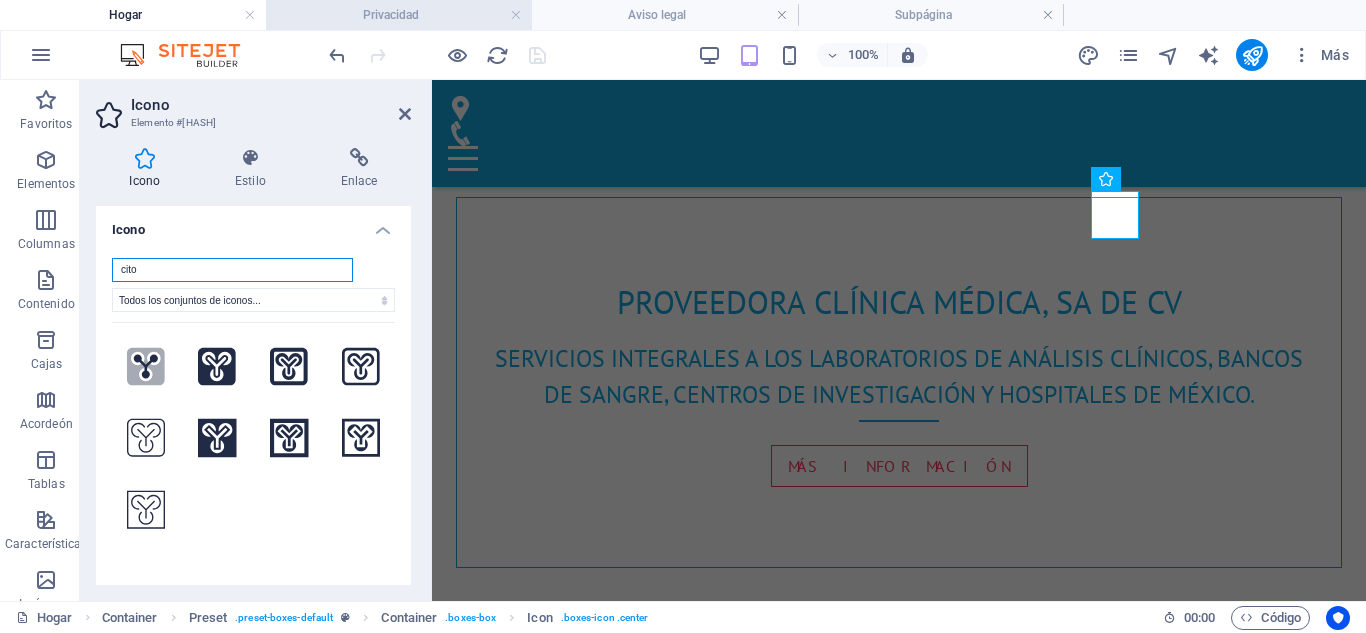 type on "cito" 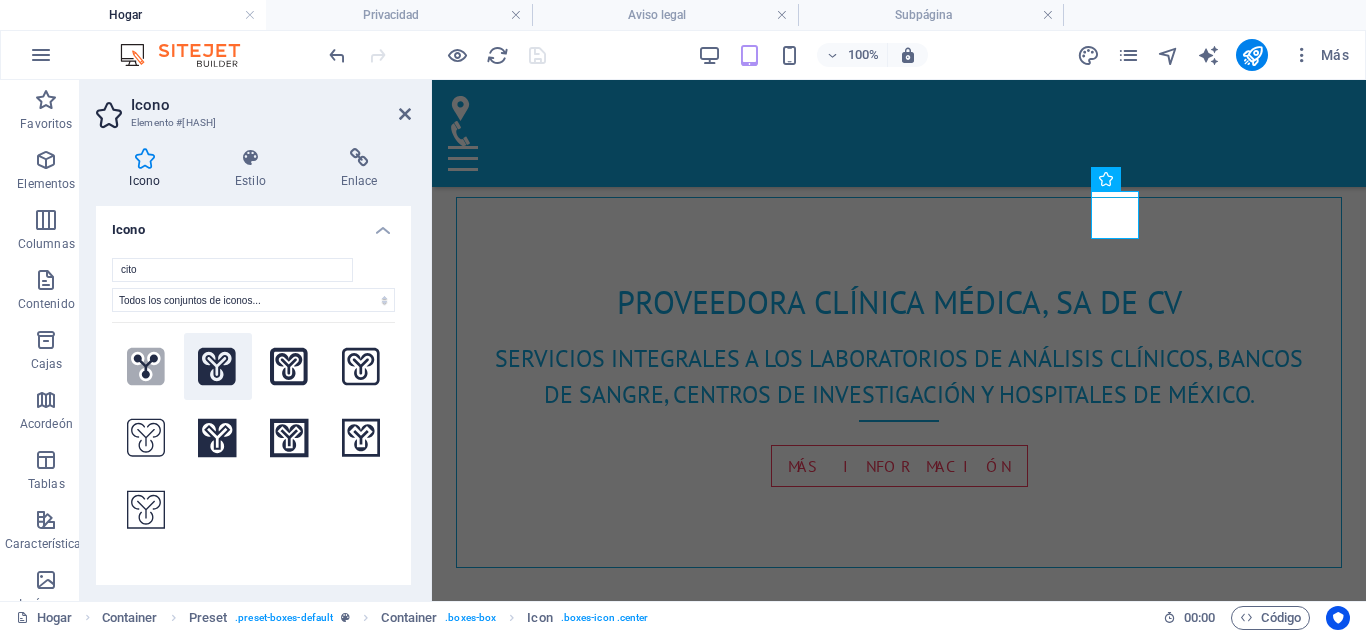 click 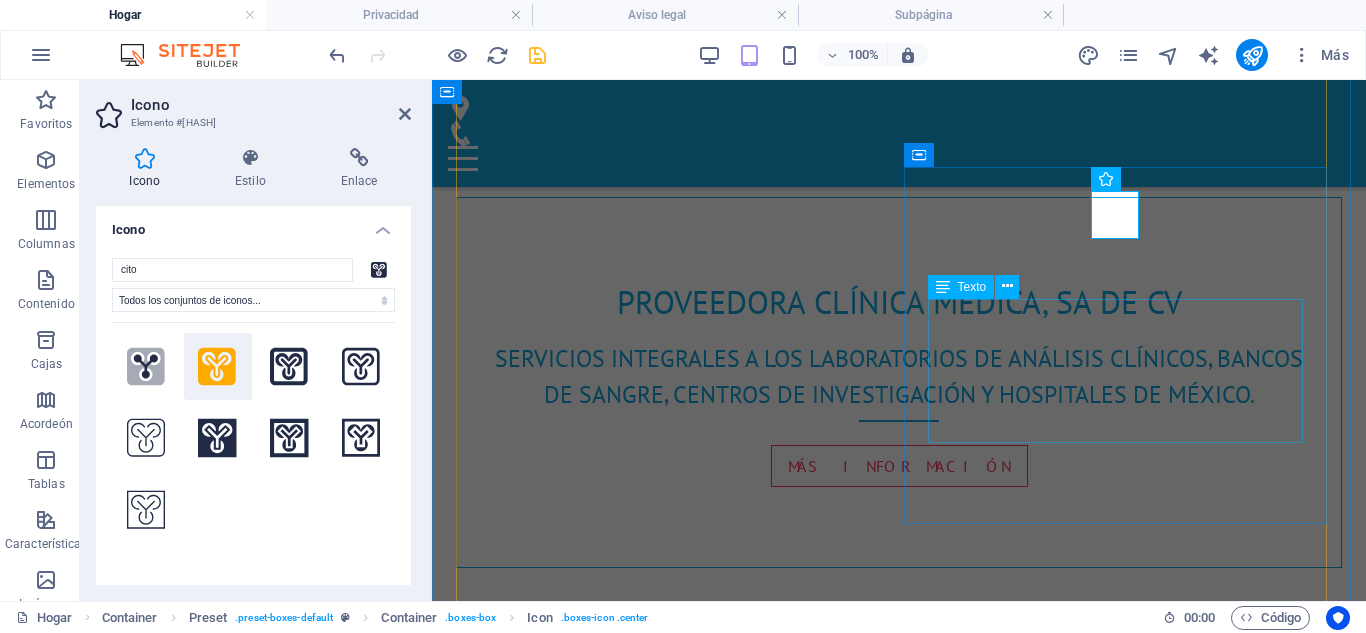 click on "Lorem ipsum dolor sit amet, consetetur sadipscing elitr, sed diam nonumy eirmod tempor invidunt ut labore et dolore magna aliquyam erat, sed diam voluptua. At vero eos et accusam et justo duo dolores et ea rebum. Stet clita kasd gubergren, no sea takimata sanctus est Lorem ipsum dolor sit amet." at bounding box center (899, 1672) 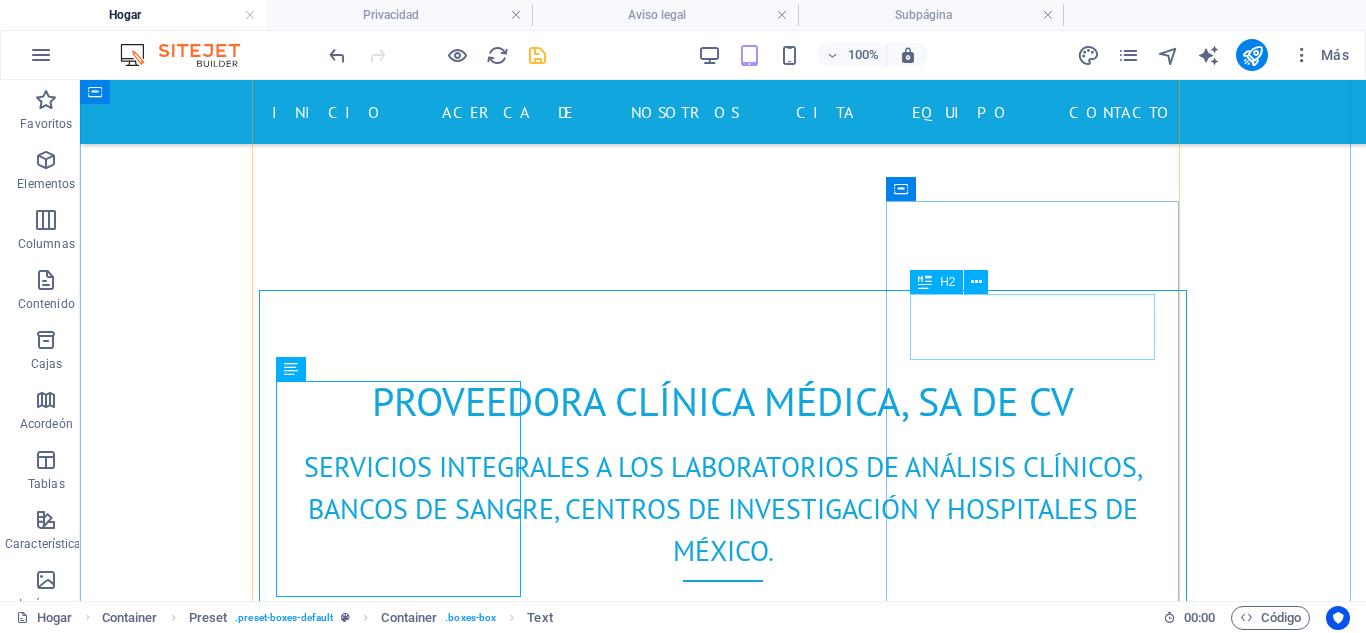 scroll, scrollTop: 1217, scrollLeft: 0, axis: vertical 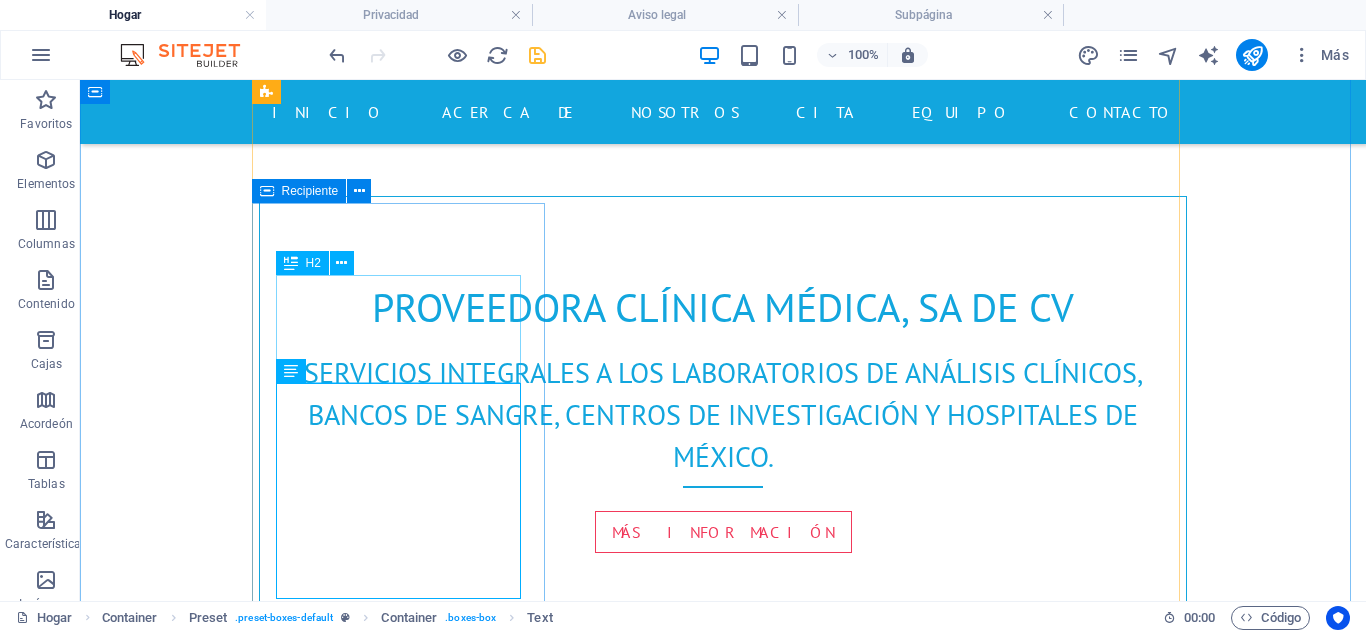 click on "Cuidado de la salud" at bounding box center [723, 1634] 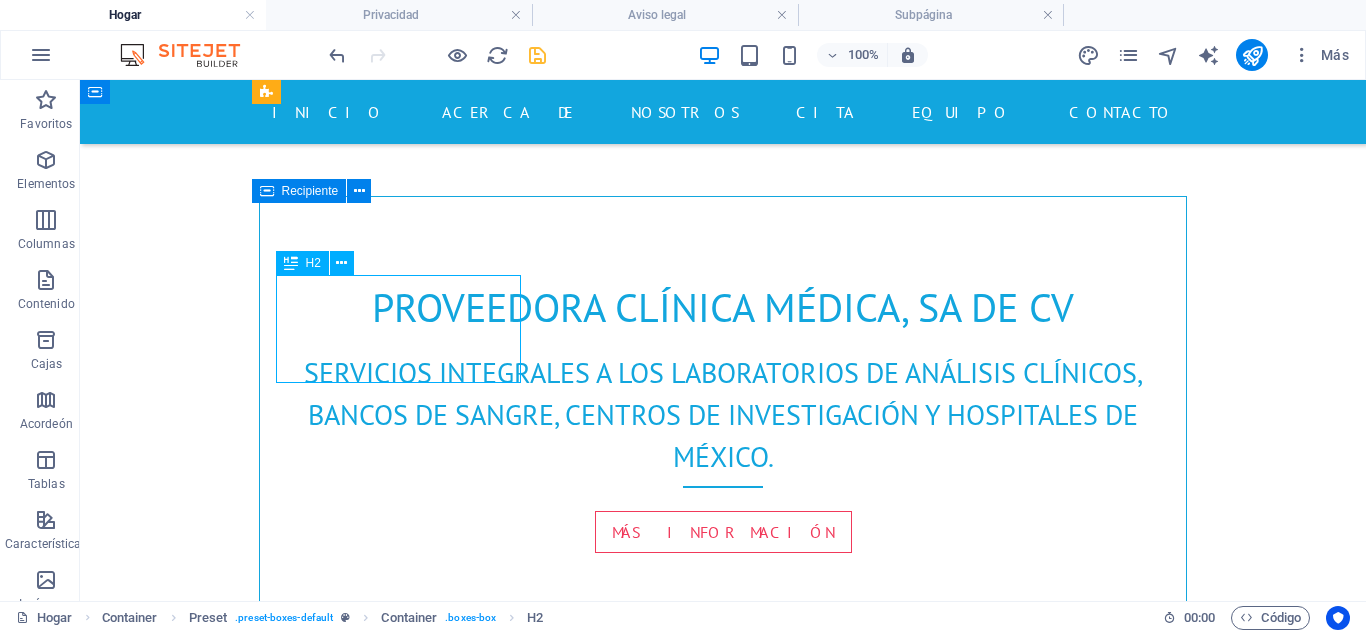 click on "Cuidado de la salud" at bounding box center [723, 1634] 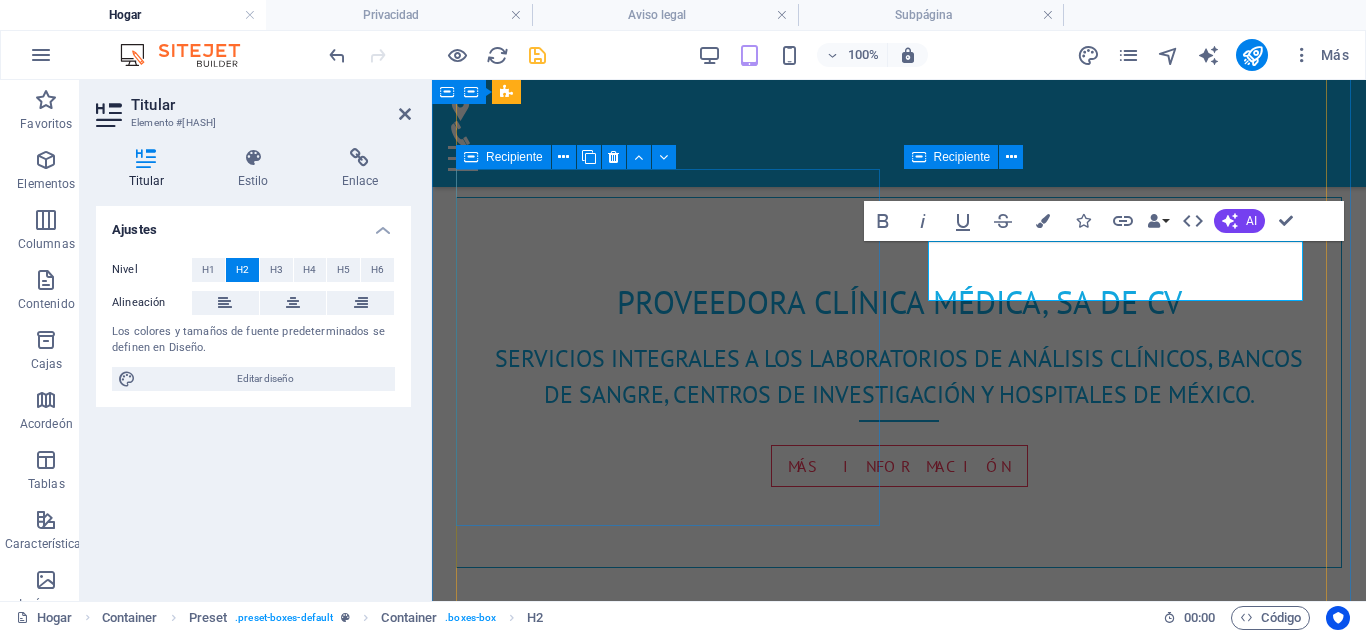 scroll, scrollTop: 991, scrollLeft: 0, axis: vertical 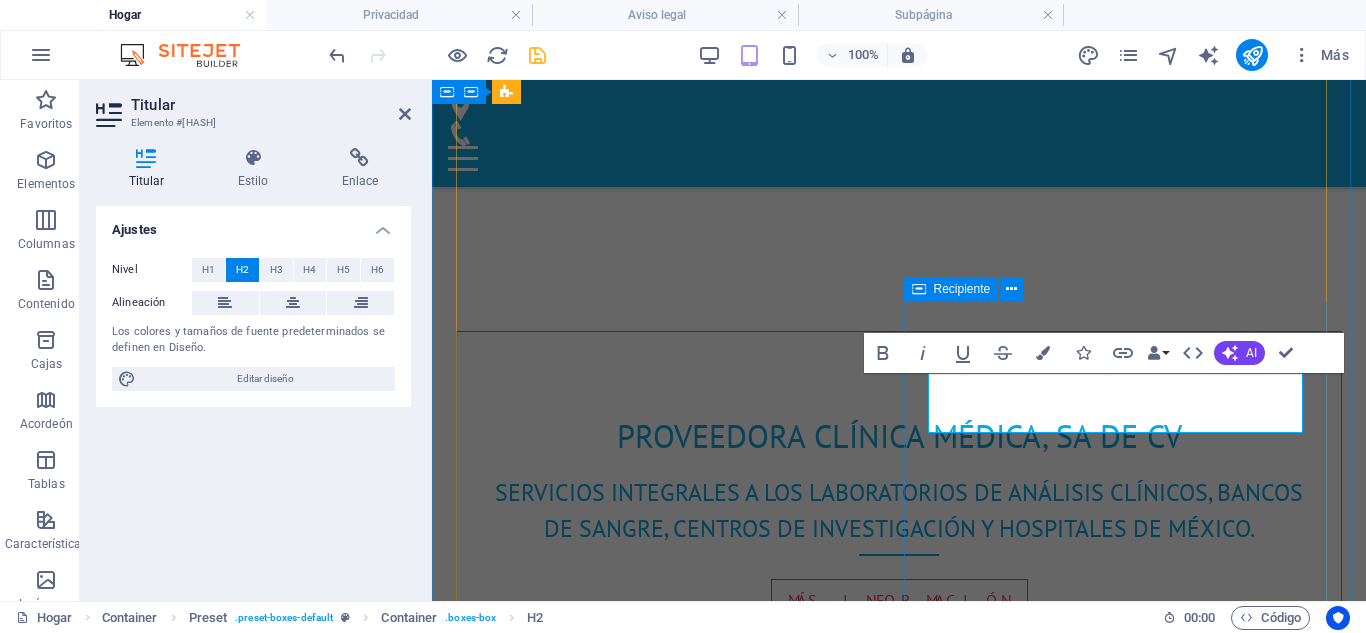 click on "Cuidado de la salud" at bounding box center [899, 1680] 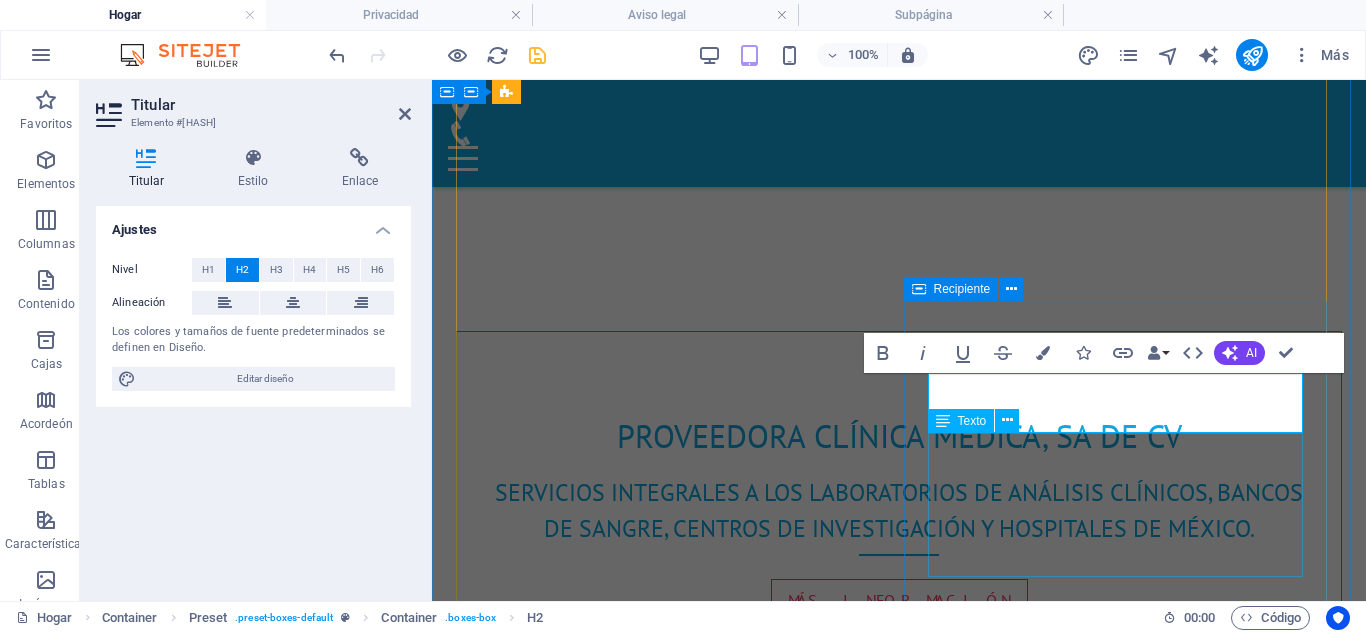 click on "Lorem ipsum dolor sit amet, consetetur sadipscing elitr, sed diam nonumy eirmod tempor invidunt ut labore et dolore magna aliquyam erat, sed diam voluptua. At vero eos et accusam et justo duo dolores et ea rebum. Stet clita kasd gubergren, no sea takimata sanctus est Lorem ipsum dolor sit amet." at bounding box center [899, 1806] 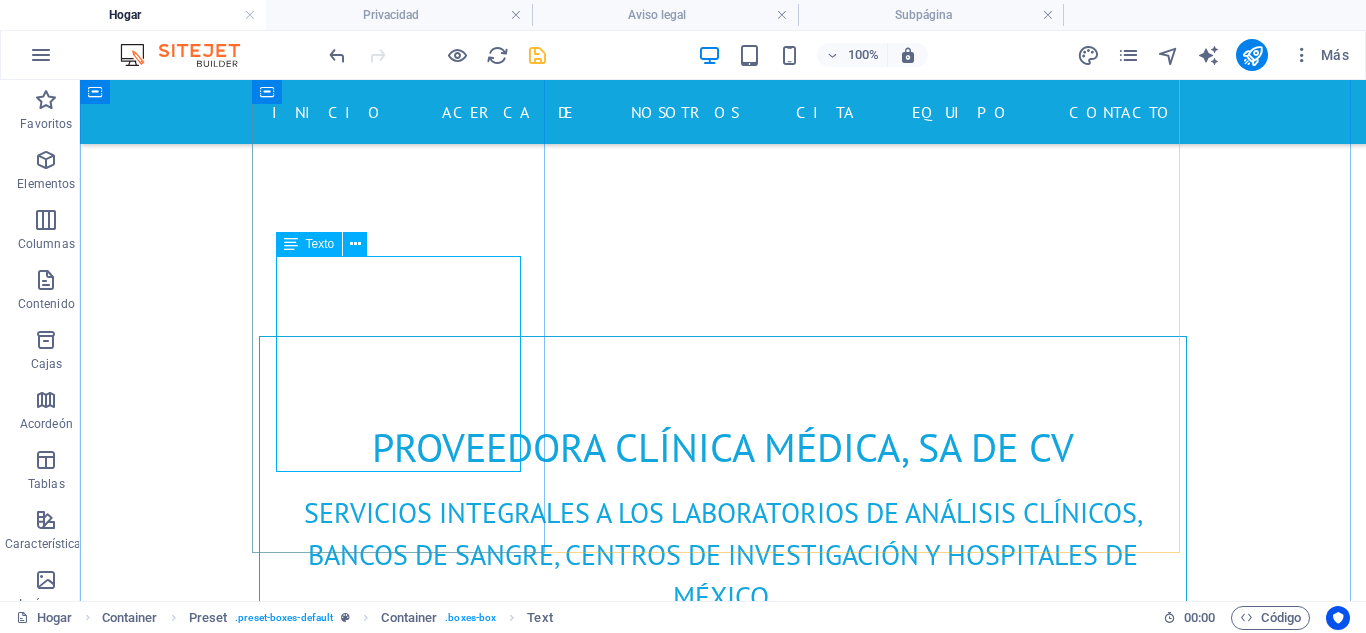 scroll, scrollTop: 1344, scrollLeft: 0, axis: vertical 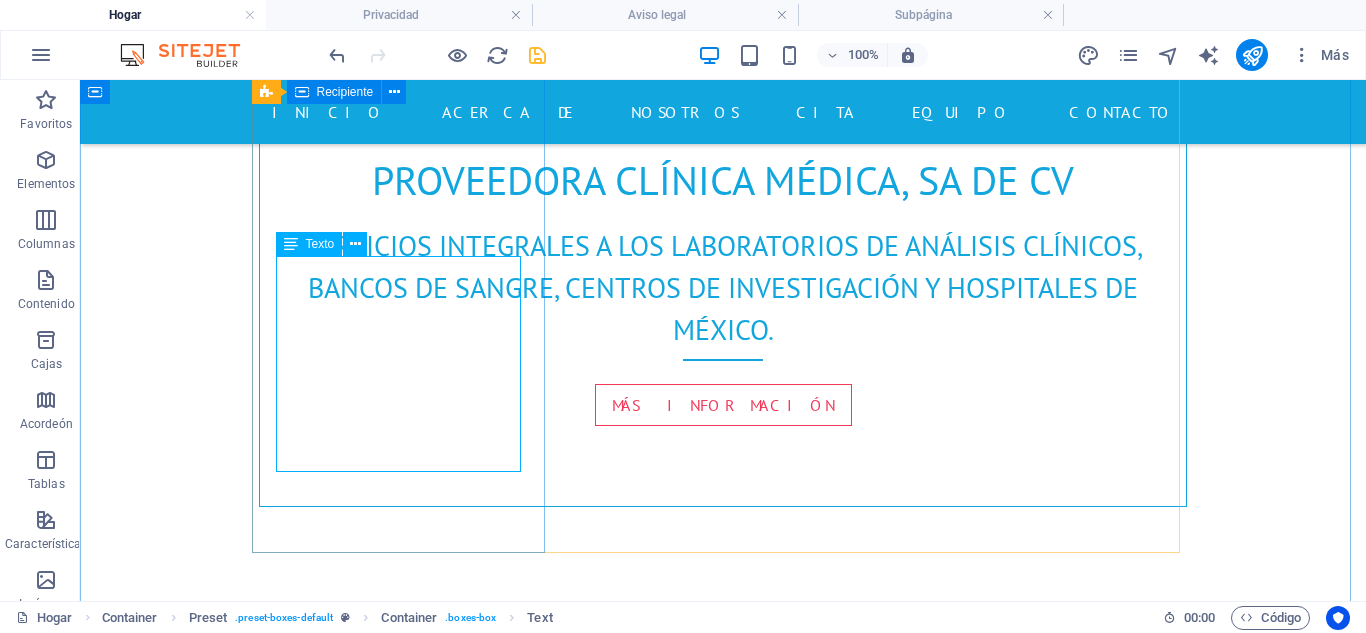 click on "Lorem ipsum dolor sit amet, consetetur sadipscing elitr, sed diam nonumy eirmod tempor invidunt ut labore et dolore magna aliquyam erat, sed diam voluptua. At vero eos et accusam et justo duo dolores et ea rebum. Stet clita kasd gubergren, no sea takimata sanctus est Lorem ipsum dolor sit amet." at bounding box center [723, 1624] 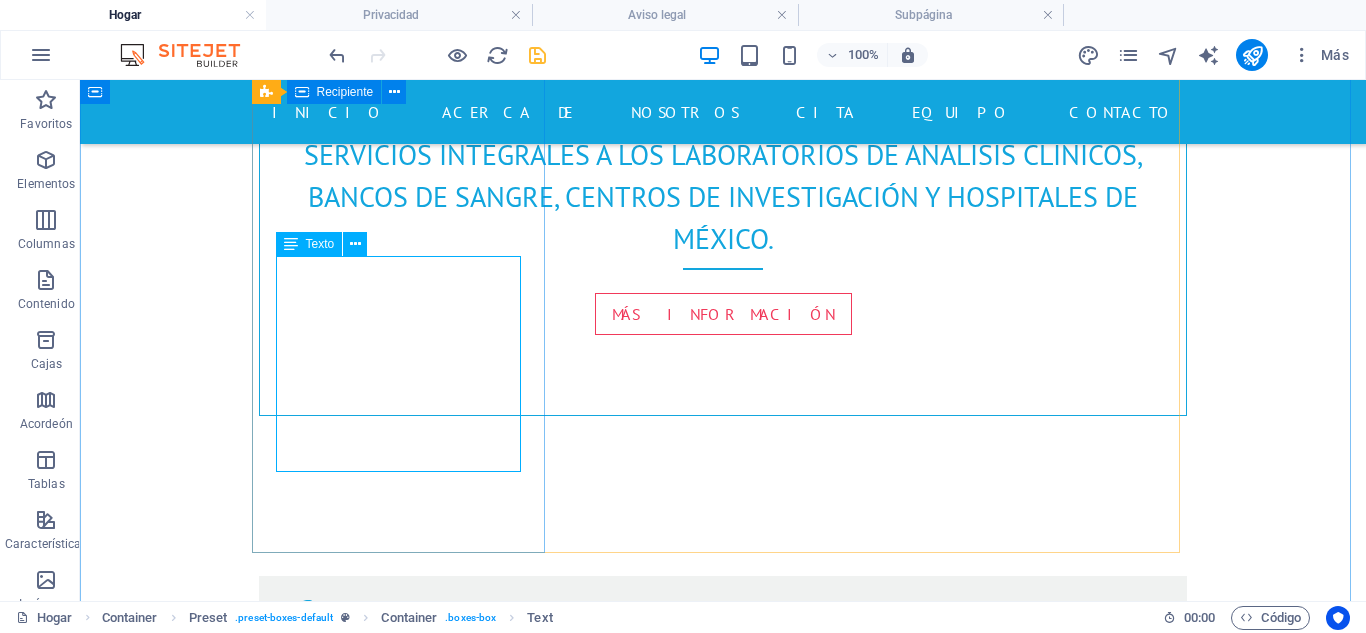 scroll, scrollTop: 1216, scrollLeft: 0, axis: vertical 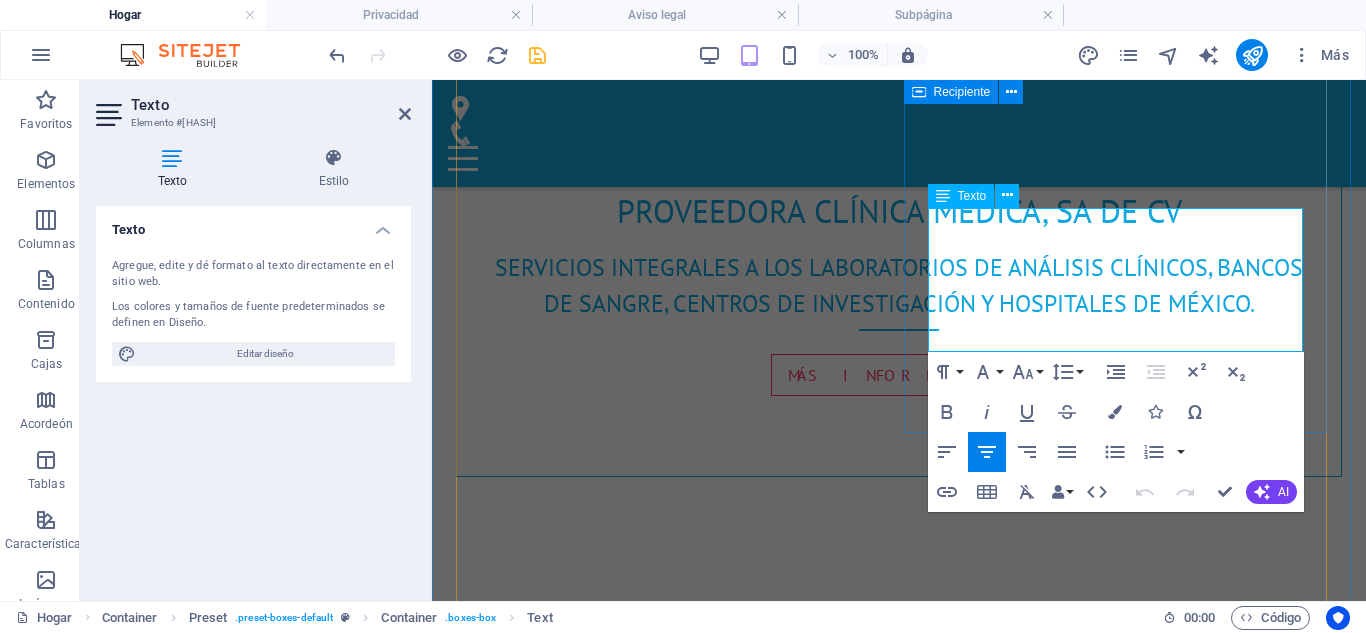 drag, startPoint x: 939, startPoint y: 218, endPoint x: 1273, endPoint y: 338, distance: 354.9028 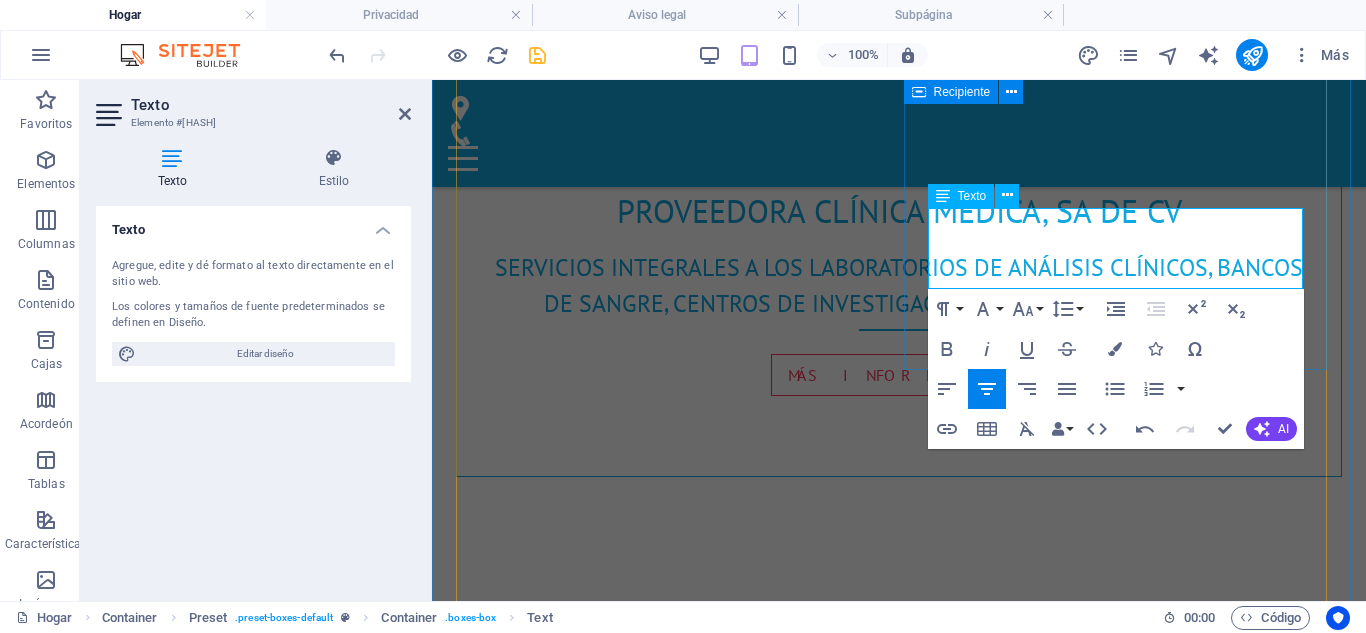drag, startPoint x: 1217, startPoint y: 279, endPoint x: 1000, endPoint y: 222, distance: 224.36131 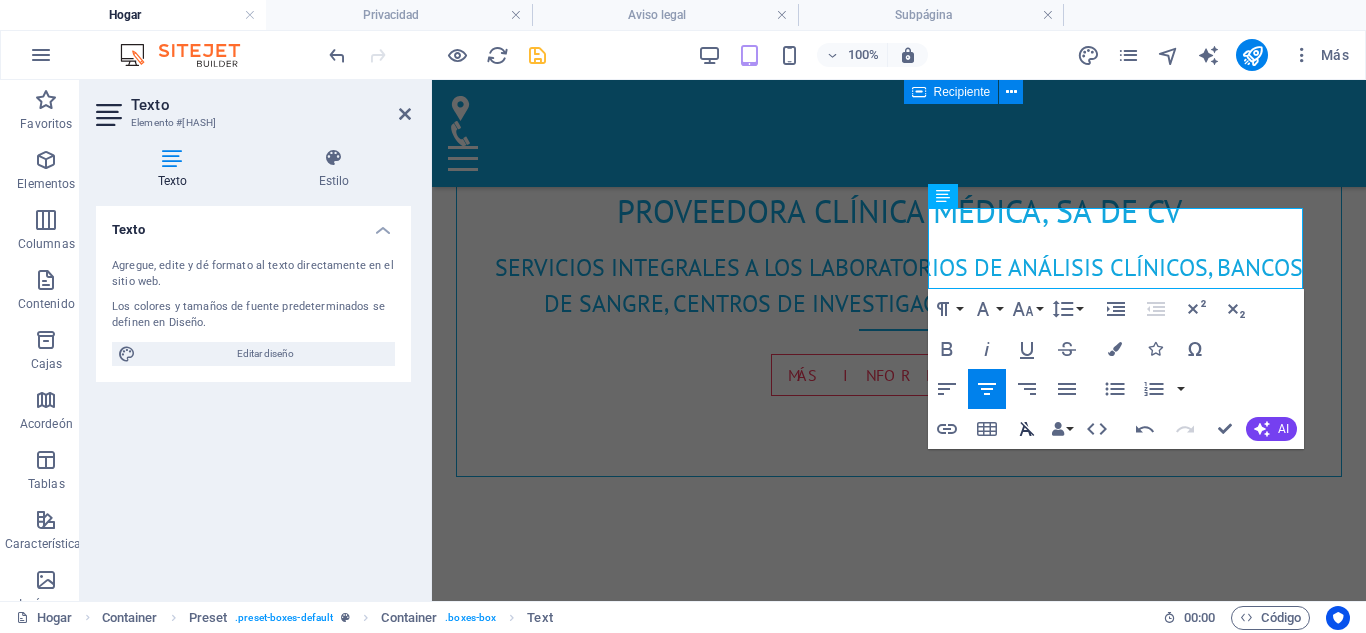 click 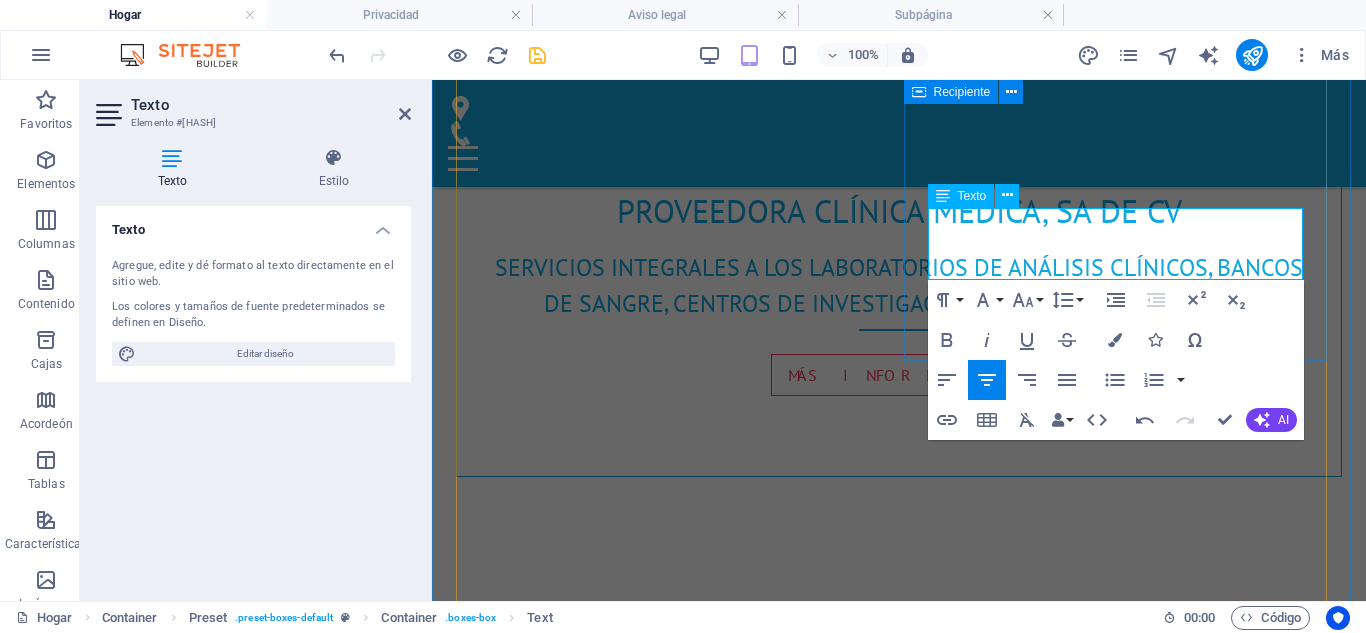 click on "Reactivos Oneflow, Cytognos  Citómetro Lyric  Marca: Becton Dickinson" at bounding box center [899, 1521] 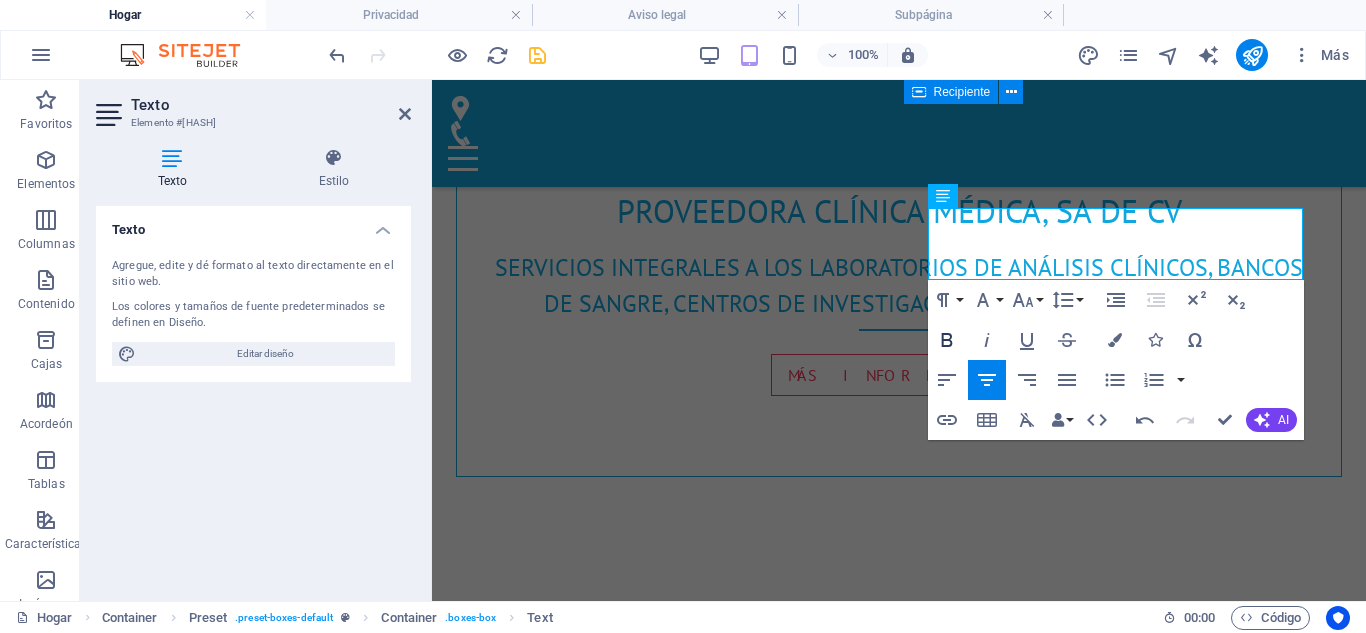 click 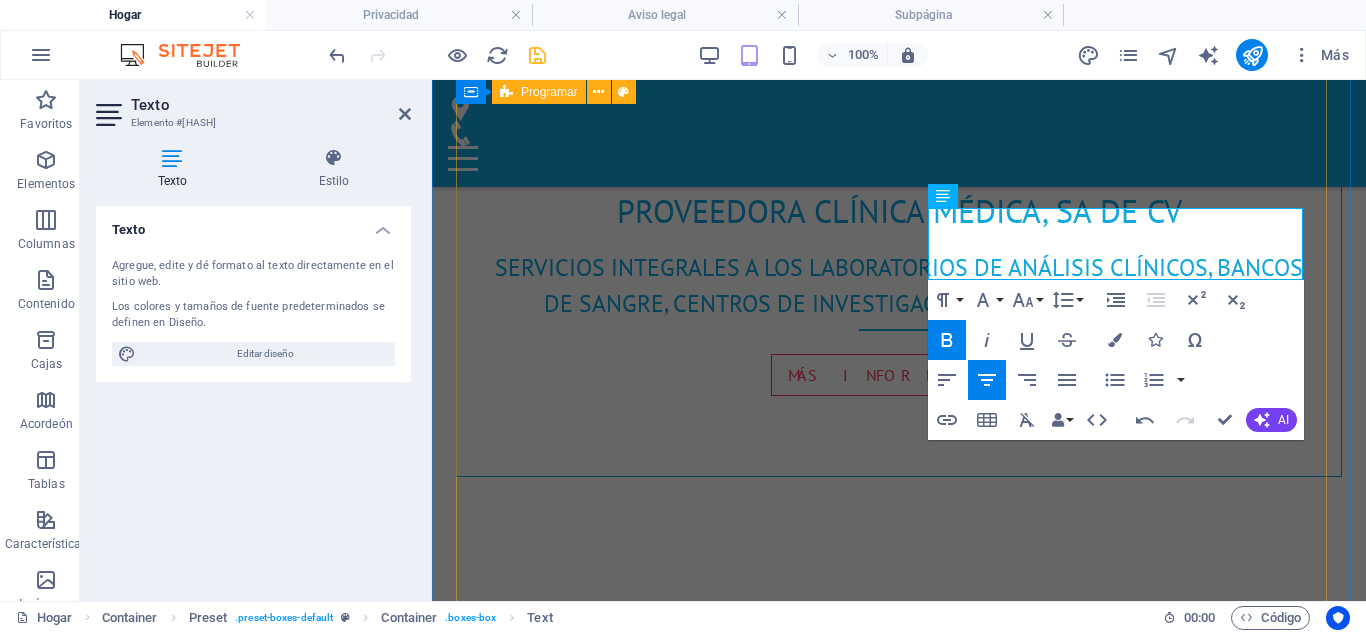click on "Diagnóstico IVD Equipos de hematología, bioquímica, inmunoensayo, etc. Marca:  Mindray Preanalítica Tubos, medios de transporte, hisopos, sistemas automatizados. Marca:  Becton Dickinson  Microbiología Medios de cultivo deshidratados y en placa. Equipos automatizados de detección y sensibilidad Marca:  Becton Dickinson, MCD LAB Citometría de flujo Reactivos Oneflow, Cytognos  Citómetro Lyric  Marca:  Becton Dickinson Más información Seguro Lorem ipsum dolor sit amet, consetetur sadipscing elitr, sed diam nonumy eirmod tempor invidunt ut labore et dolore magna aliquyam erat, sed diam voluptua. At vero eos et accusam et justo duo dolores et ea rebum. Stet clita kasd gubergren, no sea takimata sanctus est Lorem ipsum dolor sit amet. Más información Seguro Más información" at bounding box center [899, 1554] 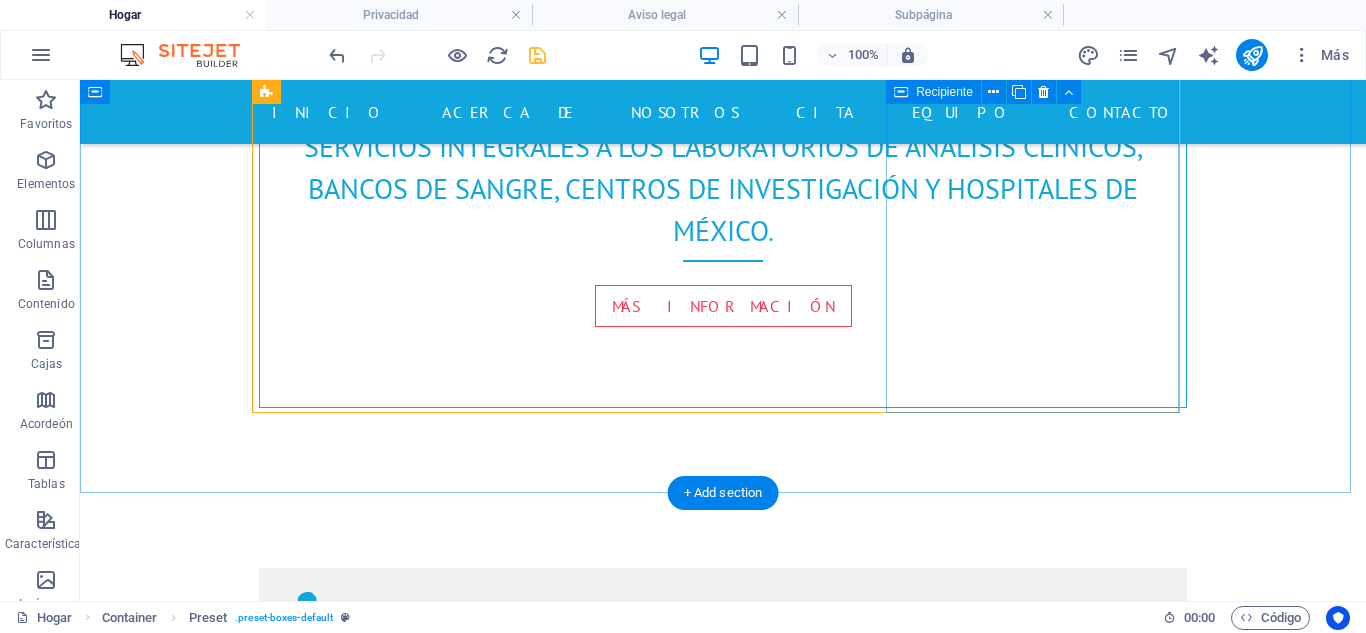 scroll, scrollTop: 1310, scrollLeft: 0, axis: vertical 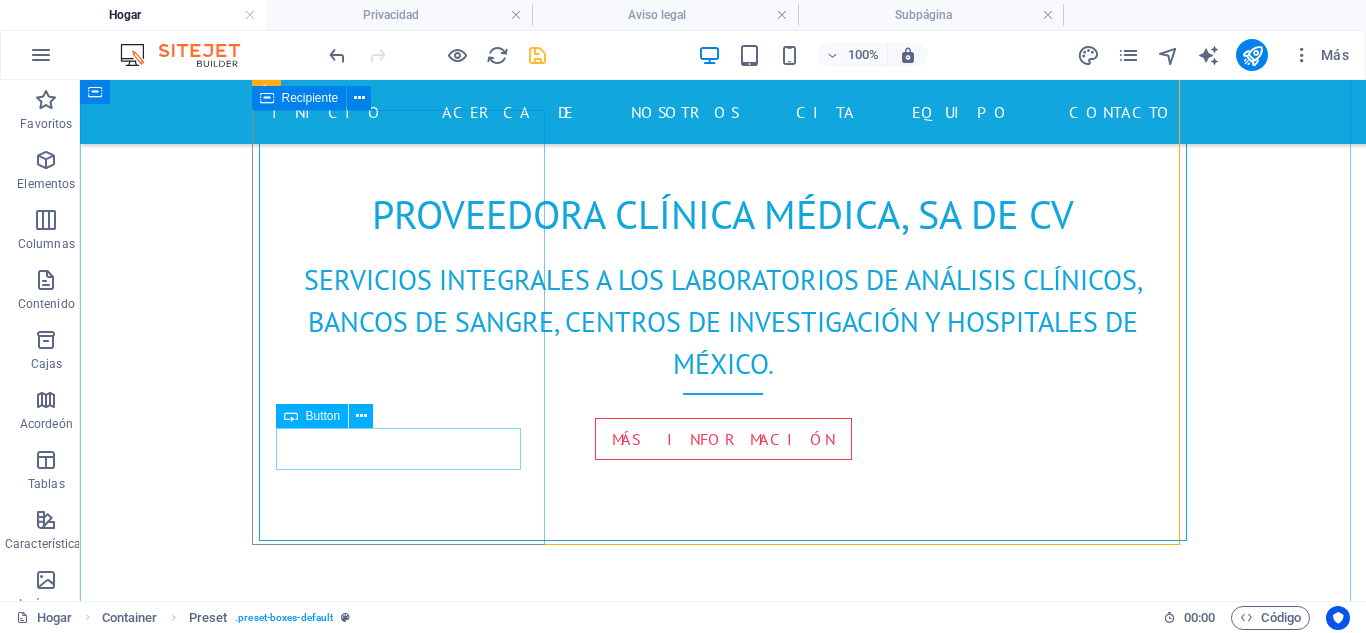 click on "Más información" at bounding box center [723, 1682] 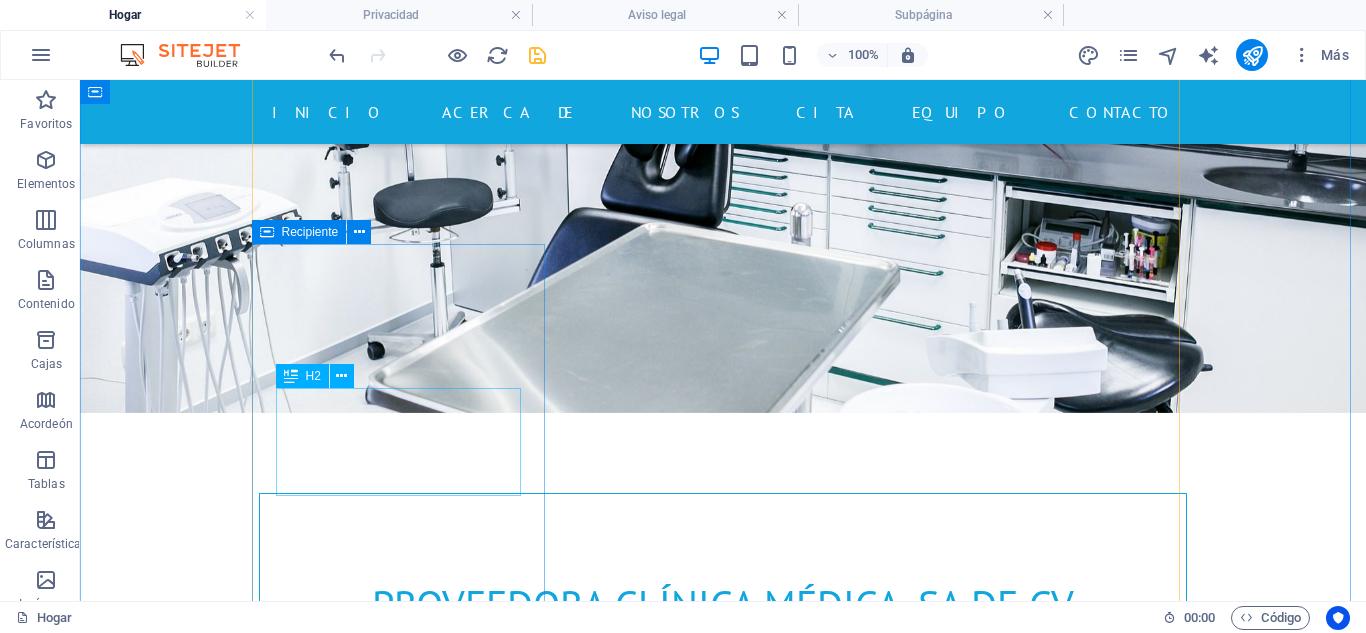scroll, scrollTop: 1176, scrollLeft: 0, axis: vertical 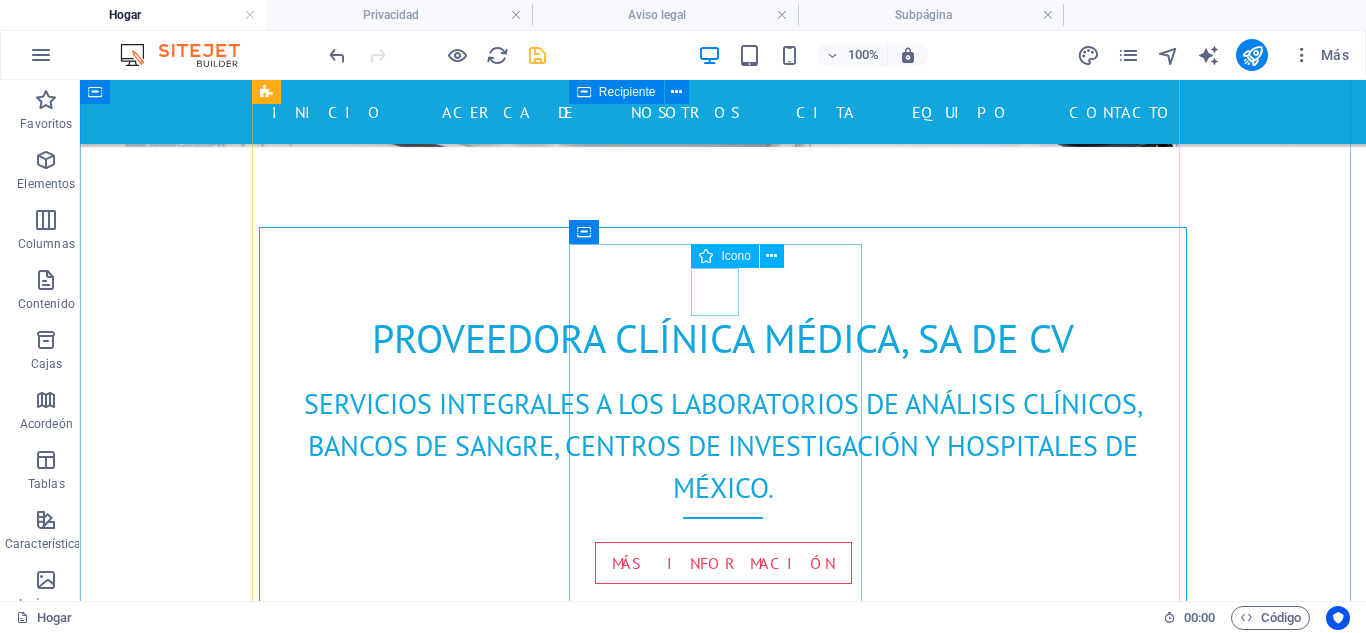 click at bounding box center [723, 1869] 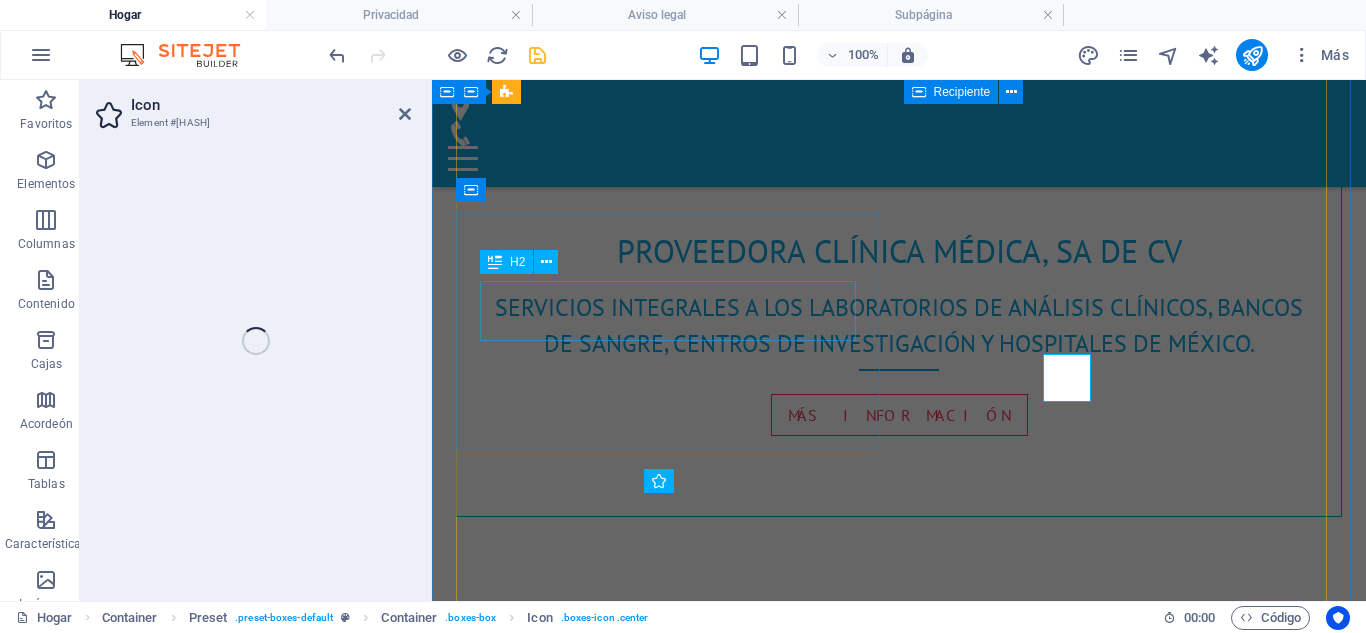 scroll, scrollTop: 1090, scrollLeft: 0, axis: vertical 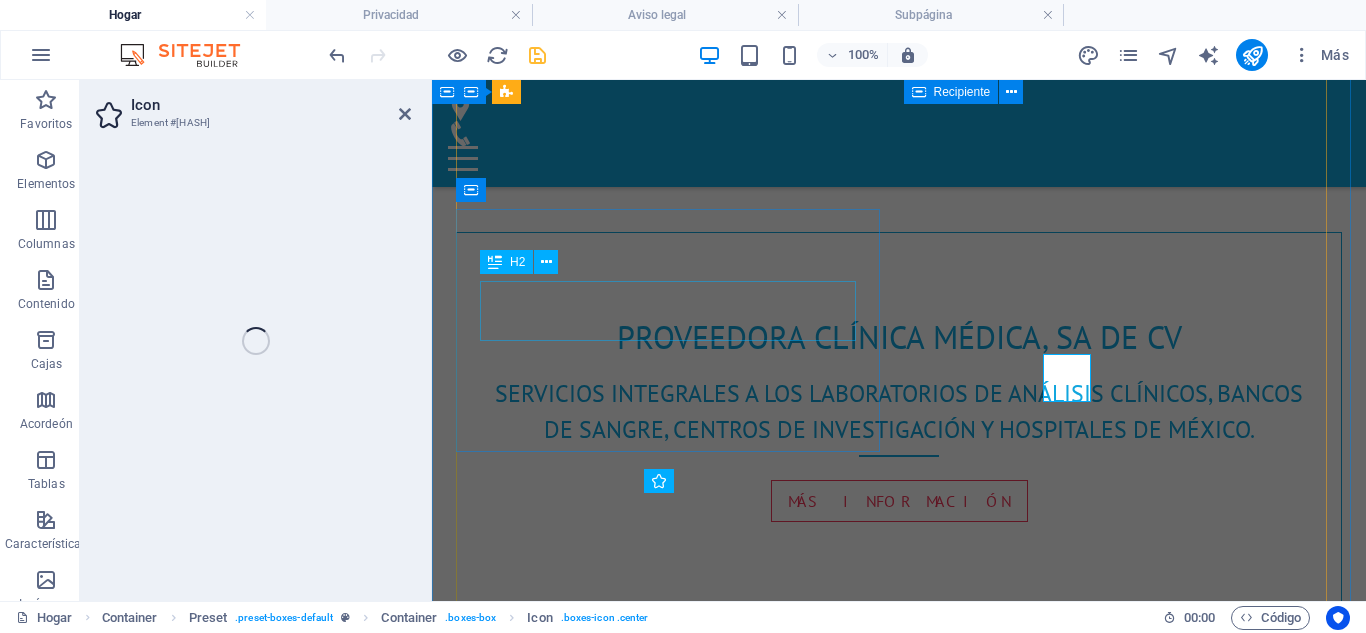 select on "xMidYMid" 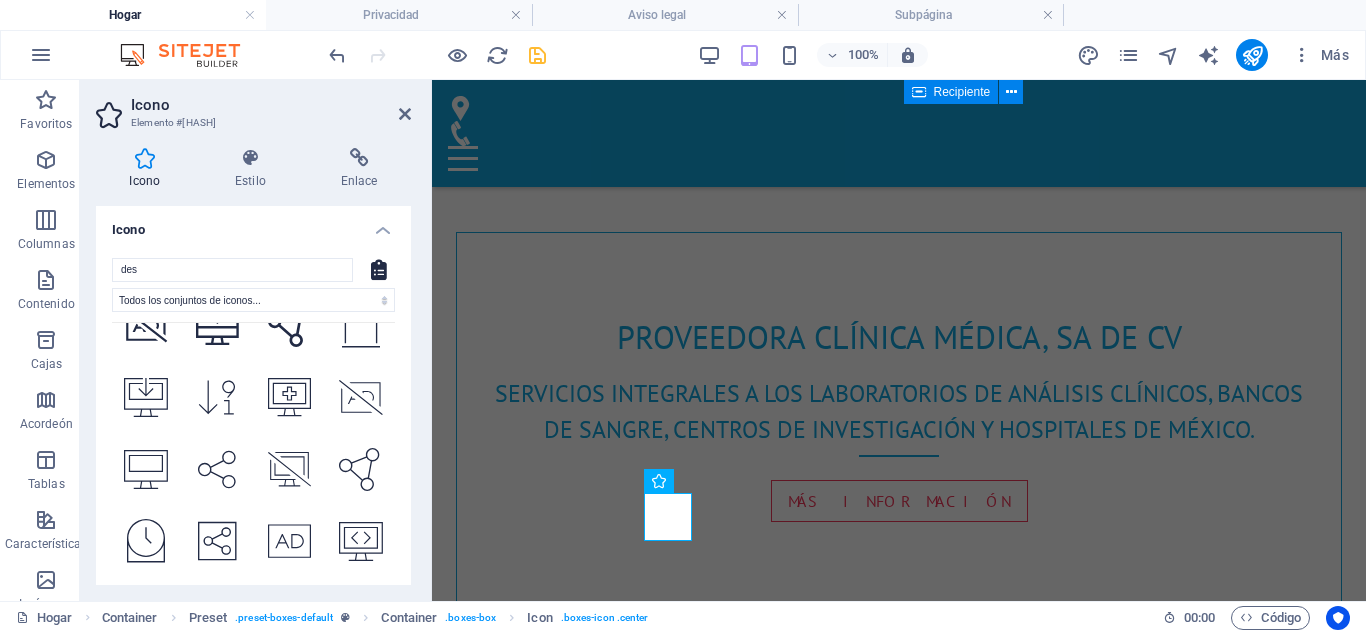 scroll, scrollTop: 2786, scrollLeft: 0, axis: vertical 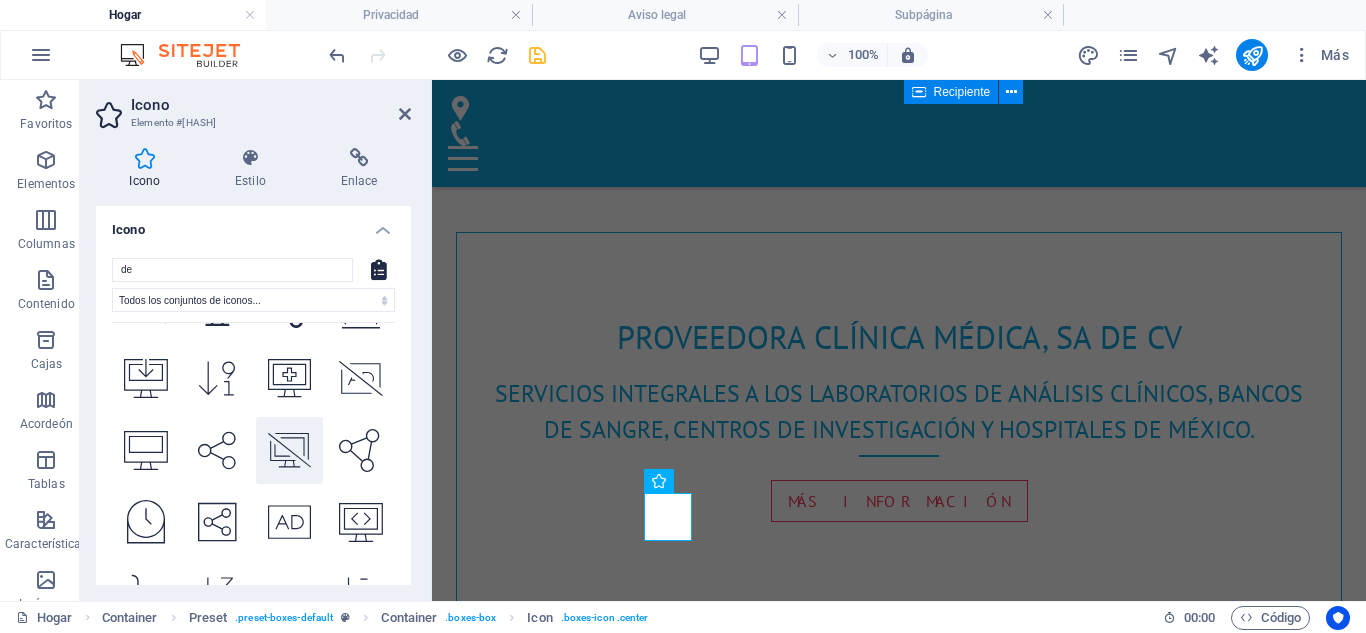 type on "d" 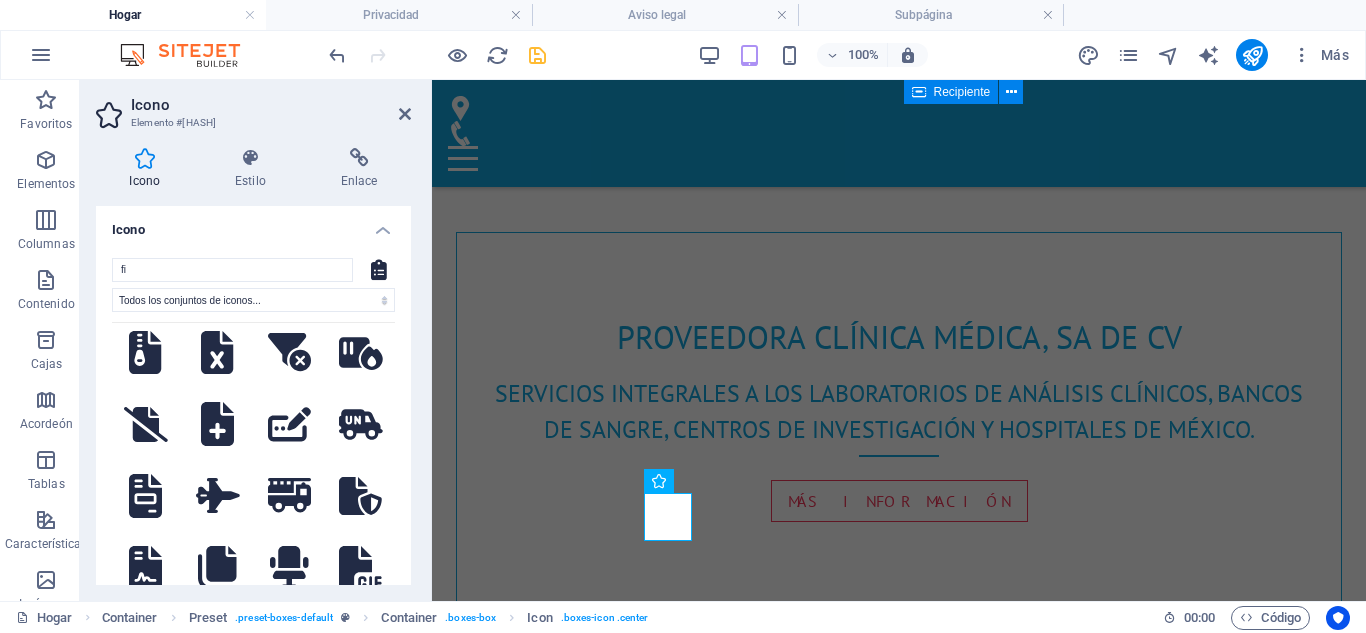 scroll, scrollTop: 5200, scrollLeft: 0, axis: vertical 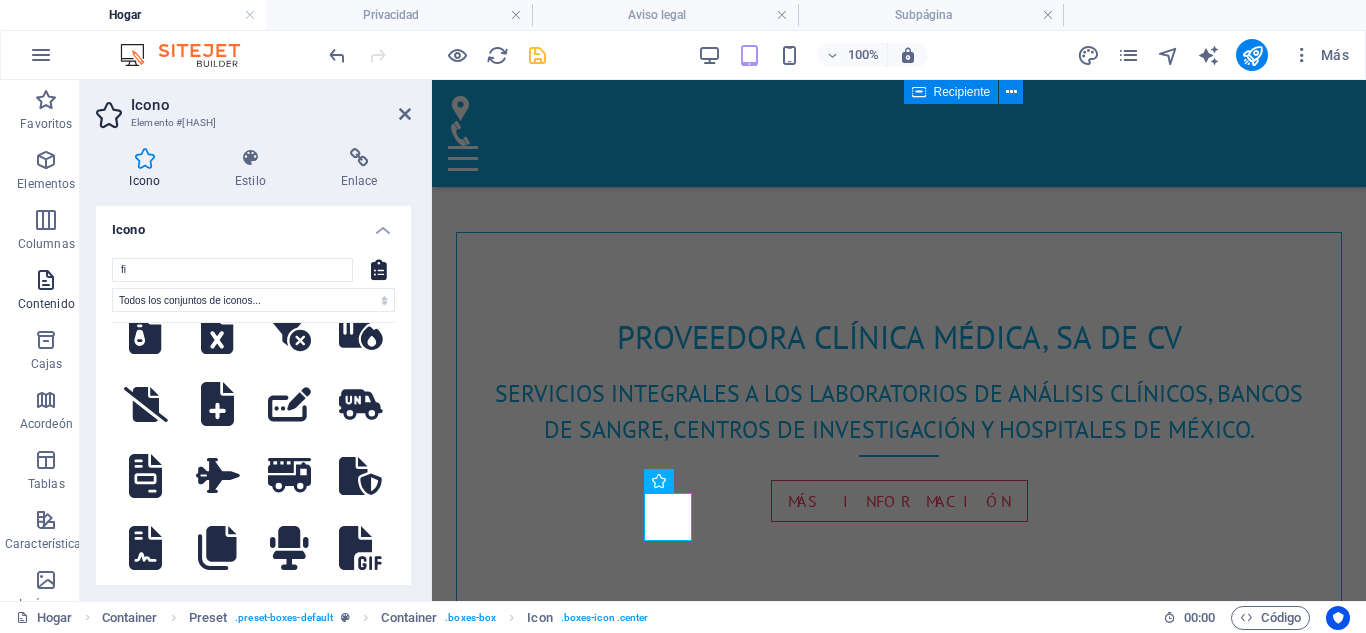 drag, startPoint x: 143, startPoint y: 267, endPoint x: 6, endPoint y: 267, distance: 137 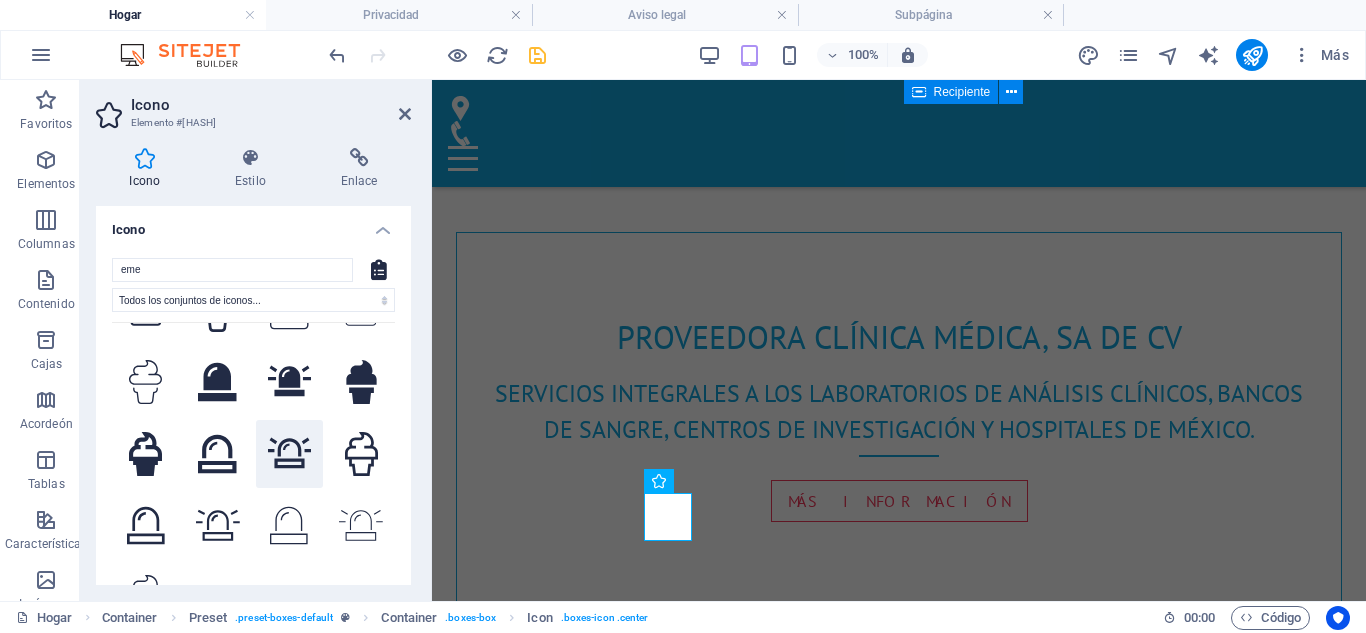 scroll, scrollTop: 414, scrollLeft: 0, axis: vertical 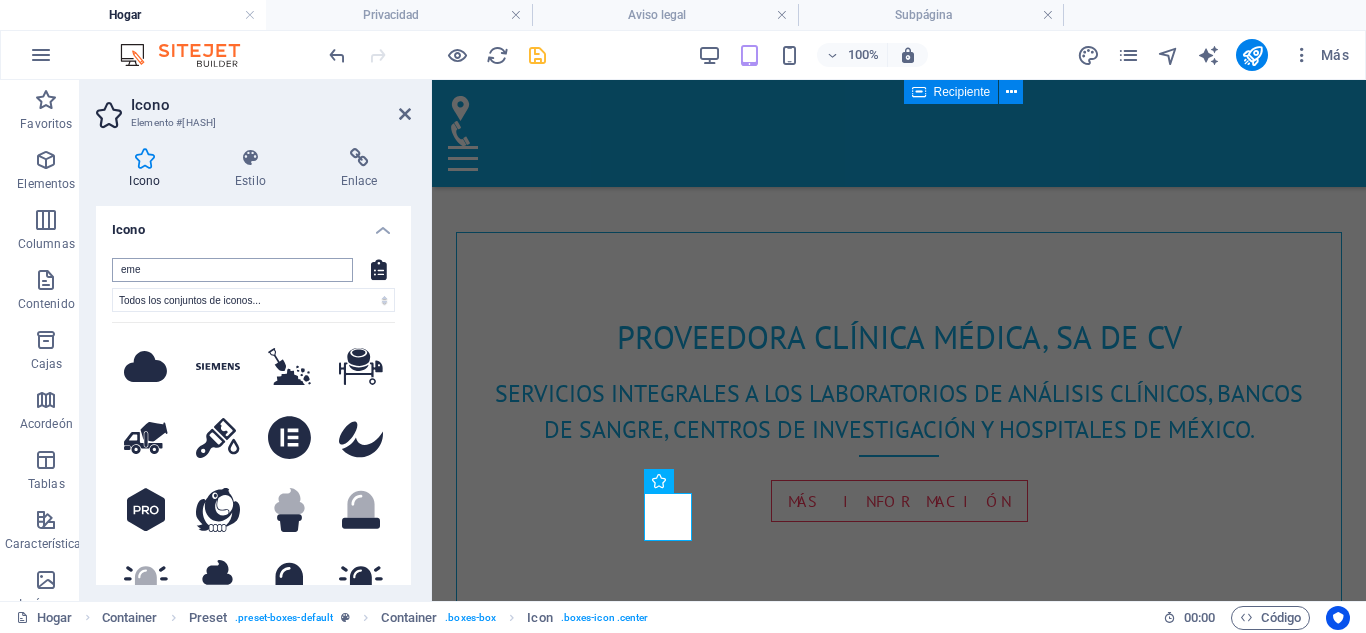 drag, startPoint x: 157, startPoint y: 271, endPoint x: 116, endPoint y: 264, distance: 41.59327 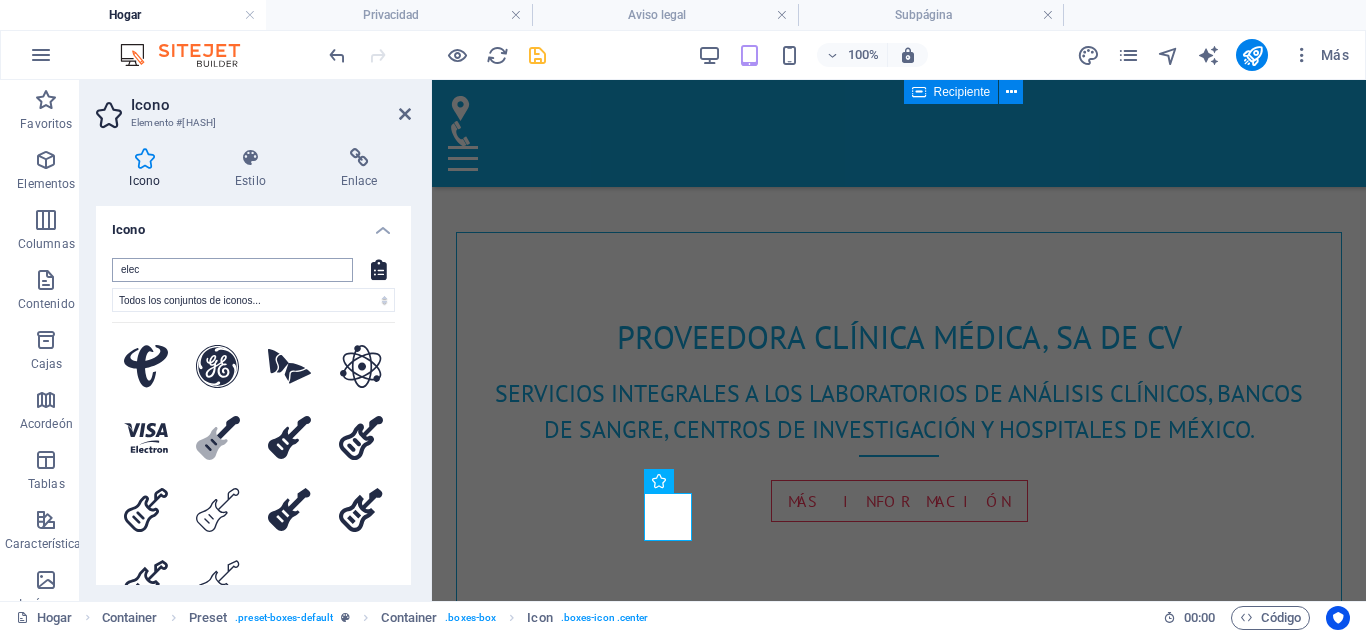type on "ele" 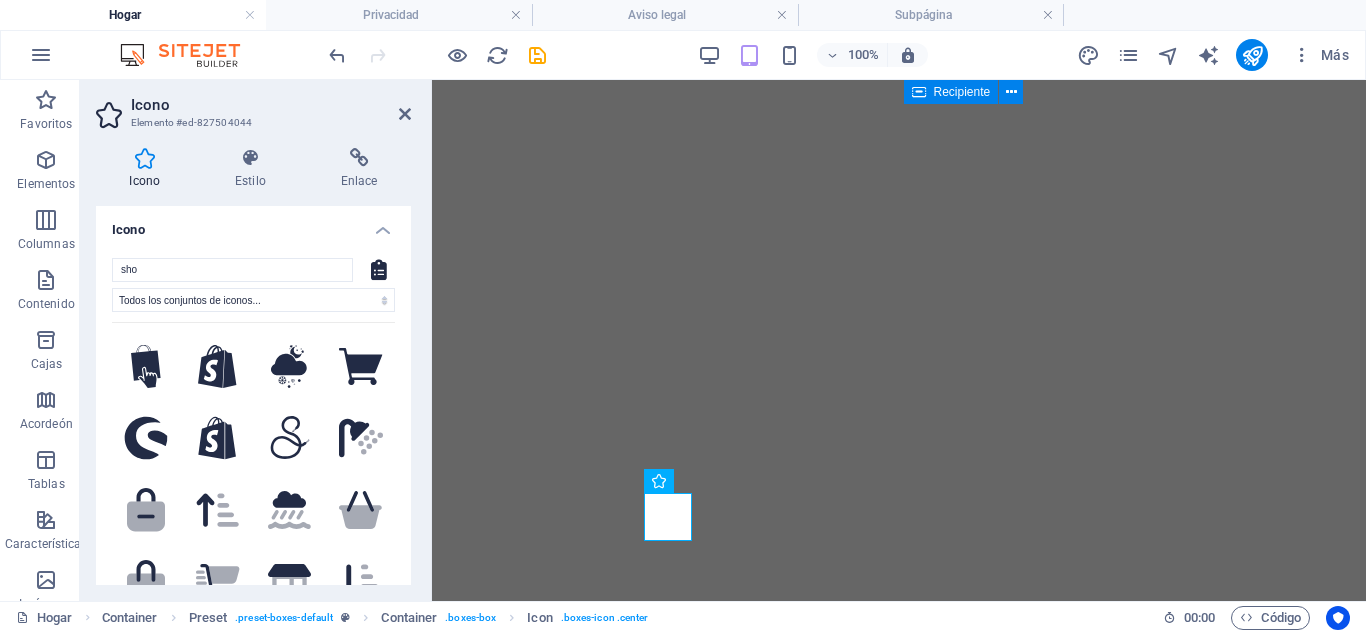 select on "xMidYMid" 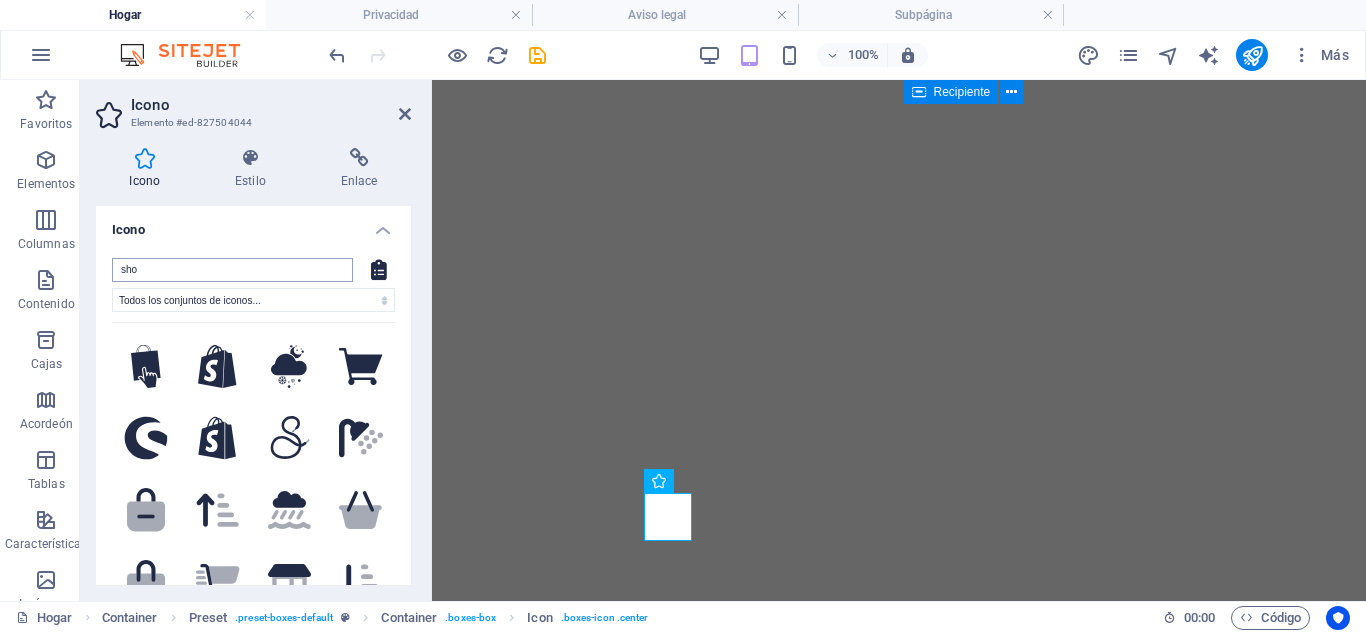 scroll, scrollTop: 0, scrollLeft: 0, axis: both 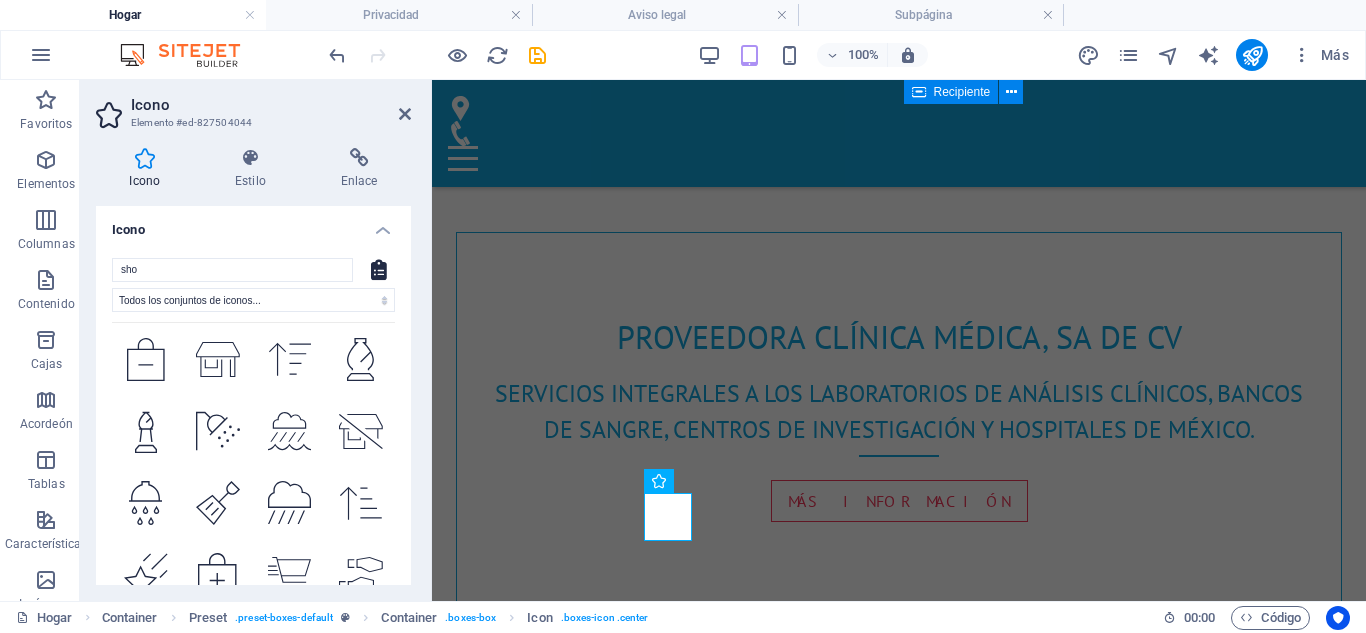 drag, startPoint x: 164, startPoint y: 267, endPoint x: 95, endPoint y: 274, distance: 69.354164 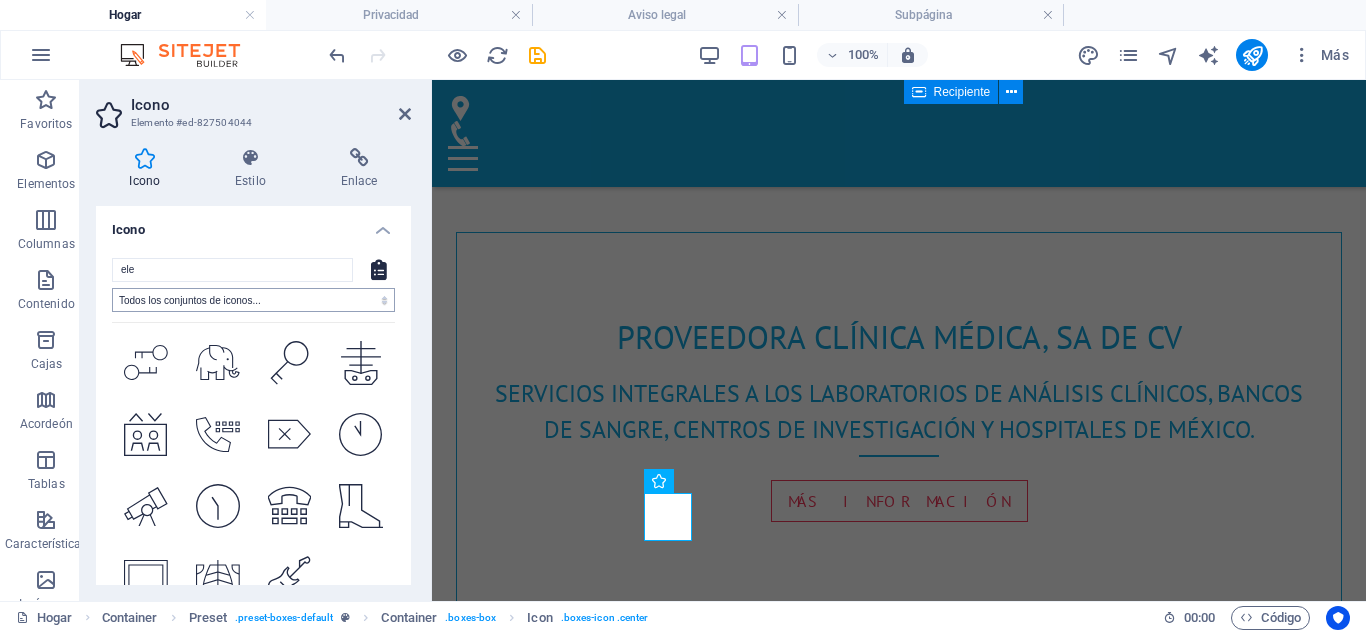 scroll, scrollTop: 2716, scrollLeft: 0, axis: vertical 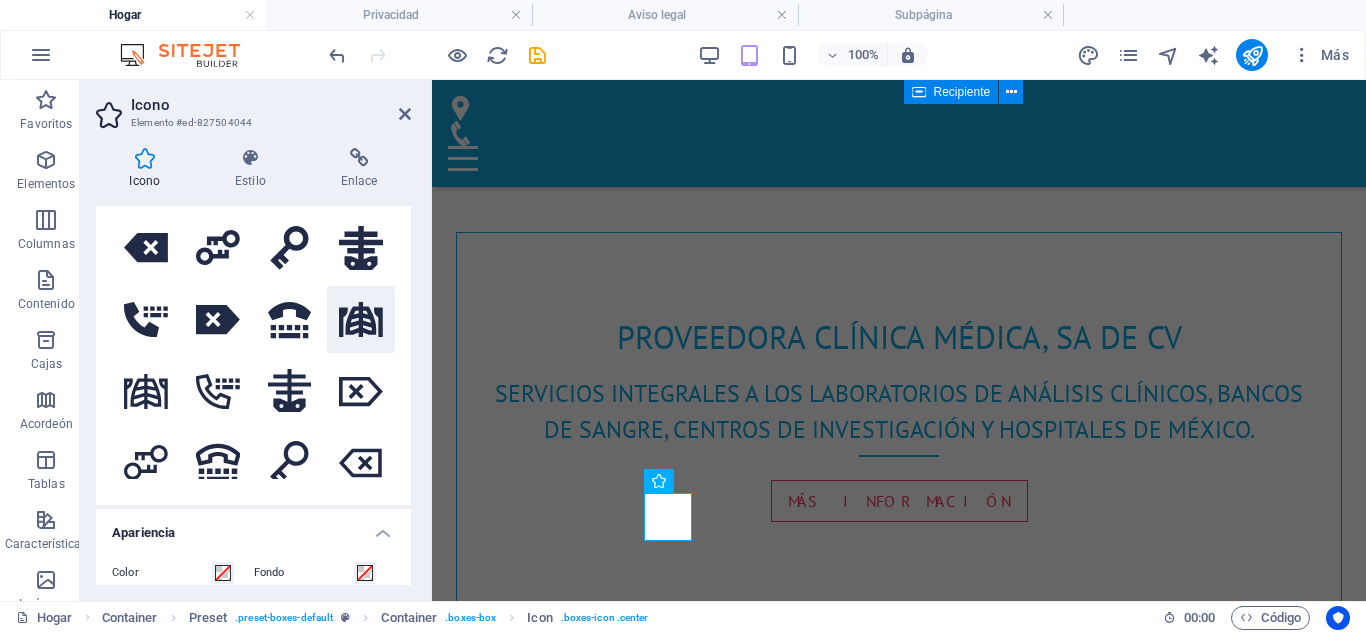 type on "elet" 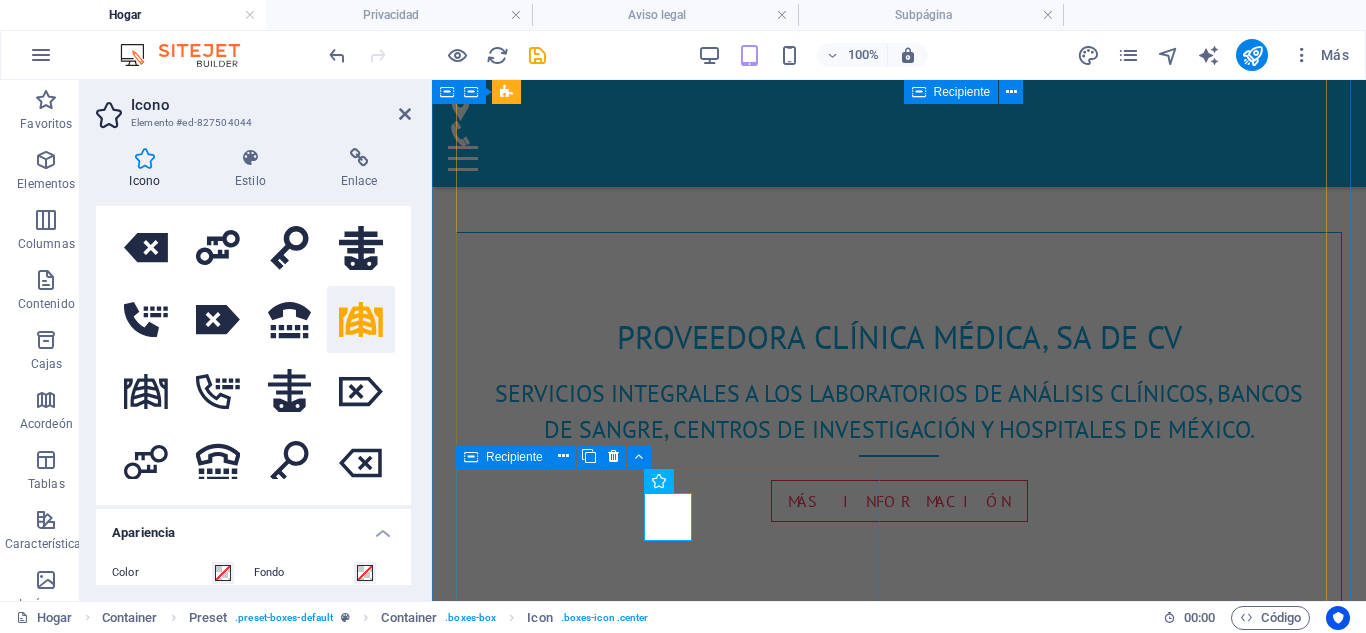 click on "Seguro Lorem ipsum dolor sit amet, consetetur sadipscing elitr, sed diam nonumy eirmod tempor invidunt ut labore et dolore magna aliquyam erat, sed diam voluptua. At vero eos et accusam et justo duo dolores et ea rebum. Stet clita kasd gubergren, no sea takimata sanctus est Lorem ipsum dolor sit amet. Más información" at bounding box center (899, 1936) 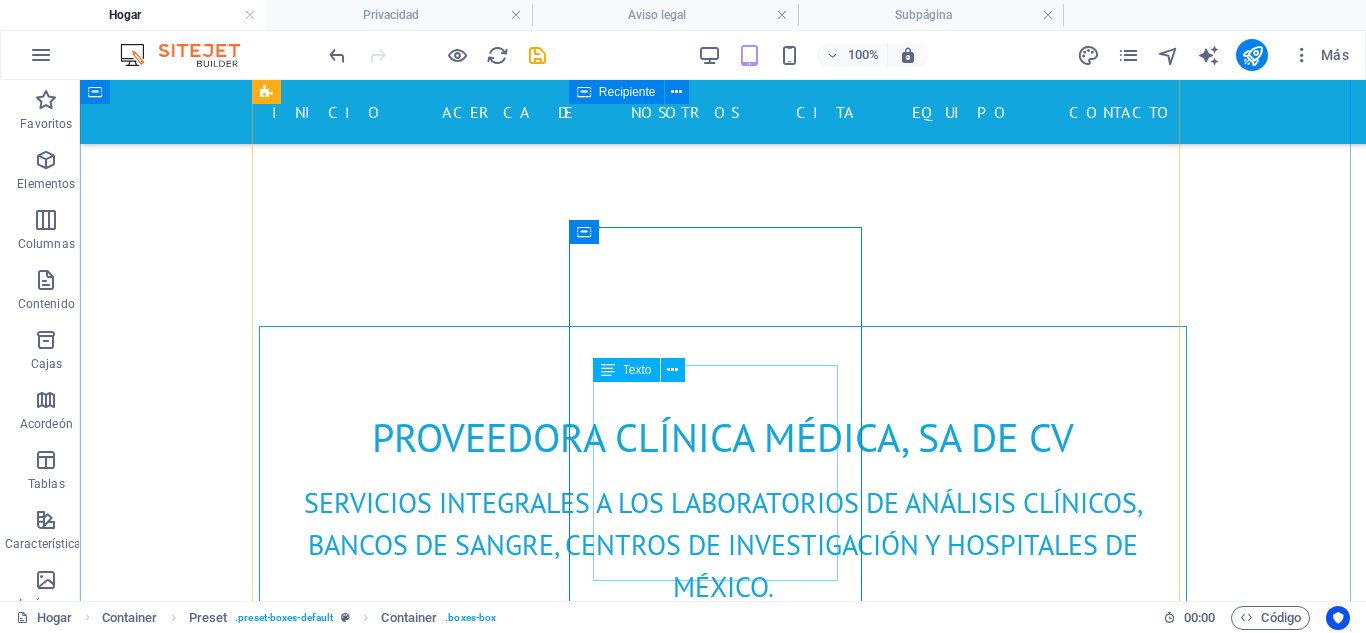 scroll, scrollTop: 1176, scrollLeft: 0, axis: vertical 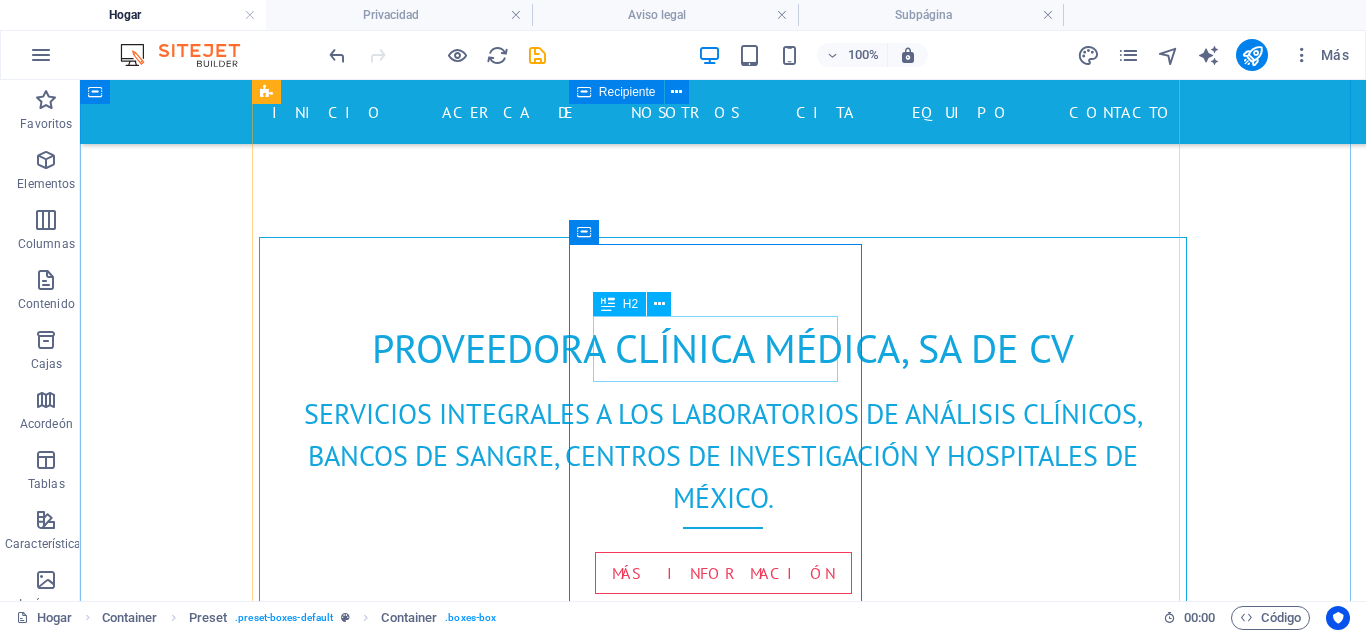 click on "Seguro" at bounding box center [723, 1936] 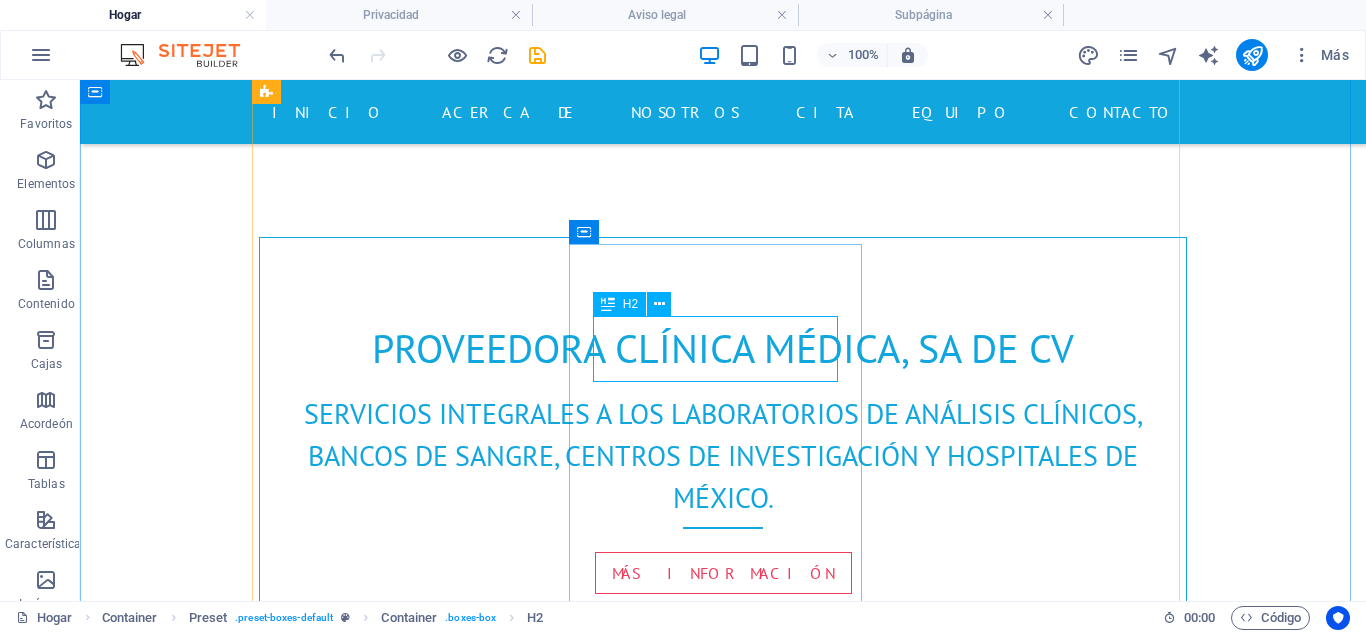 click on "Seguro" at bounding box center (723, 1936) 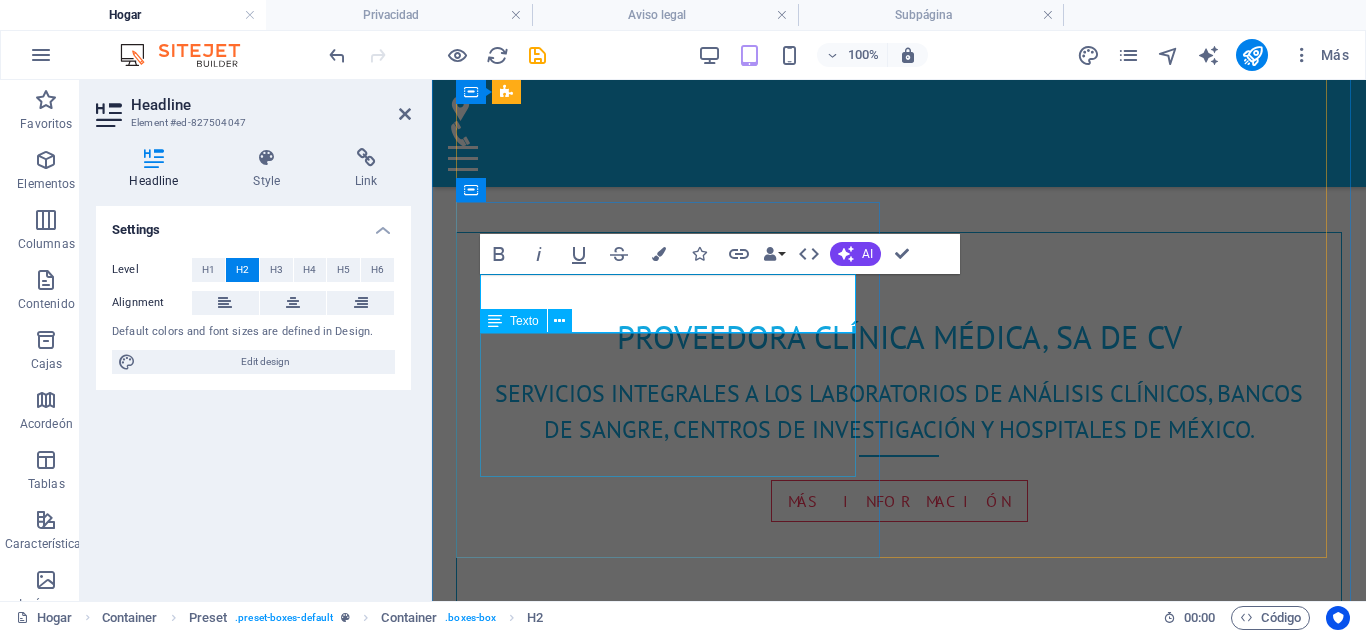 scroll, scrollTop: 1357, scrollLeft: 0, axis: vertical 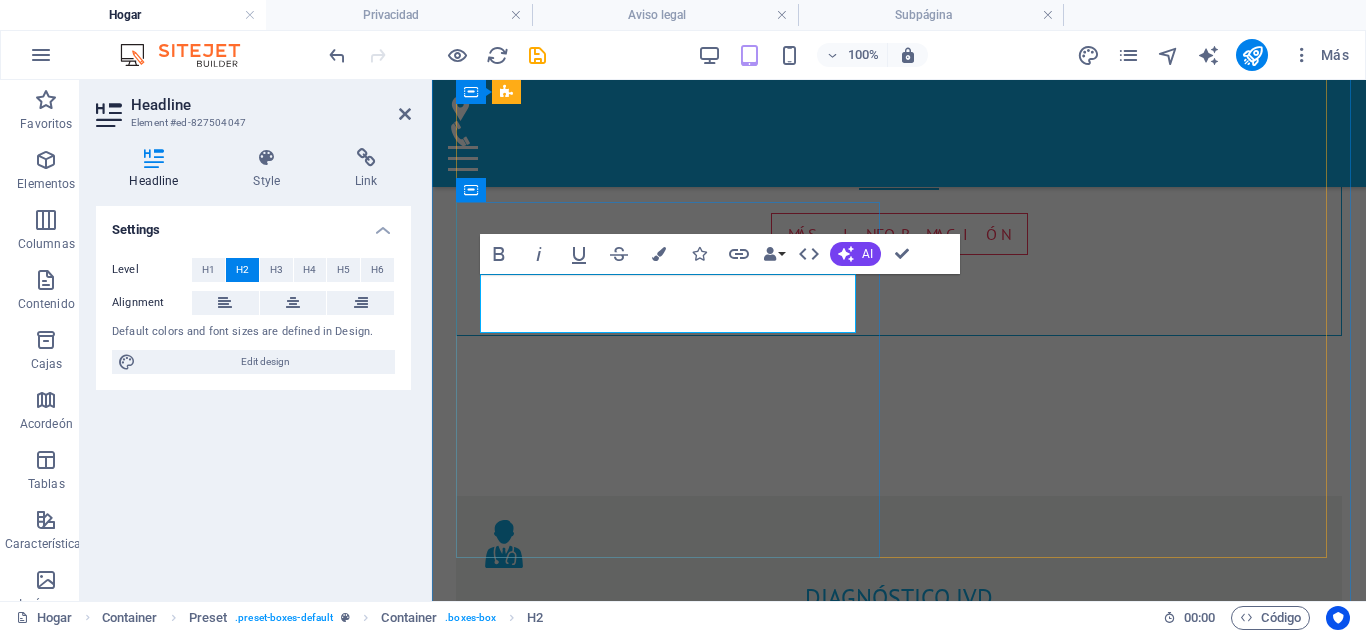 click on "Seguro" at bounding box center (899, 1569) 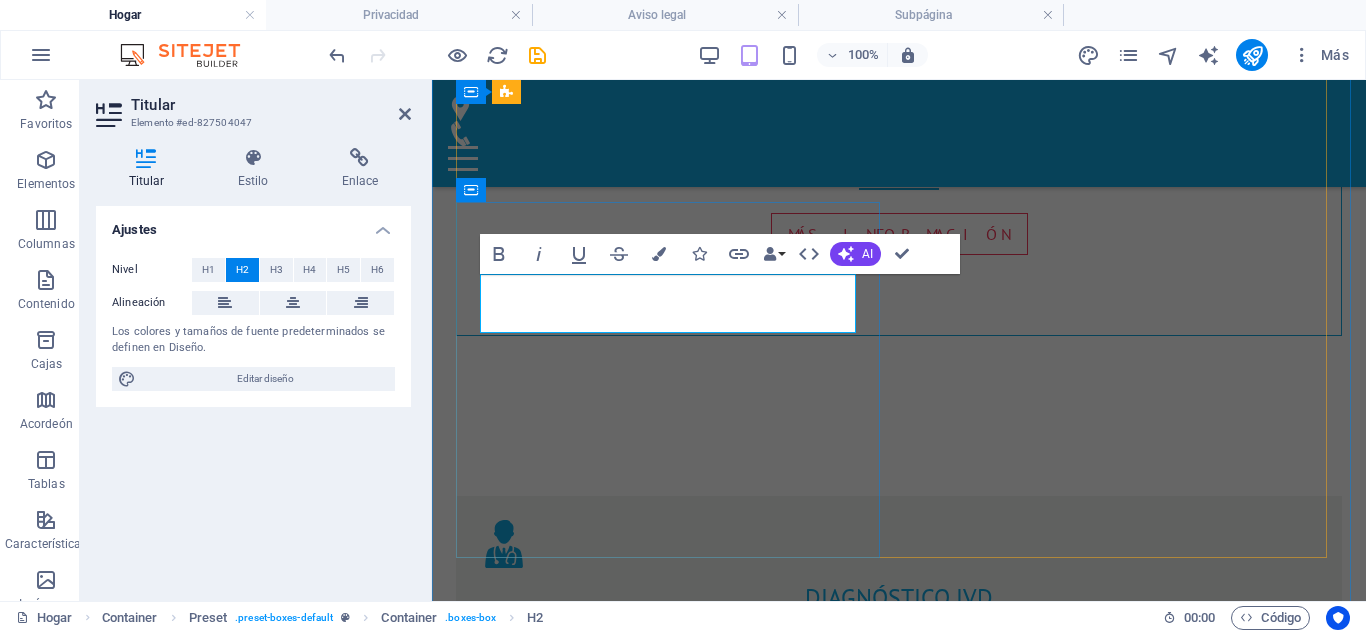 drag, startPoint x: 720, startPoint y: 298, endPoint x: 653, endPoint y: 308, distance: 67.74216 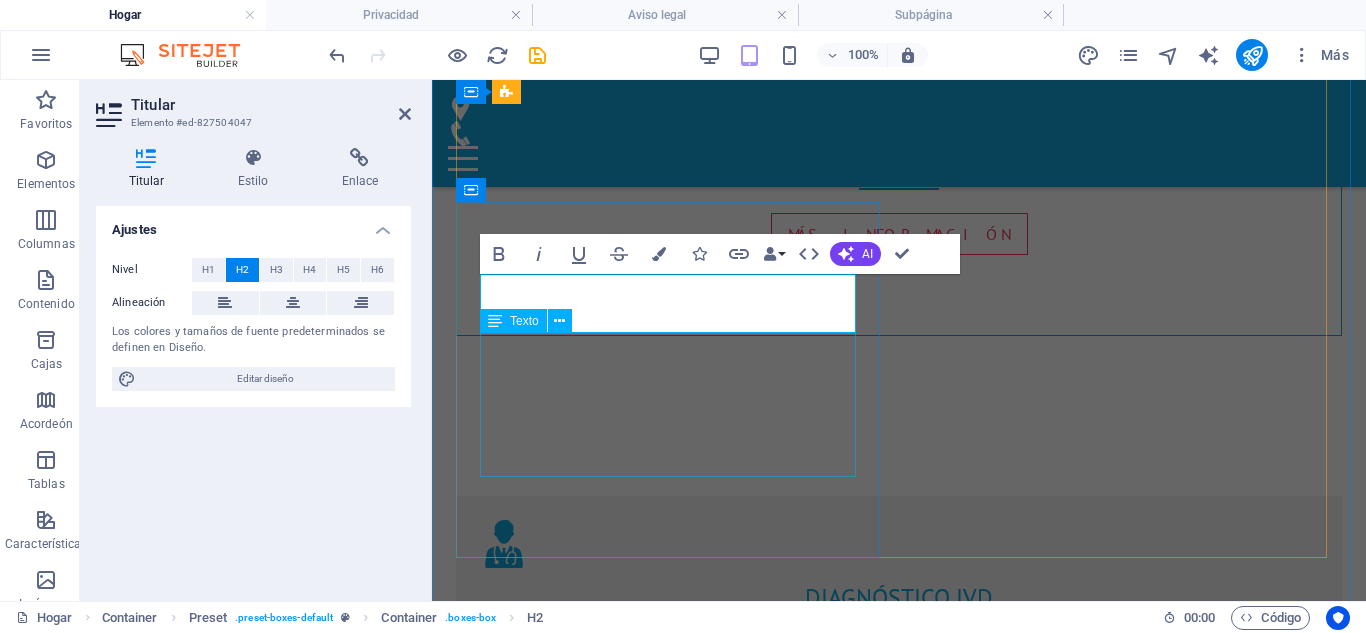 click on "Lorem ipsum dolor sit amet, consetetur sadipscing elitr, sed diam nonumy eirmod tempor invidunt ut labore et dolore magna aliquyam erat, sed diam voluptua. At vero eos et accusam et justo duo dolores et ea rebum. Stet clita kasd gubergren, no sea takimata sanctus est Lorem ipsum dolor sit amet." at bounding box center [899, 1695] 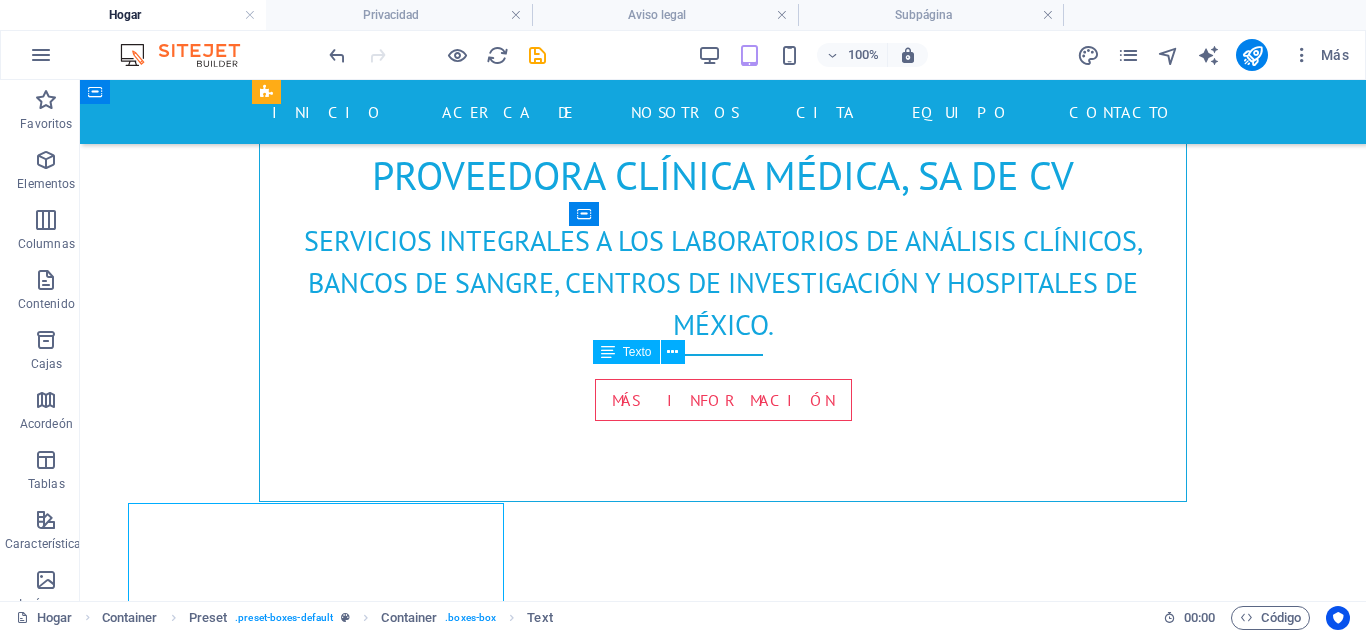 scroll, scrollTop: 1194, scrollLeft: 0, axis: vertical 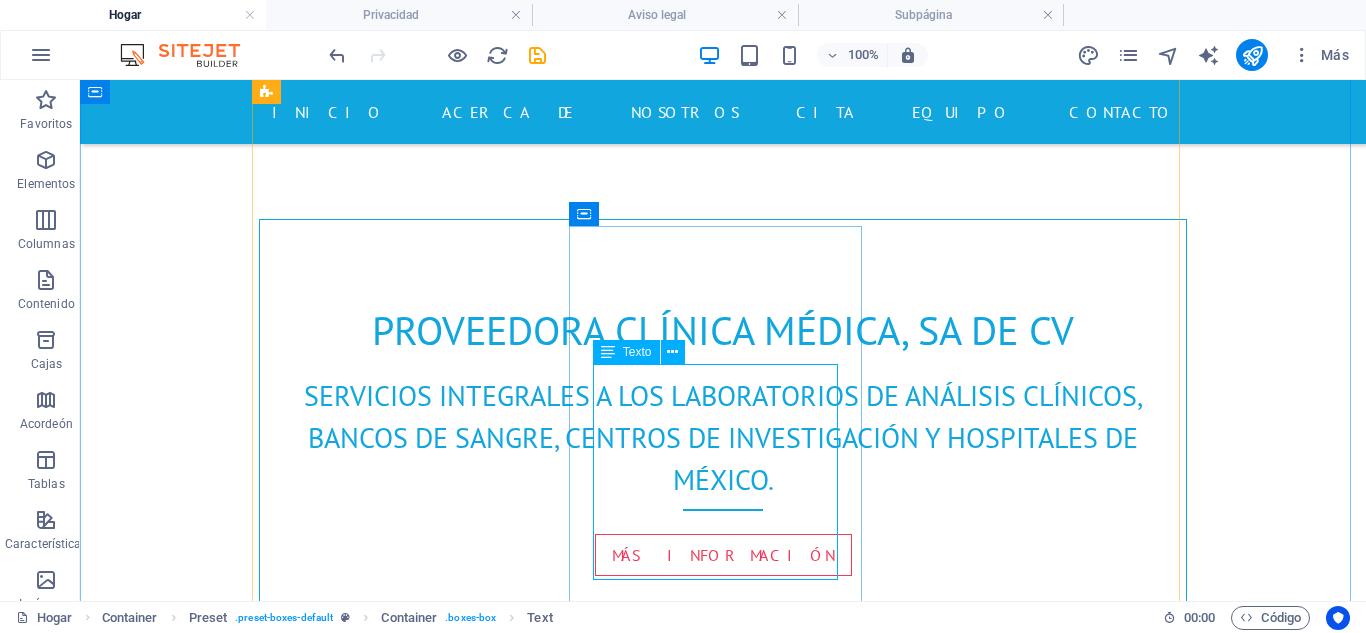 click on "Lorem ipsum dolor sit amet, consetetur sadipscing elitr, sed diam nonumy eirmod tempor invidunt ut labore et dolore magna aliquyam erat, sed diam voluptua. At vero eos et accusam et justo duo dolores et ea rebum. Stet clita kasd gubergren, no sea takimata sanctus est Lorem ipsum dolor sit amet." at bounding box center [723, 2035] 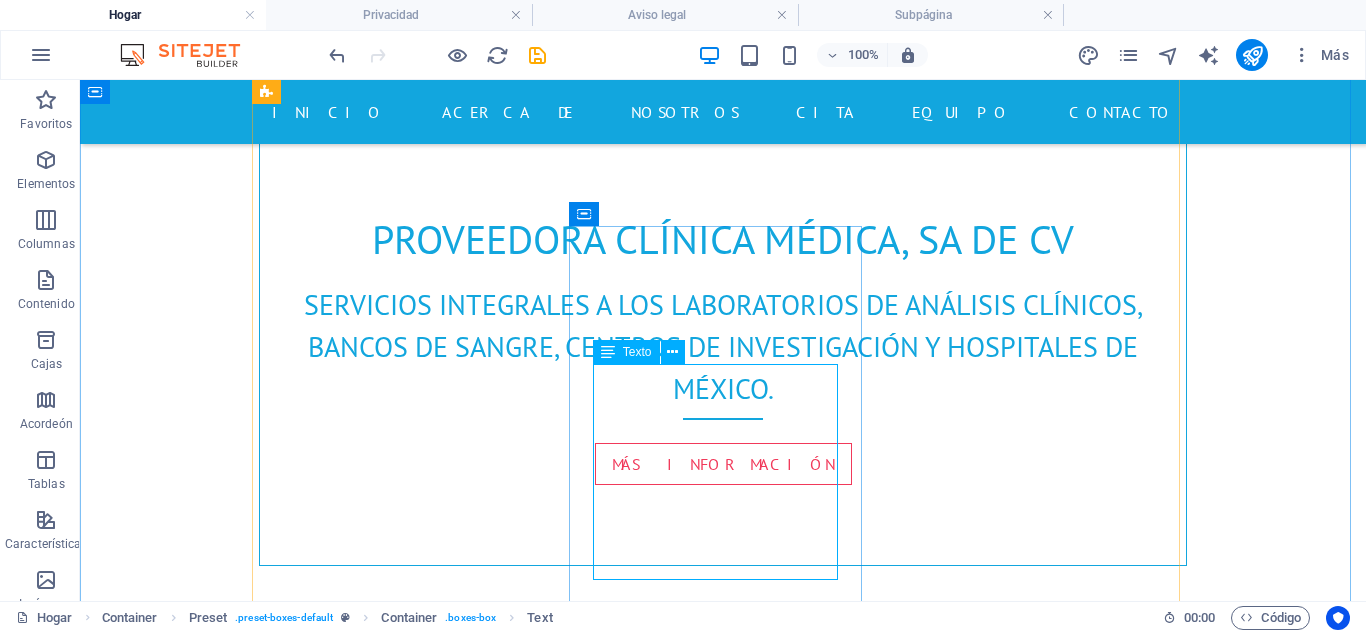 scroll, scrollTop: 1357, scrollLeft: 0, axis: vertical 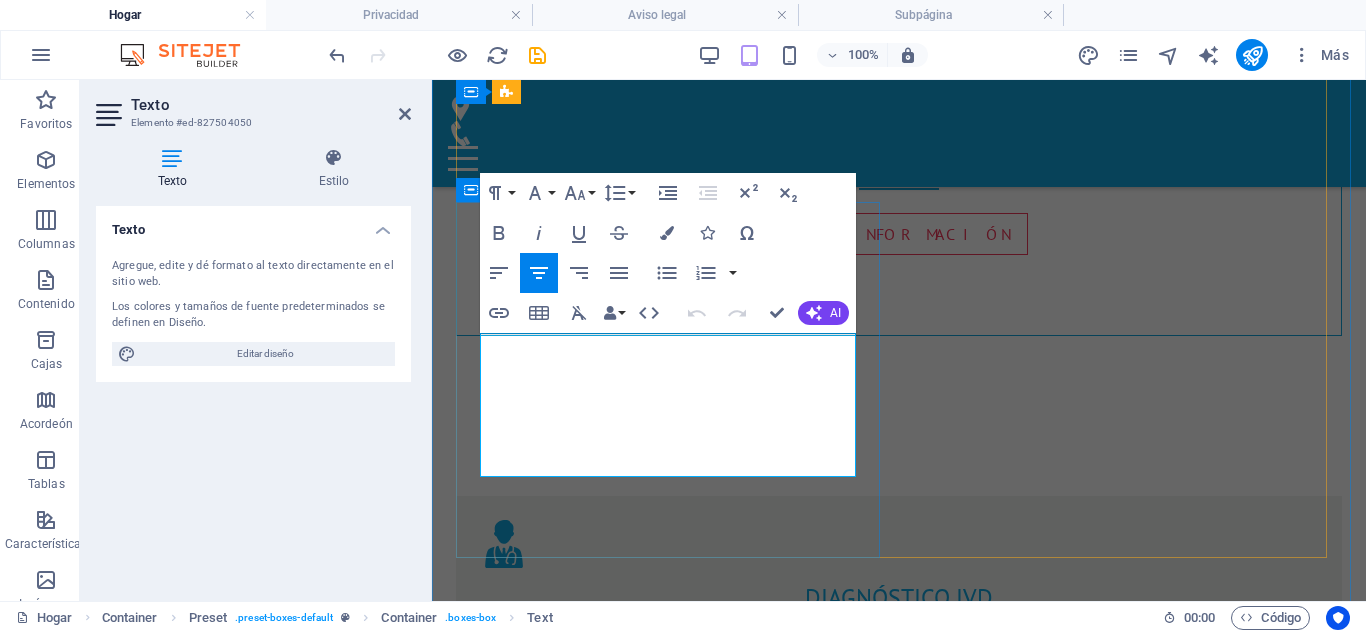 drag, startPoint x: 492, startPoint y: 346, endPoint x: 821, endPoint y: 472, distance: 352.30243 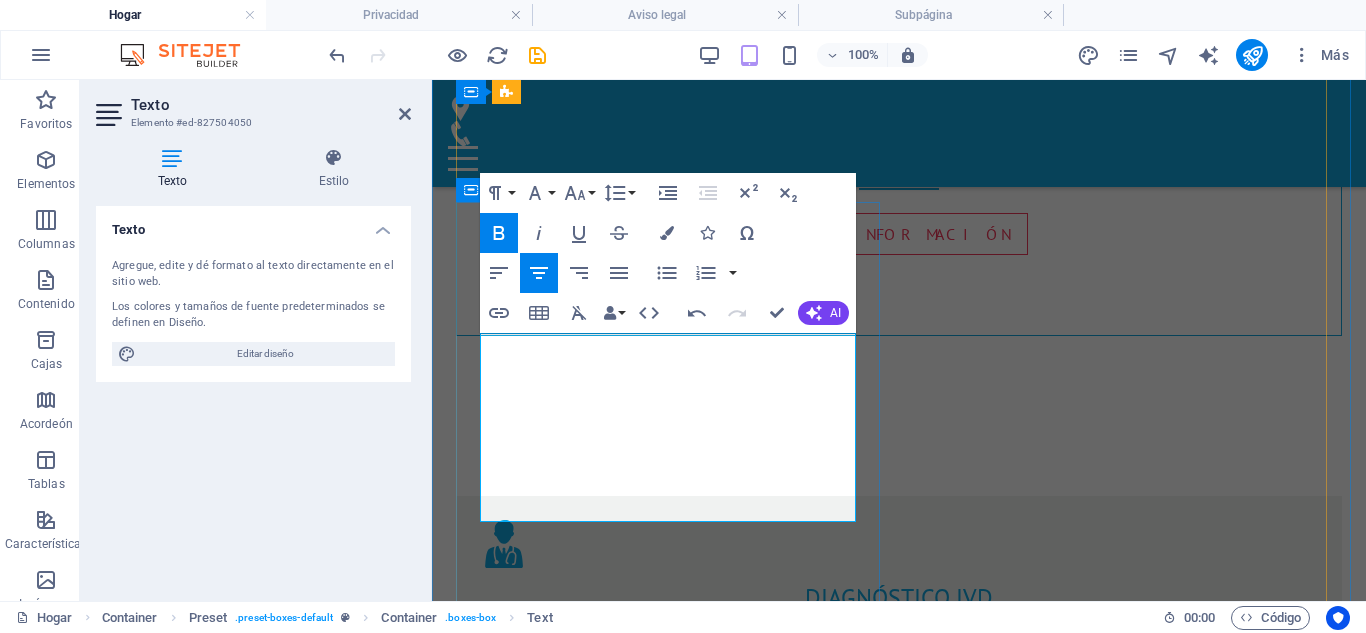 drag, startPoint x: 772, startPoint y: 506, endPoint x: 549, endPoint y: 352, distance: 271.0074 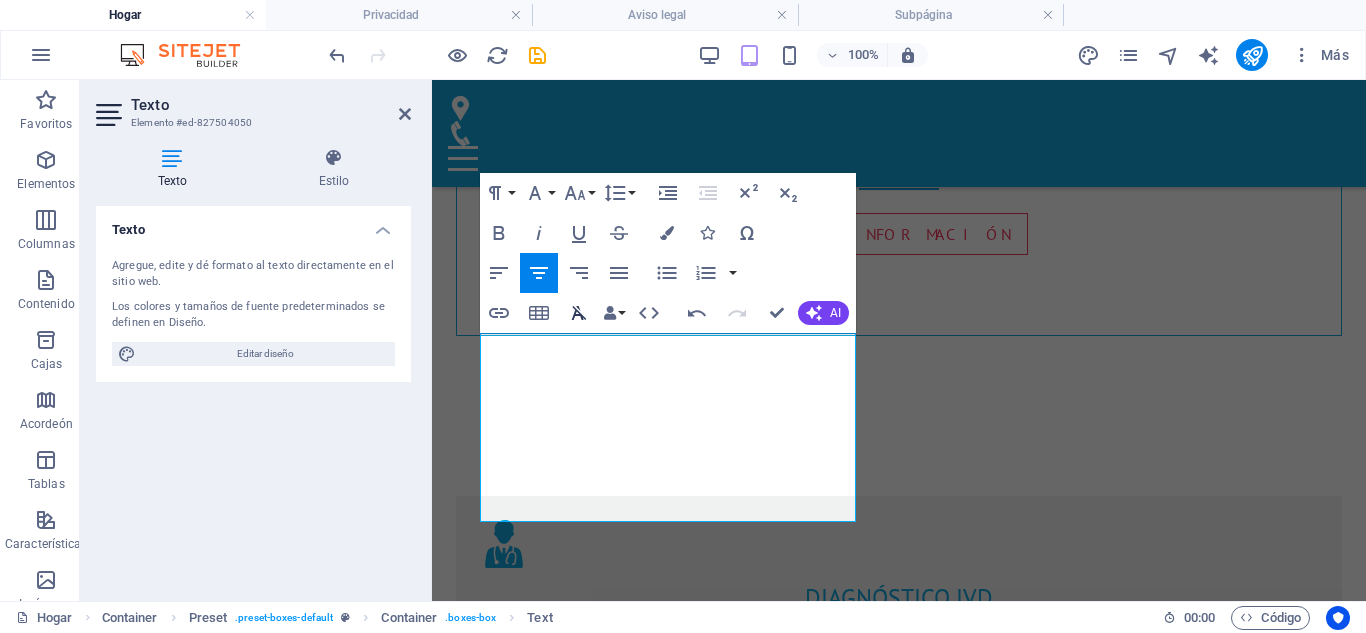 click 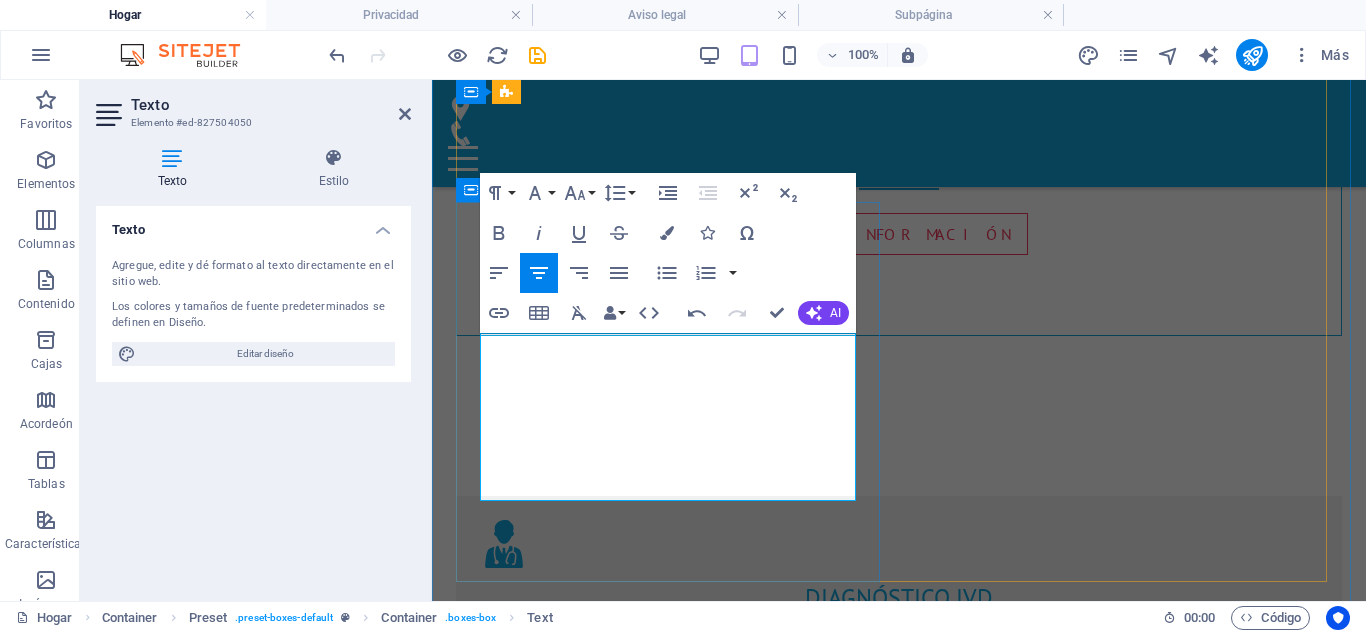 click on "Bombas de infusión y prefusores  Máquinas de anestesia  Desfibrilador  Monitor de Signos vitales  Electrocardiógrafo  Ultrasonido  Marca:  Mindray" at bounding box center (899, 1683) 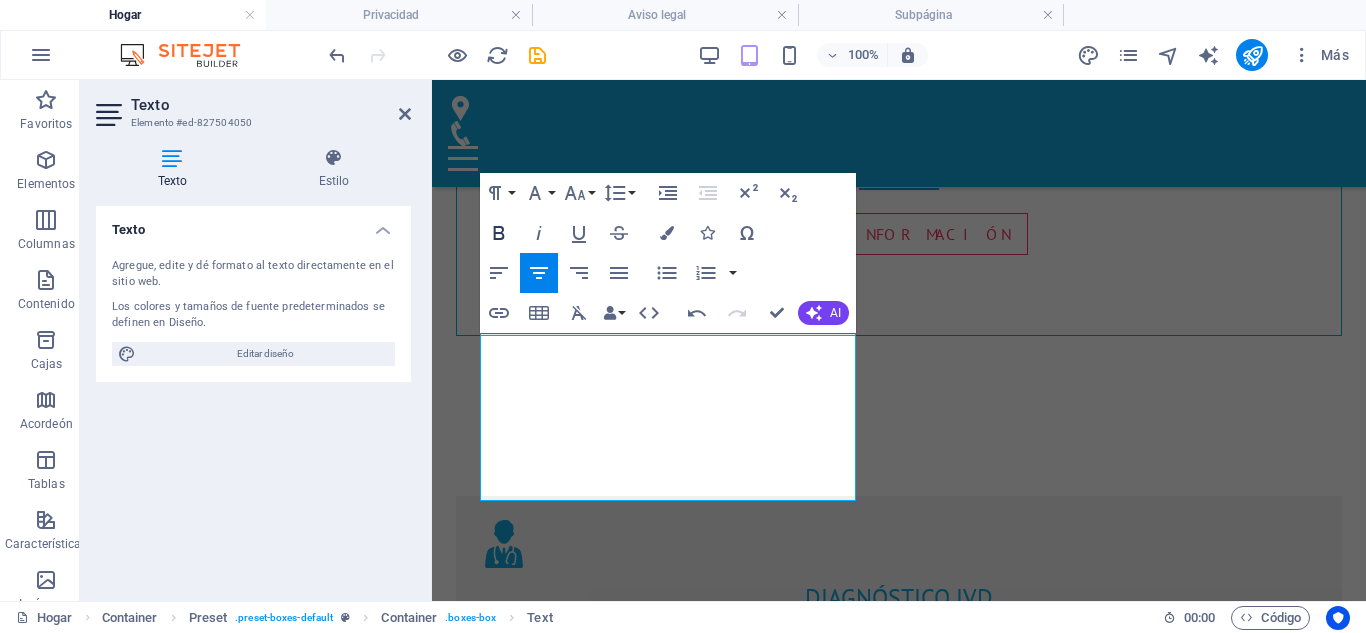 click 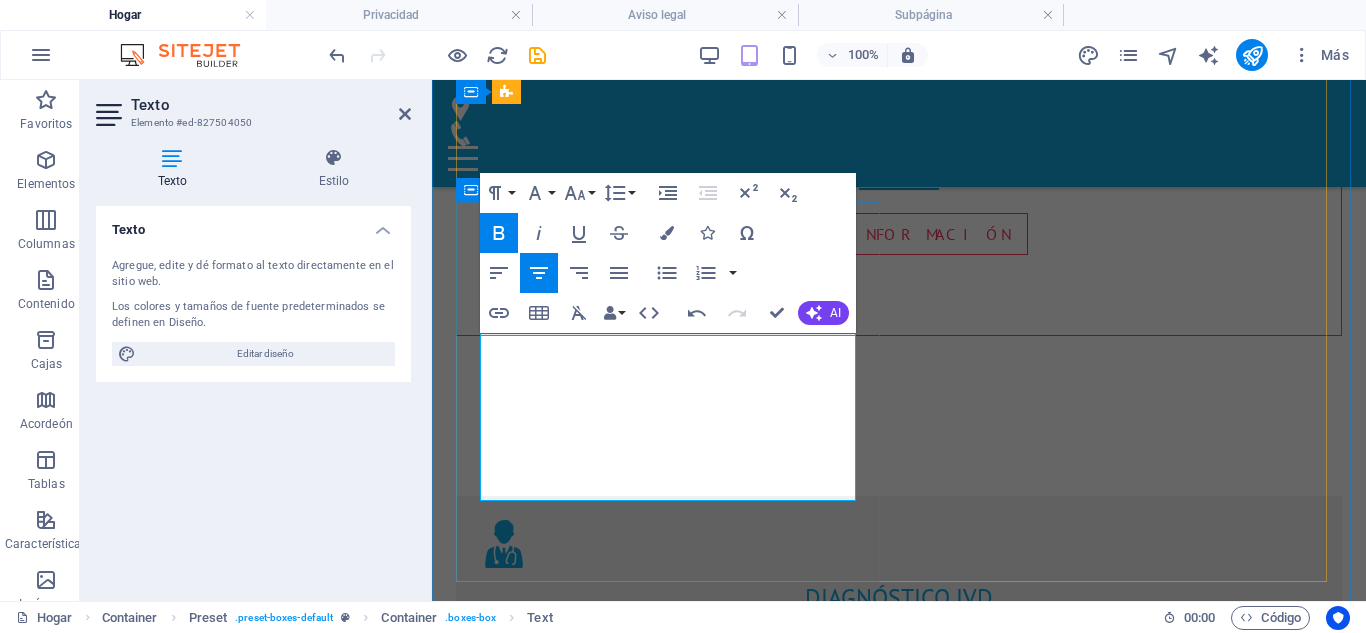 click on "Hospitalario Bombas de infusión y prefusores  Máquinas de anestesia  Desfibrilador  Monitor de Signos vitales  Electrocardiógrafo  Ultrasonido  Marca:  Mindray Más información" at bounding box center [899, 1657] 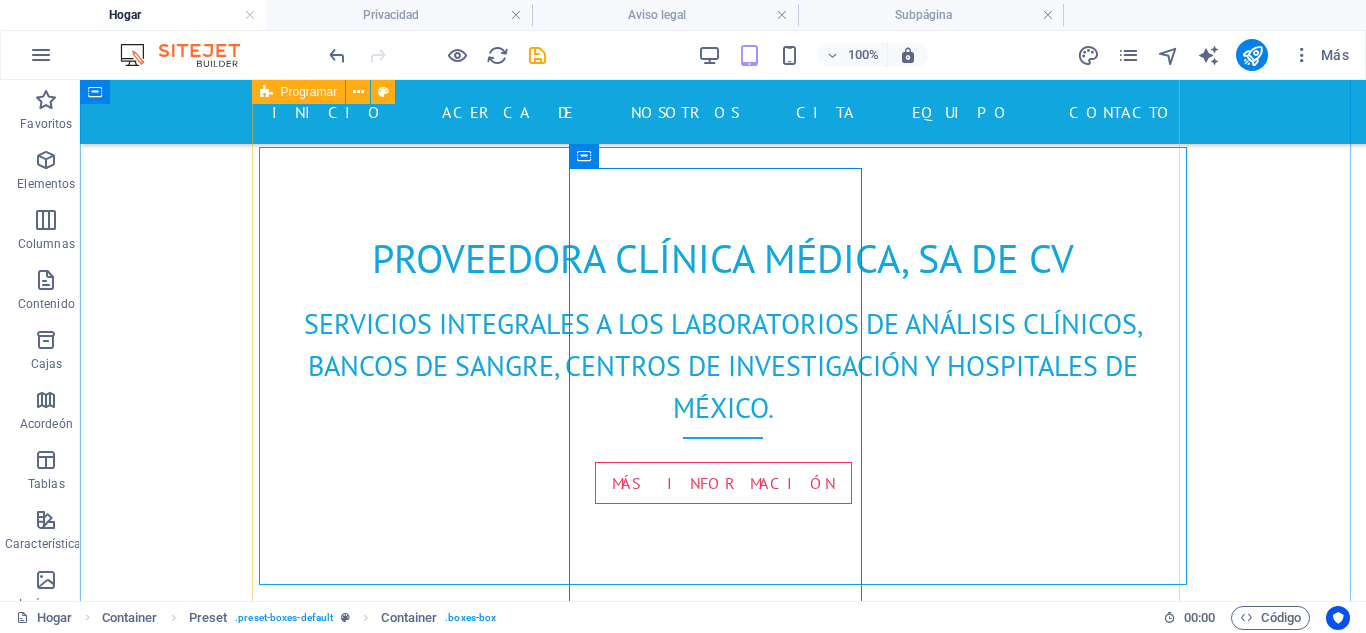 scroll, scrollTop: 1249, scrollLeft: 0, axis: vertical 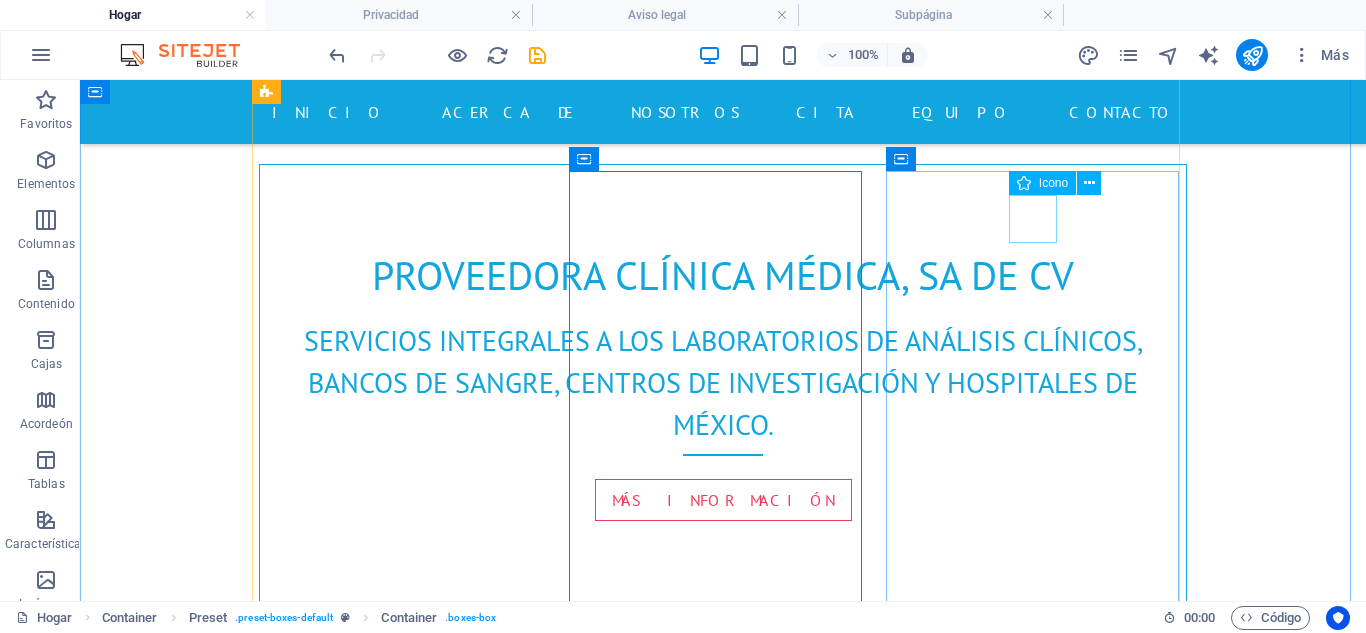 click at bounding box center (723, 2205) 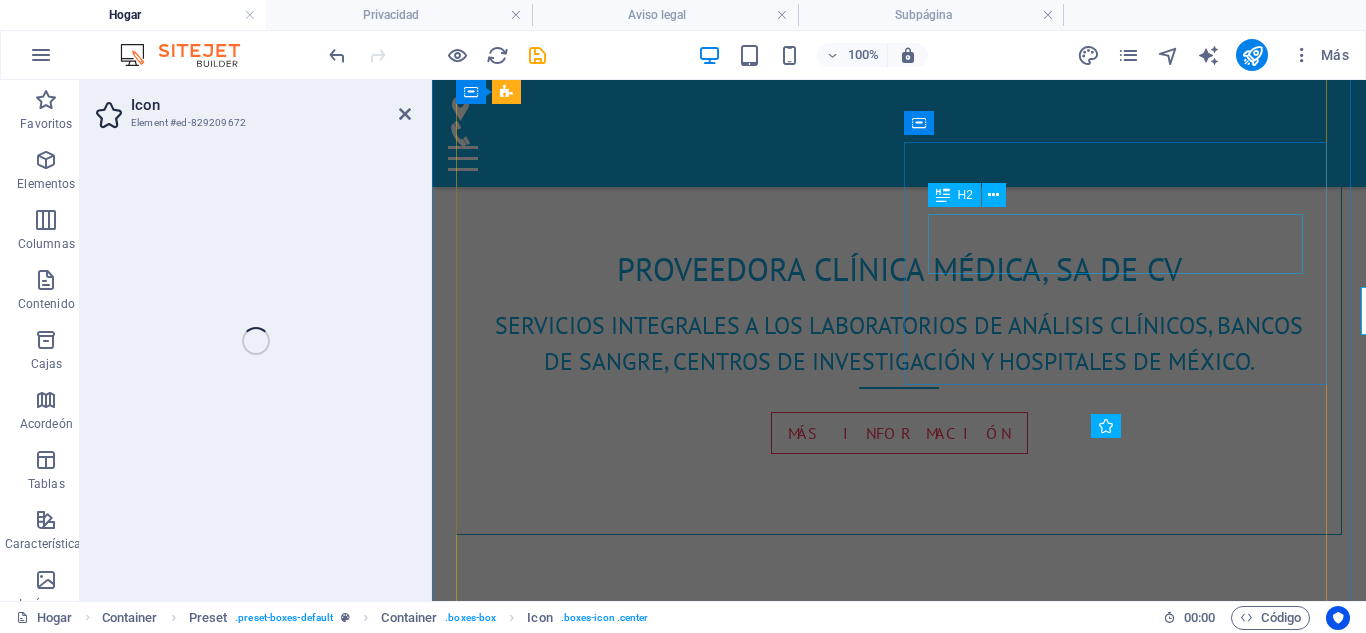 scroll, scrollTop: 1157, scrollLeft: 0, axis: vertical 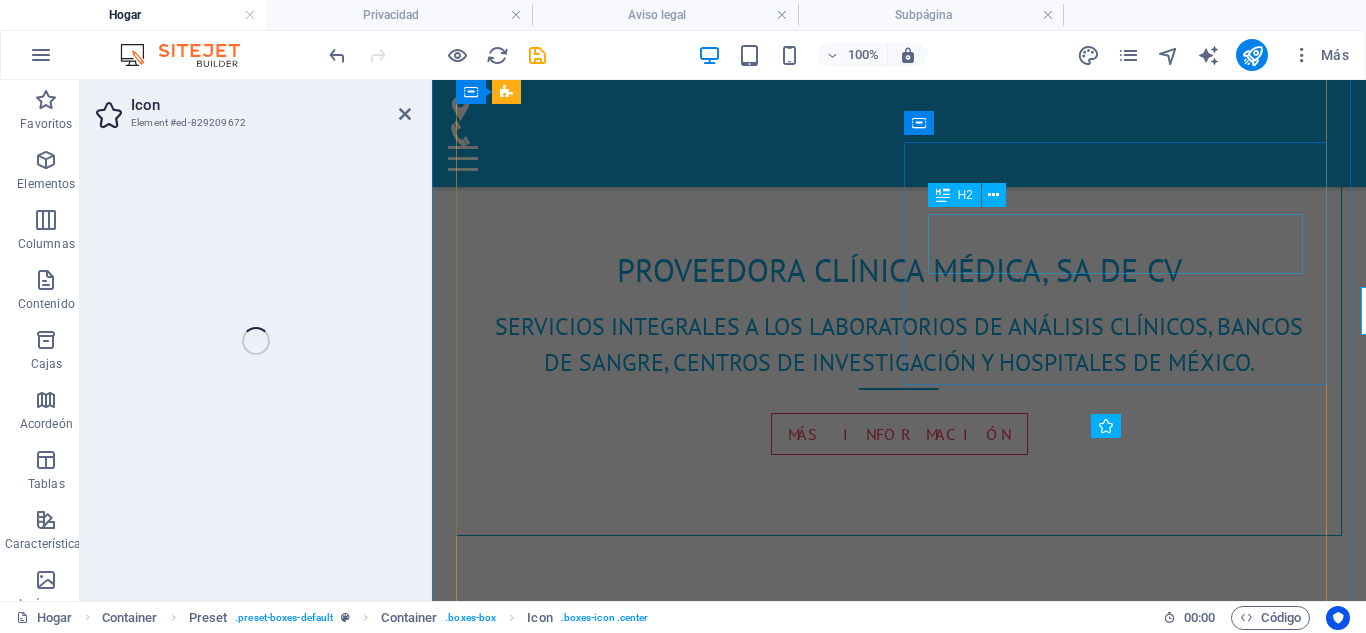 select on "xMidYMid" 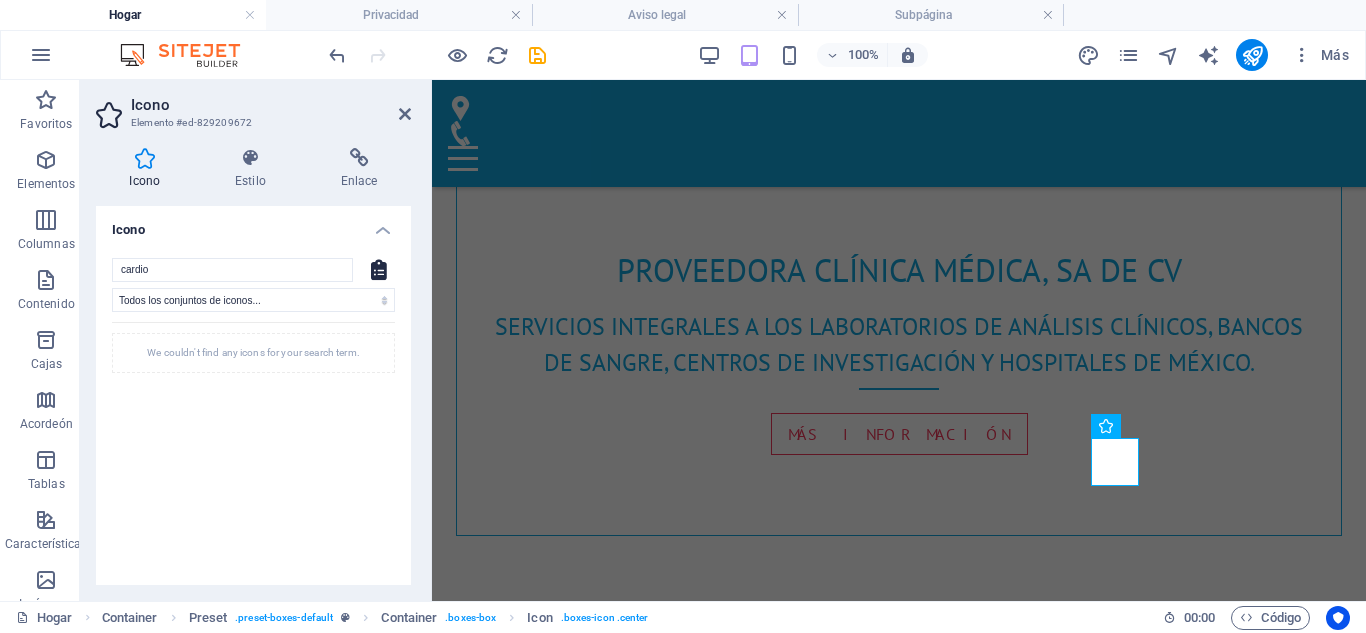 scroll, scrollTop: 0, scrollLeft: 0, axis: both 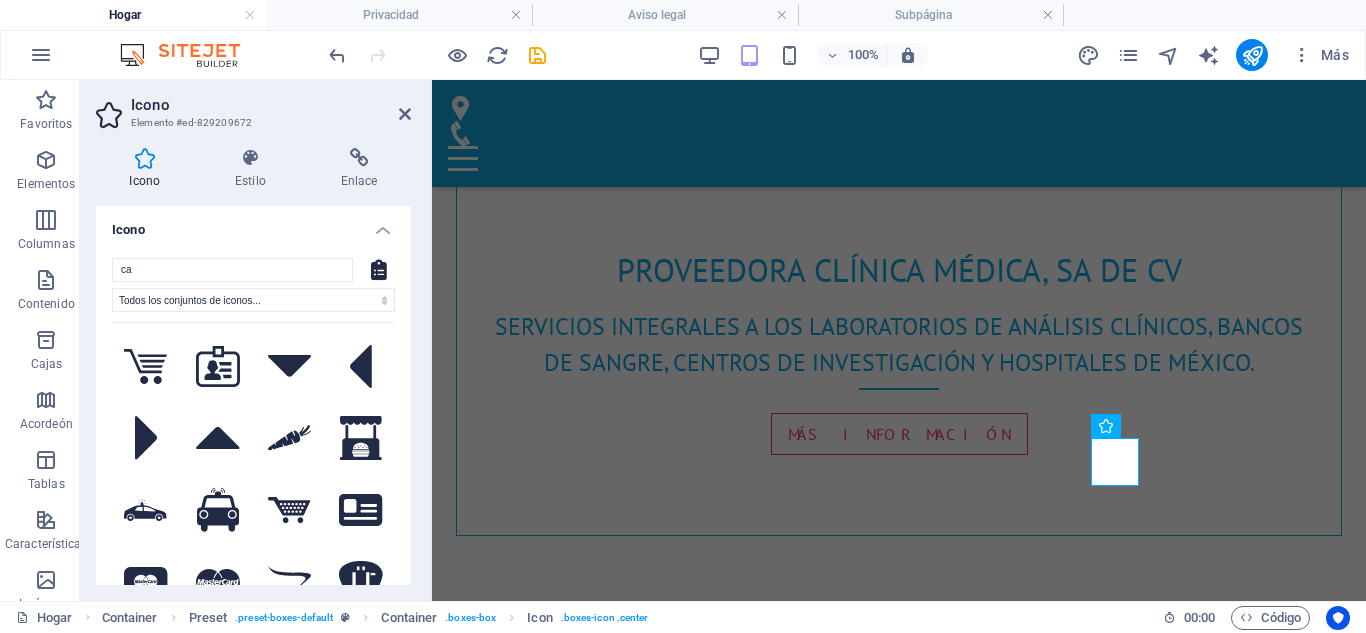 type on "c" 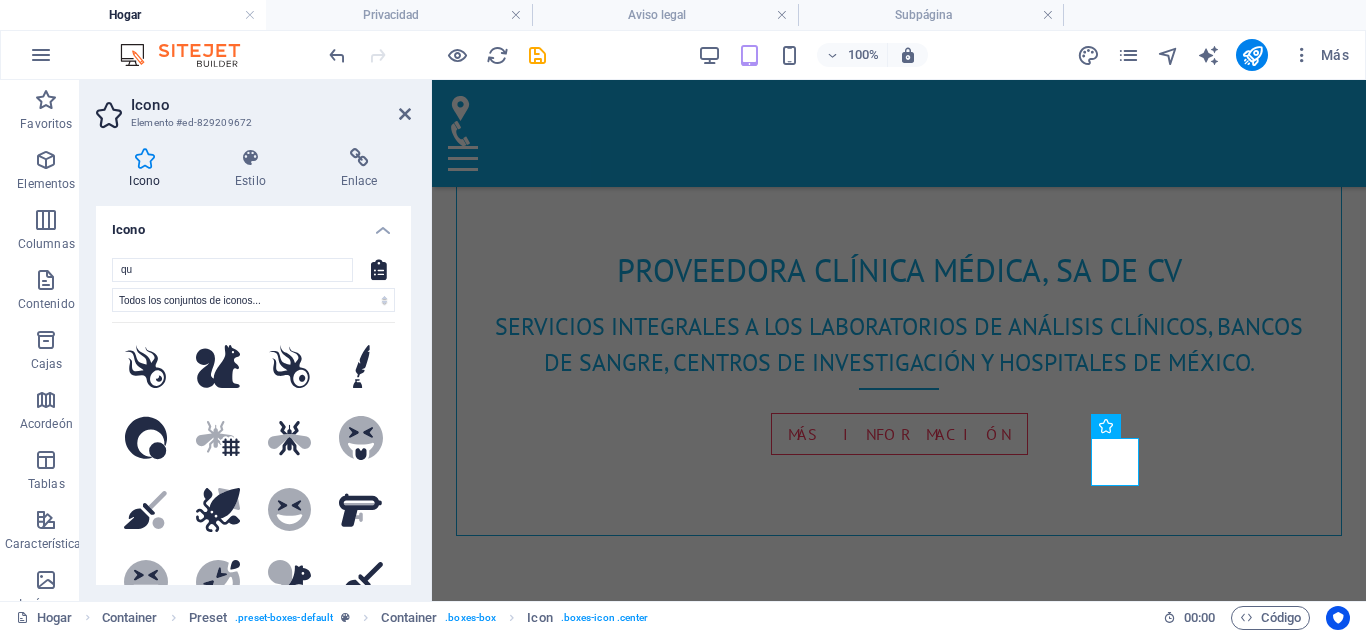 type on "q" 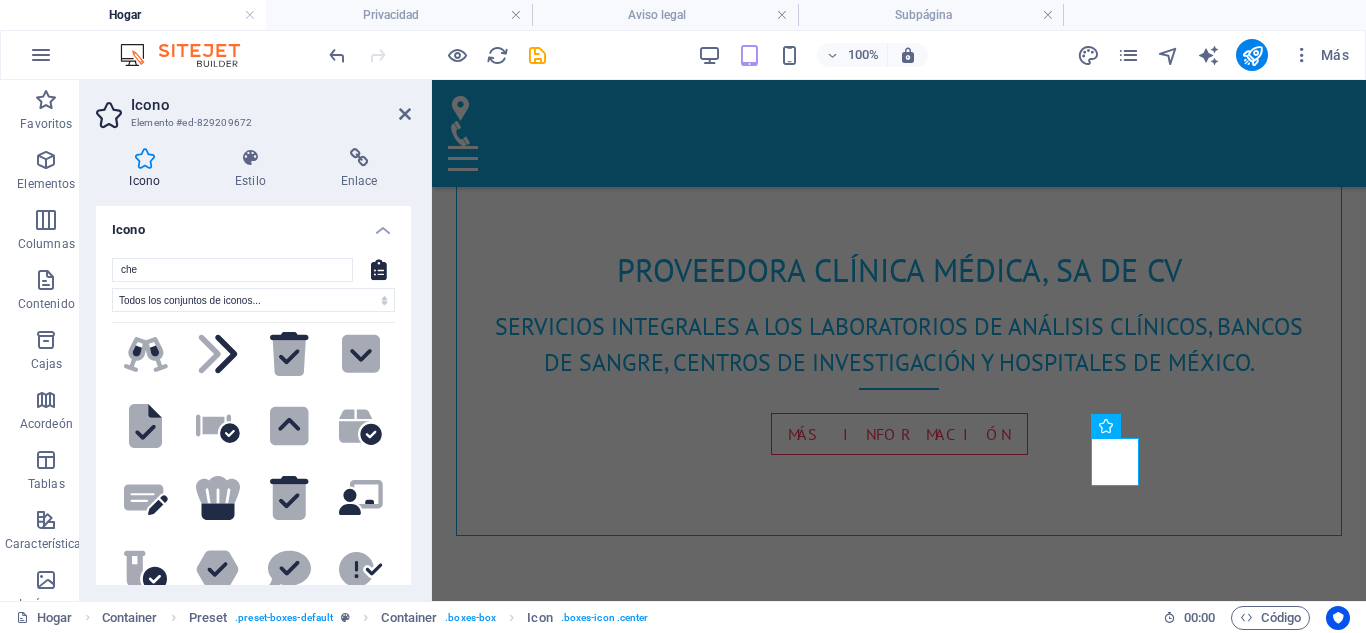 scroll, scrollTop: 1067, scrollLeft: 0, axis: vertical 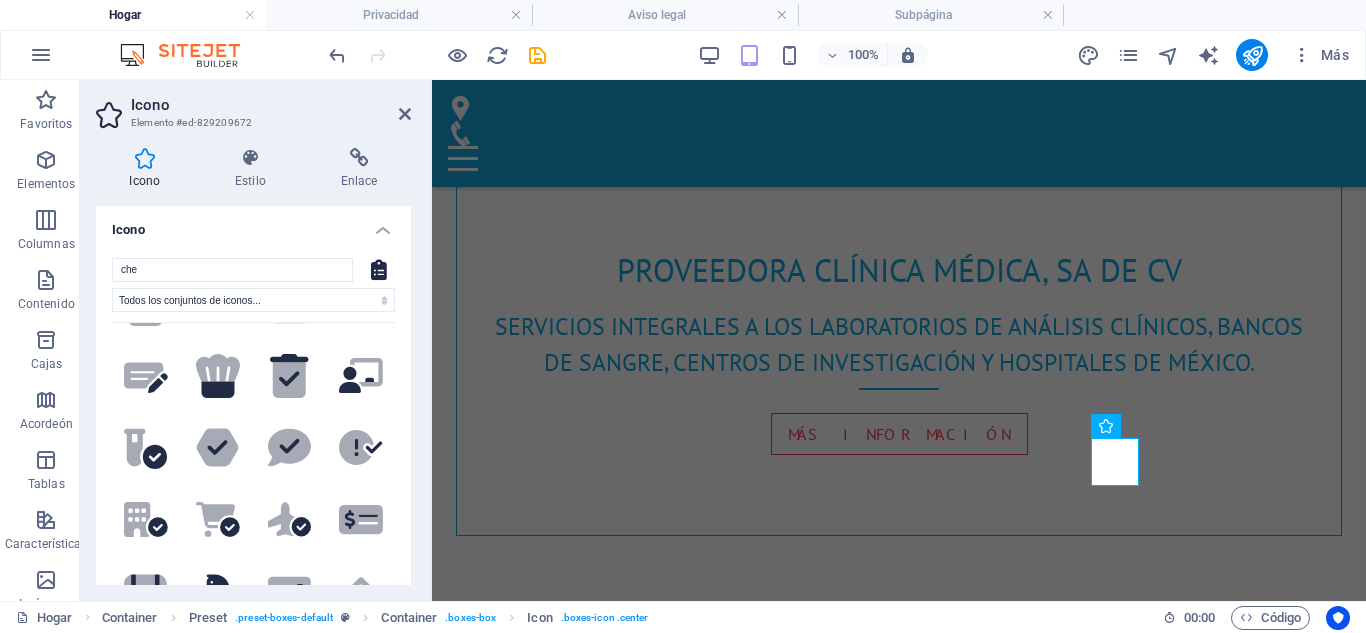 drag, startPoint x: 183, startPoint y: 267, endPoint x: 100, endPoint y: 272, distance: 83.15047 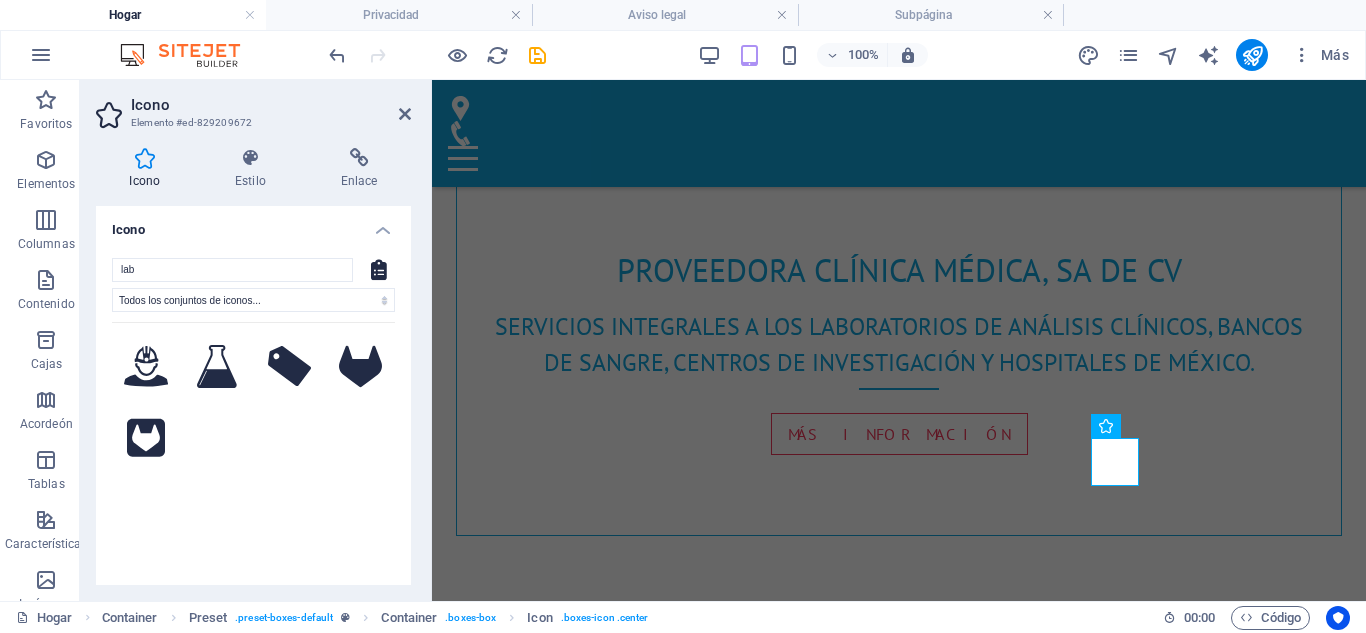 scroll, scrollTop: 0, scrollLeft: 0, axis: both 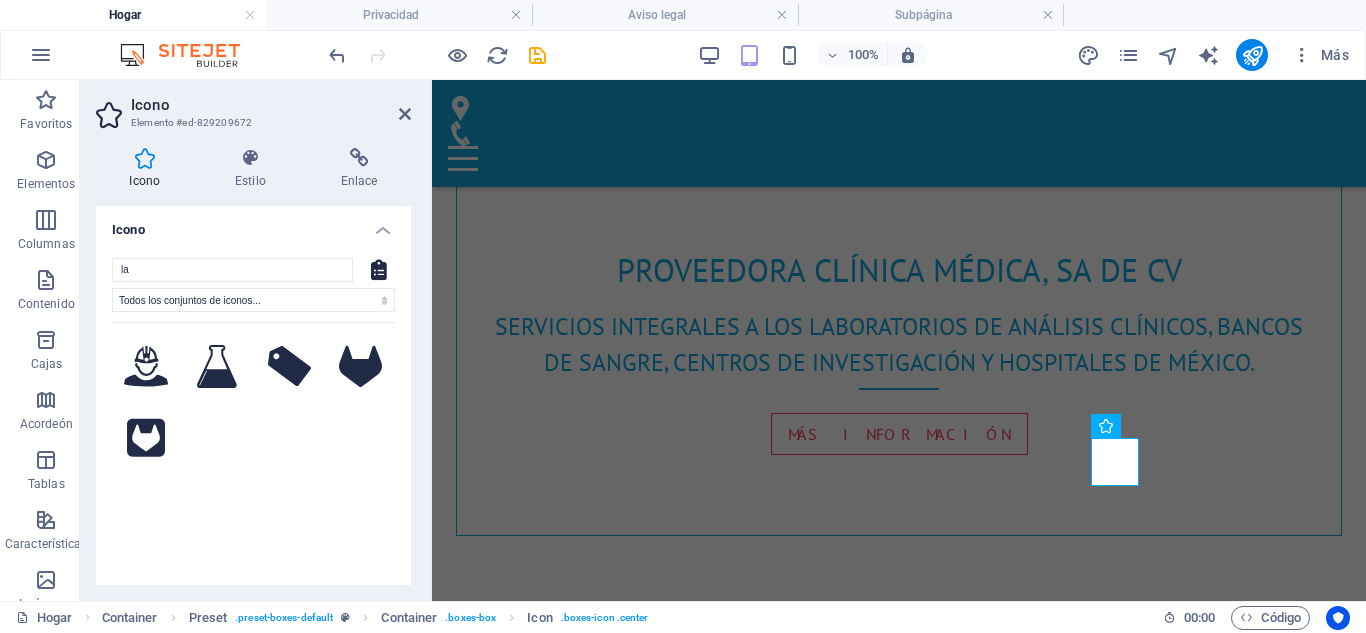 type on "l" 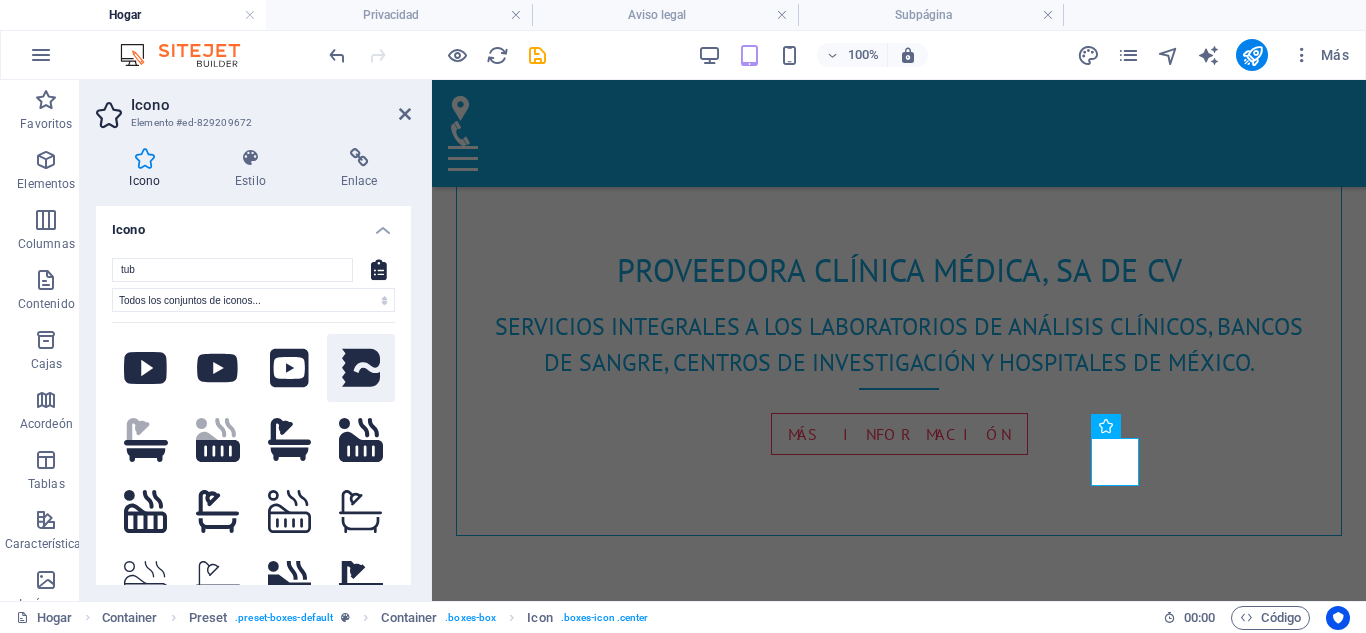 scroll, scrollTop: 8, scrollLeft: 0, axis: vertical 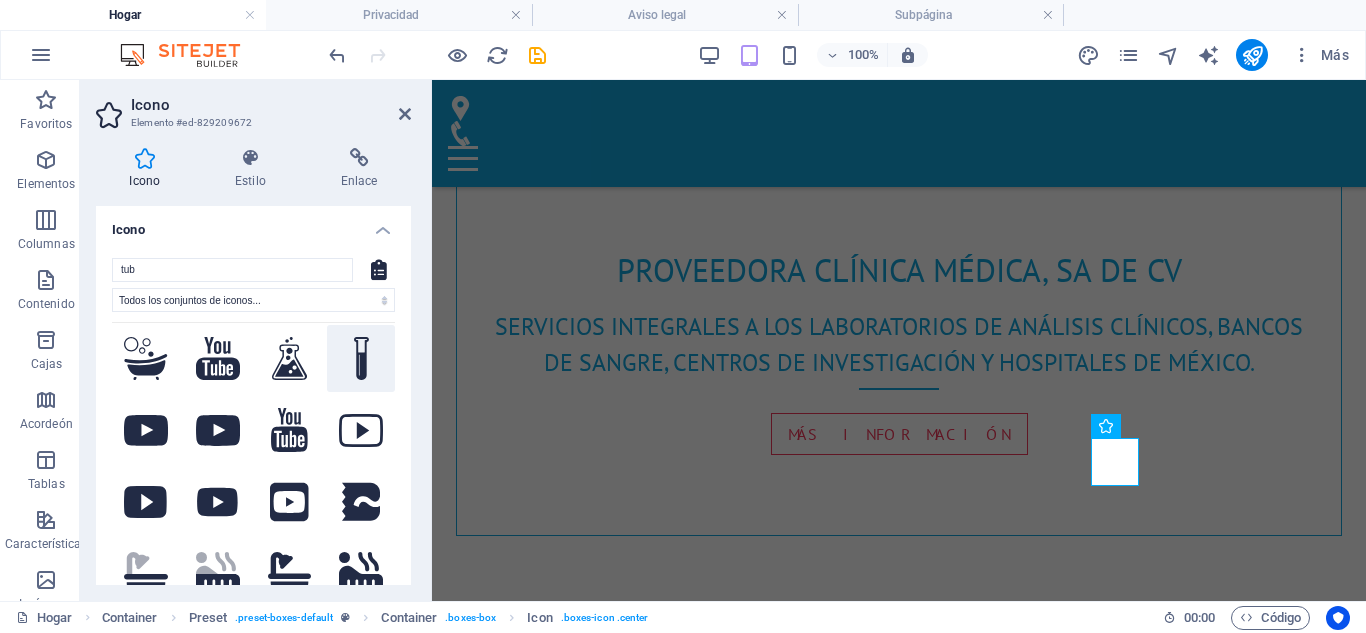 type on "tub" 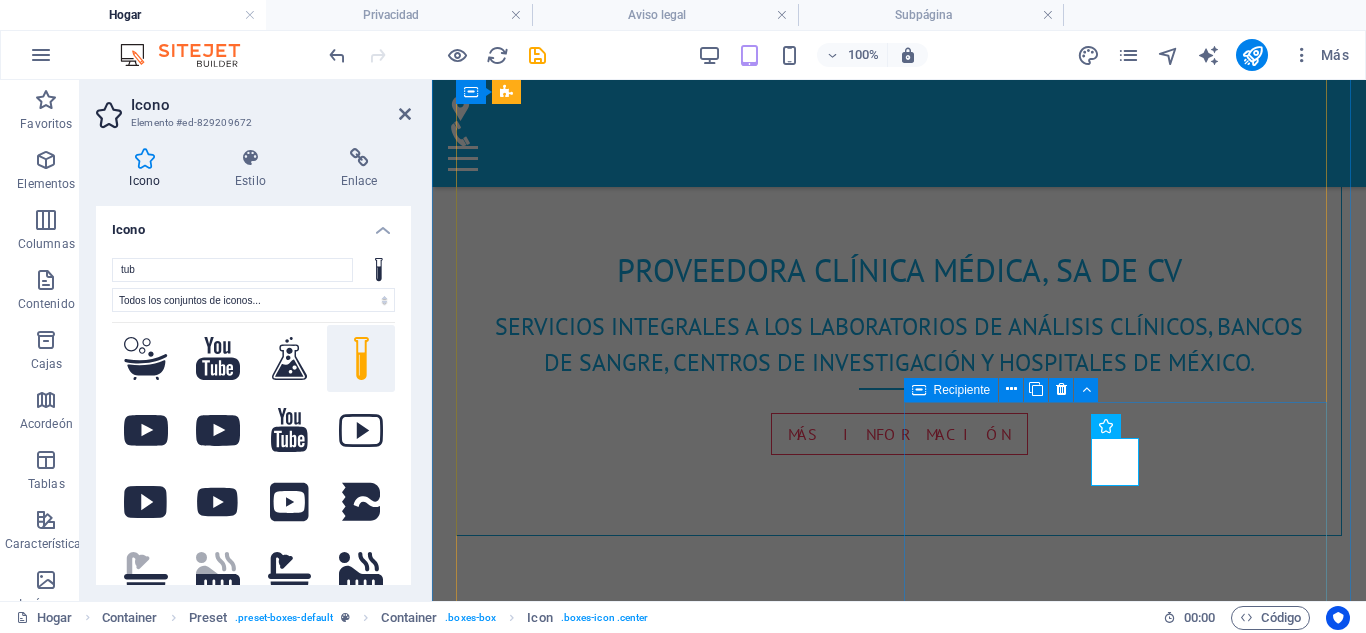 click on "Seguro Lorem ipsum dolor sit amet, consetetur sadipscing elitr, sed diam nonumy eirmod tempor invidunt ut labore et dolore magna aliquyam erat, sed diam voluptua. At vero eos et accusam et justo duo dolores et ea rebum. Stet clita kasd gubergren, no sea takimata sanctus est Lorem ipsum dolor sit amet. Más información" at bounding box center (899, 2262) 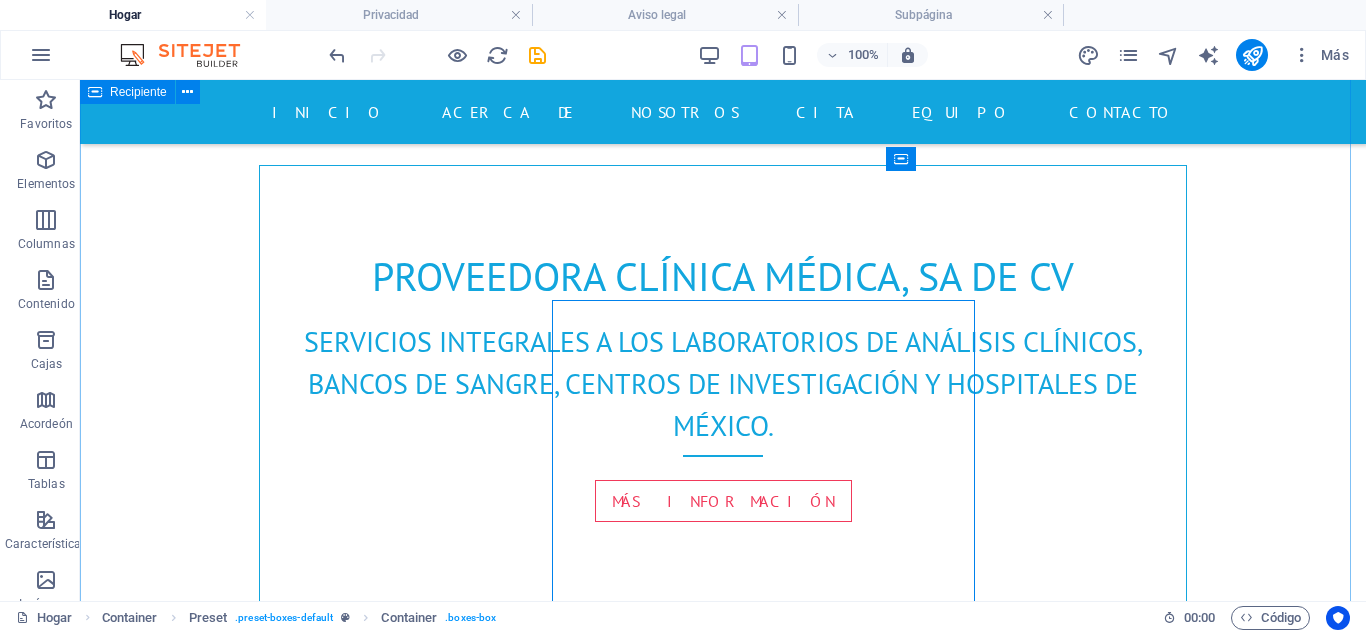 scroll, scrollTop: 1249, scrollLeft: 0, axis: vertical 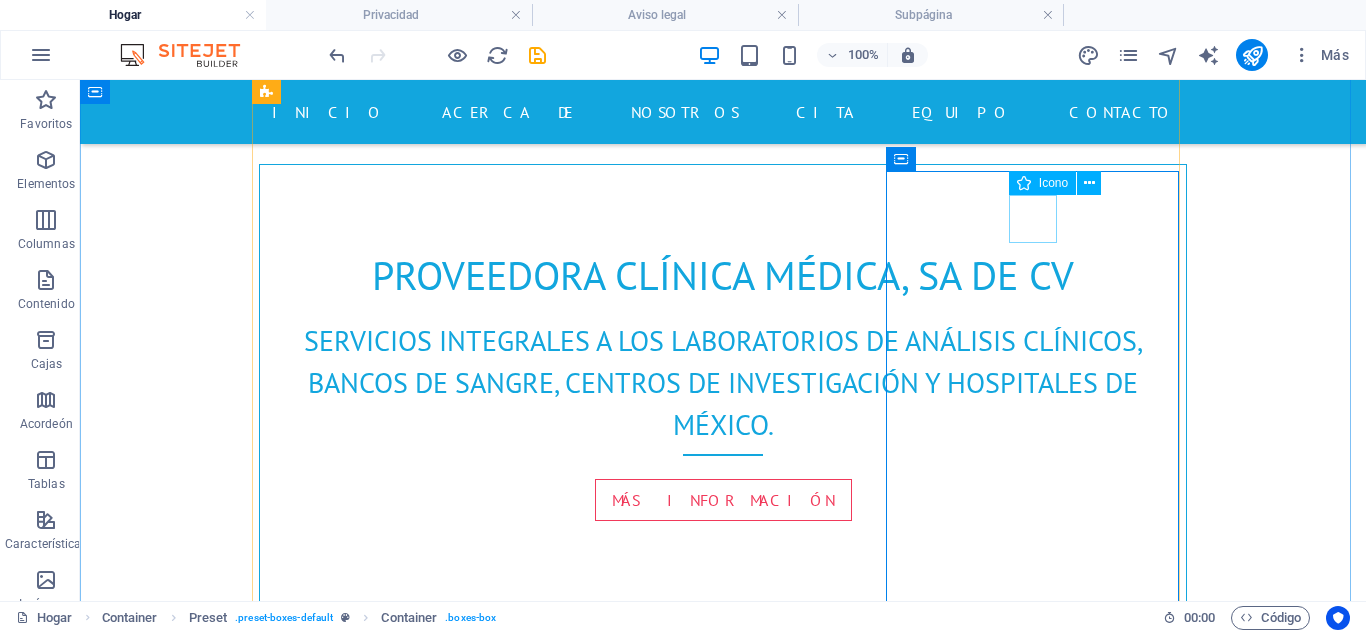 click at bounding box center (723, 2205) 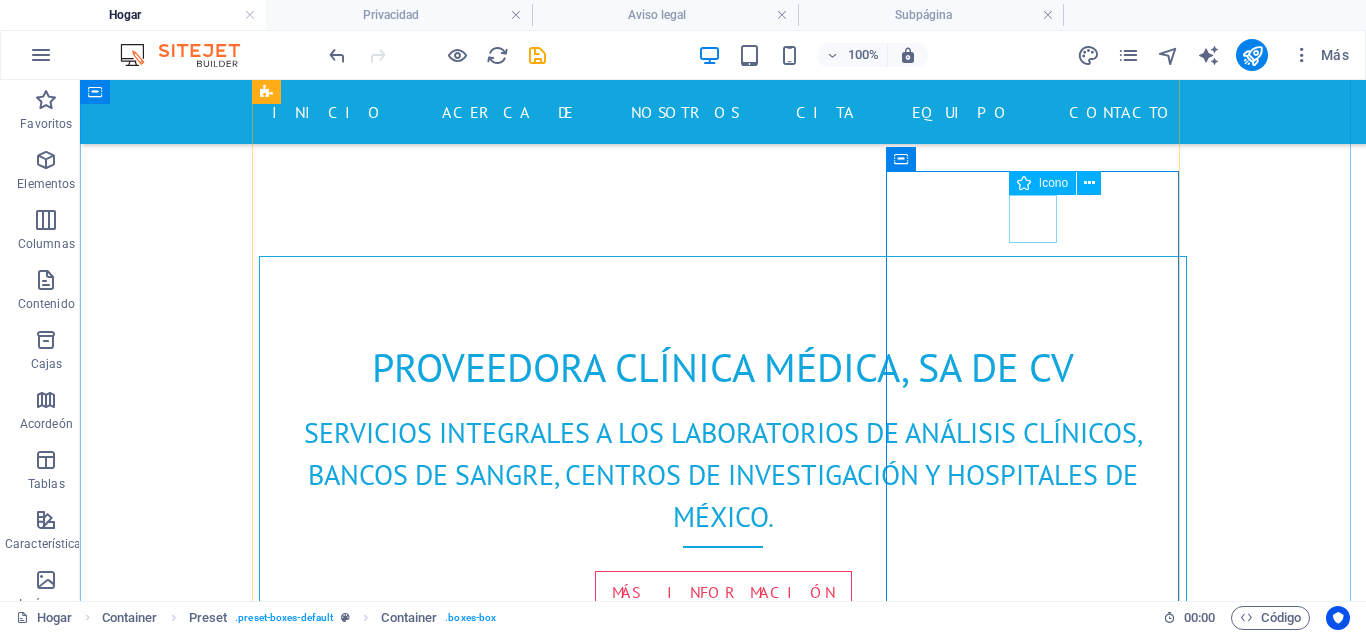 select on "xMidYMid" 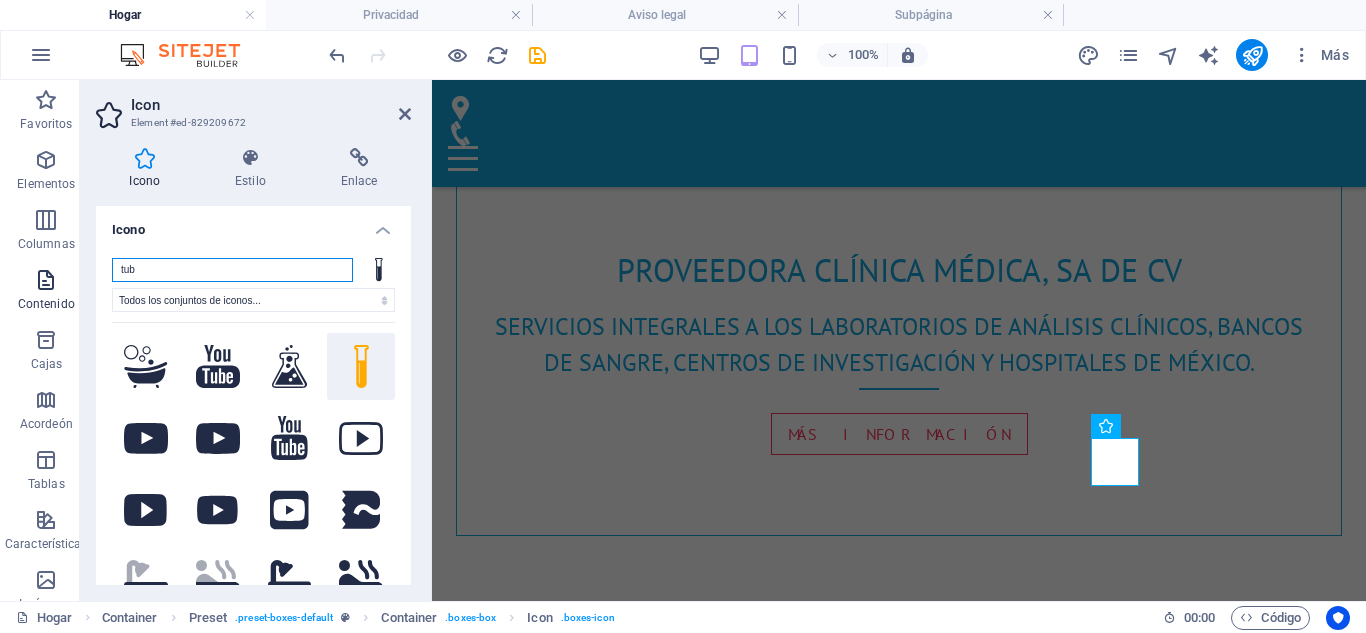drag, startPoint x: 184, startPoint y: 261, endPoint x: 59, endPoint y: 273, distance: 125.57468 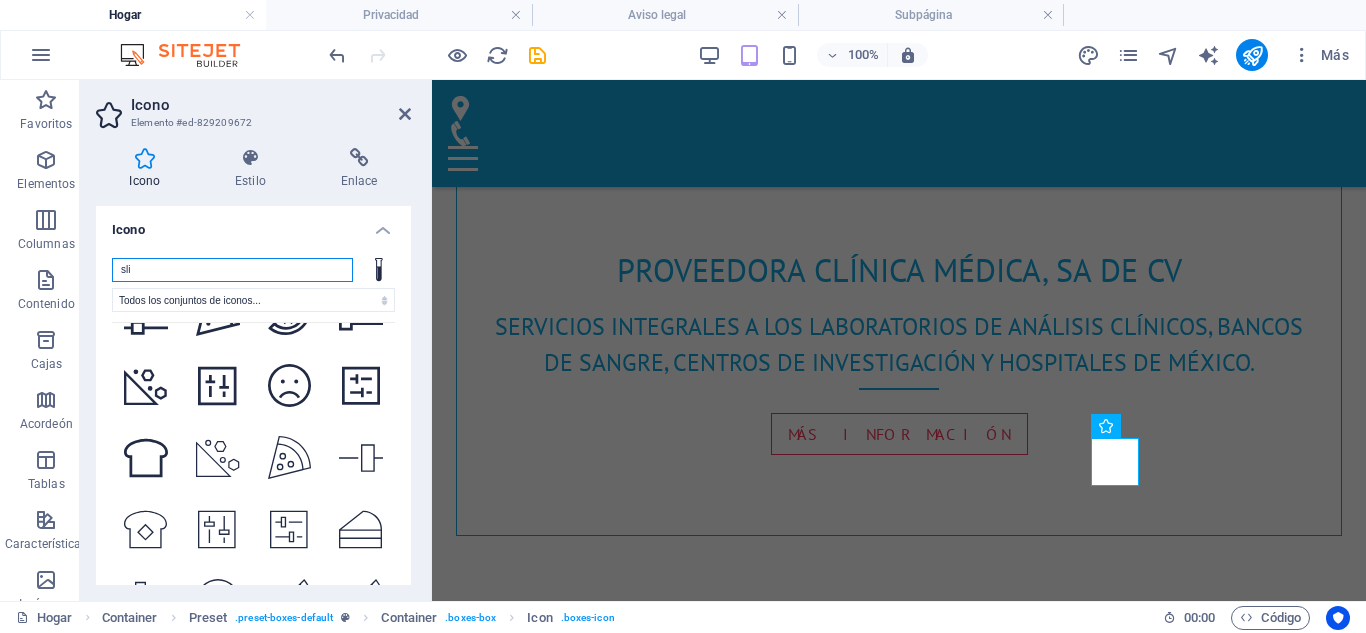 scroll, scrollTop: 2158, scrollLeft: 0, axis: vertical 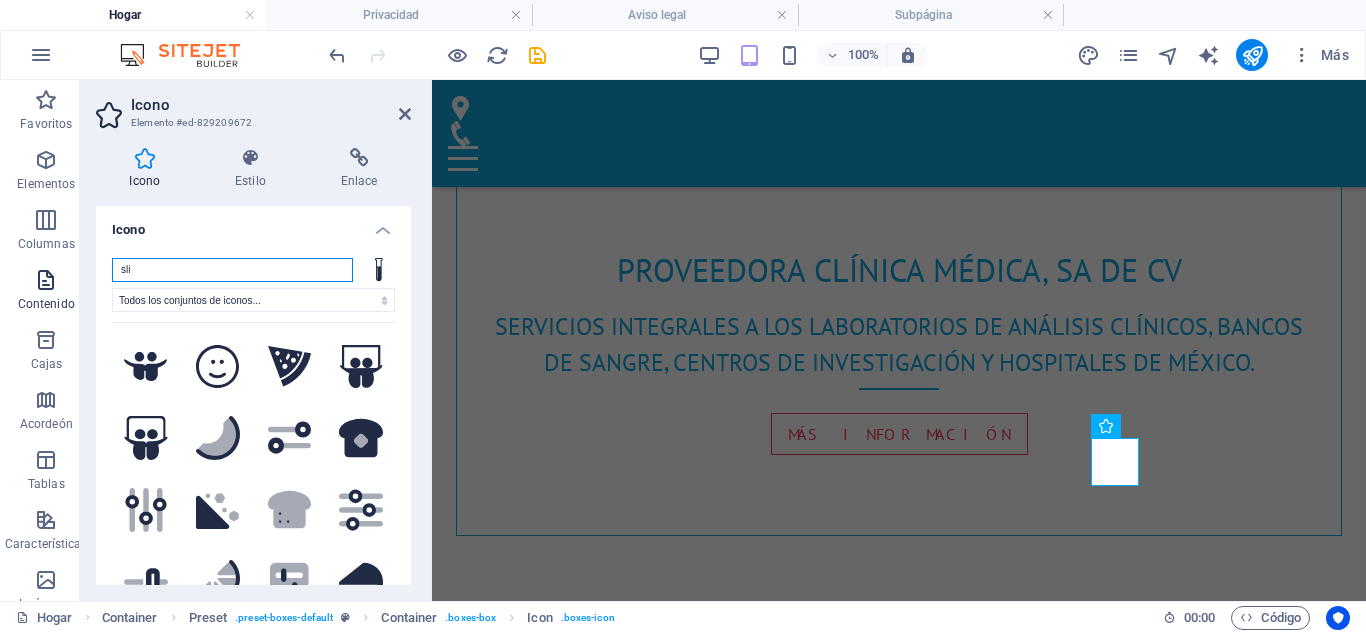 drag, startPoint x: 139, startPoint y: 270, endPoint x: 0, endPoint y: 270, distance: 139 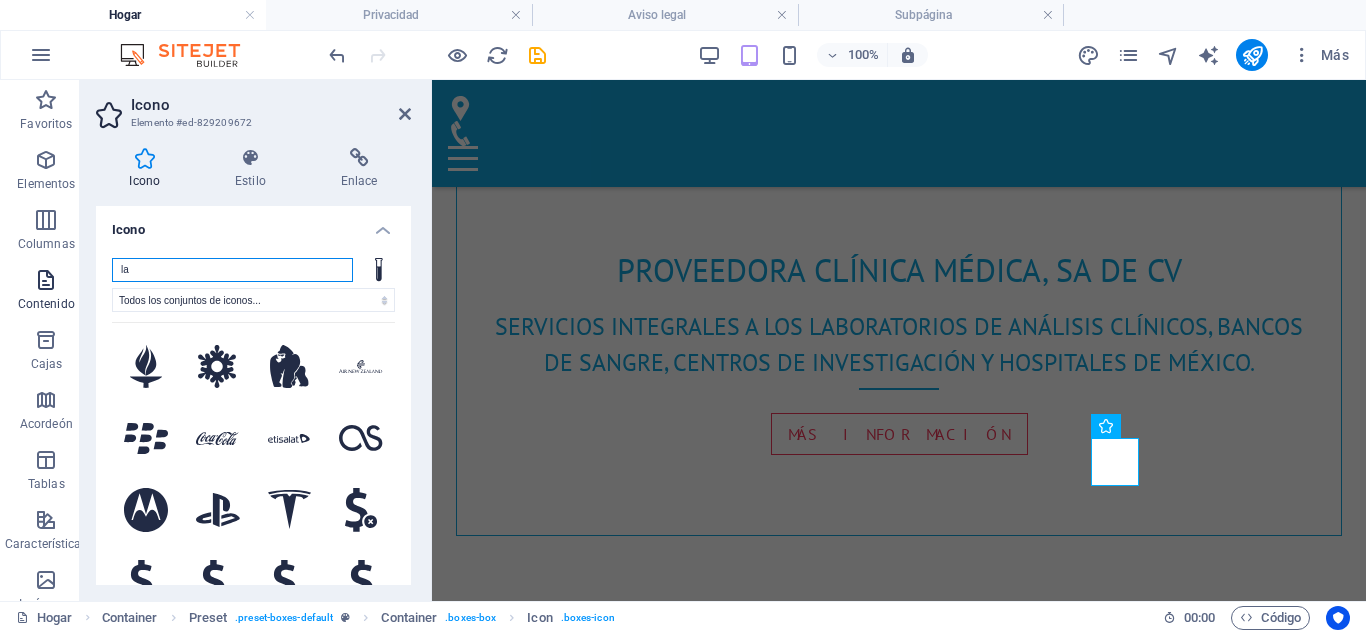 type on "l" 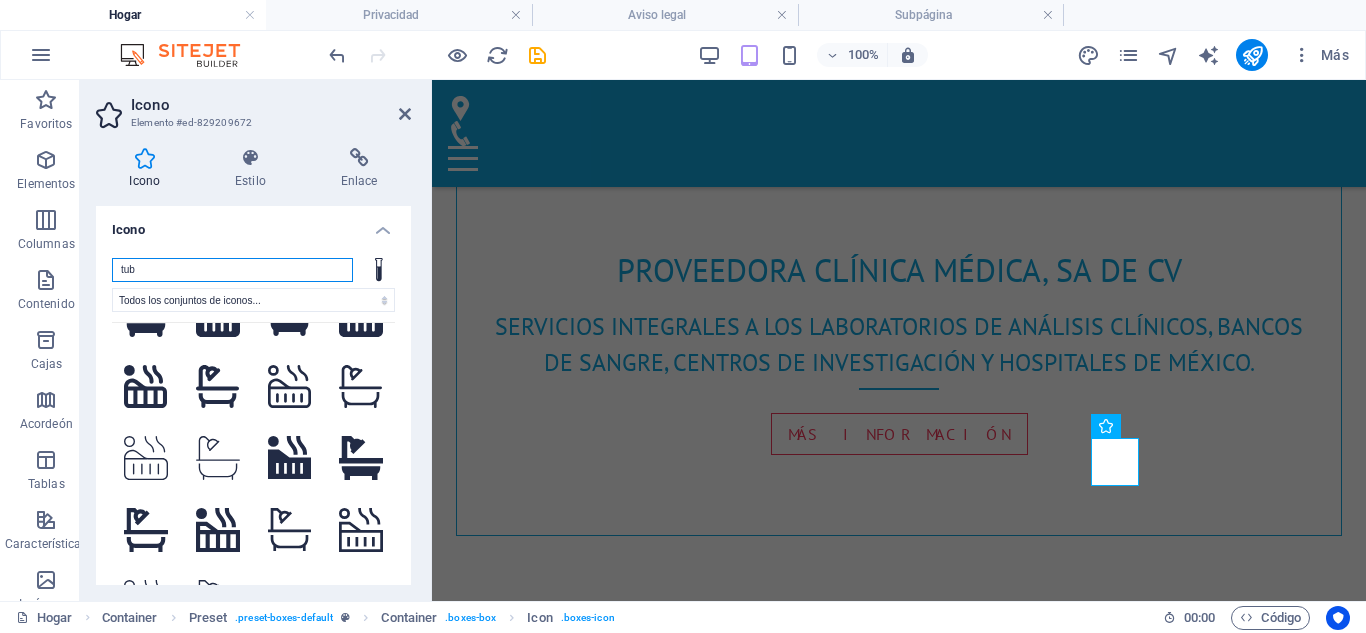 scroll, scrollTop: 275, scrollLeft: 0, axis: vertical 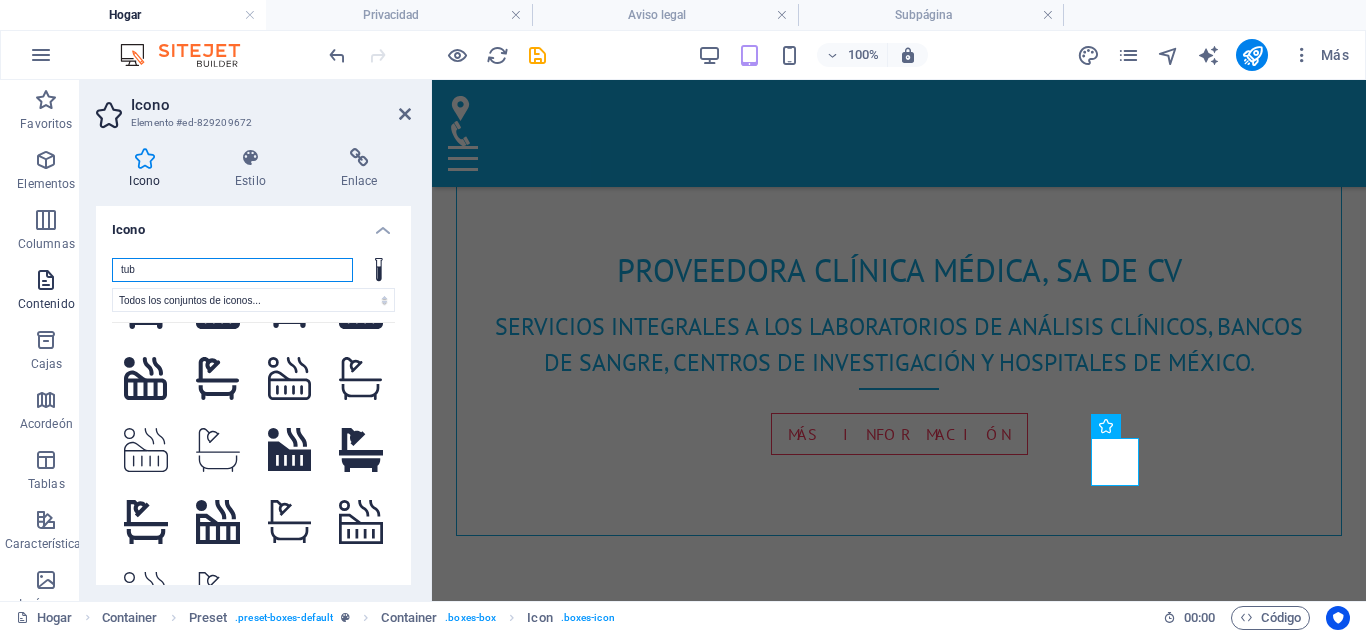 drag, startPoint x: 162, startPoint y: 272, endPoint x: 54, endPoint y: 272, distance: 108 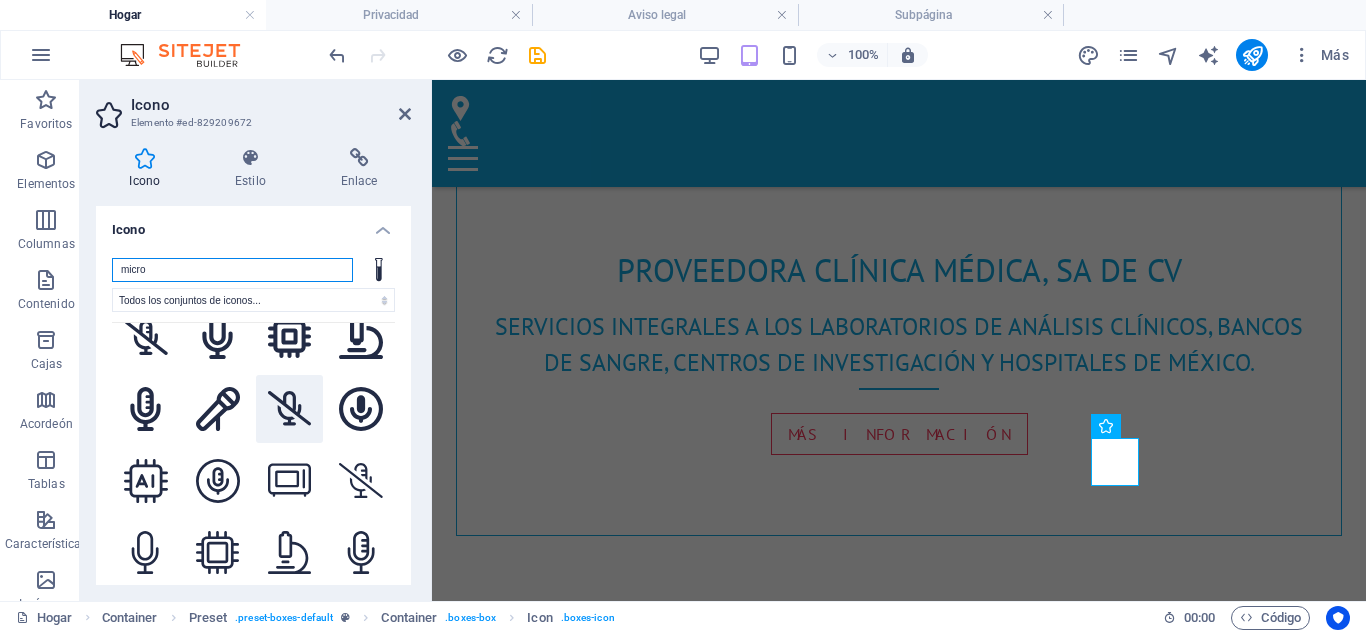 scroll, scrollTop: 808, scrollLeft: 0, axis: vertical 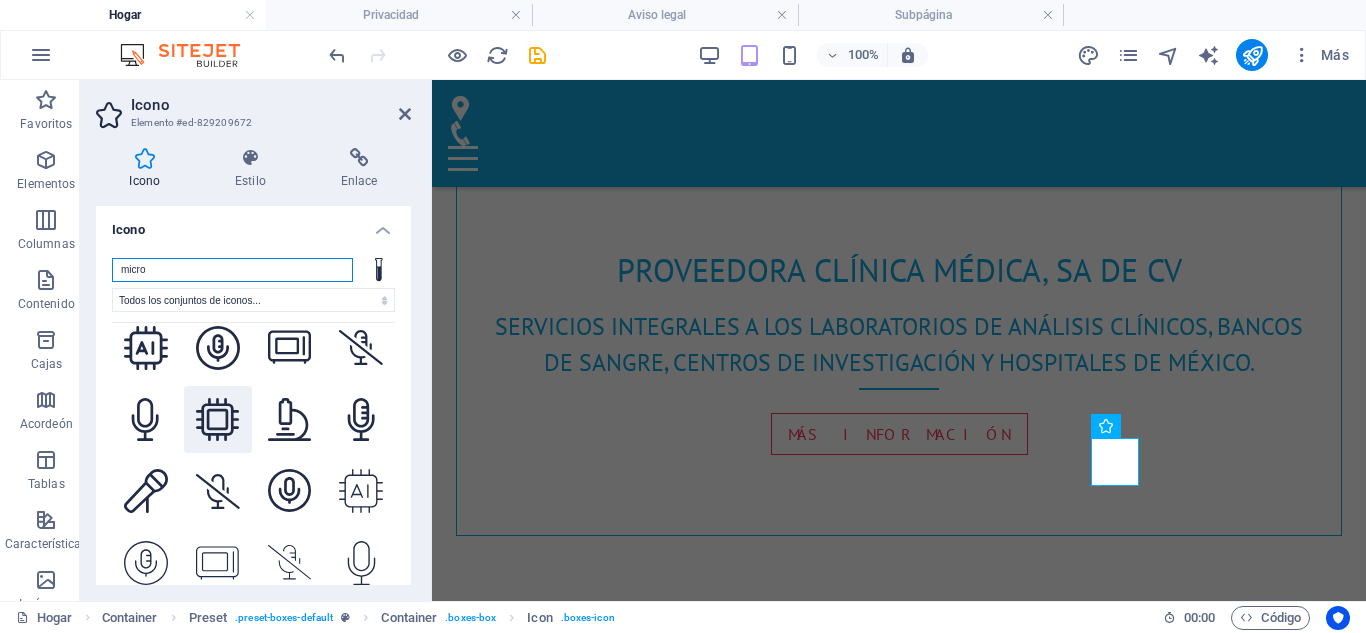 type on "micro" 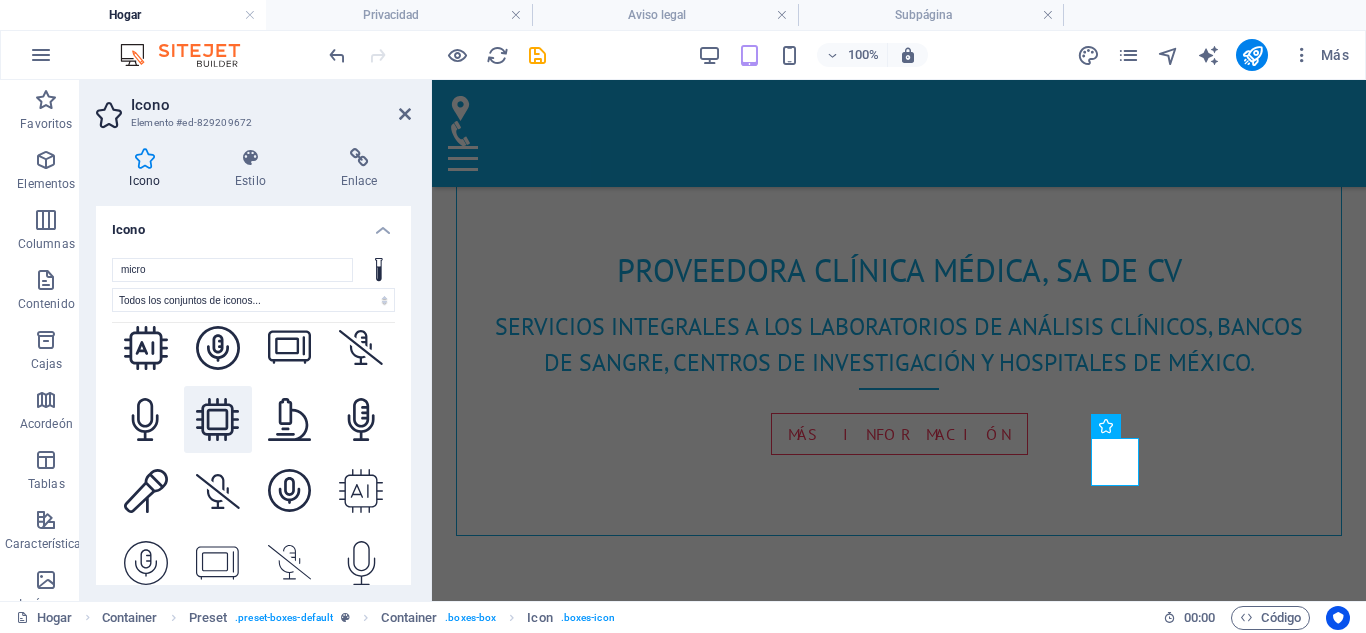 click 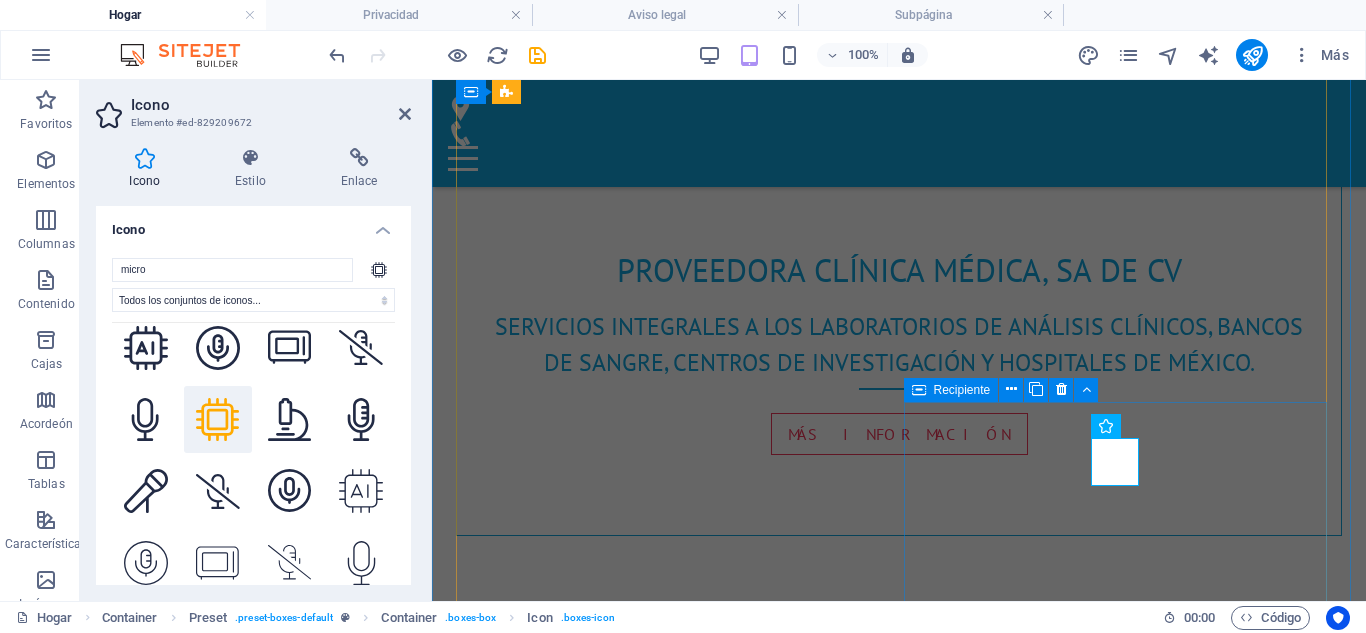 click on "Seguro Lorem ipsum dolor sit amet, consetetur sadipscing elitr, sed diam nonumy eirmod tempor invidunt ut labore et dolore magna aliquyam erat, sed diam voluptua. At vero eos et accusam et justo duo dolores et ea rebum. Stet clita kasd gubergren, no sea takimata sanctus est Lorem ipsum dolor sit amet. Más información" at bounding box center (899, 2262) 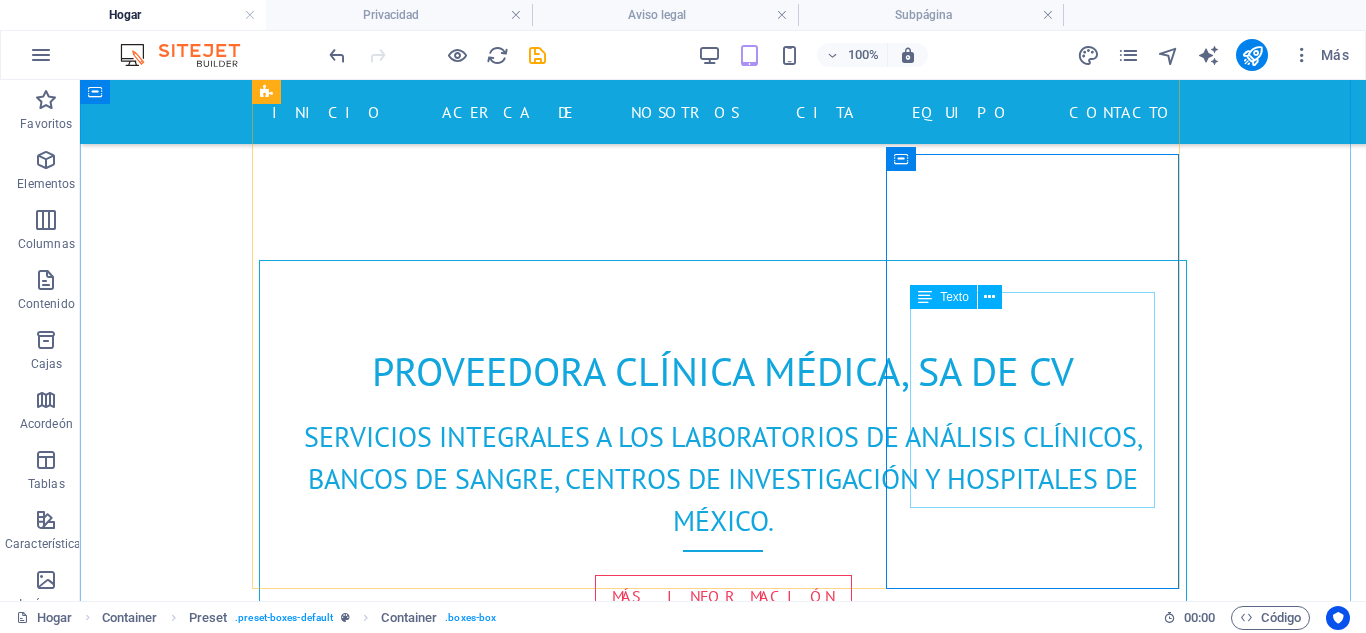scroll, scrollTop: 1249, scrollLeft: 0, axis: vertical 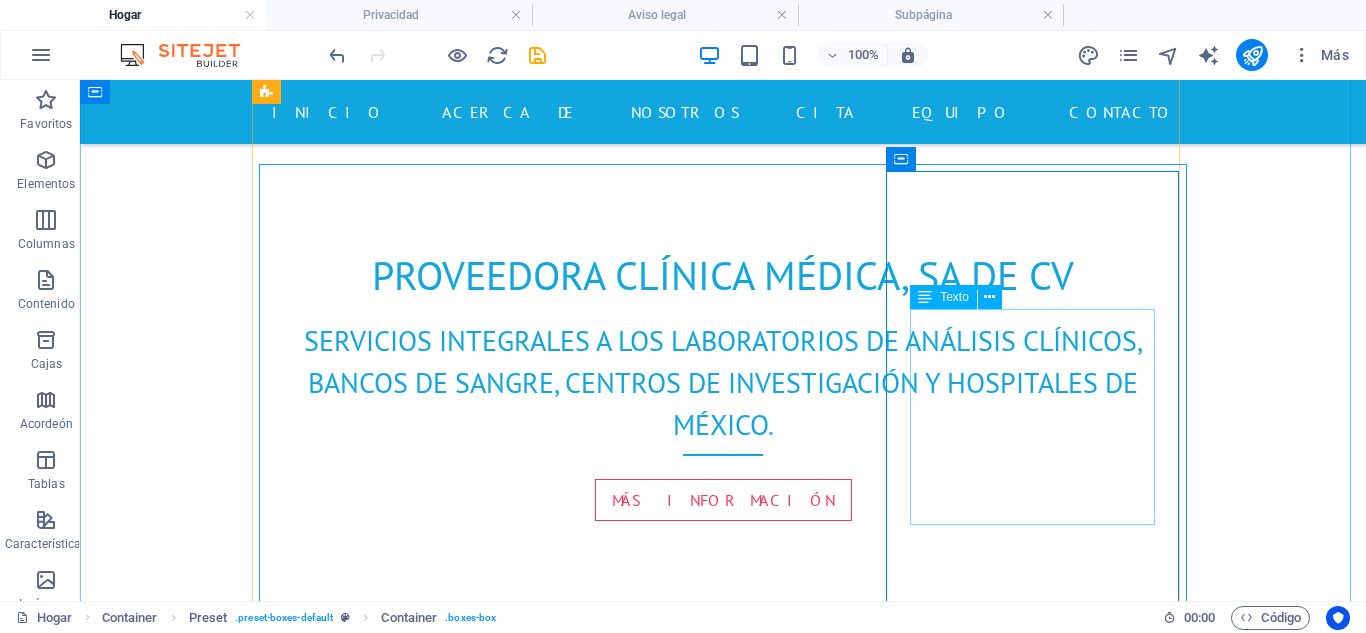 click on "Lorem ipsum dolor sit amet, consetetur sadipscing elitr, sed diam nonumy eirmod tempor invidunt ut labore et dolore magna aliquyam erat, sed diam voluptua. At vero eos et accusam et justo duo dolores et ea rebum. Stet clita kasd gubergren, no sea takimata sanctus est Lorem ipsum dolor sit amet." at bounding box center (723, 2379) 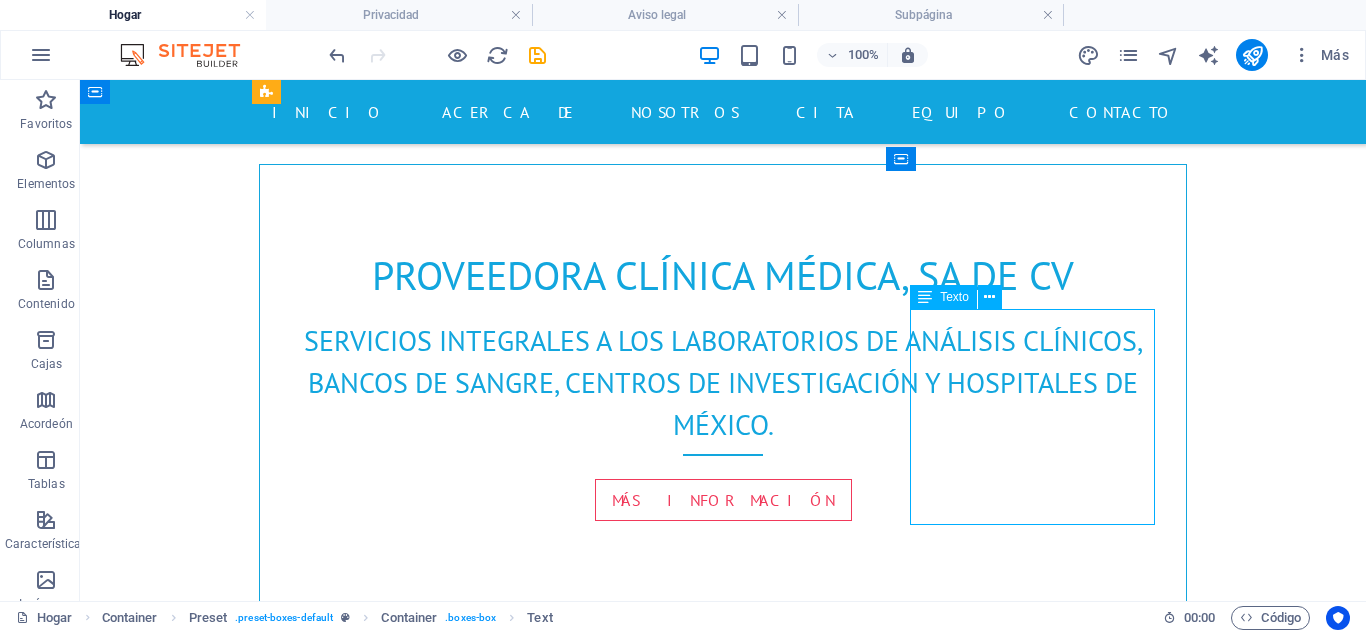 click on "Lorem ipsum dolor sit amet, consetetur sadipscing elitr, sed diam nonumy eirmod tempor invidunt ut labore et dolore magna aliquyam erat, sed diam voluptua. At vero eos et accusam et justo duo dolores et ea rebum. Stet clita kasd gubergren, no sea takimata sanctus est Lorem ipsum dolor sit amet." at bounding box center (723, 2379) 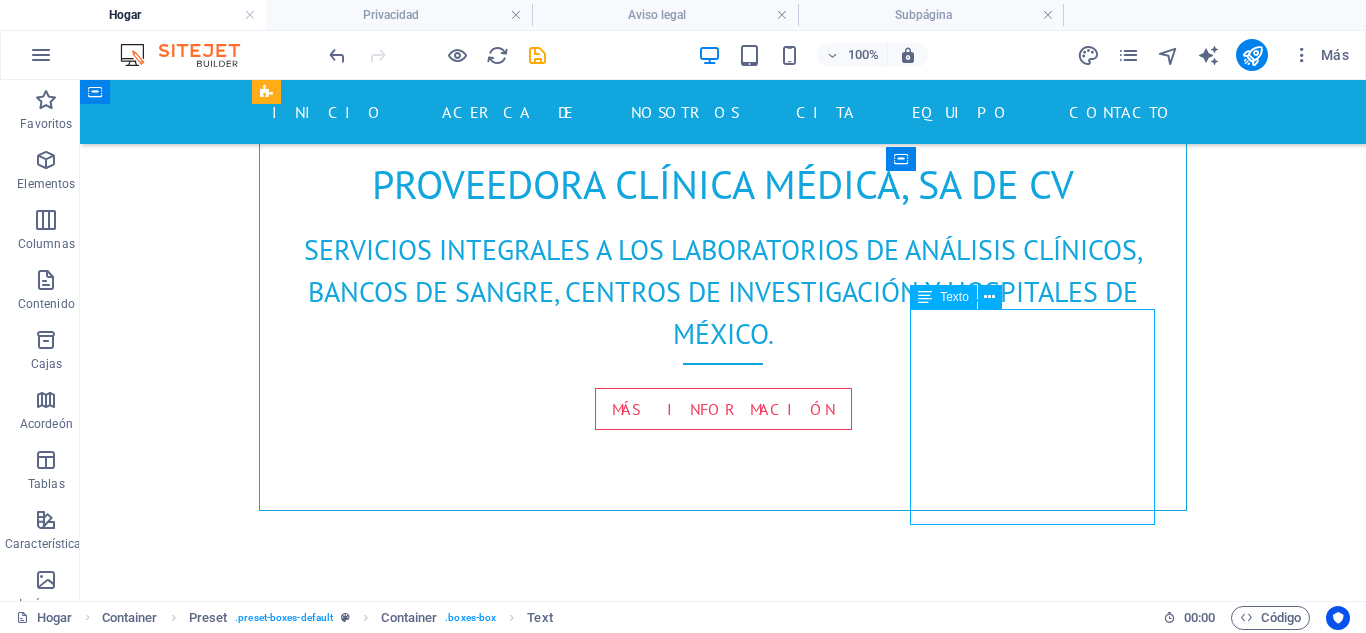 scroll, scrollTop: 1434, scrollLeft: 0, axis: vertical 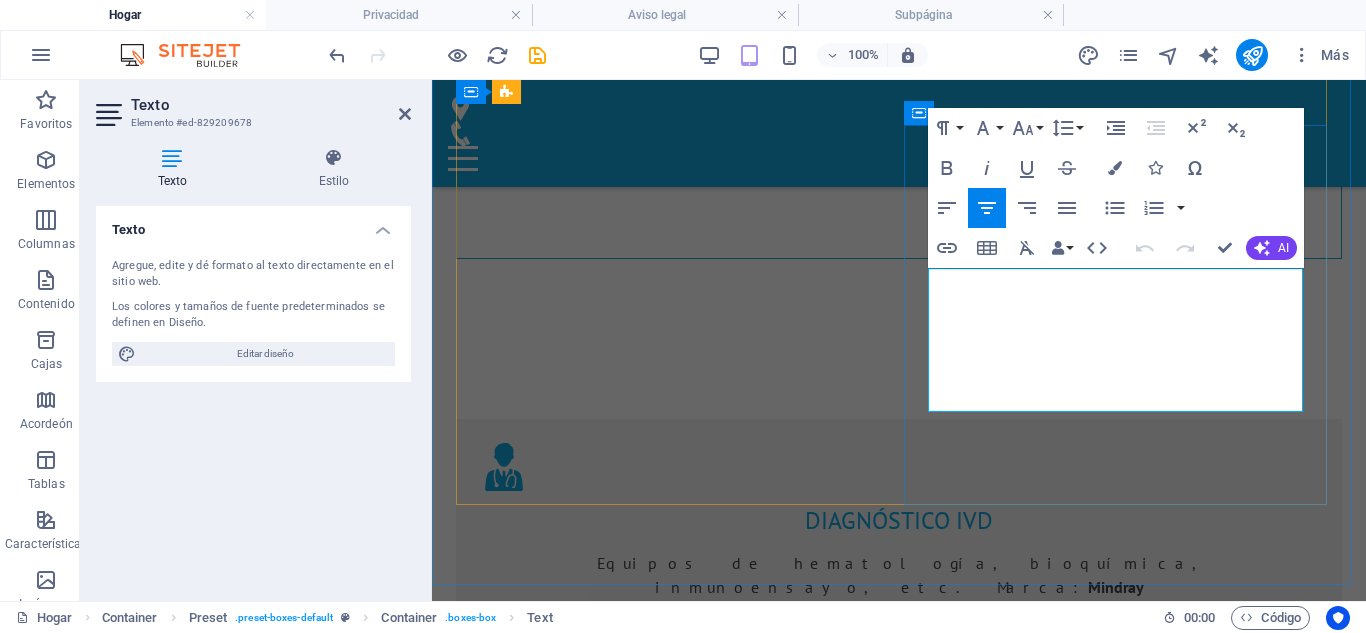 drag, startPoint x: 939, startPoint y: 280, endPoint x: 1296, endPoint y: 403, distance: 377.59503 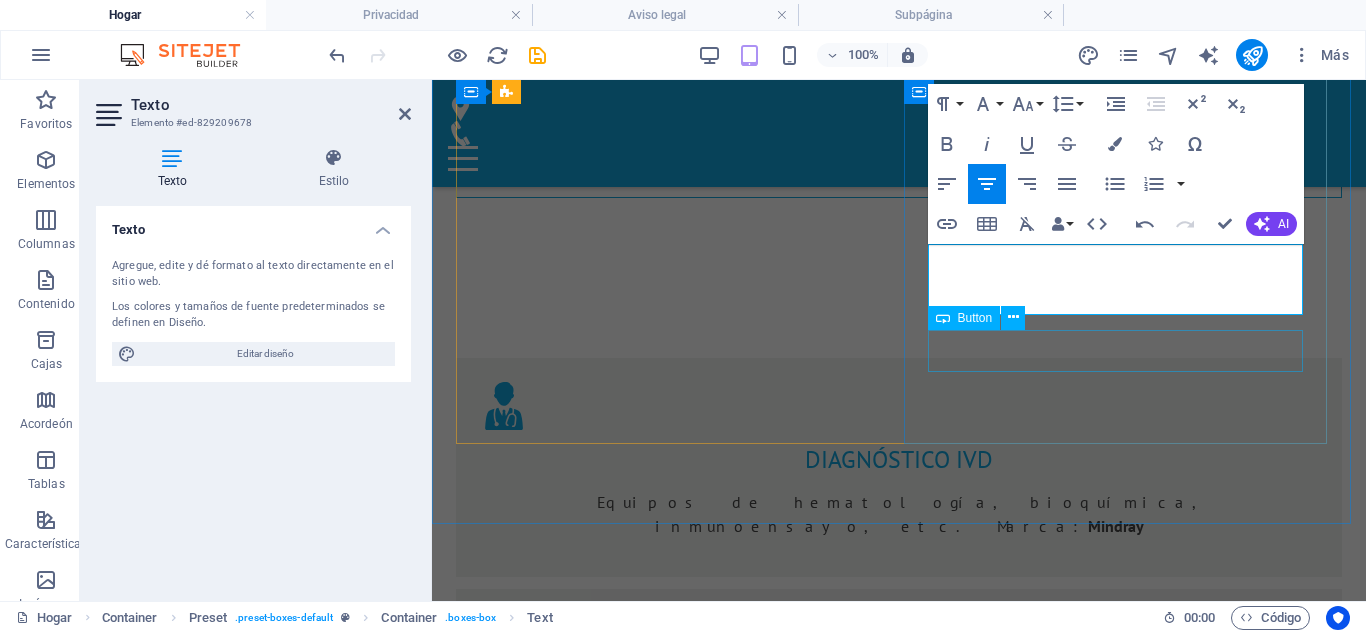 click on "Más información" at bounding box center (899, 1948) 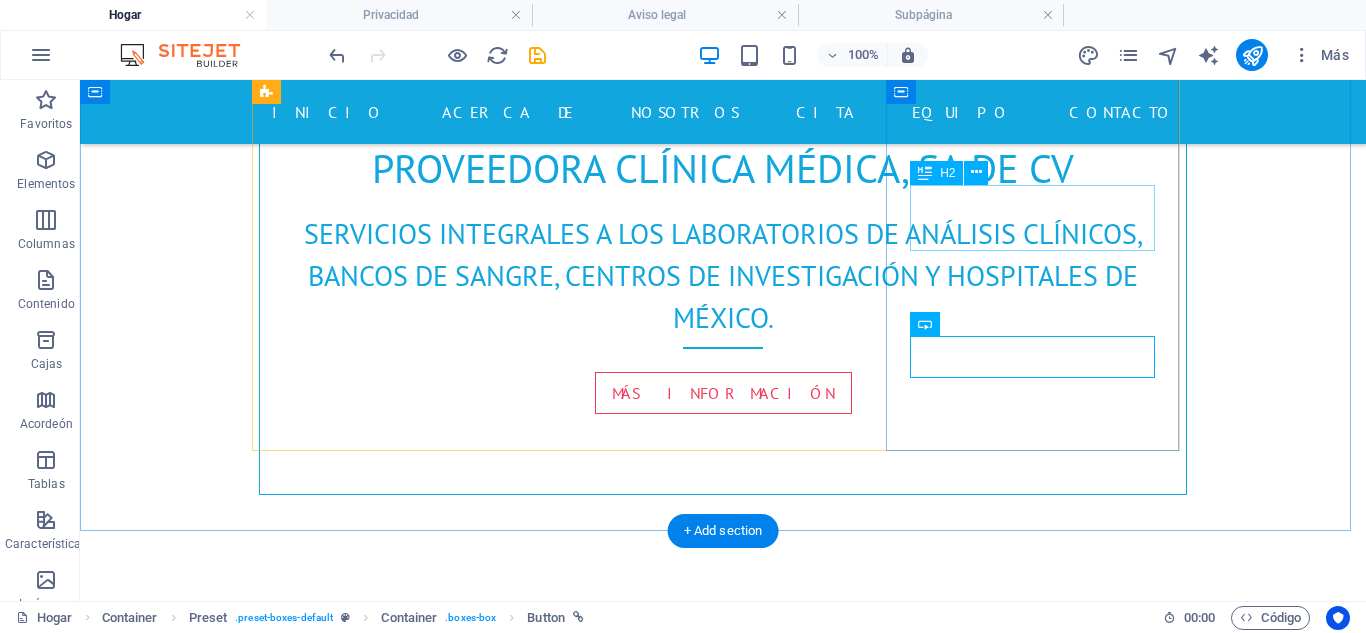 click on "Seguro" at bounding box center [723, 2155] 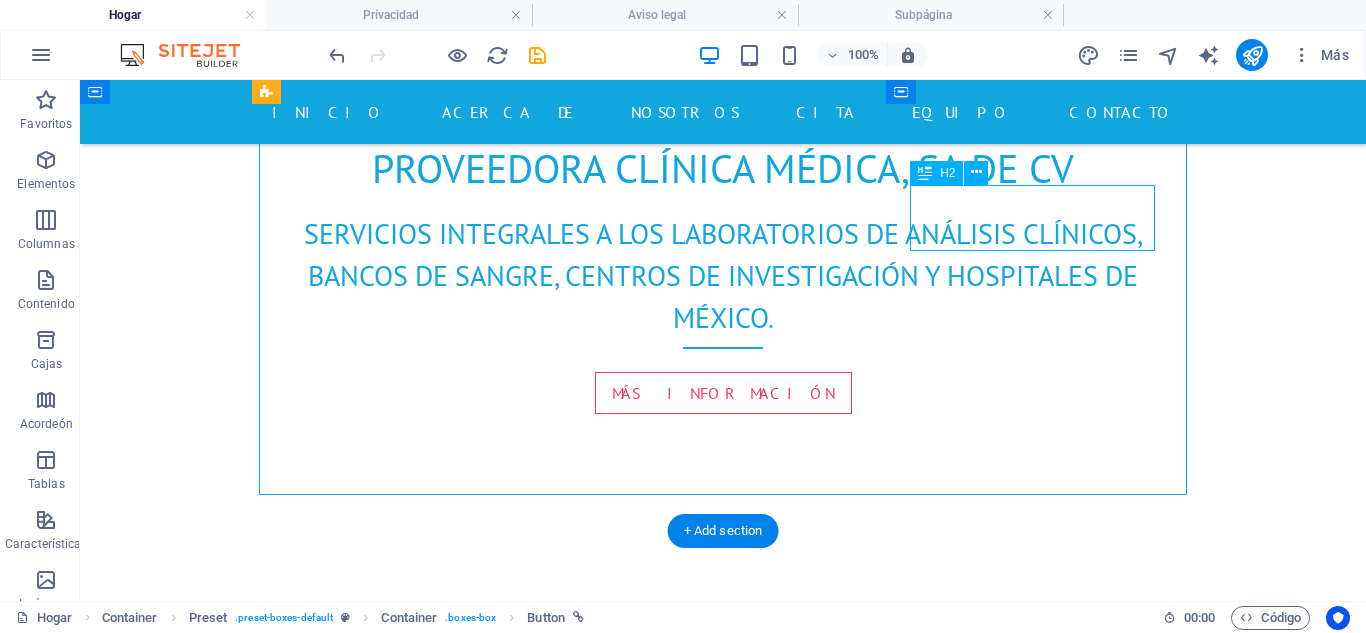 click on "Seguro" at bounding box center (723, 2155) 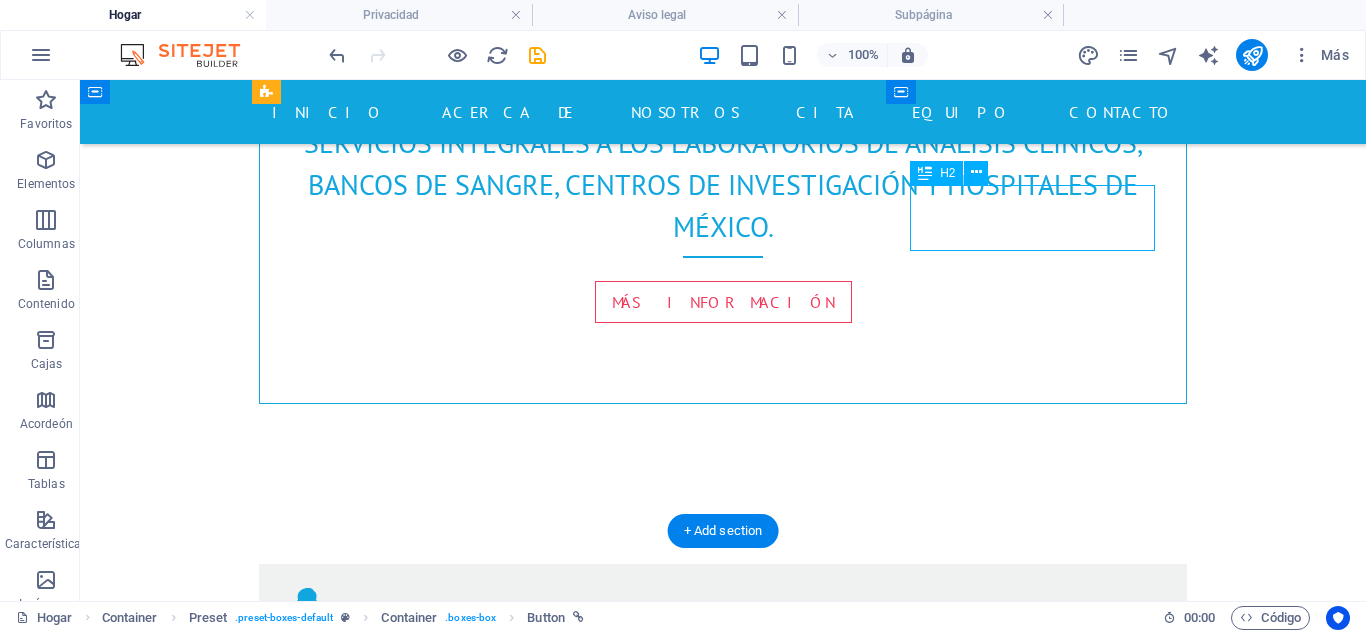 scroll, scrollTop: 1495, scrollLeft: 0, axis: vertical 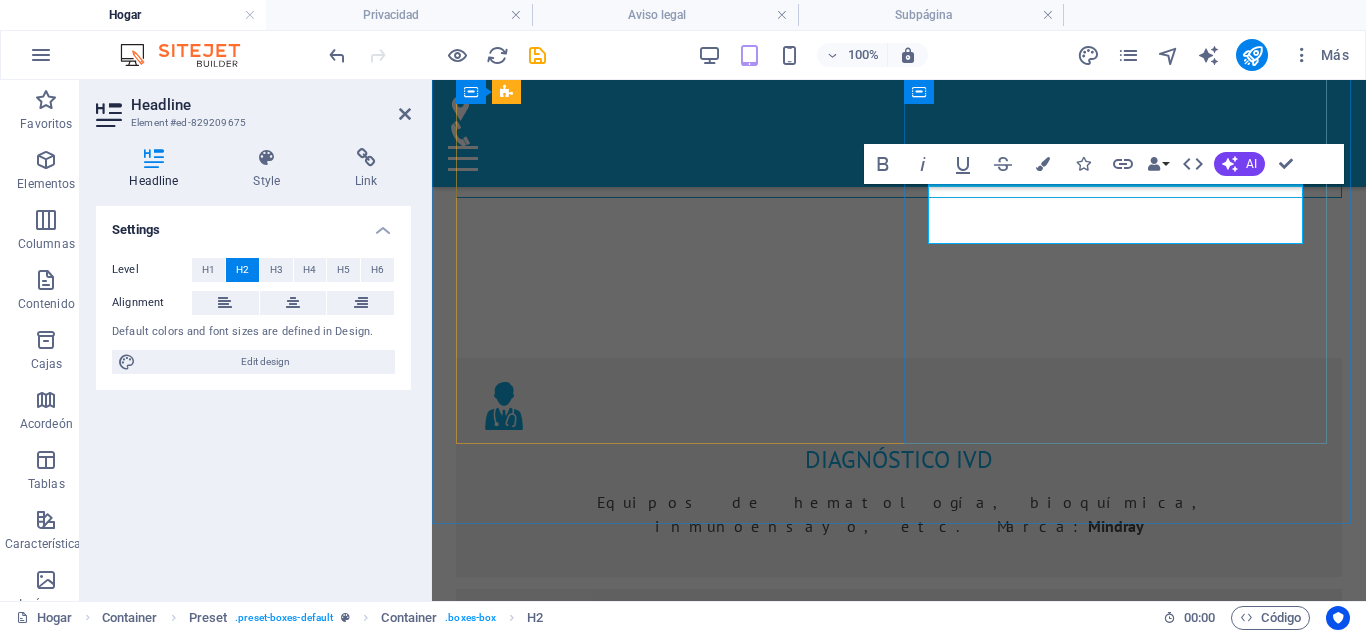 click on "Seguro" at bounding box center [899, 1824] 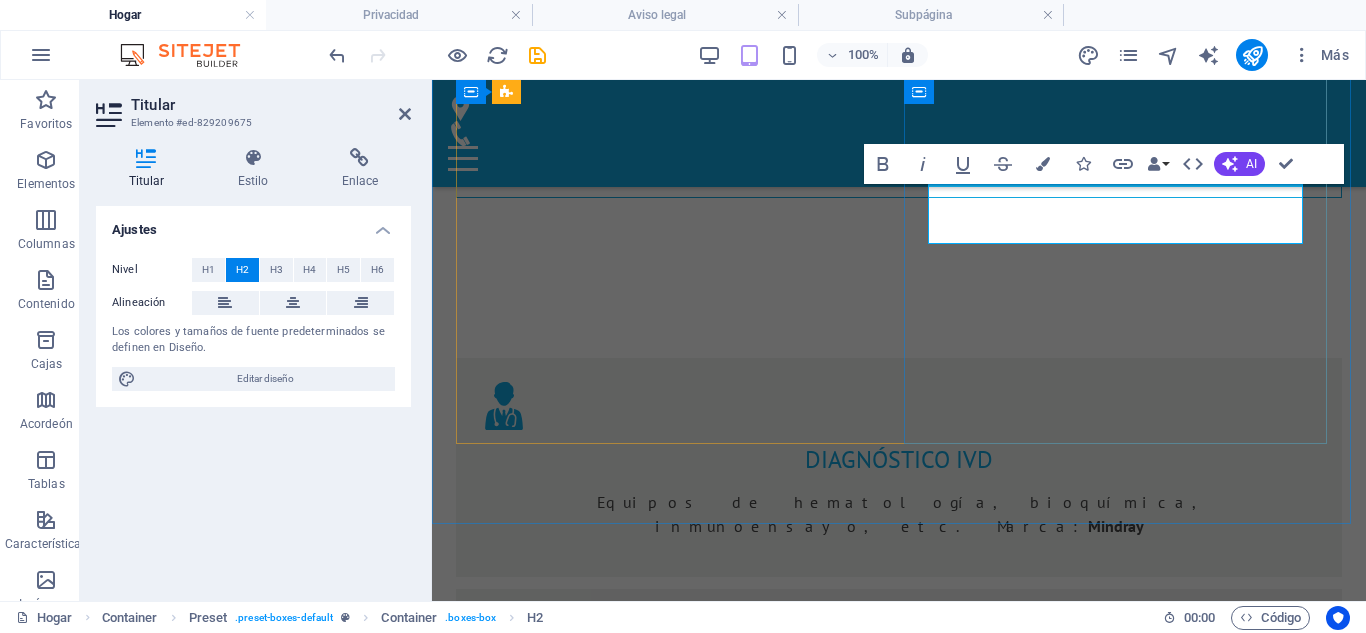 drag, startPoint x: 1193, startPoint y: 216, endPoint x: 1046, endPoint y: 221, distance: 147.085 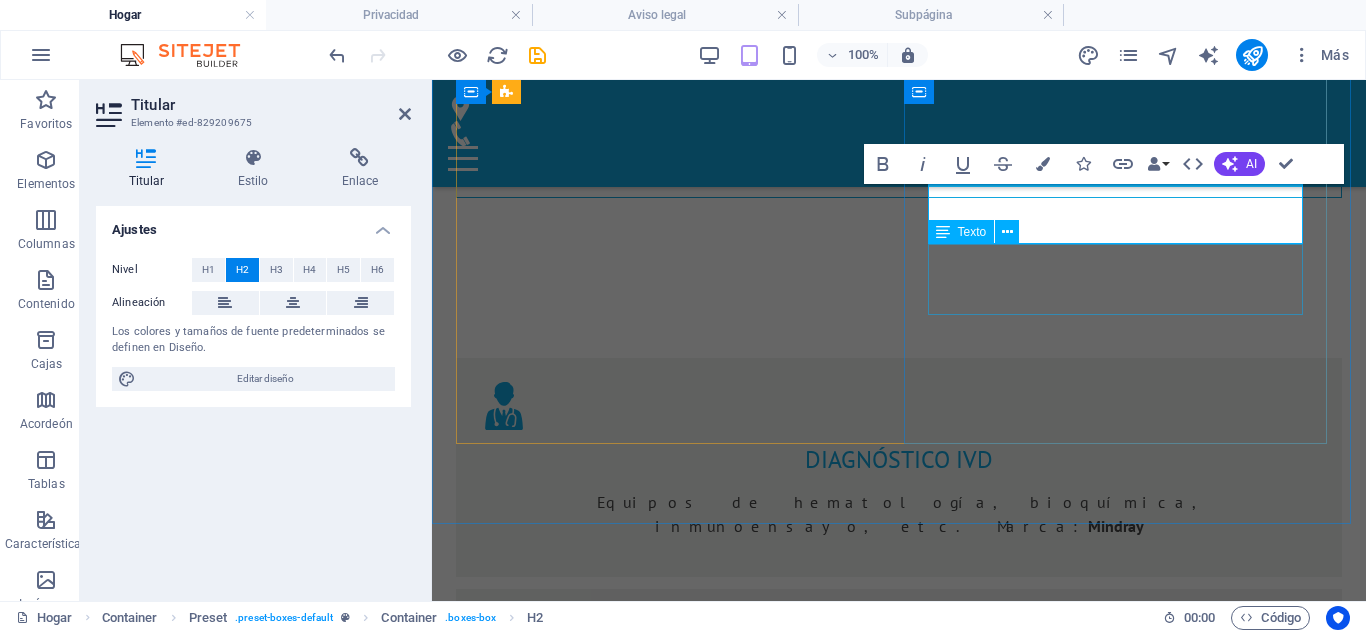 click on "Punto de atención" at bounding box center [899, 1880] 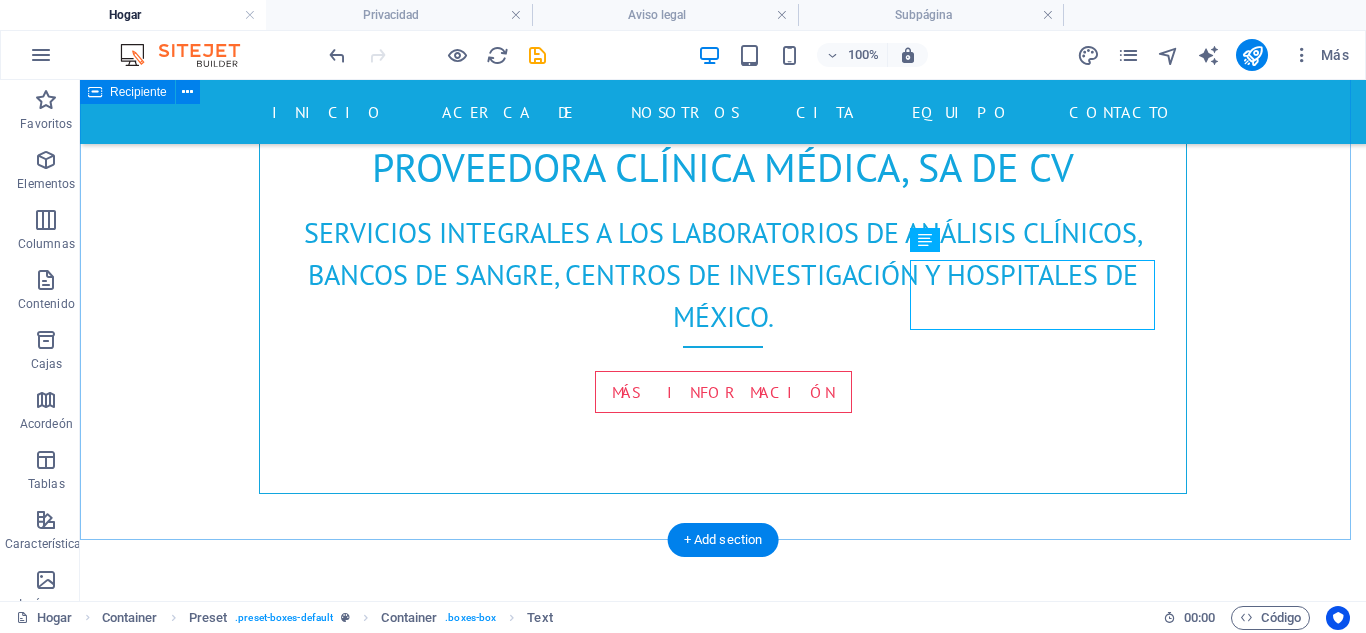 scroll, scrollTop: 1356, scrollLeft: 0, axis: vertical 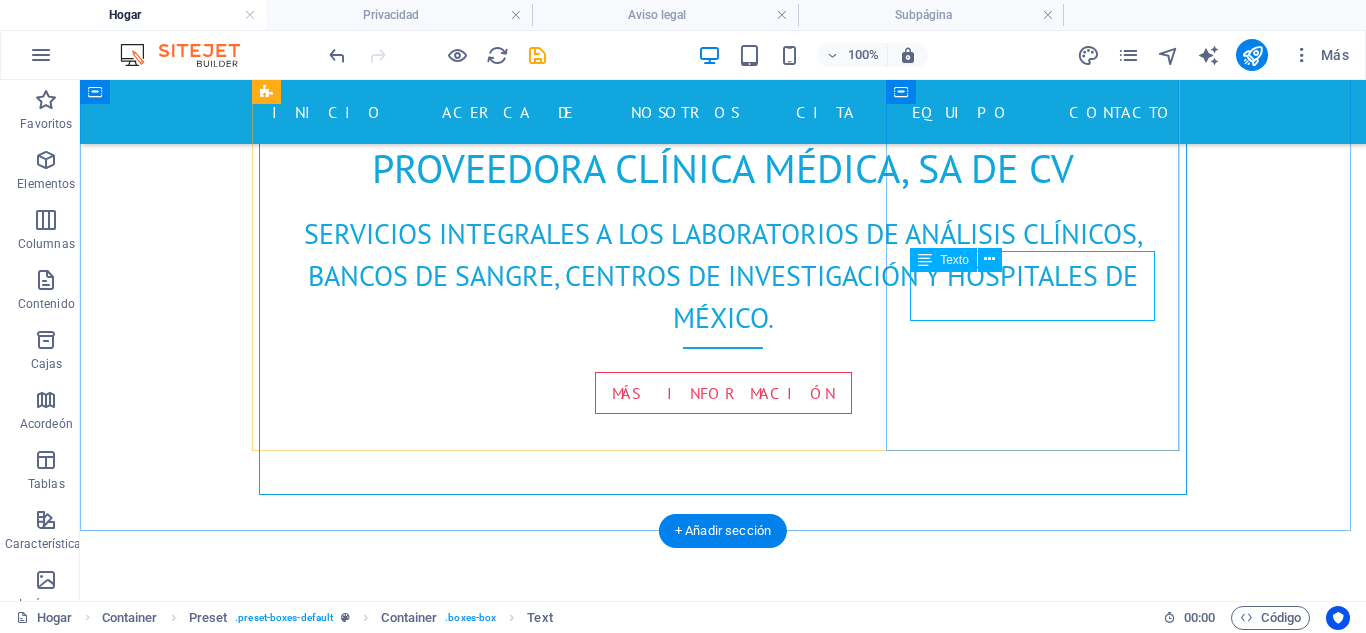 click on "Punto de atención" at bounding box center (723, 2214) 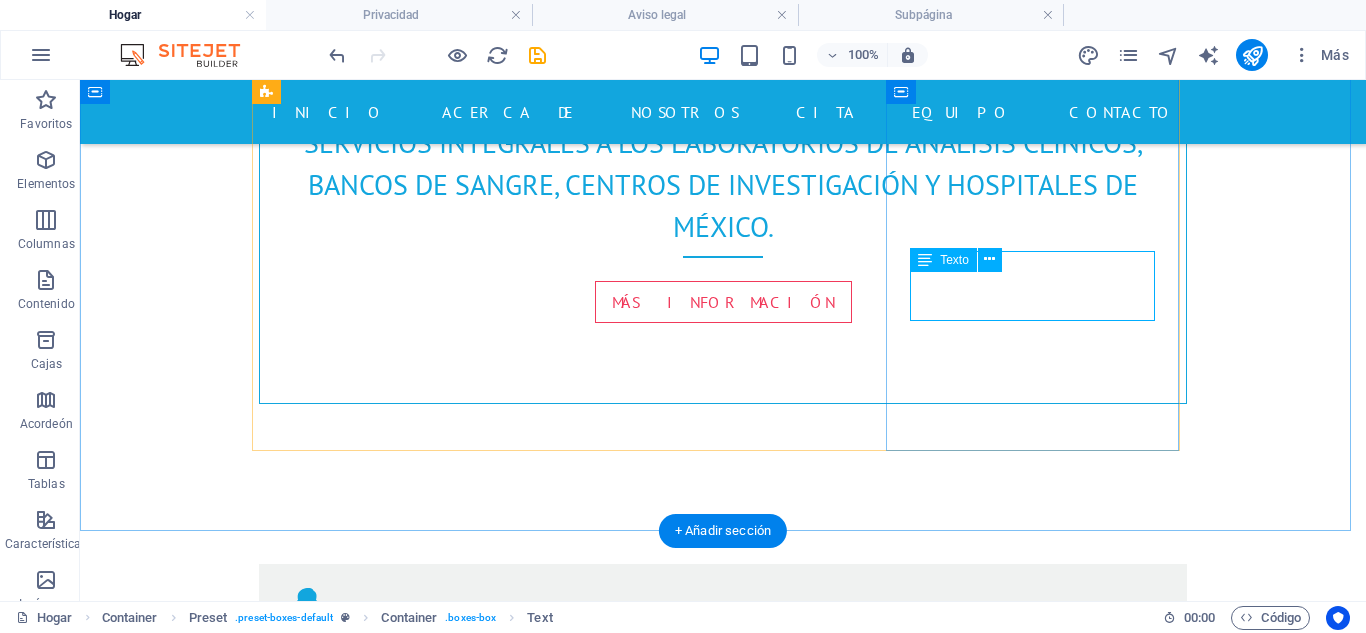 scroll, scrollTop: 1495, scrollLeft: 0, axis: vertical 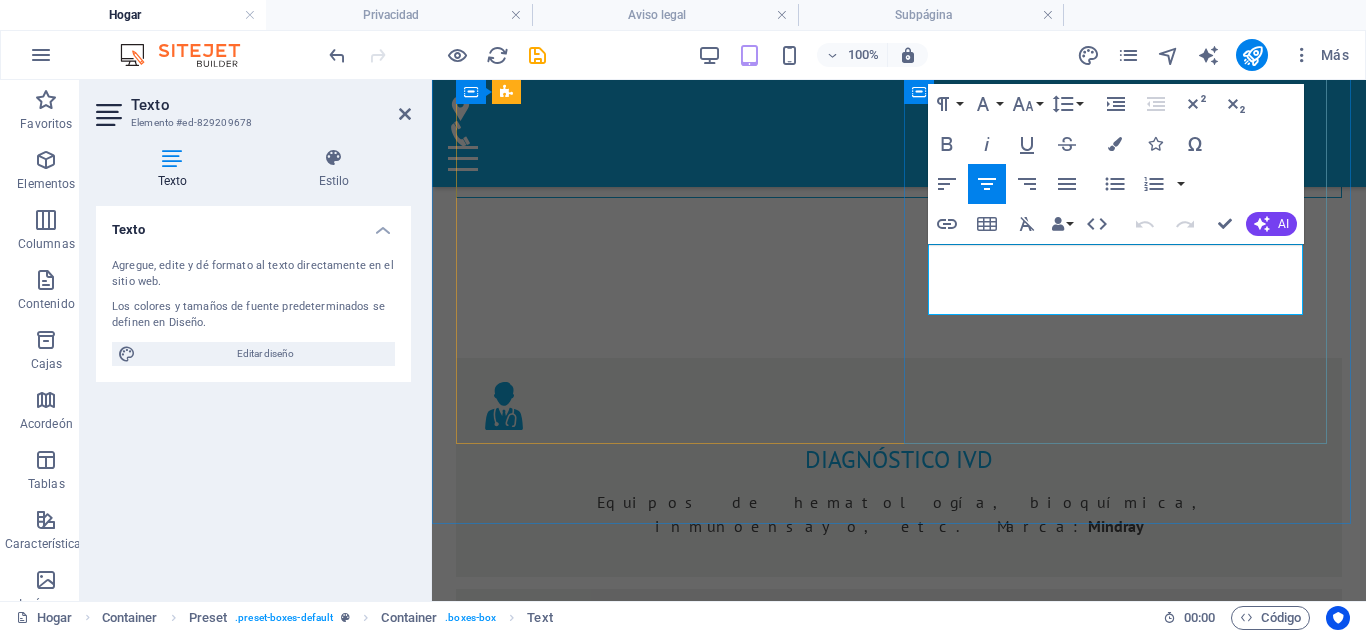 drag, startPoint x: 996, startPoint y: 280, endPoint x: 1267, endPoint y: 294, distance: 271.3614 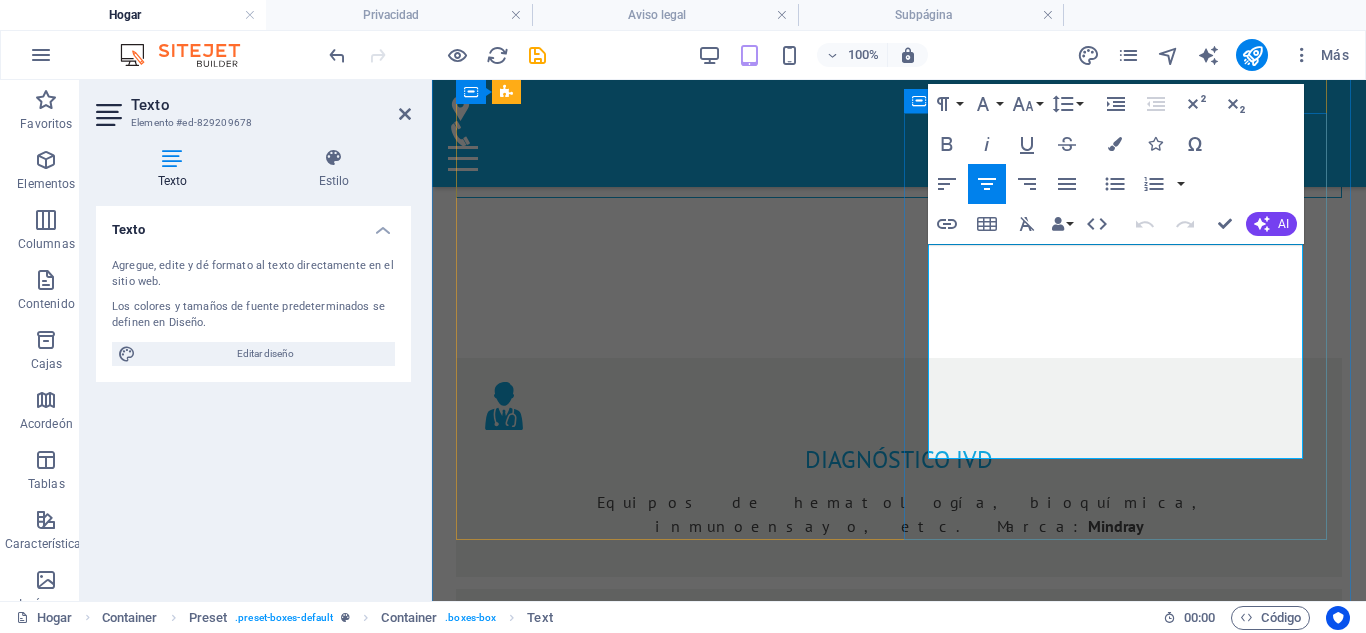 scroll, scrollTop: 1446, scrollLeft: 0, axis: vertical 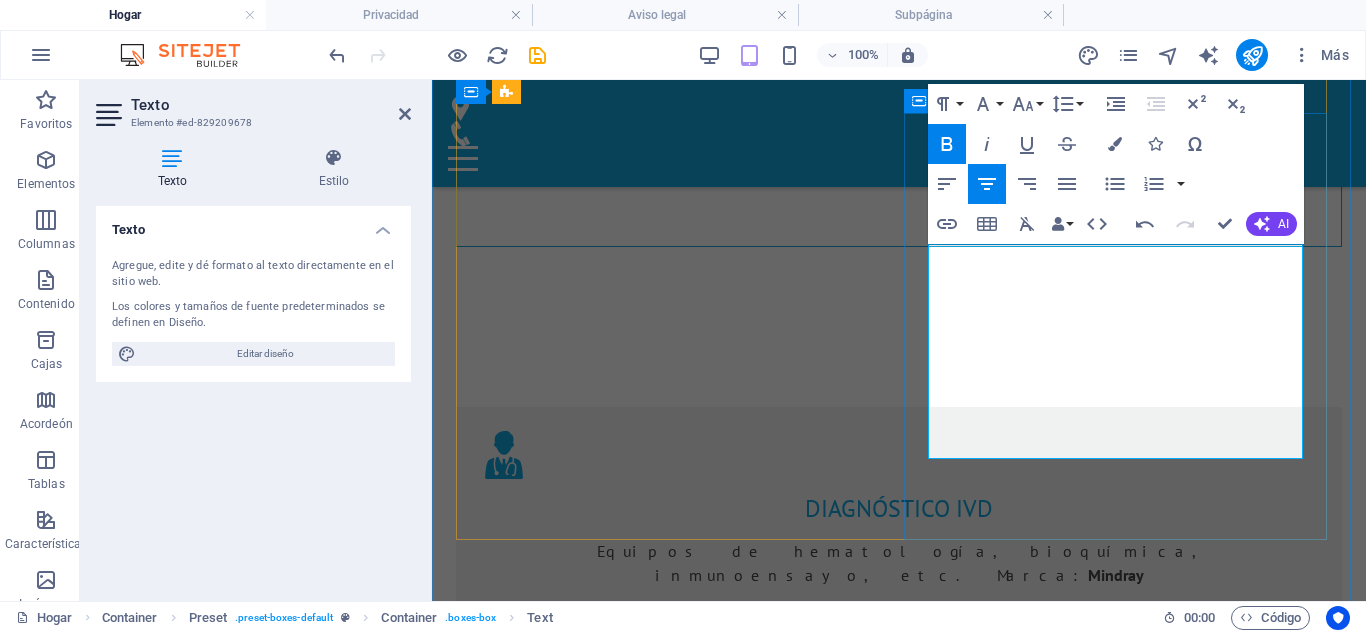 click on "Punto de atención Sistemas Elisa  Química Seca y electrolitos POC  Analizadores de enfermedades respiratorias POC  Inmunoensayos POC  Marca:   Becton Dickinson, Finecare, Wondflo, MNCHIP Más información" at bounding box center [899, 1964] 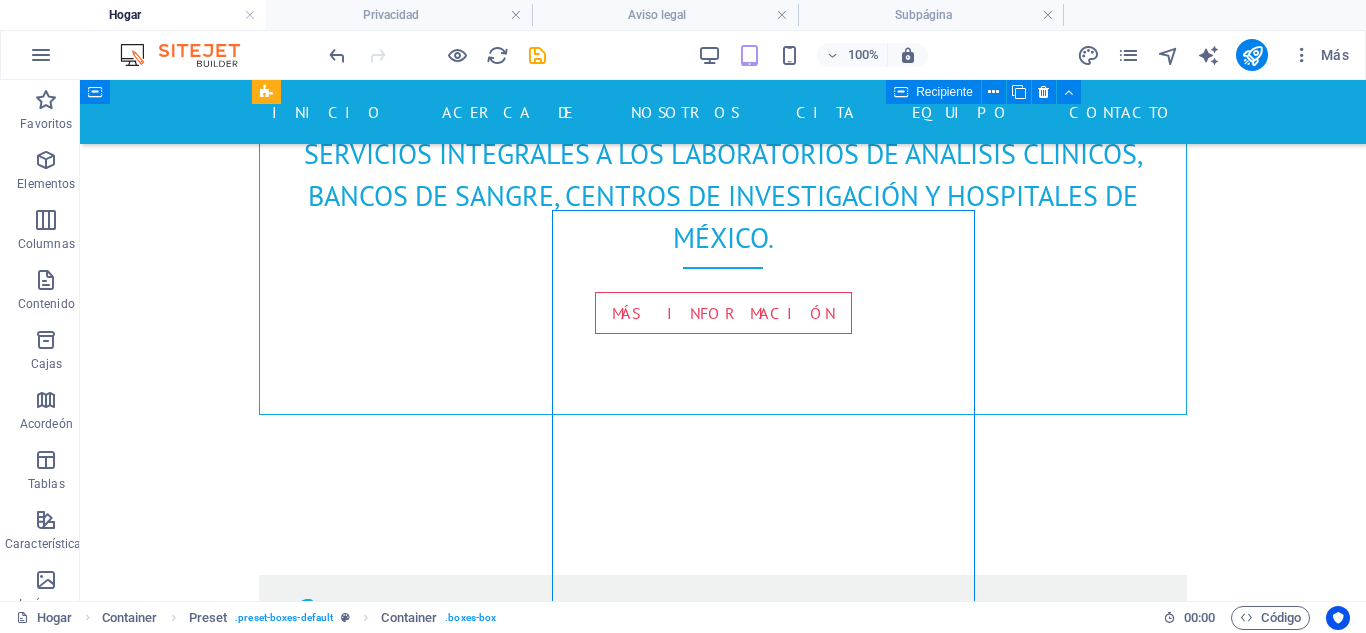 scroll, scrollTop: 1356, scrollLeft: 0, axis: vertical 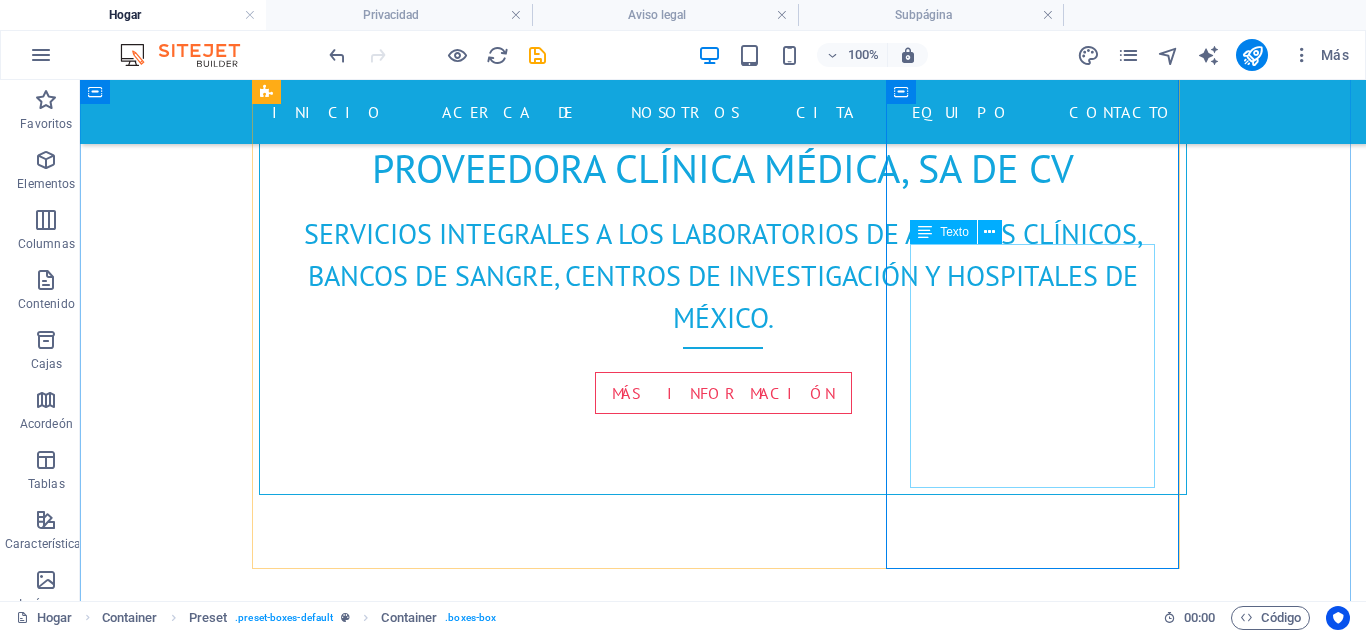 click on "Sistemas Elisa  Química Seca y electrolitos POC  Analizadores de enfermedades respiratorias POC  Inmunoensayos POC  Marca:   Becton Dickinson, Finecare, Wondflo, MNCHIP" at bounding box center (723, 2272) 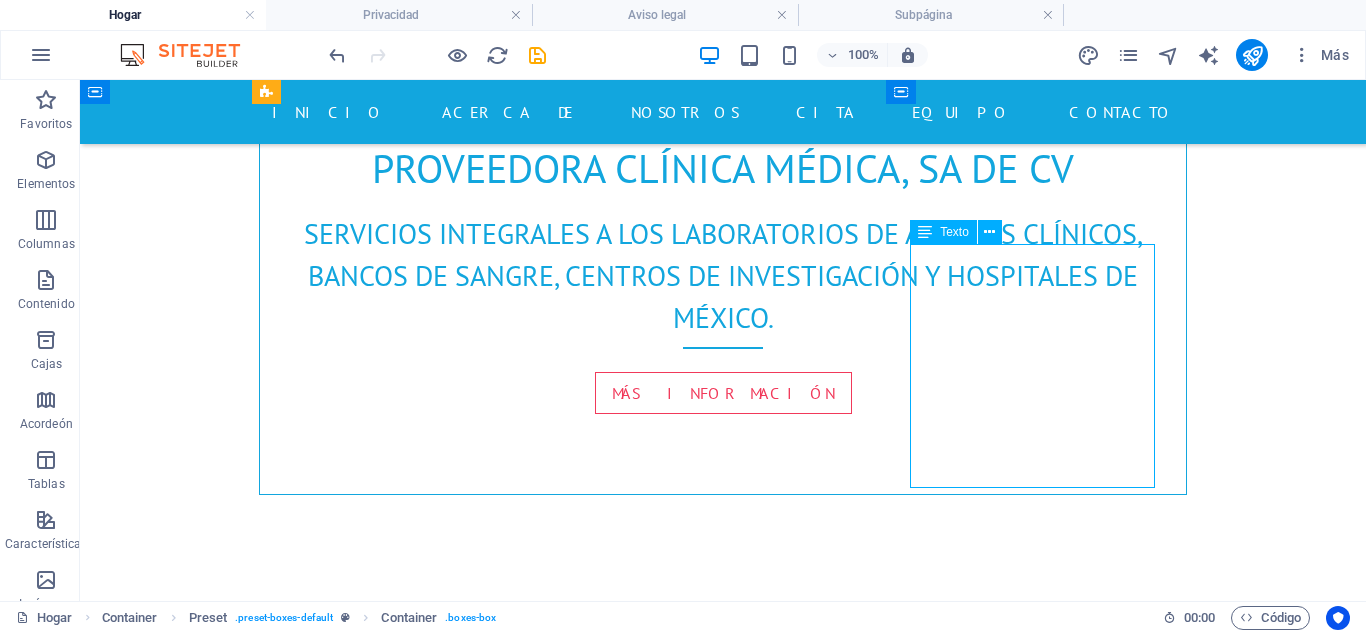 click on "Sistemas Elisa  Química Seca y electrolitos POC  Analizadores de enfermedades respiratorias POC  Inmunoensayos POC  Marca:   Becton Dickinson, Finecare, Wondflo, MNCHIP" at bounding box center [723, 2272] 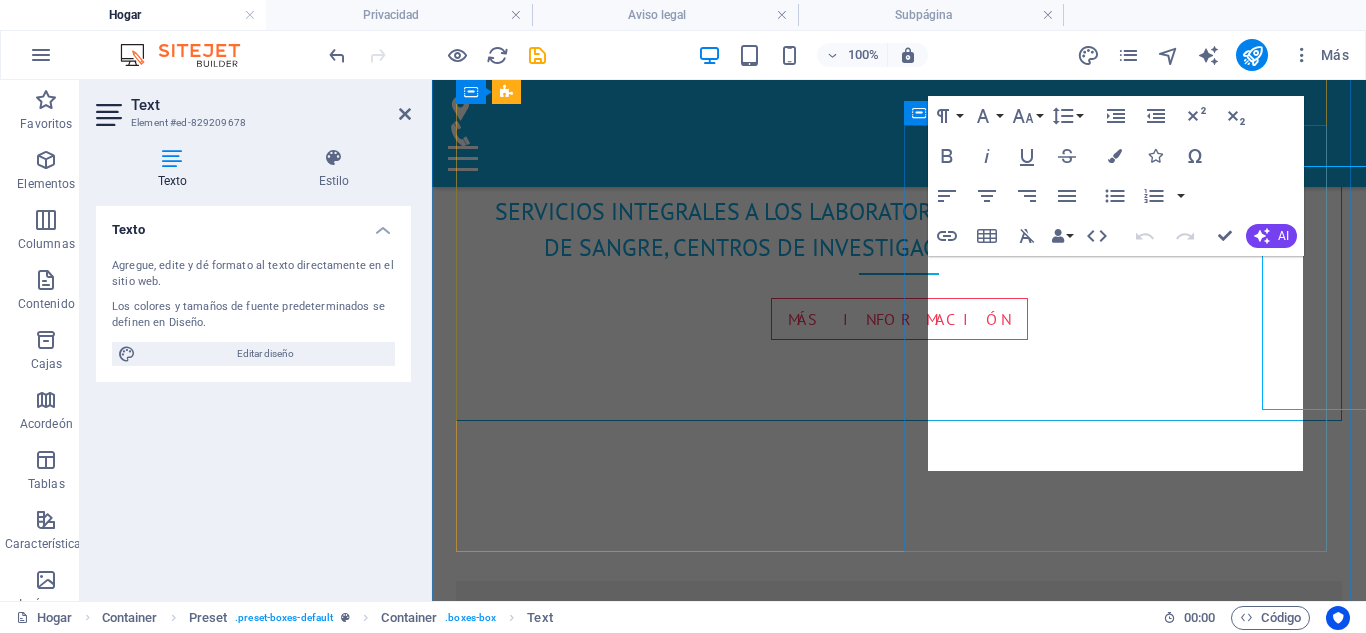 scroll, scrollTop: 1434, scrollLeft: 0, axis: vertical 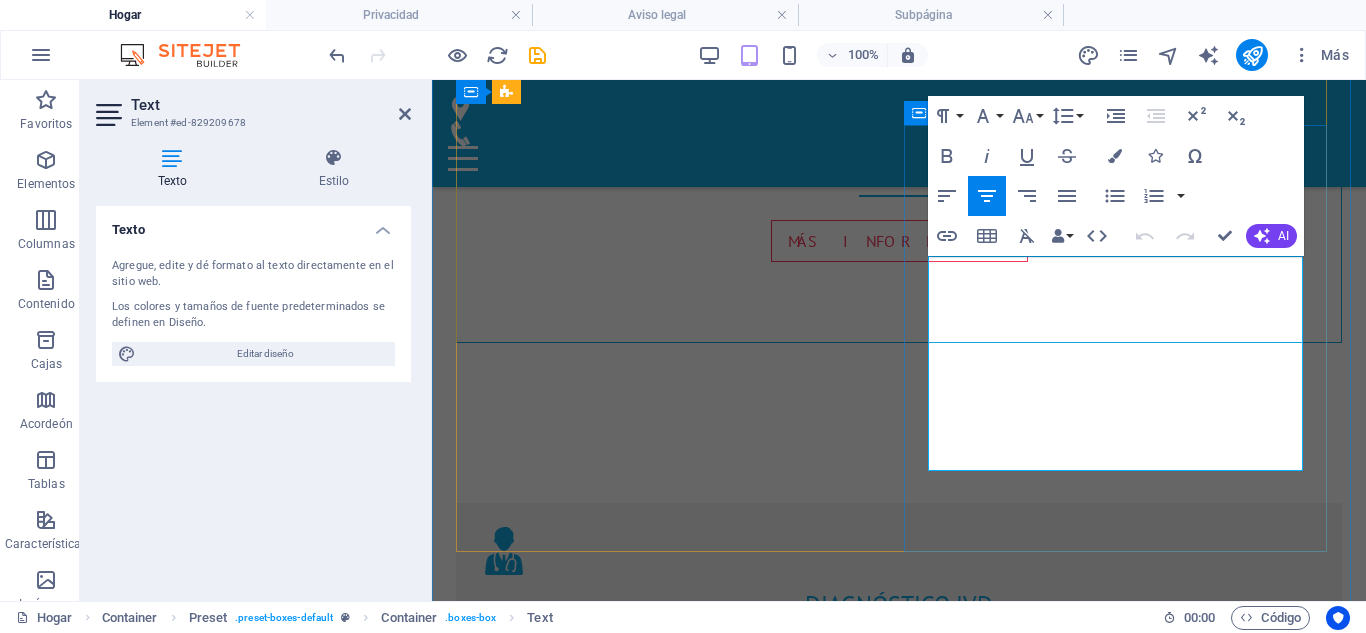 drag, startPoint x: 1189, startPoint y: 448, endPoint x: 1385, endPoint y: 291, distance: 251.12746 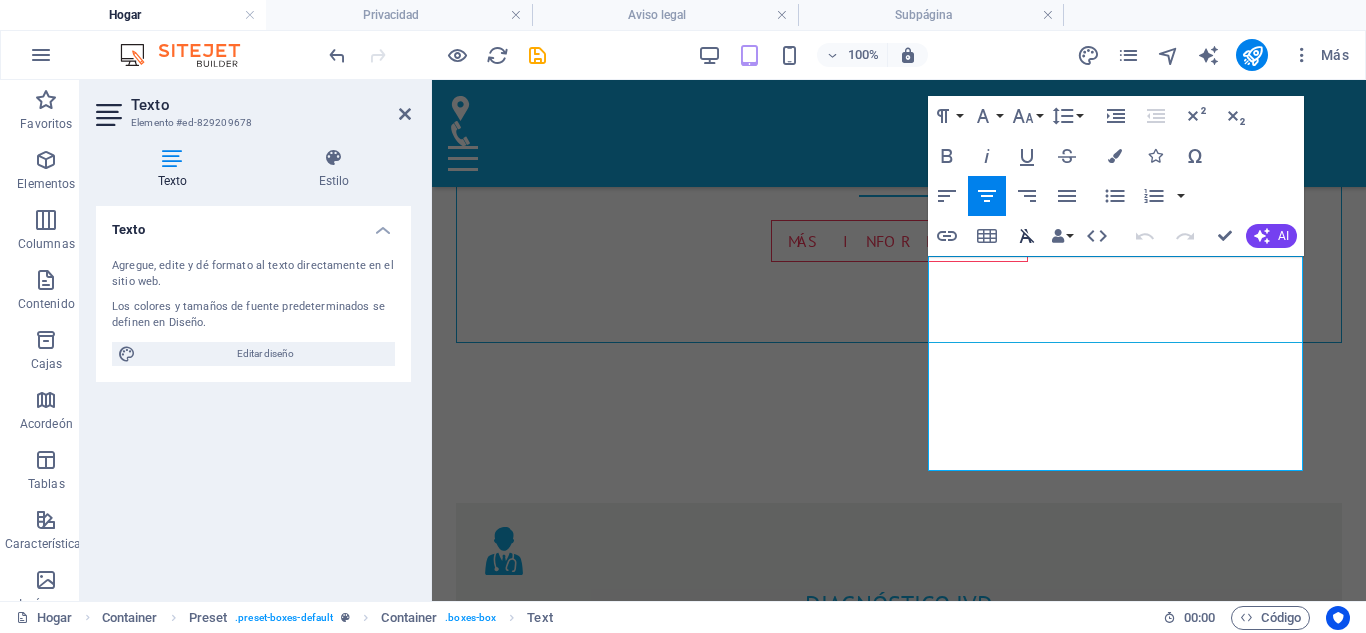 click 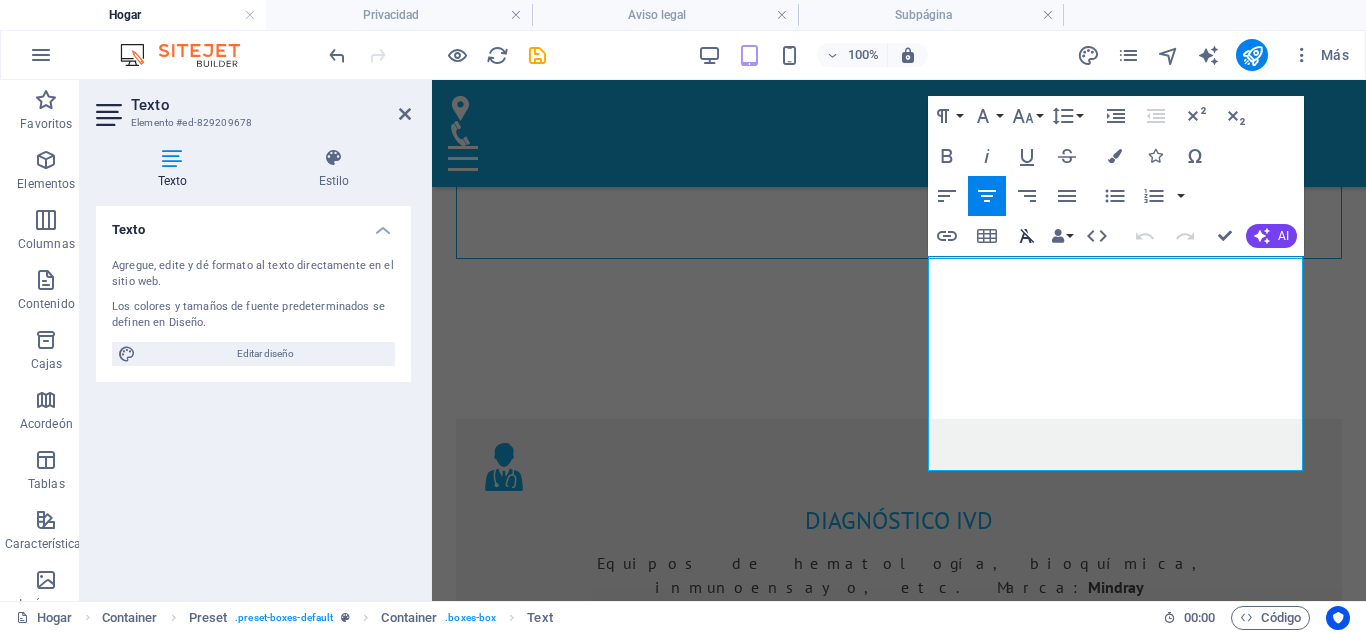 scroll, scrollTop: 1422, scrollLeft: 0, axis: vertical 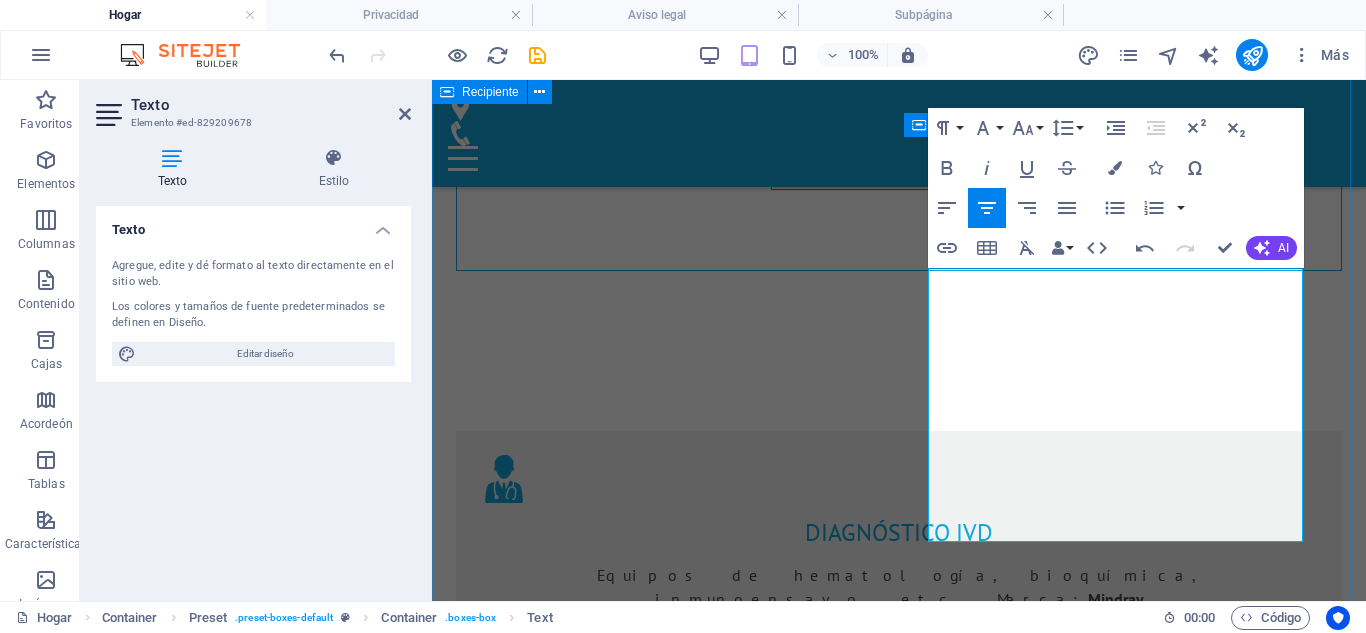 click on "Diagnóstico IVD Equipos de hematología, bioquímica, inmunoensayo, etc. Marca:  Mindray Preanalítica Tubos, medios de transporte, hisopos, sistemas automatizados. Marca:  Becton Dickinson  Microbiología Medios de cultivo deshidratados y en placa. Equipos automatizados de detección y sensibilidad Marca:  Becton Dickinson, MCD LAB Citometría de flujo Reactivos Oneflow, Cytognos  Citómetro Lyric  Marca:  Becton Dickinson Hospitalario Bombas de infusión y prefusores  Máquinas de anestesia  Desfibrilador  Monitor de Signos vitales  Electrocardiógrafo  Ultrasonido  Marca:  Mindray Más información Punto de atención Sistemas Elisa  Química Seca y electrolitos POC  Analizadores de enfermedades respiratorias POC  Inmunoensayos POC  Marca: Becton Dickinson, Finecare, Wondflo, MNCHIP Más información" at bounding box center (899, 1314) 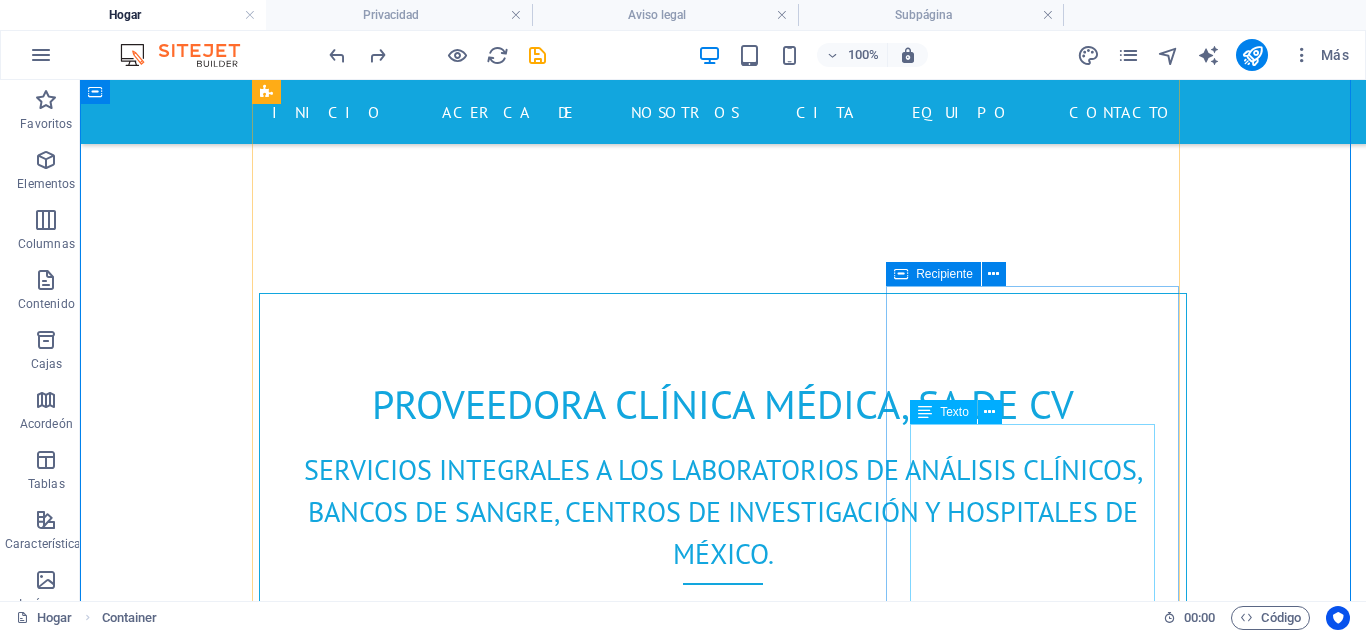 scroll, scrollTop: 1134, scrollLeft: 0, axis: vertical 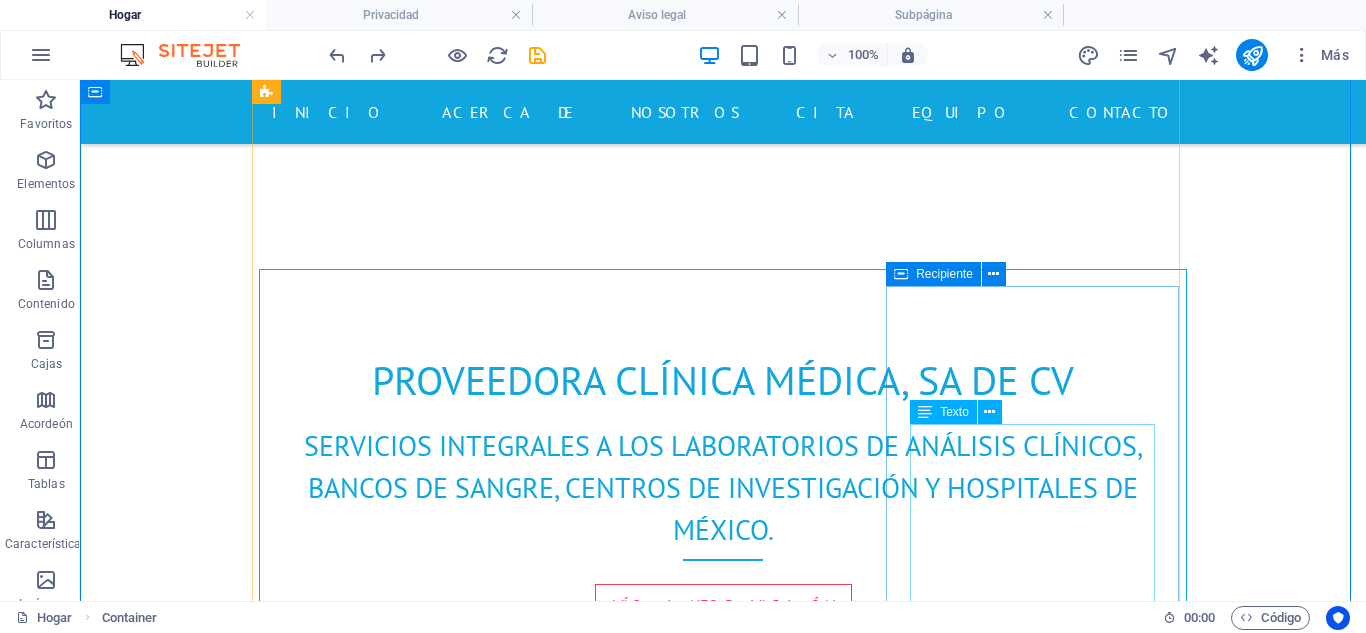 click on "Lorem ipsum dolor sit amet, consetetur sadipscing elitr, sed diam nonumy eirmod tempor invidunt ut labore et dolore magna aliquyam erat, sed diam voluptua. At vero eos et accusam et justo duo dolores et ea rebum. Stet clita kasd gubergren, no sea takimata sanctus est Lorem ipsum dolor sit amet." at bounding box center [723, 2484] 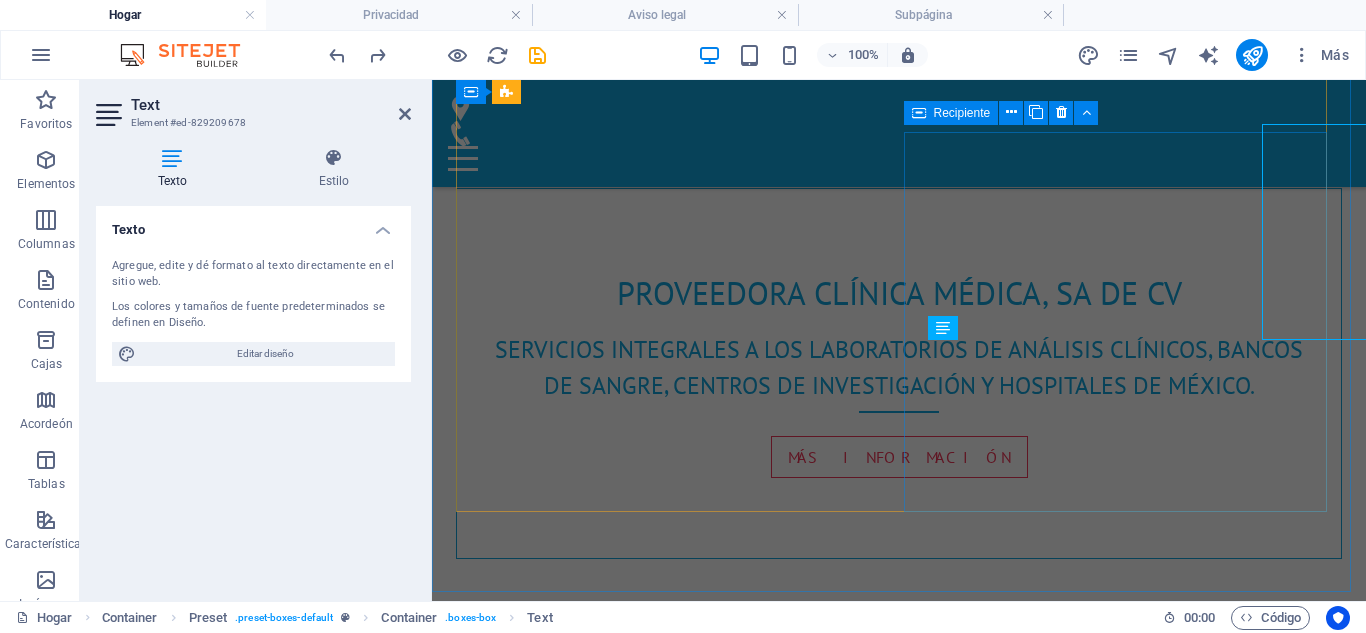 scroll, scrollTop: 1434, scrollLeft: 0, axis: vertical 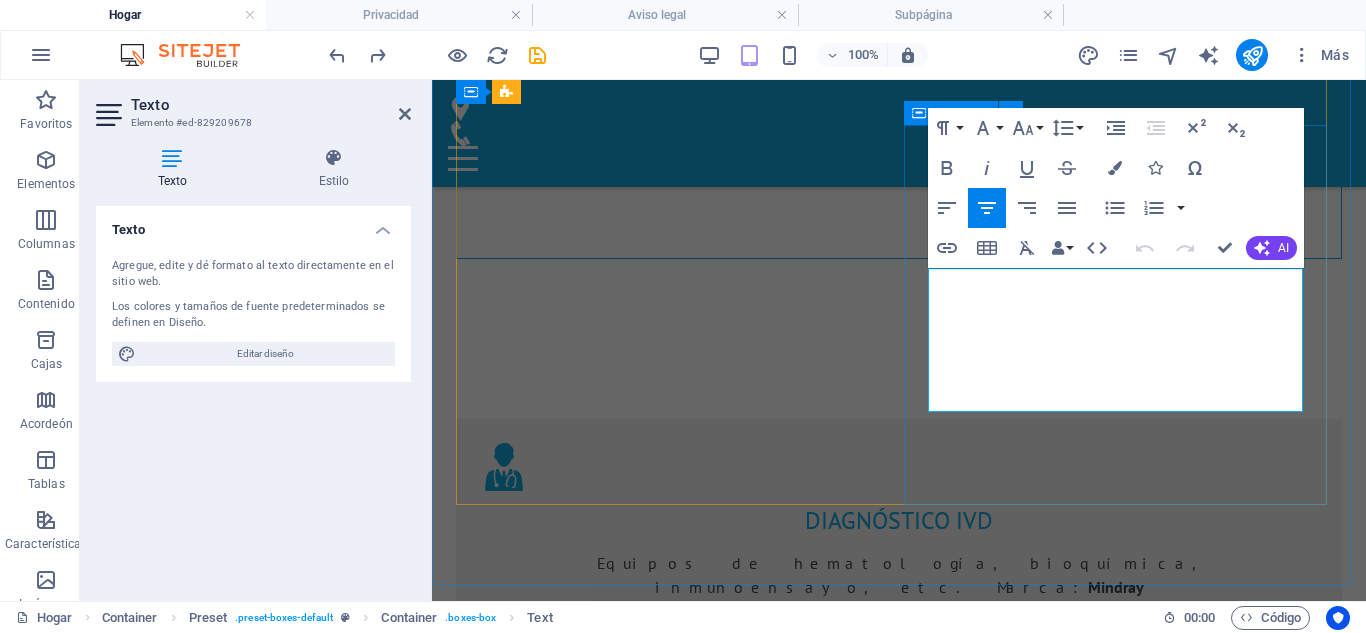 drag, startPoint x: 941, startPoint y: 278, endPoint x: 1181, endPoint y: 384, distance: 262.36615 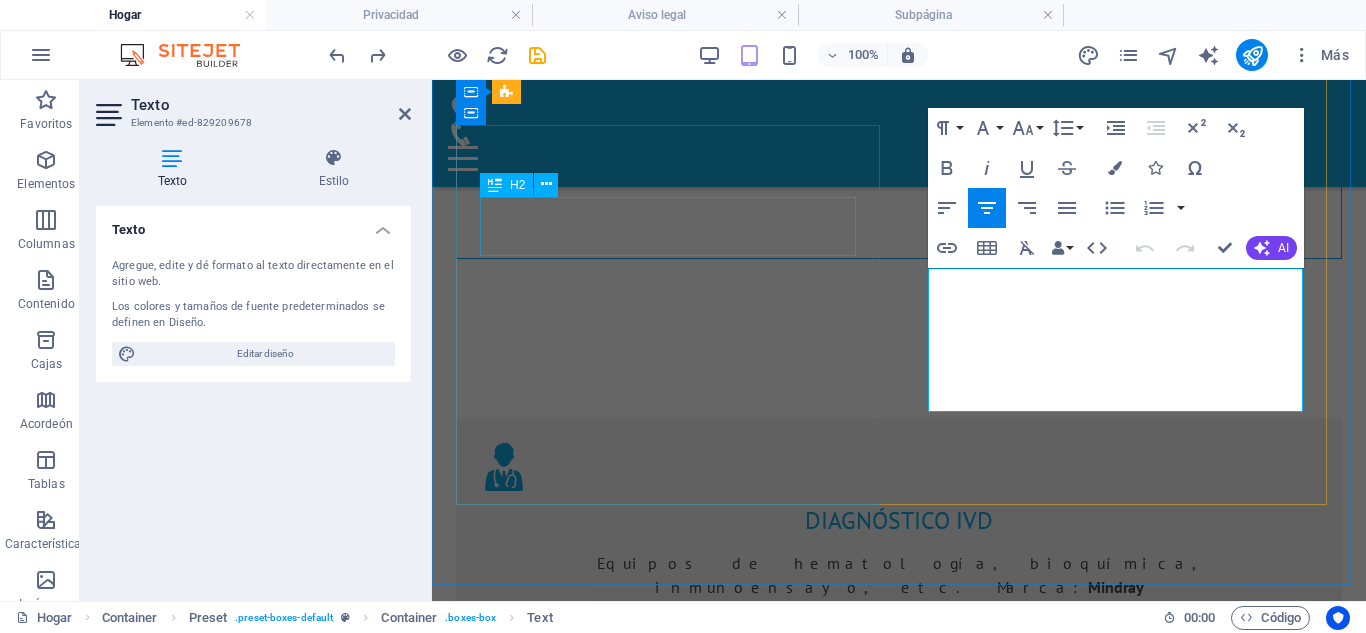drag, startPoint x: 1271, startPoint y: 401, endPoint x: 803, endPoint y: 244, distance: 493.63245 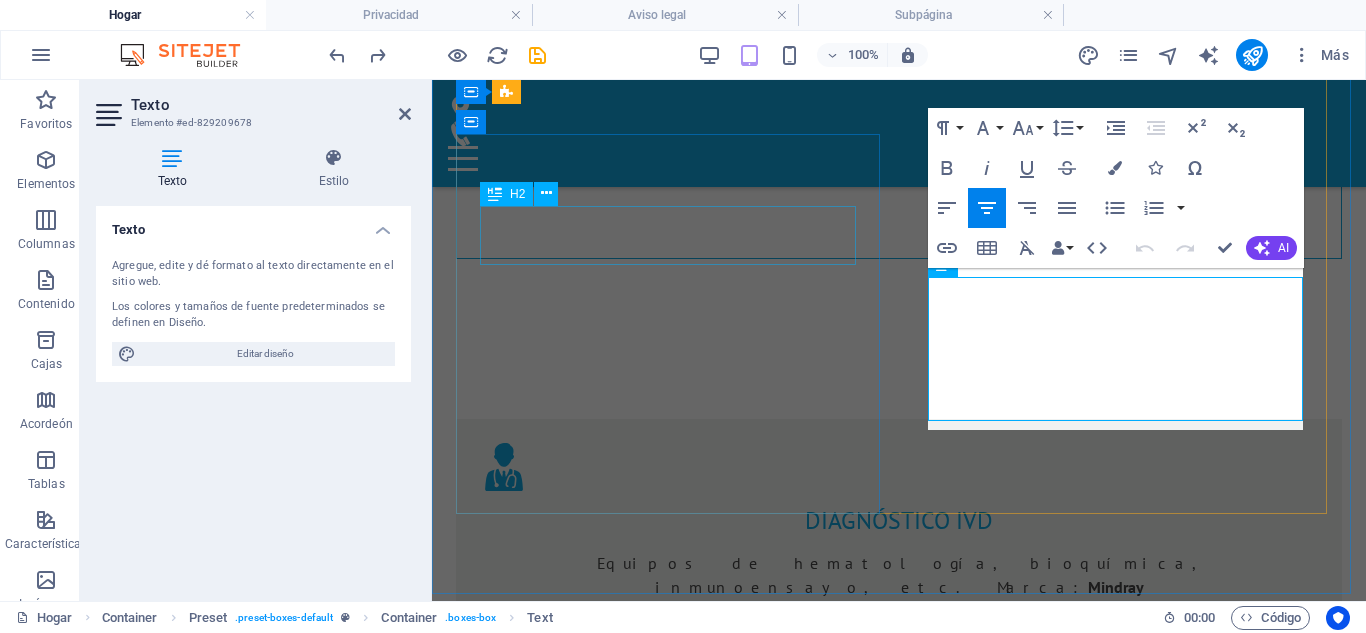 scroll, scrollTop: 1425, scrollLeft: 0, axis: vertical 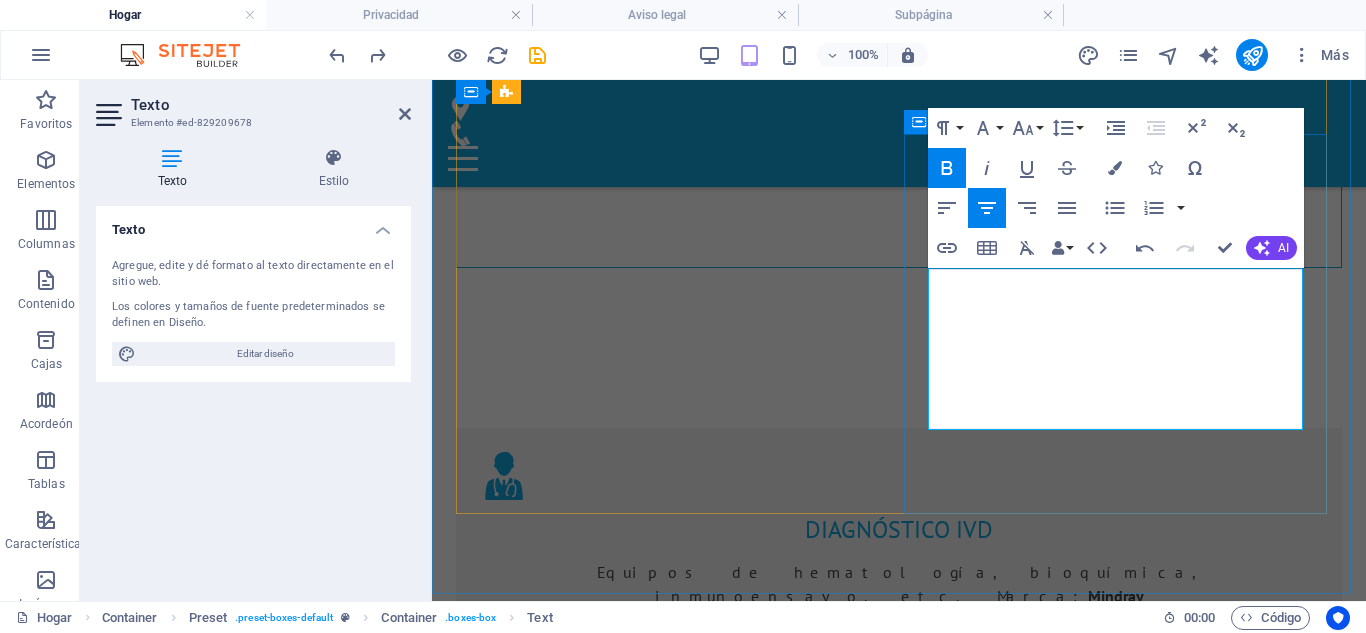 drag, startPoint x: 1161, startPoint y: 418, endPoint x: 1028, endPoint y: 274, distance: 196.02296 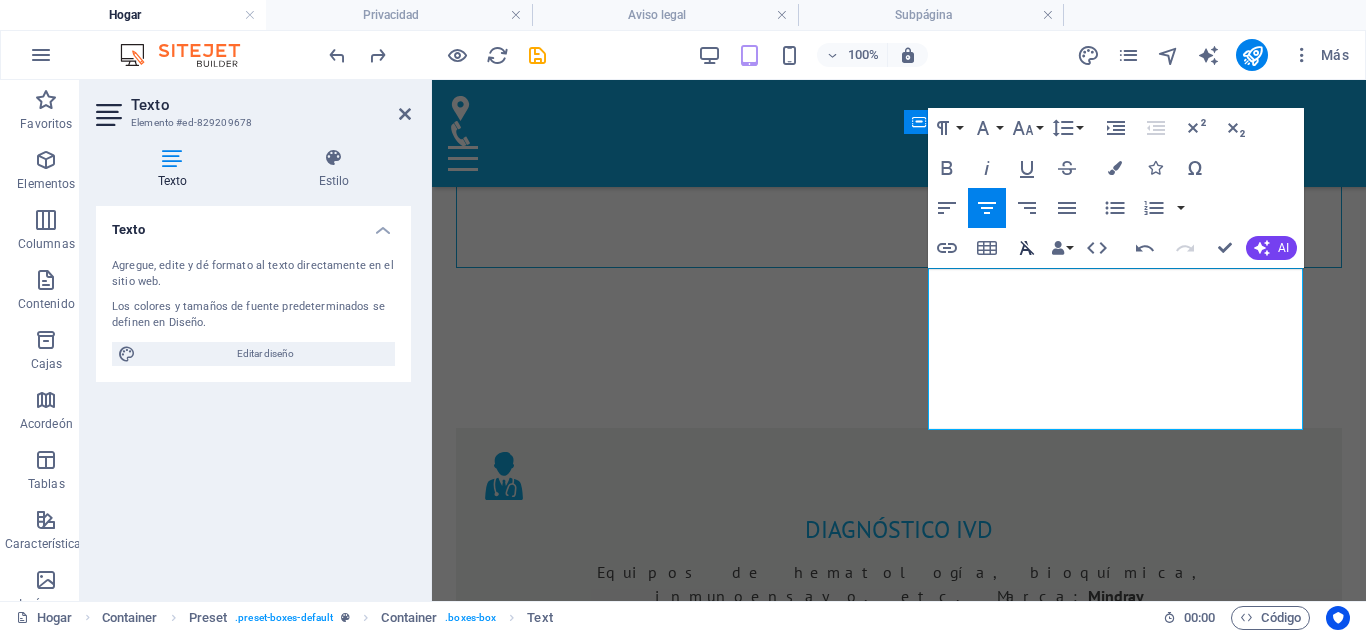 click 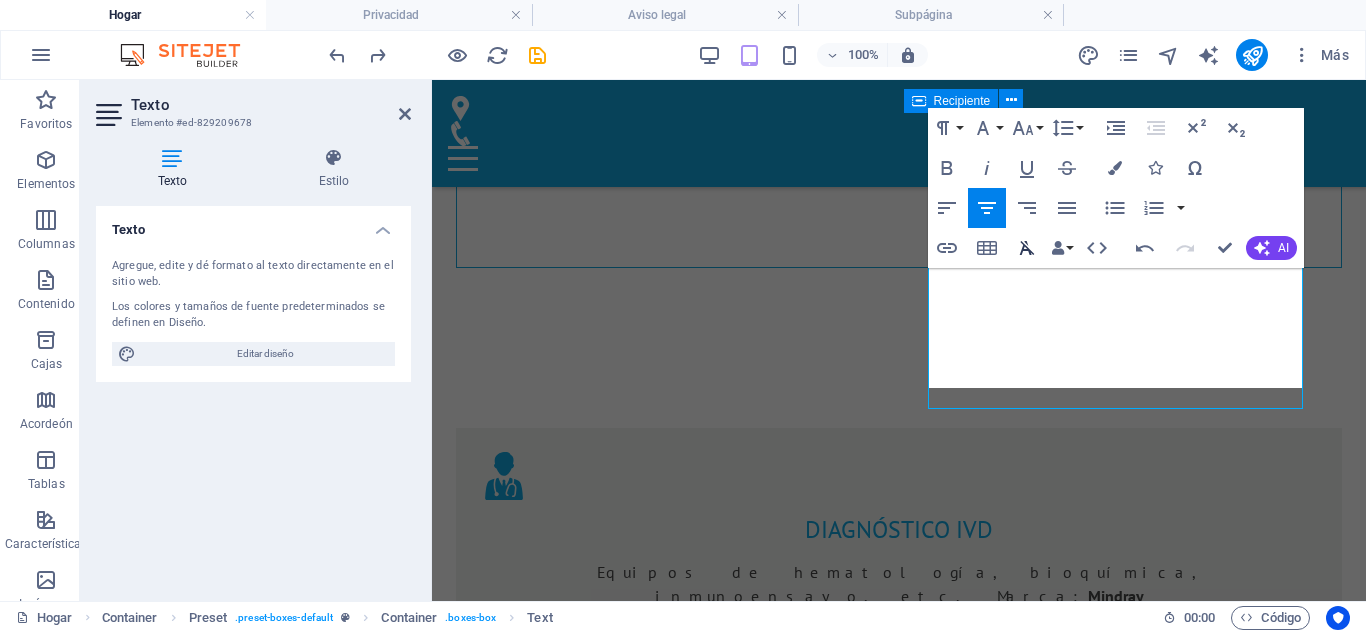 scroll, scrollTop: 1446, scrollLeft: 0, axis: vertical 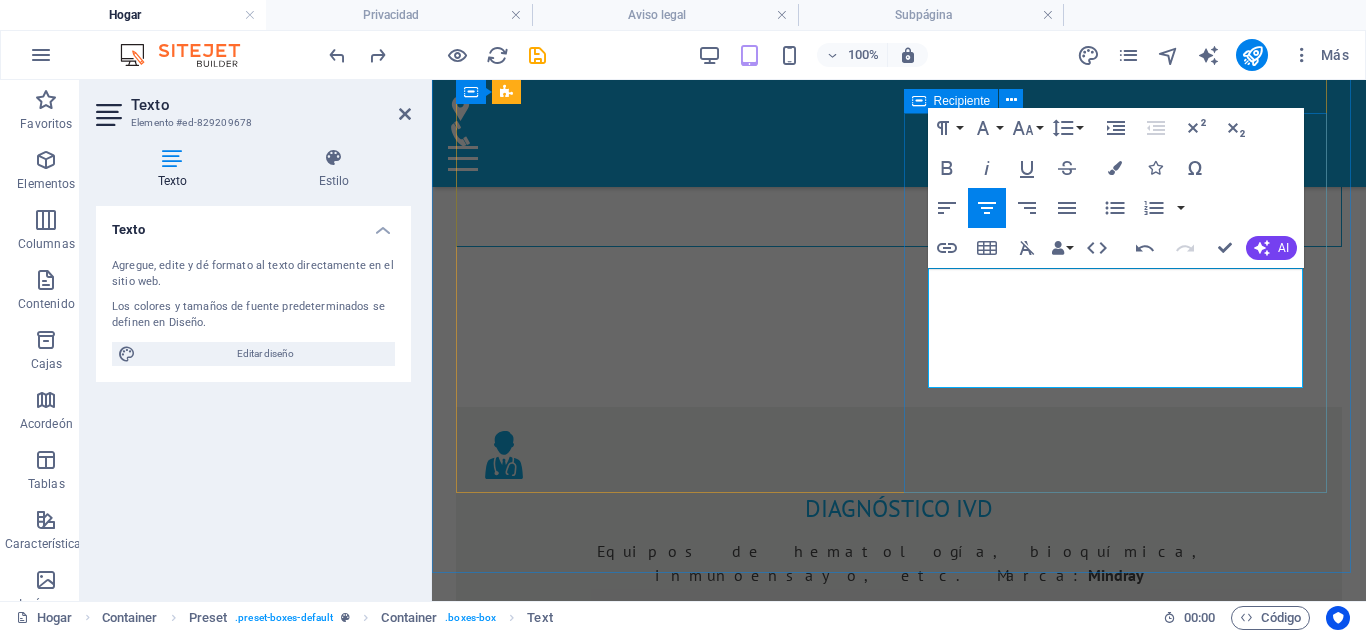click on "Sistemas Elisa  Química Seca y electrolitos POC  Analizadores de enfermedades respiratorias POC  Inmunoensayos POC  Marca:  Becton Dickinson, Finecare, Wondflo, MNCHIP" at bounding box center [899, 1987] 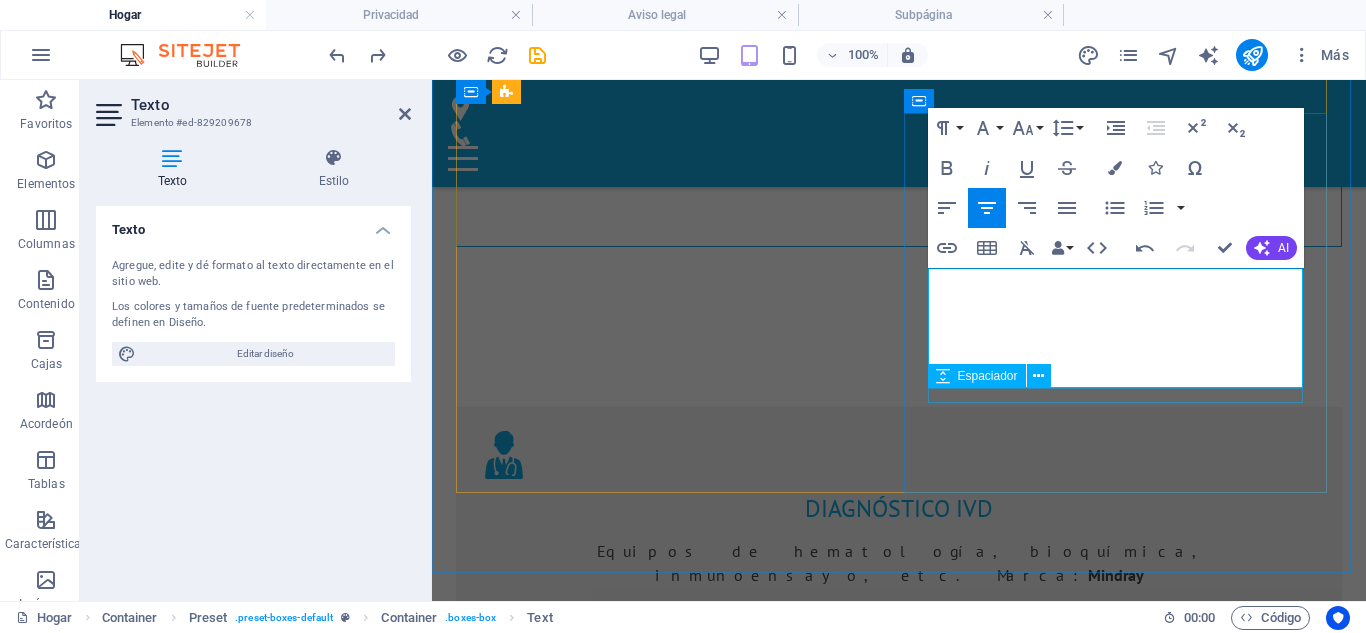 drag, startPoint x: 988, startPoint y: 375, endPoint x: 1181, endPoint y: 398, distance: 194.36563 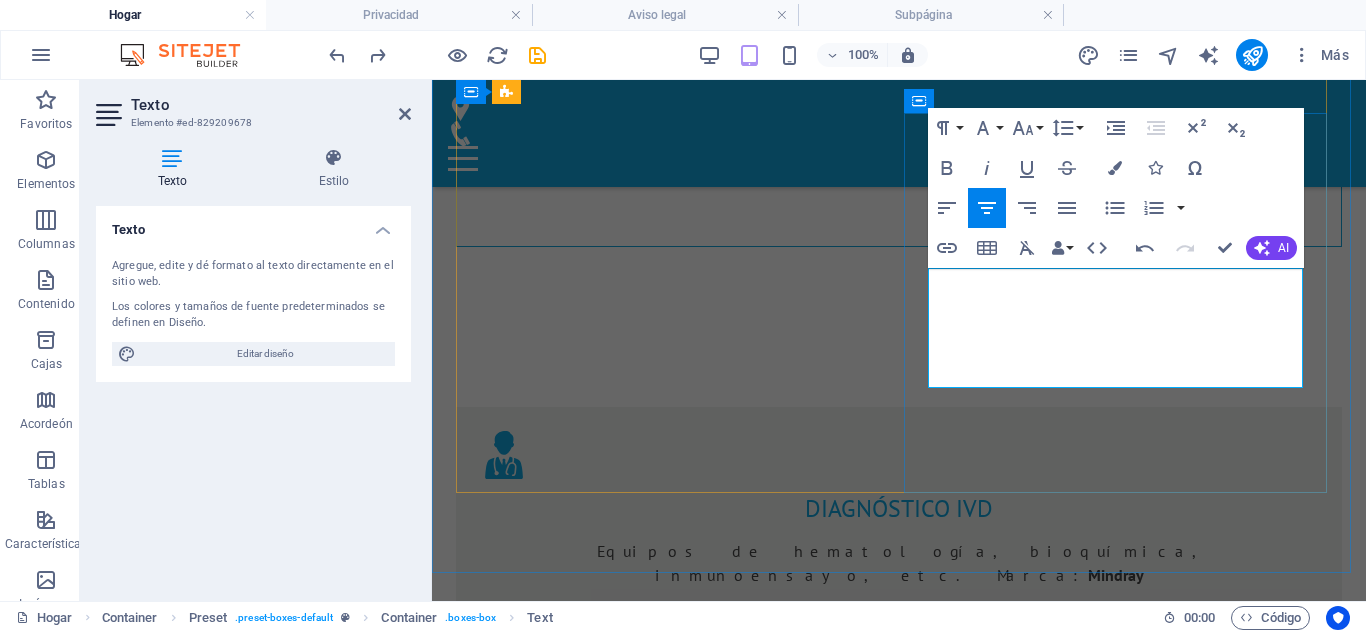 click on "Sistemas Elisa  Química Seca y electrolitos POC  Analizadores de enfermedades respiratorias POC  Inmunoensayos POC  Marca: Becton Dickinson, Finecare, Wondflo, MNCHIP" at bounding box center [899, 1987] 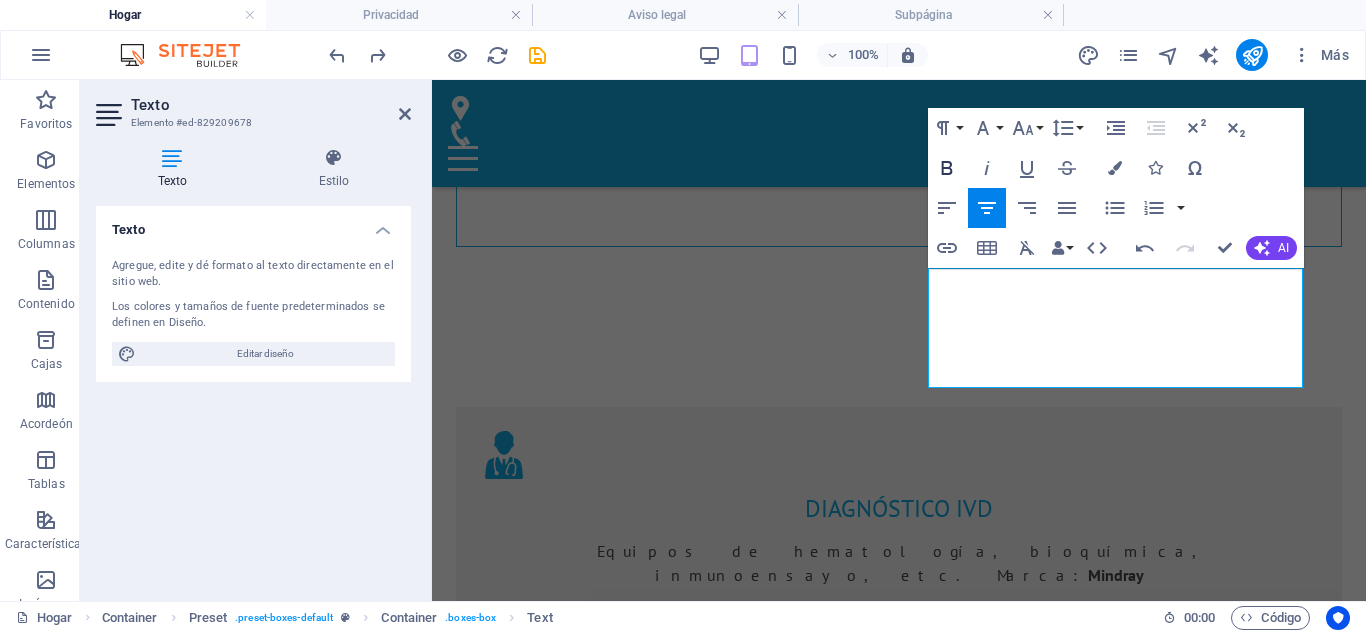 click 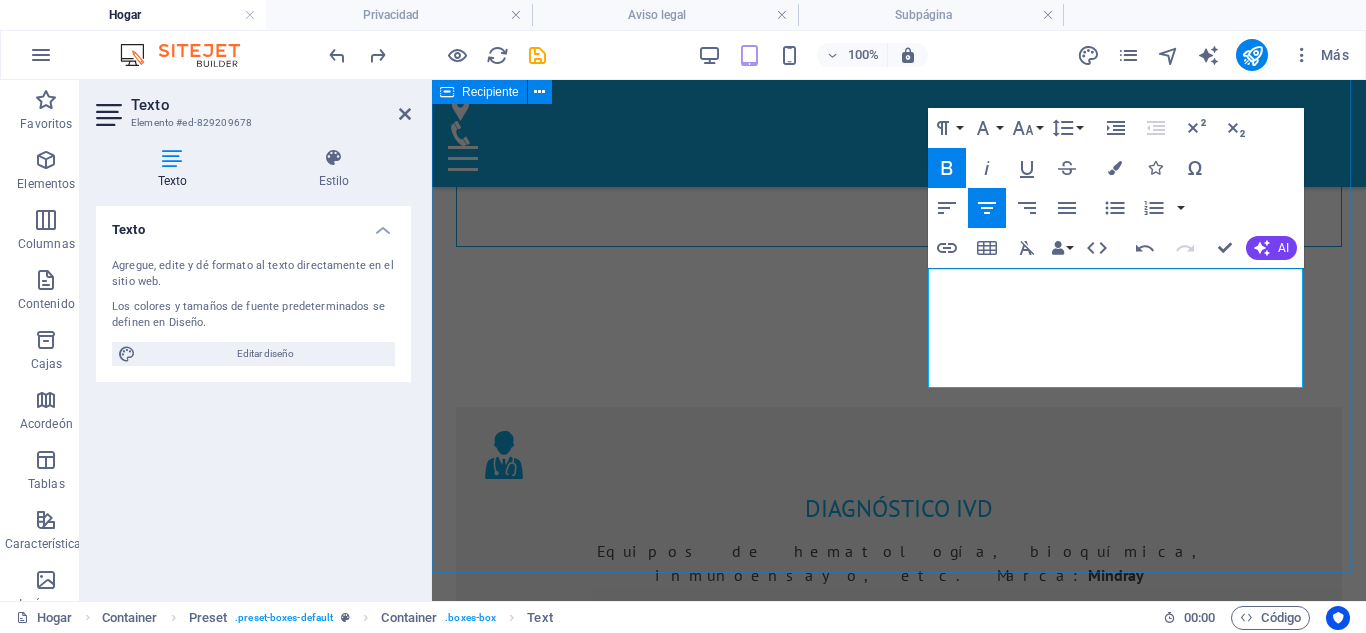 click on "Diagnóstico IVD Equipos de hematología, bioquímica, inmunoensayo, etc. Marca:  Mindray Preanalítica Tubos, medios de transporte, hisopos, sistemas automatizados. Marca:  Becton Dickinson  Microbiología Medios de cultivo deshidratados y en placa. Equipos automatizados de detección y sensibilidad Marca:  Becton Dickinson, MCD LAB Citometría de flujo Reactivos Oneflow, Cytognos  Citómetro Lyric  Marca:  Becton Dickinson Hospitalario Bombas de infusión y prefusores  Máquinas de anestesia  Desfibrilador  Monitor de Signos vitales  Electrocardiógrafo  Ultrasonido  Marca:  Mindray Más información Seguro Sistemas Elisa  Química Seca y electrolitos POC  Analizadores de enfermedades respiratorias POC  Inmunoensayos POC  Marca:  Becton Dickinson, Finecare, Wondflo, MNCHIP Más información" at bounding box center (899, 1267) 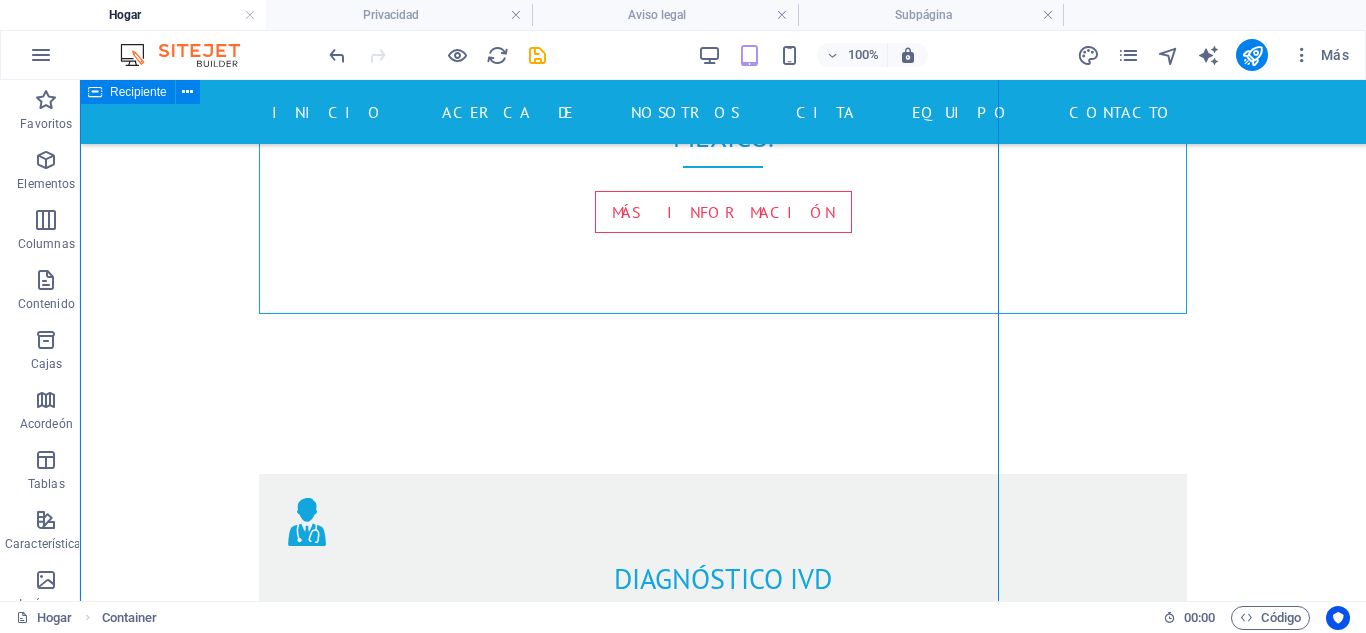 scroll, scrollTop: 1290, scrollLeft: 0, axis: vertical 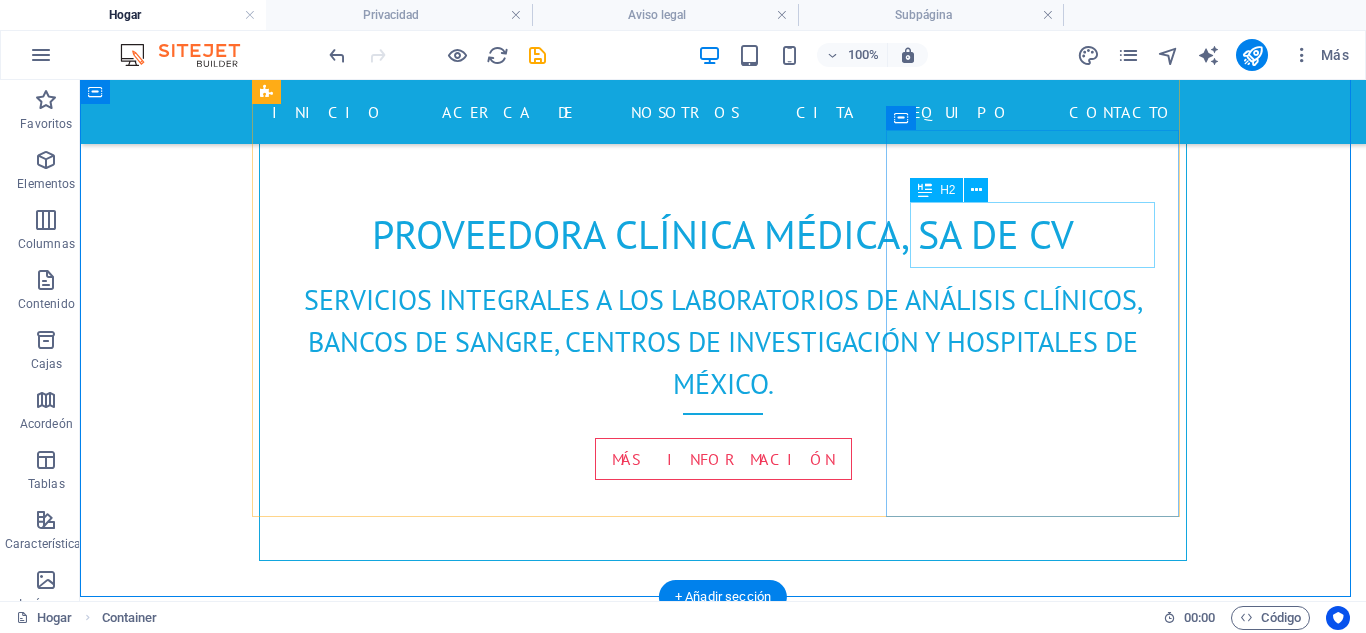 click on "Seguro" at bounding box center [723, 2221] 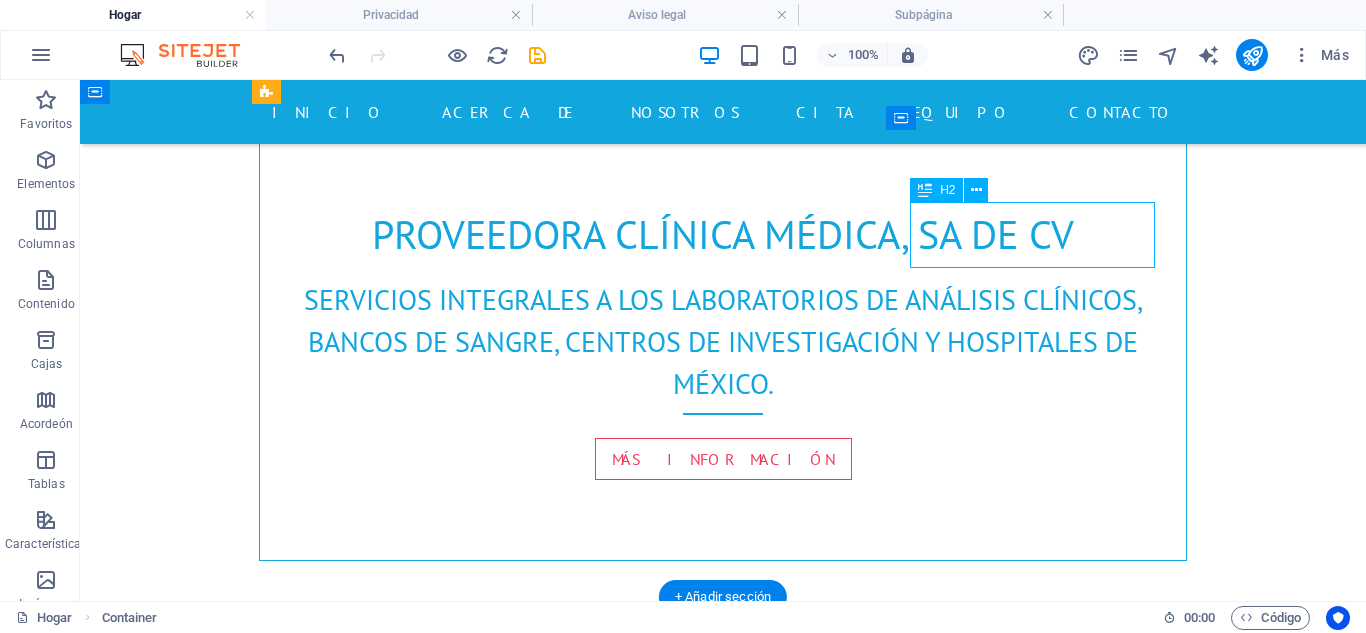 click on "Seguro" at bounding box center [723, 2221] 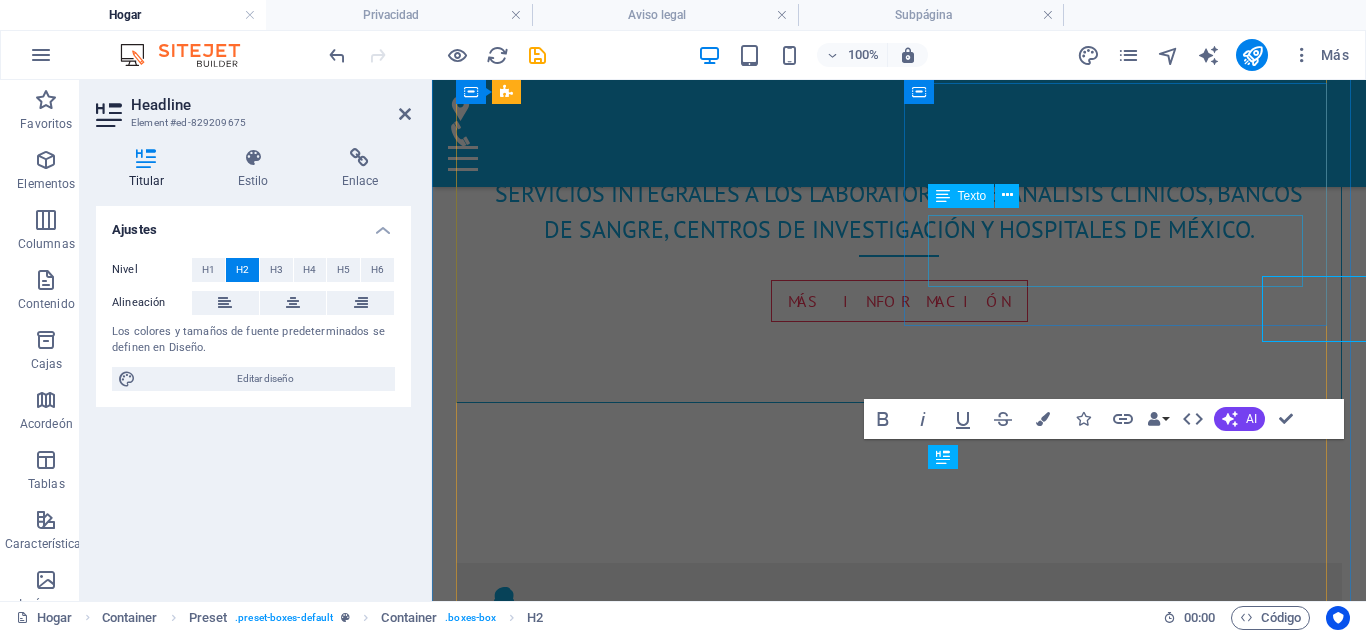 scroll, scrollTop: 1216, scrollLeft: 0, axis: vertical 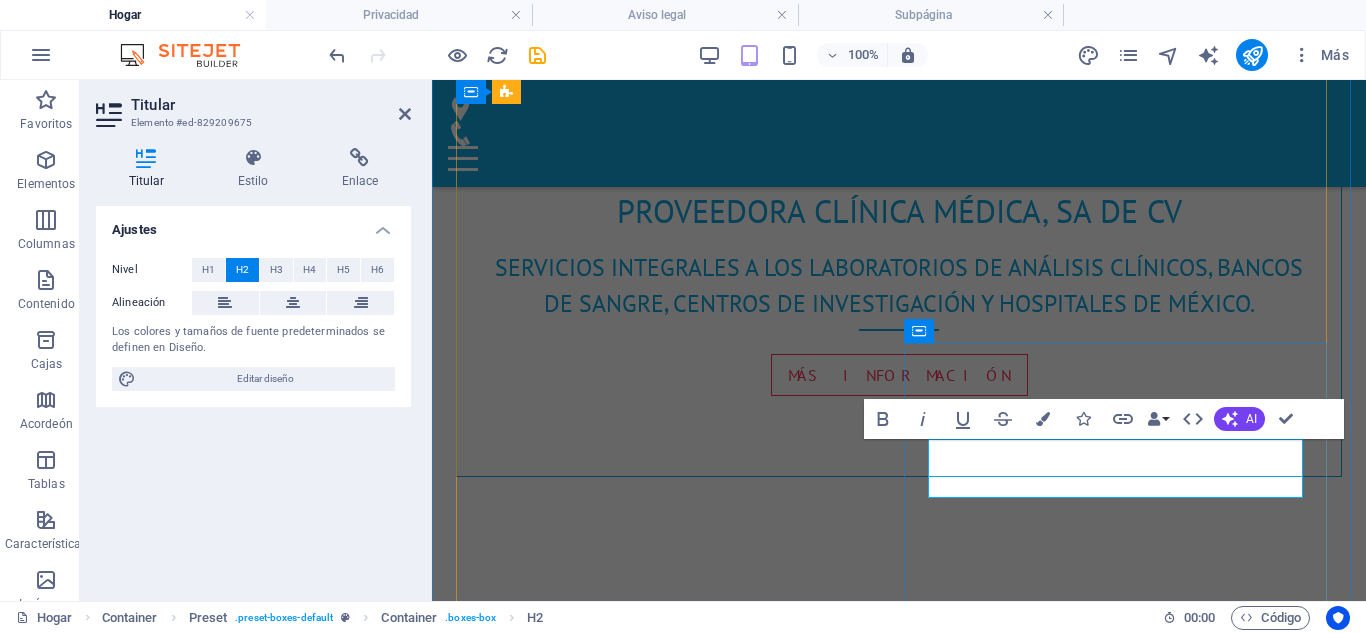 click on "Seguro" at bounding box center (899, 2103) 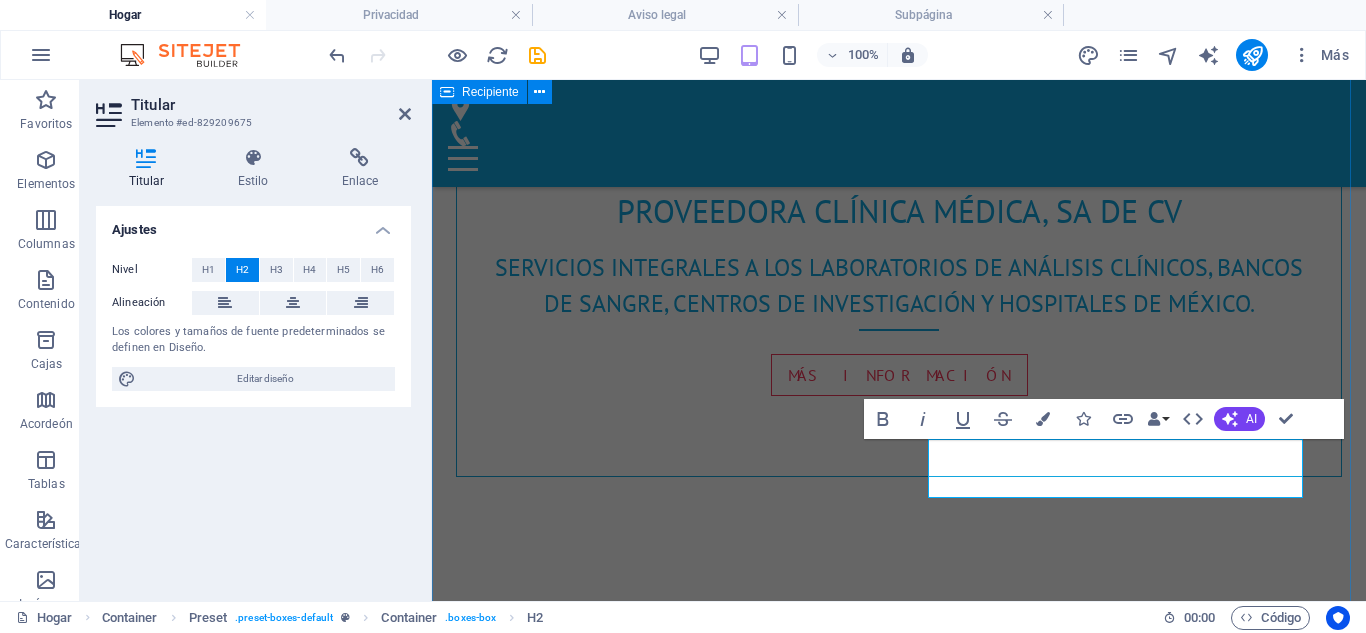 click on "Diagnóstico IVD Equipos de hematología, bioquímica, inmunoensayo, etc. Marca:  Mindray Preanalítica Tubos, medios de transporte, hisopos, sistemas automatizados. Marca:  Becton Dickinson  Microbiología Medios de cultivo deshidratados y en placa. Equipos automatizados de detección y sensibilidad Marca:  Becton Dickinson, MCD LAB Citometría de flujo Reactivos Oneflow, Cytognos  Citómetro Lyric  Marca:  Becton Dickinson Hospitalario Bombas de infusión y prefusores  Máquinas de anestesia  Desfibrilador  Monitor de Signos vitales  Electrocardiógrafo  Ultrasonido  Marca:  Mindray Más información Point of Care Sistemas Elisa  Química Seca y electrolitos POC  Analizadores de enfermedades respiratorias POC  Inmunoensayos POC  Marca:  Becton Dickinson, Finecare, Wondflo, MNCHIP Más información" at bounding box center (899, 1497) 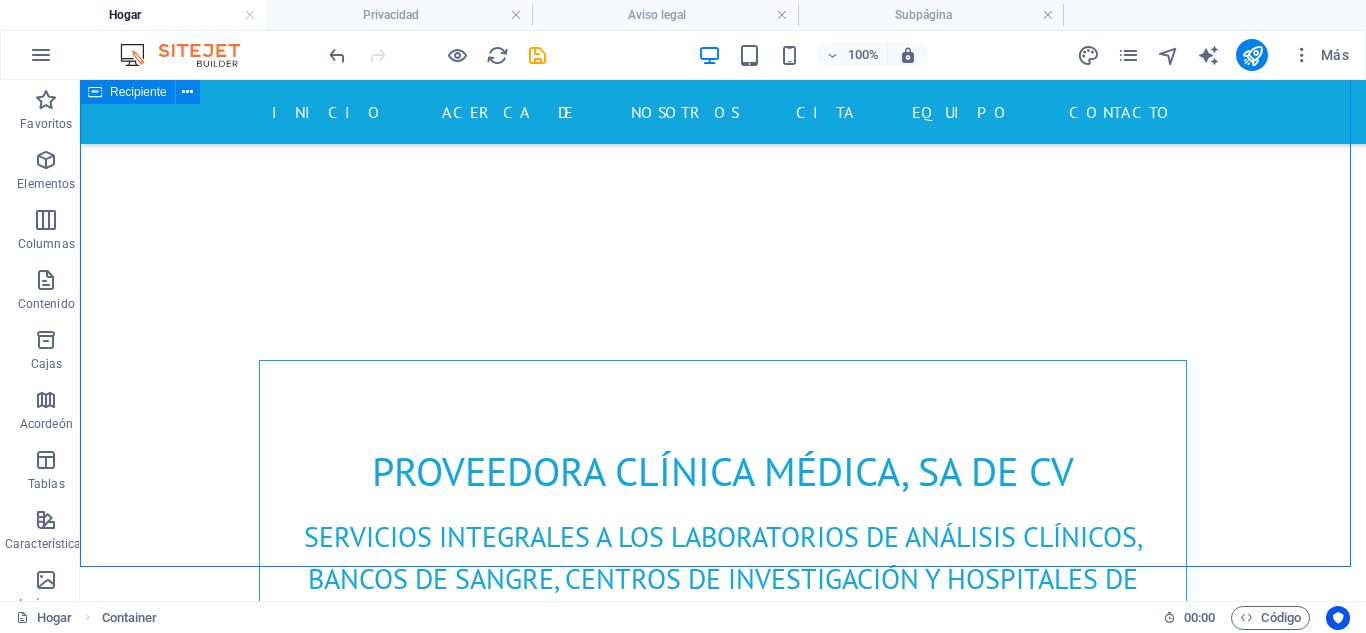 scroll, scrollTop: 1320, scrollLeft: 0, axis: vertical 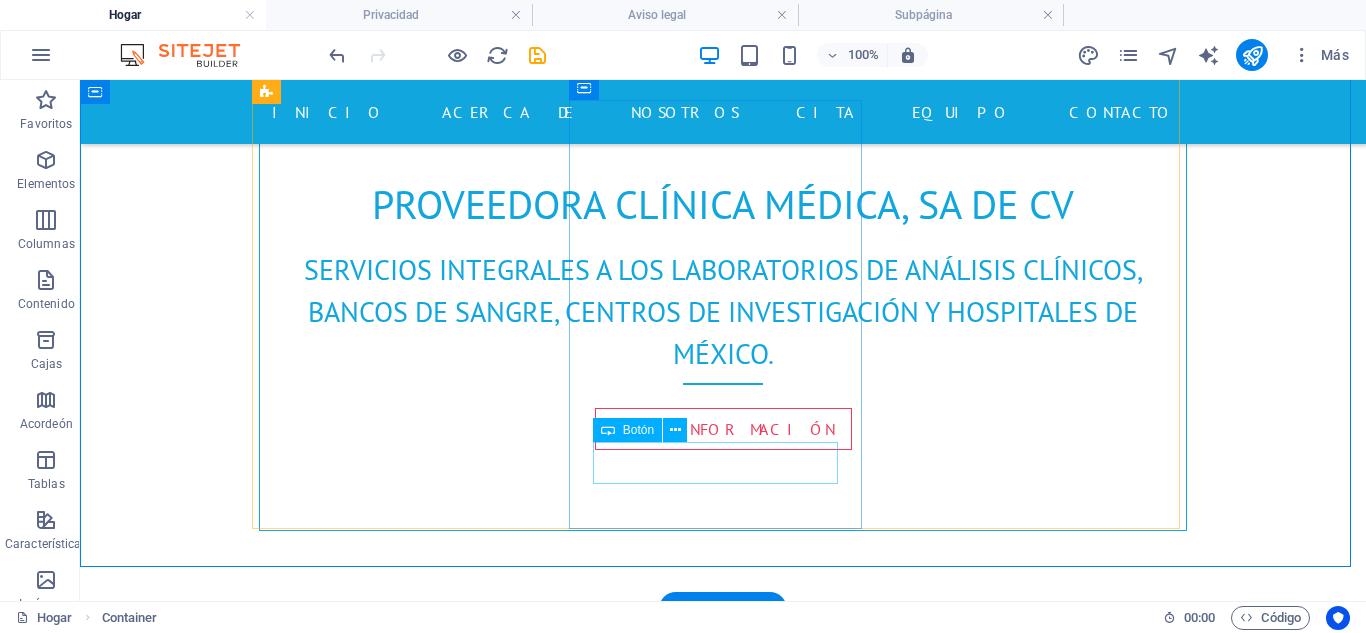click on "Más información" at bounding box center (723, 2029) 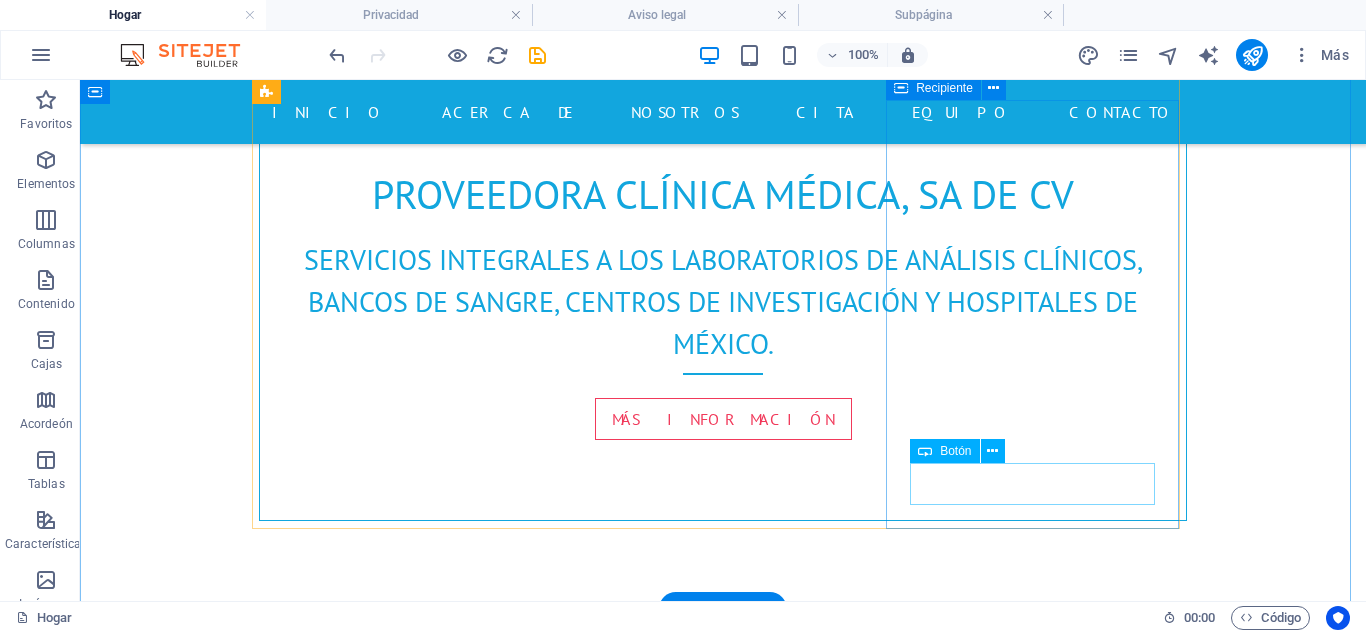 click on "Más información" at bounding box center [723, 2328] 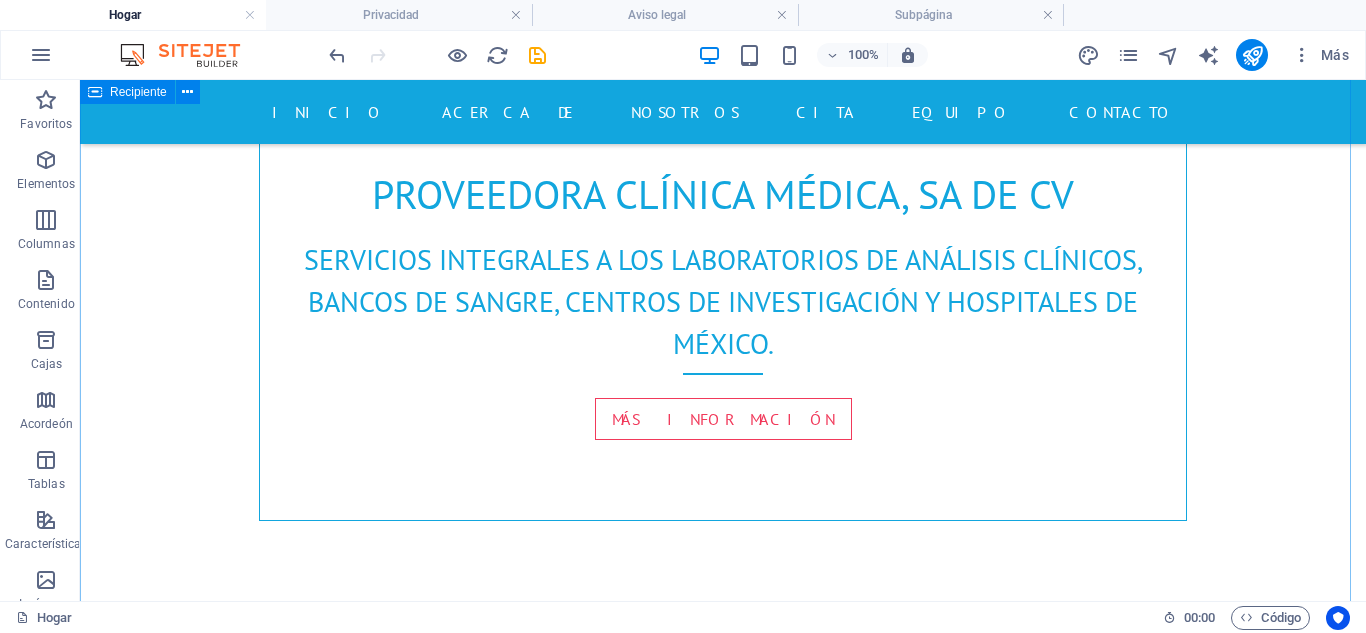 scroll, scrollTop: 1186, scrollLeft: 0, axis: vertical 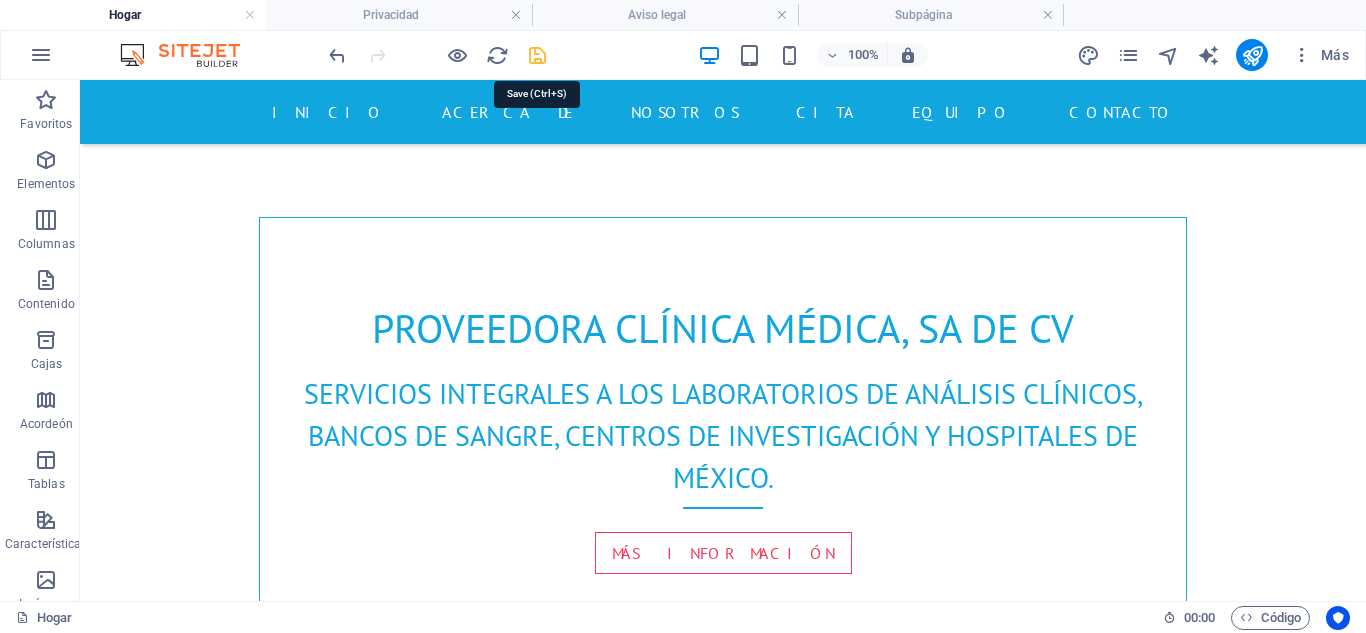 click at bounding box center [537, 55] 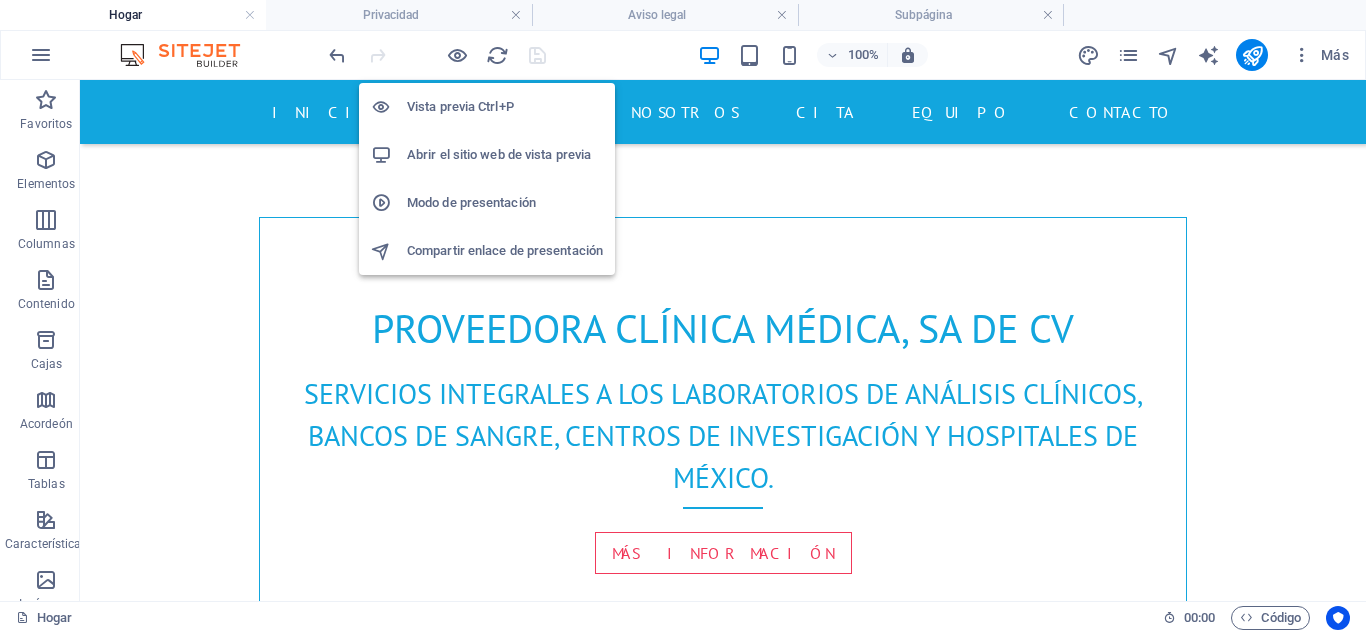click on "Abrir el sitio web de vista previa" at bounding box center (499, 154) 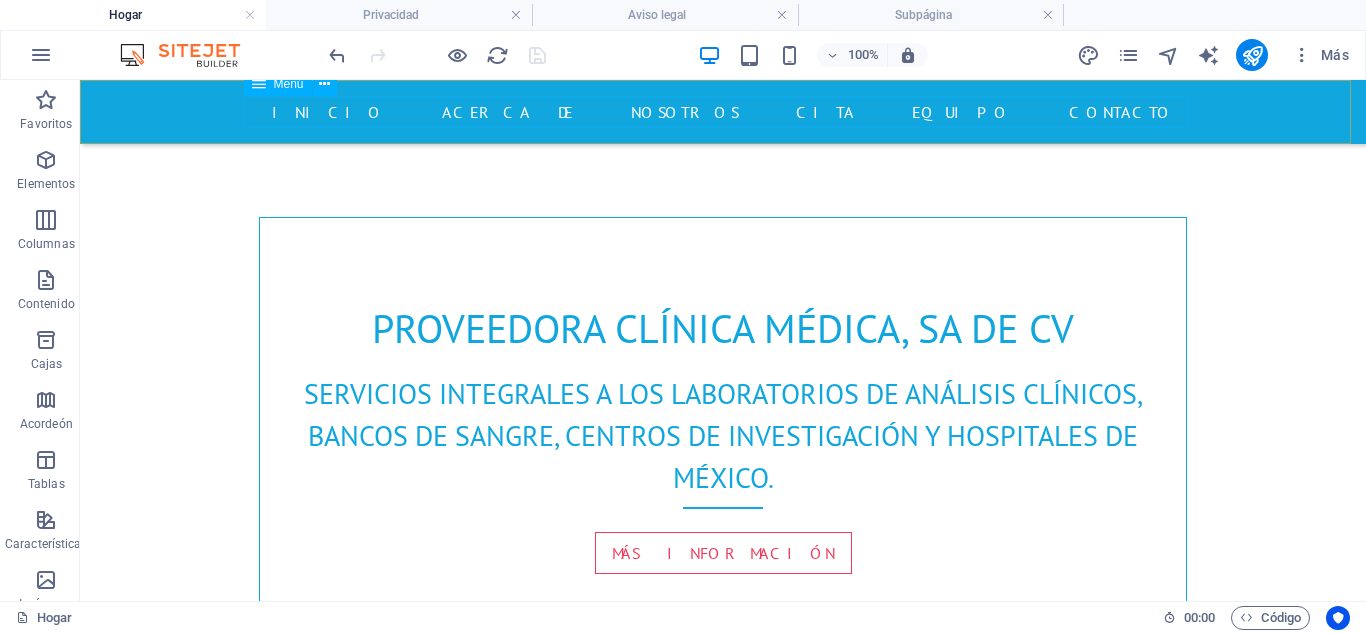 click on "Inicio Acerca de Nosotros Cita Equipo Contacto" at bounding box center (723, 112) 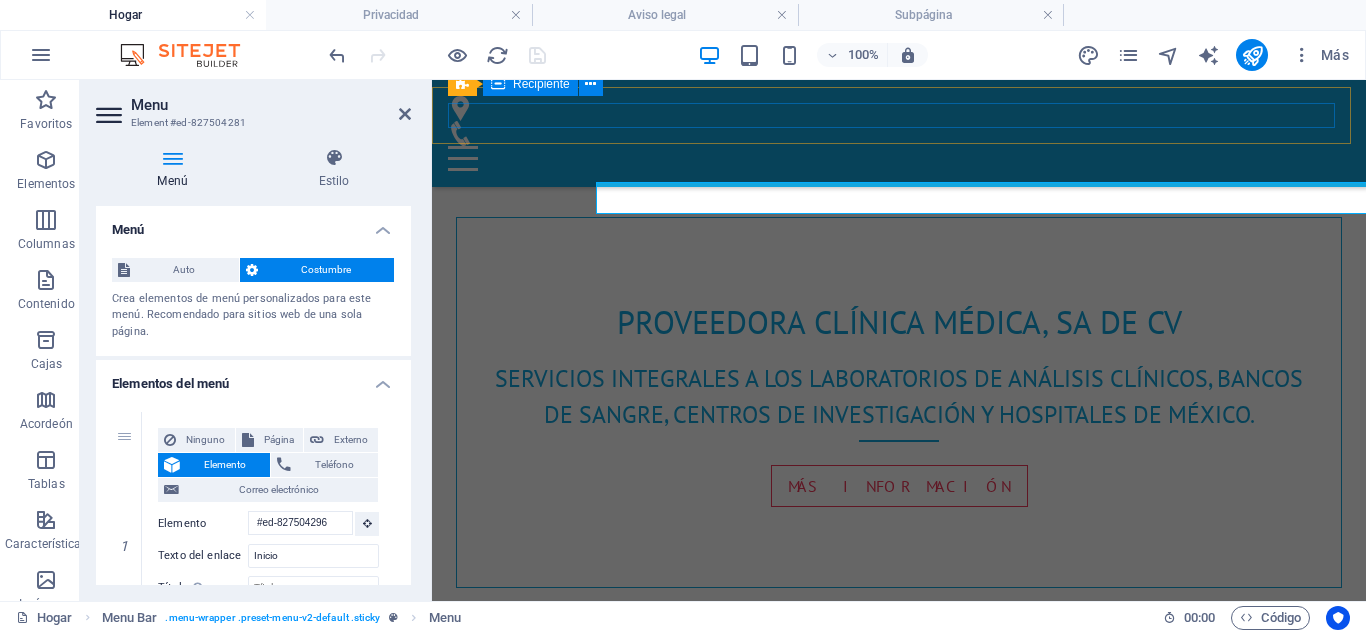 scroll, scrollTop: 1100, scrollLeft: 0, axis: vertical 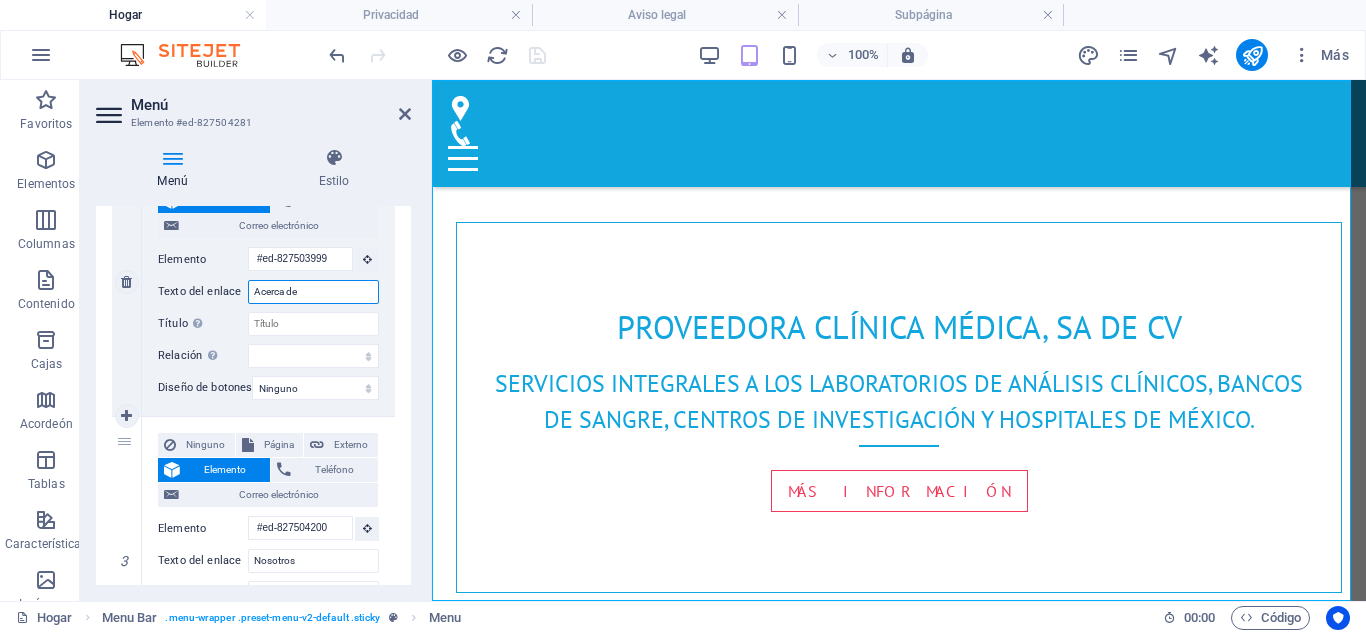 drag, startPoint x: 302, startPoint y: 293, endPoint x: 233, endPoint y: 297, distance: 69.115845 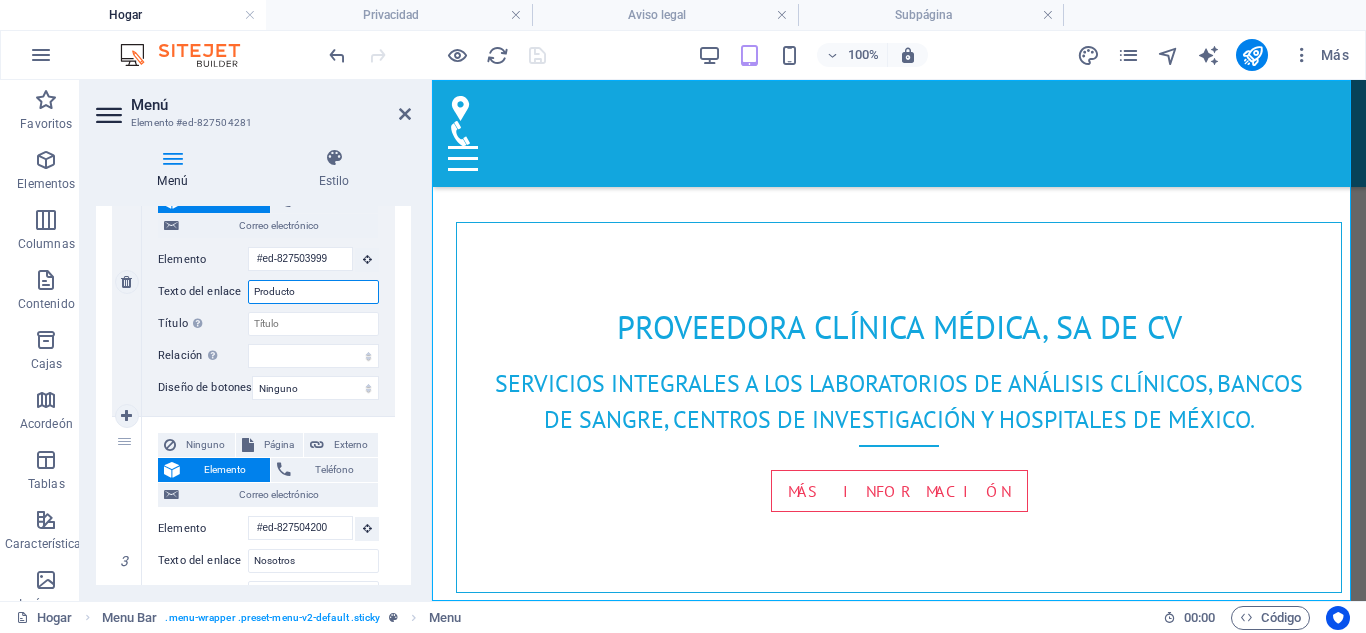 type on "Productos" 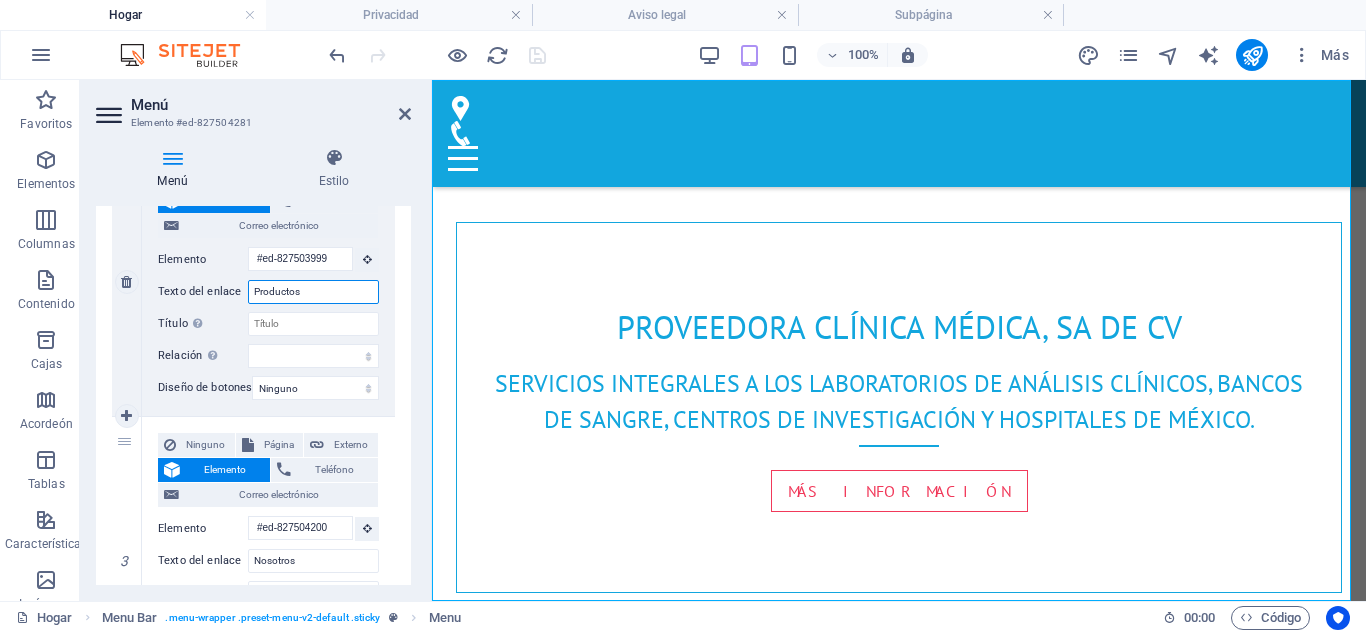 select 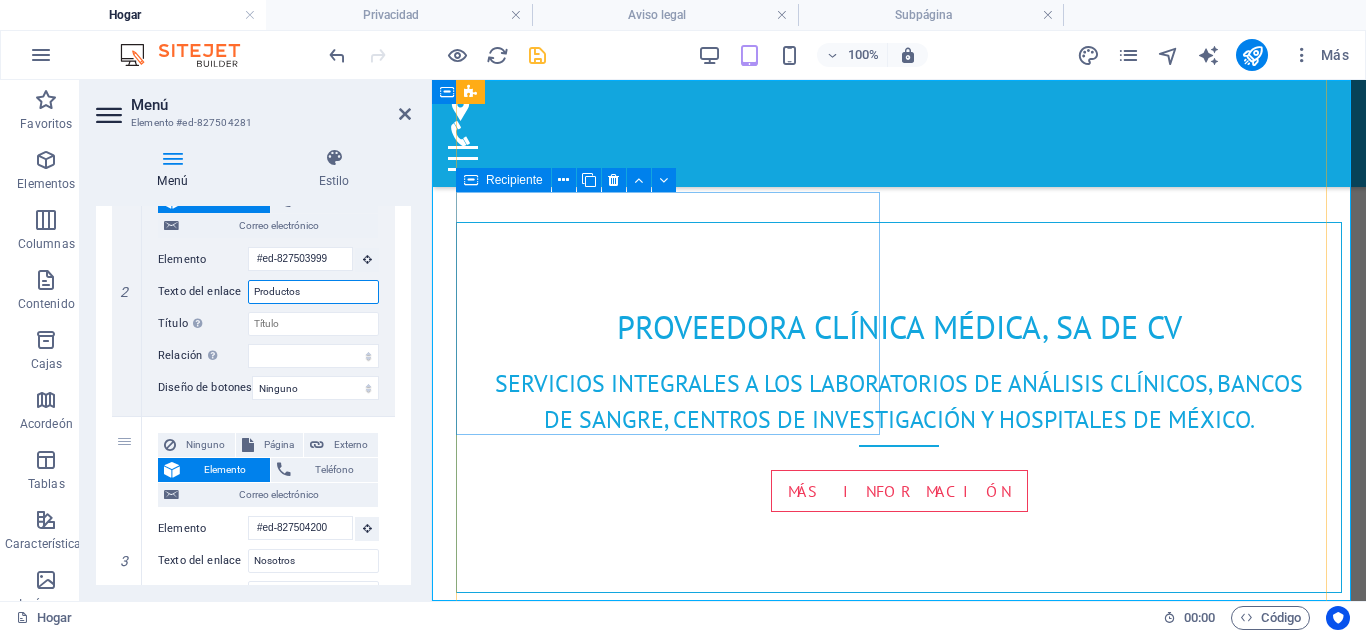 type on "Productos" 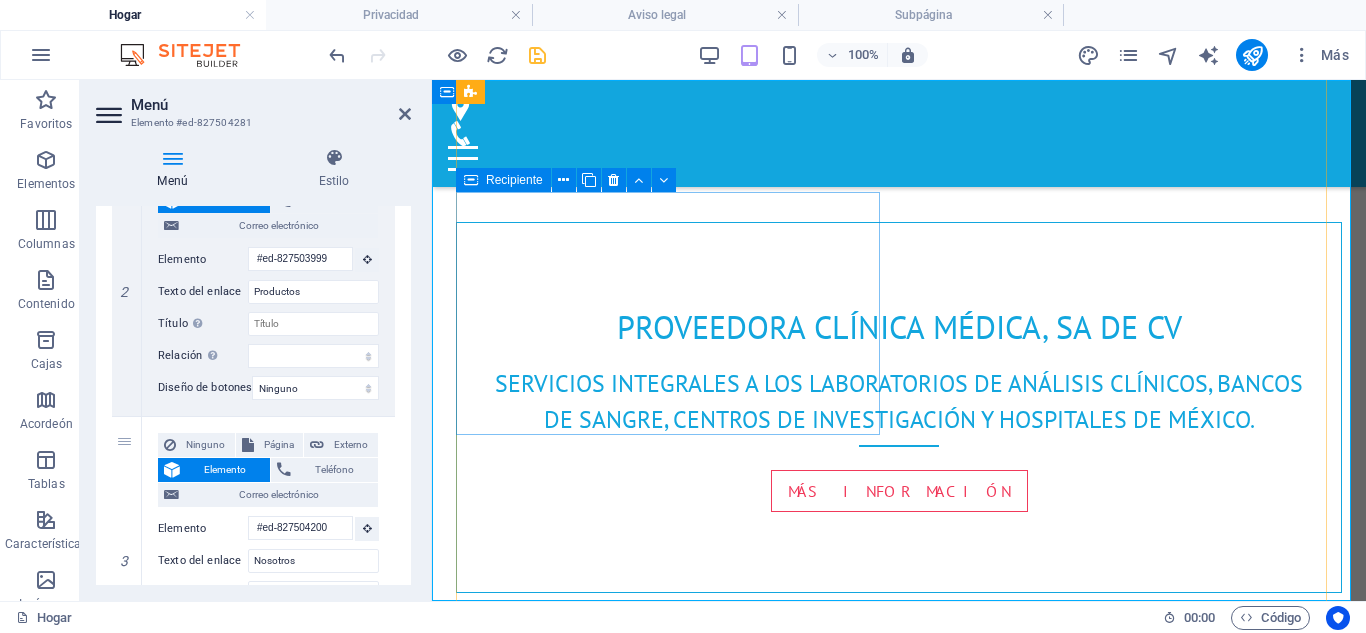 click on "Microbiología Medios de cultivo deshidratados y en placa. Equipos automatizados de detección y sensibilidad Marca:  Becton Dickinson, MCD LAB" at bounding box center (899, 1336) 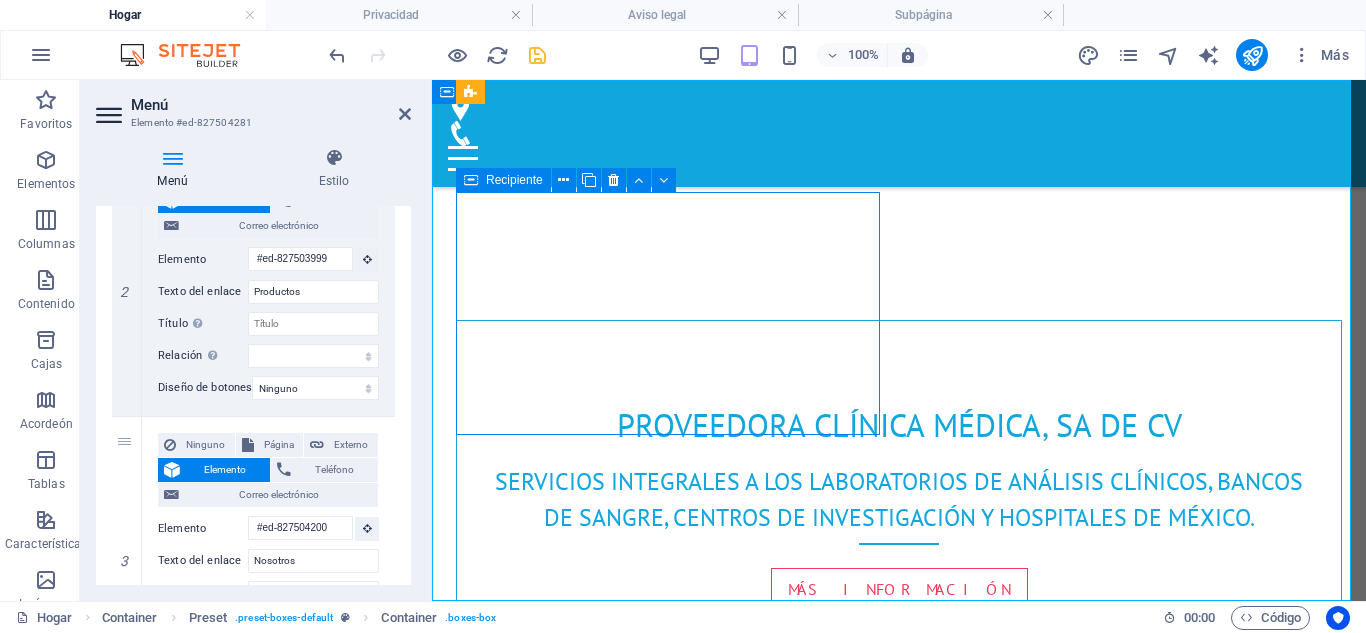 scroll, scrollTop: 1186, scrollLeft: 0, axis: vertical 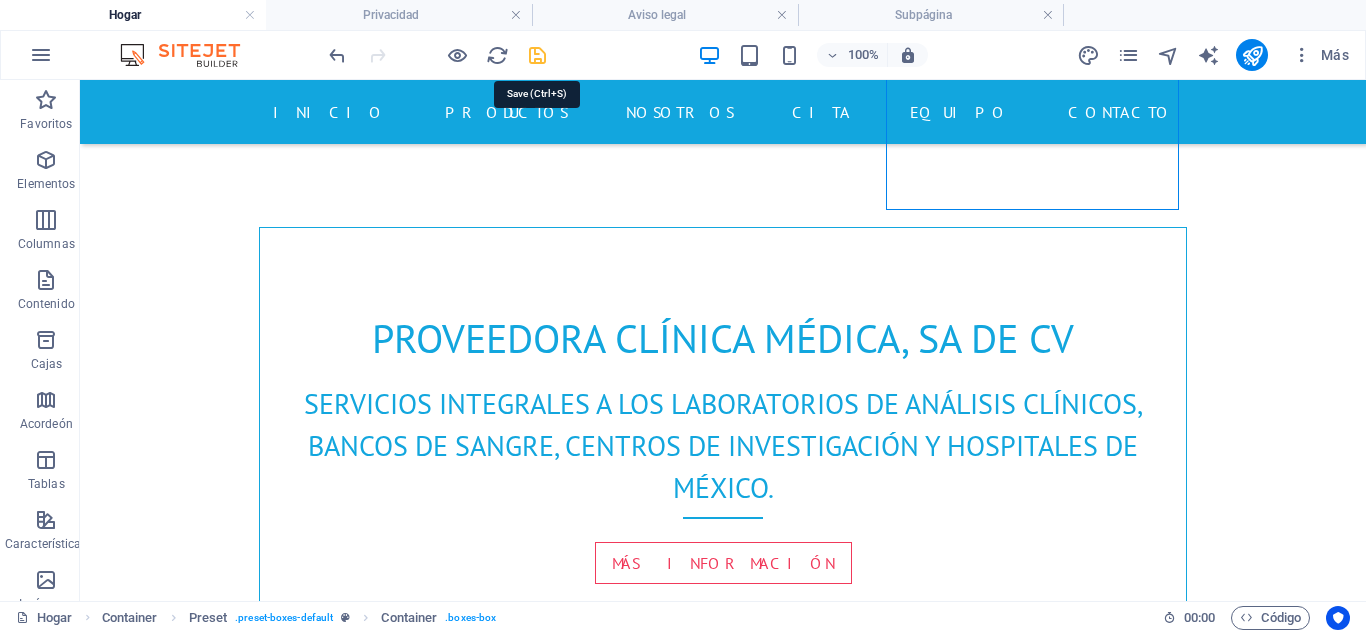 click at bounding box center (537, 55) 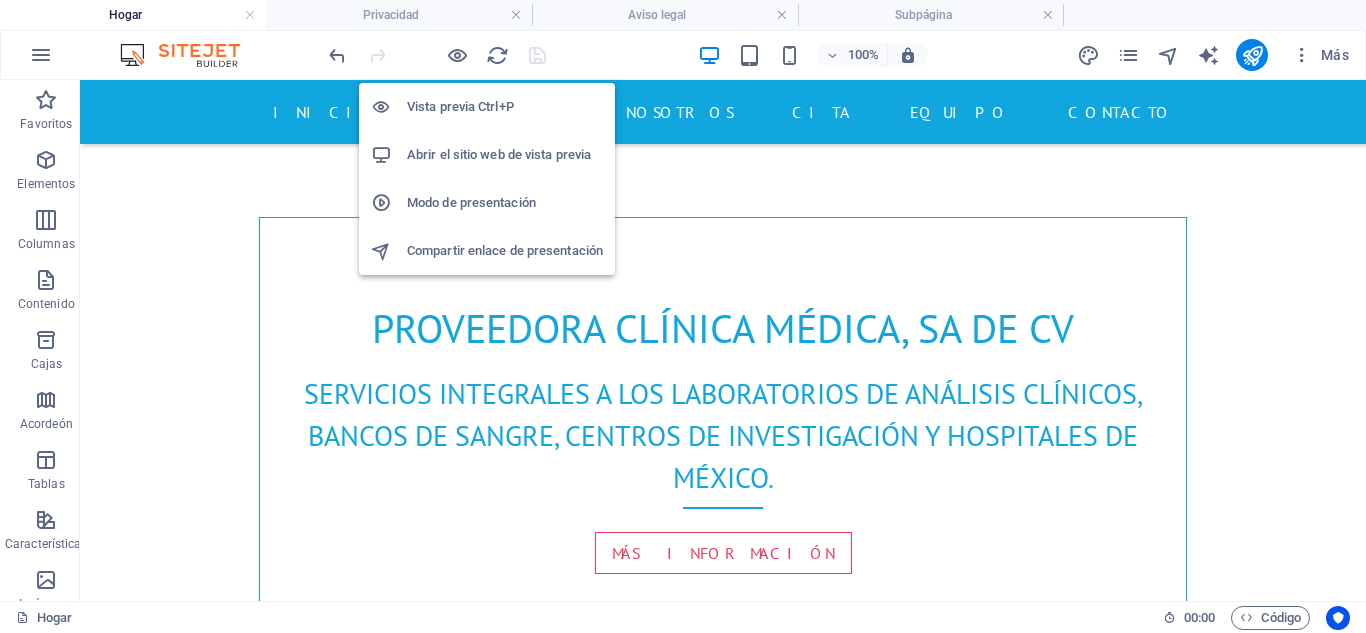 click on "Abrir el sitio web de vista previa" at bounding box center [499, 154] 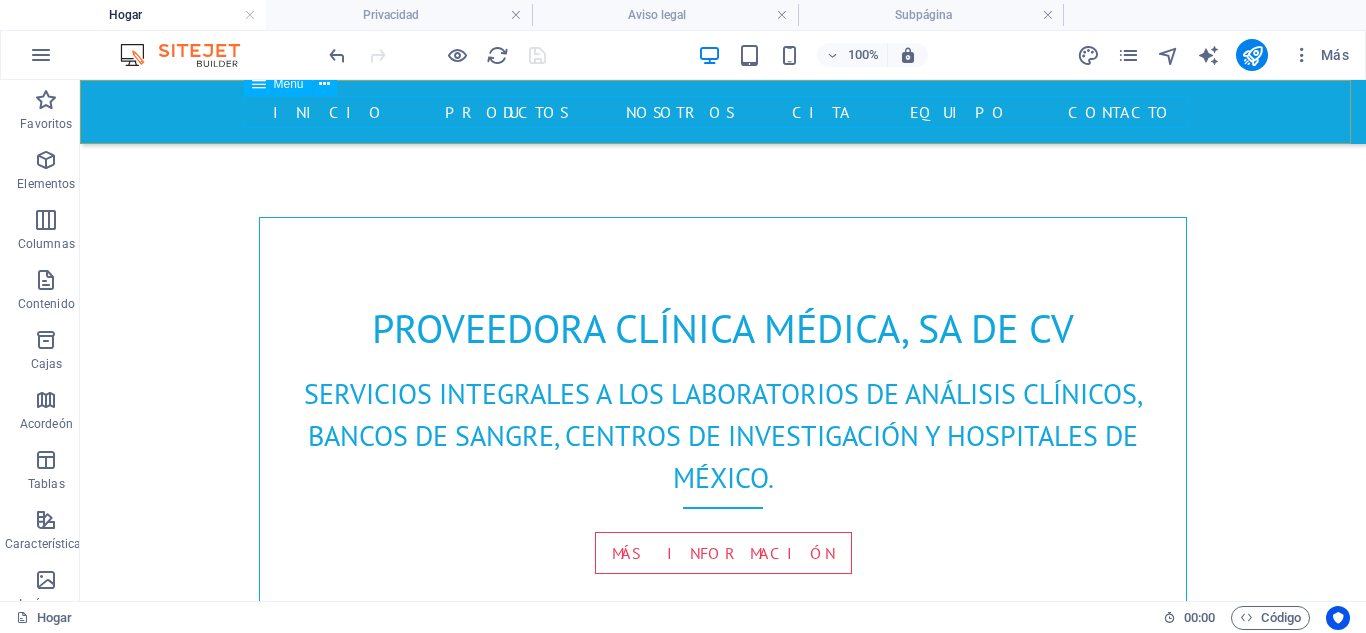 click on "Inicio Productos Nosotros Cita Equipo Contacto" at bounding box center (723, 112) 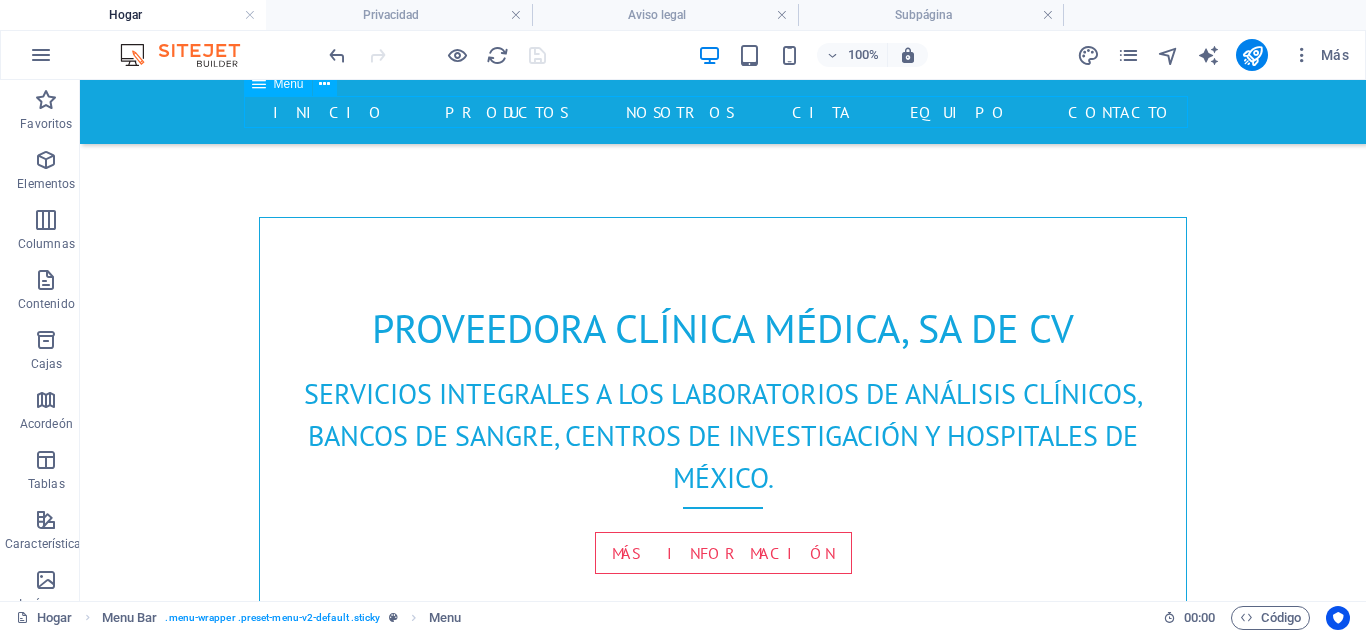 click on "Inicio Productos Nosotros Cita Equipo Contacto" at bounding box center [723, 112] 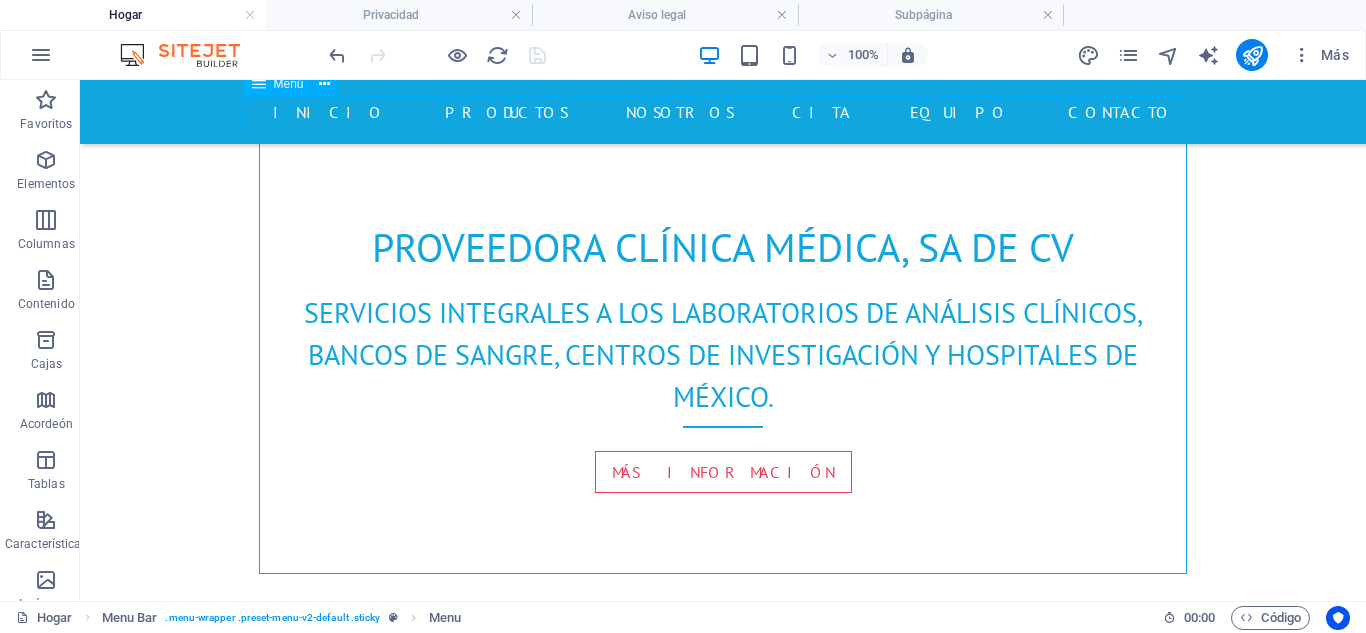 scroll, scrollTop: 1100, scrollLeft: 0, axis: vertical 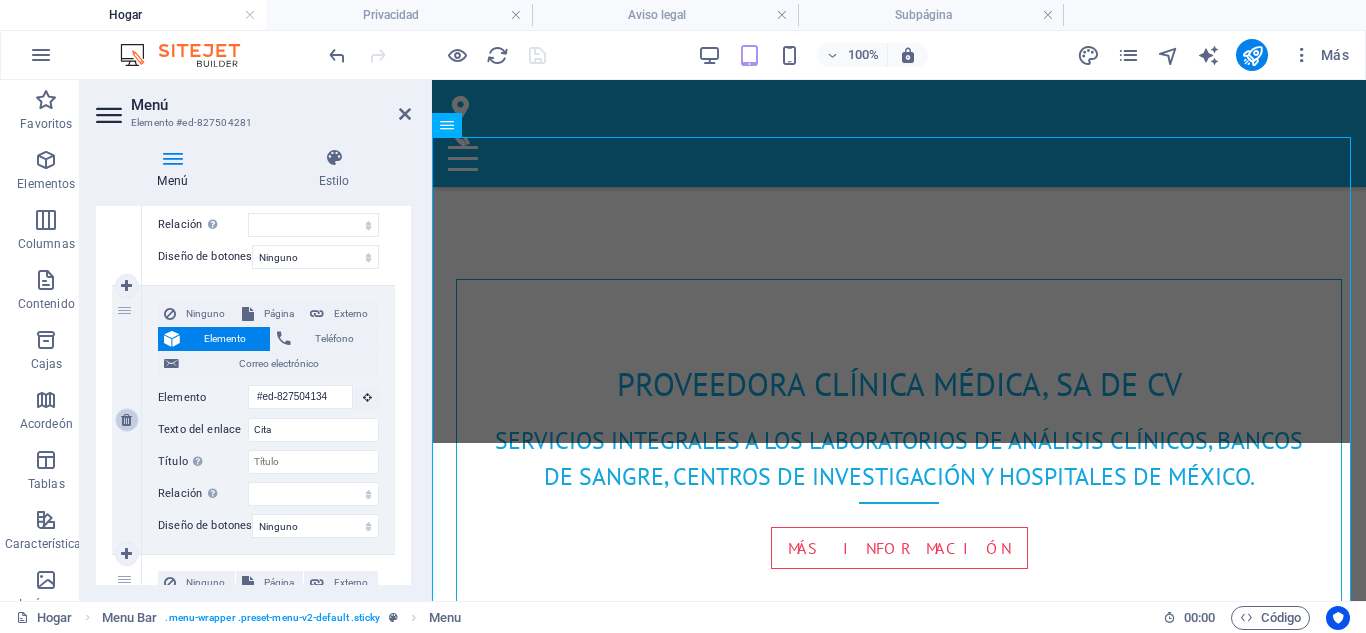 click at bounding box center (126, 420) 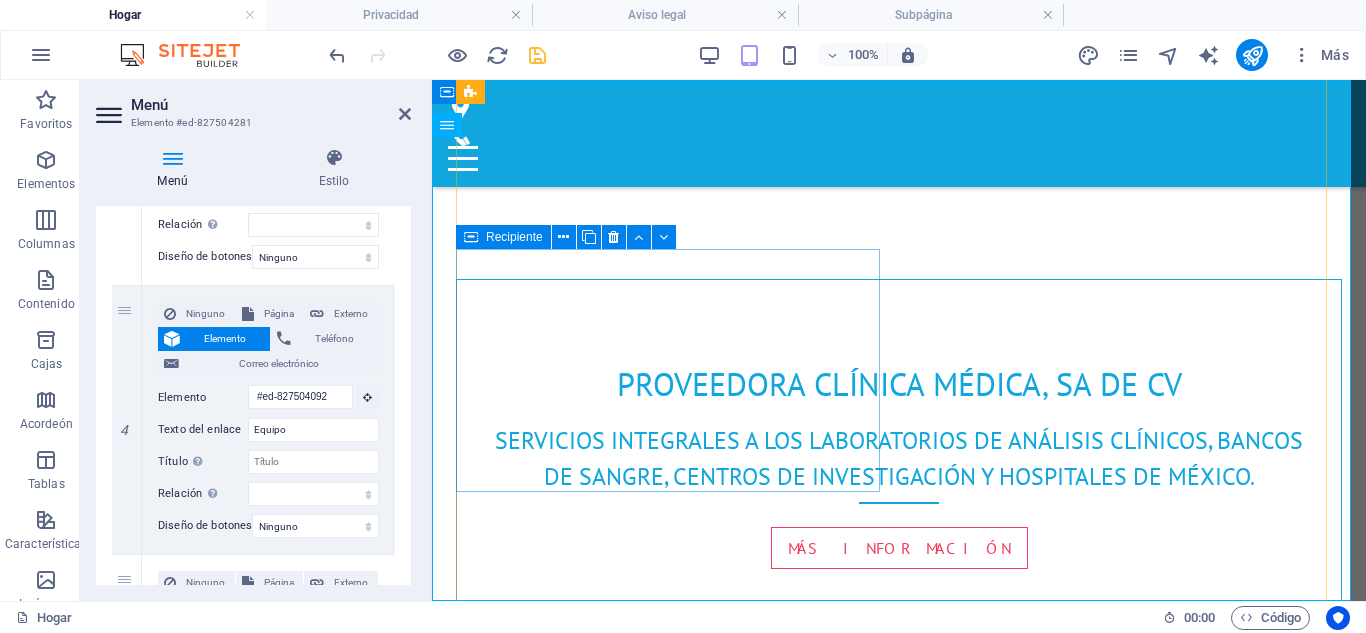 click on "Recipiente" at bounding box center (503, 237) 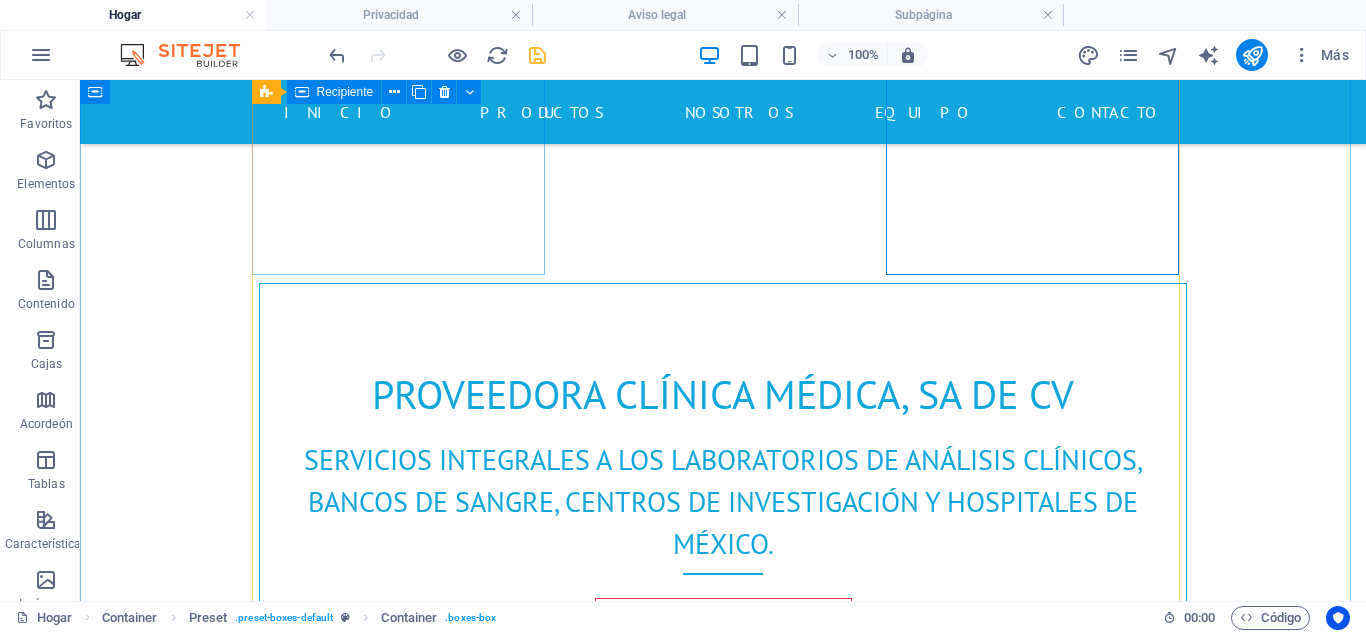 scroll, scrollTop: 1129, scrollLeft: 0, axis: vertical 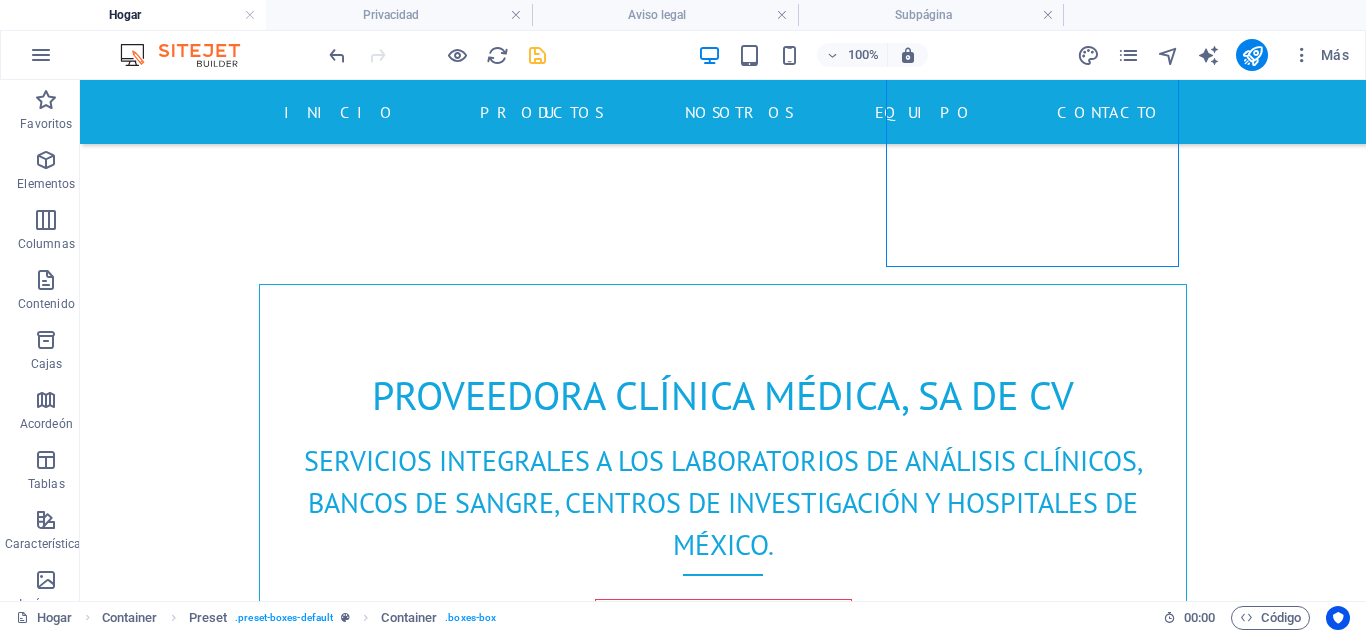 click at bounding box center (537, 55) 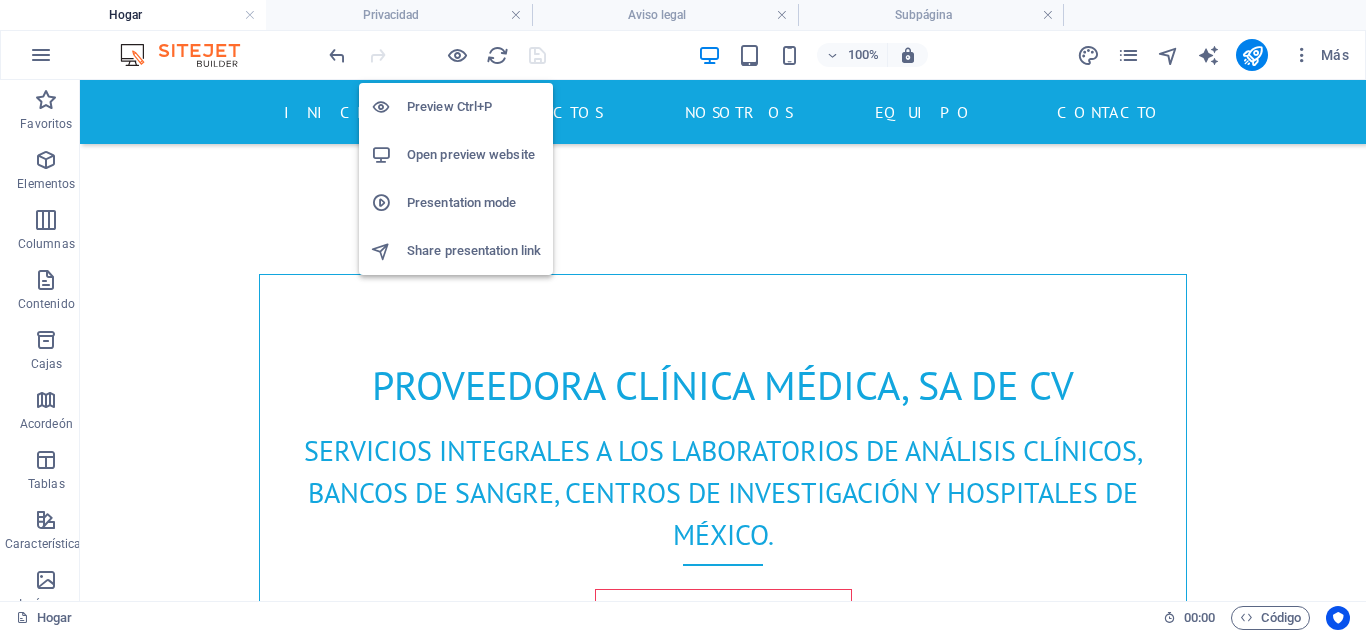click on "Open preview website" at bounding box center [474, 155] 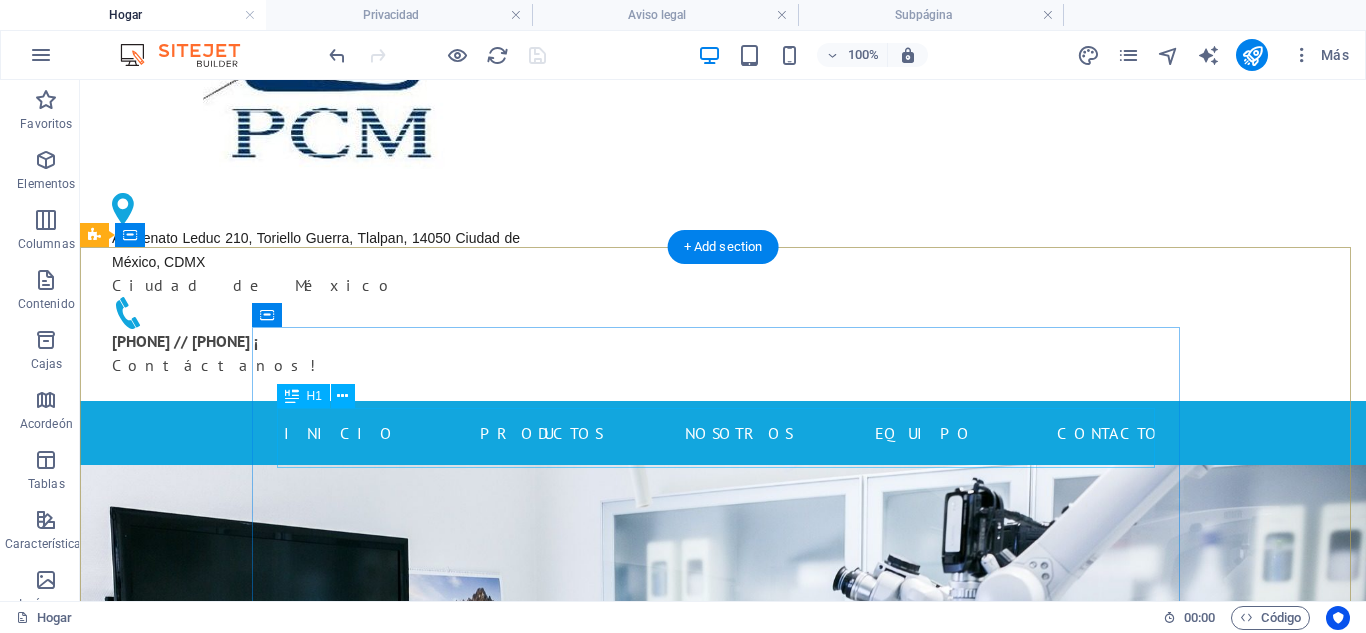 scroll, scrollTop: 463, scrollLeft: 0, axis: vertical 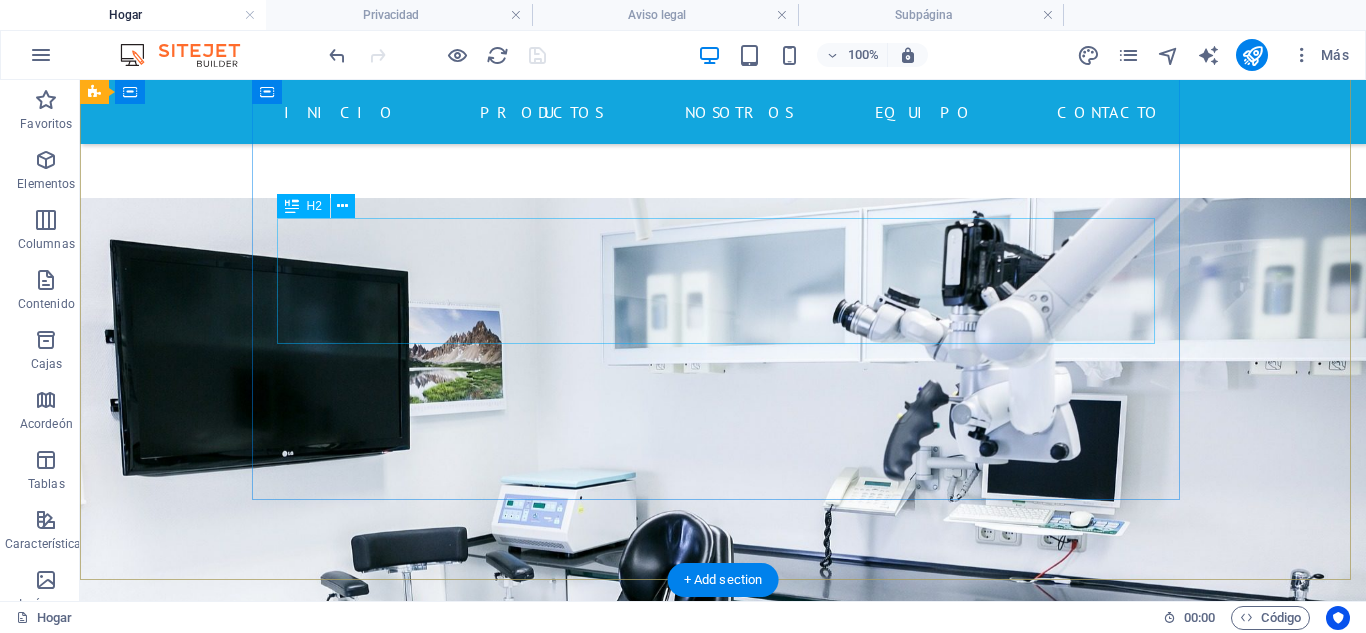click on "Servicios integrales a los laboratorios de análisis clínicos, bancos de sangre, centros de investigación y hospitales de México." at bounding box center [723, 1159] 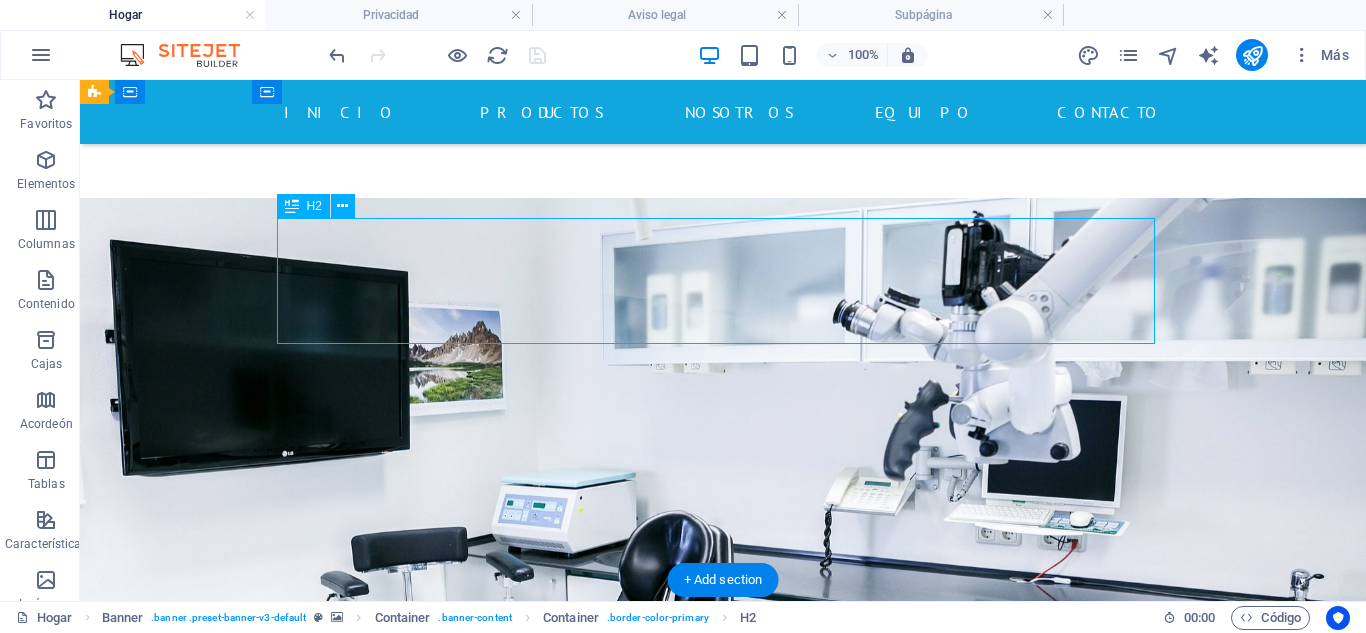 click on "Servicios integrales a los laboratorios de análisis clínicos, bancos de sangre, centros de investigación y hospitales de México." at bounding box center (723, 1159) 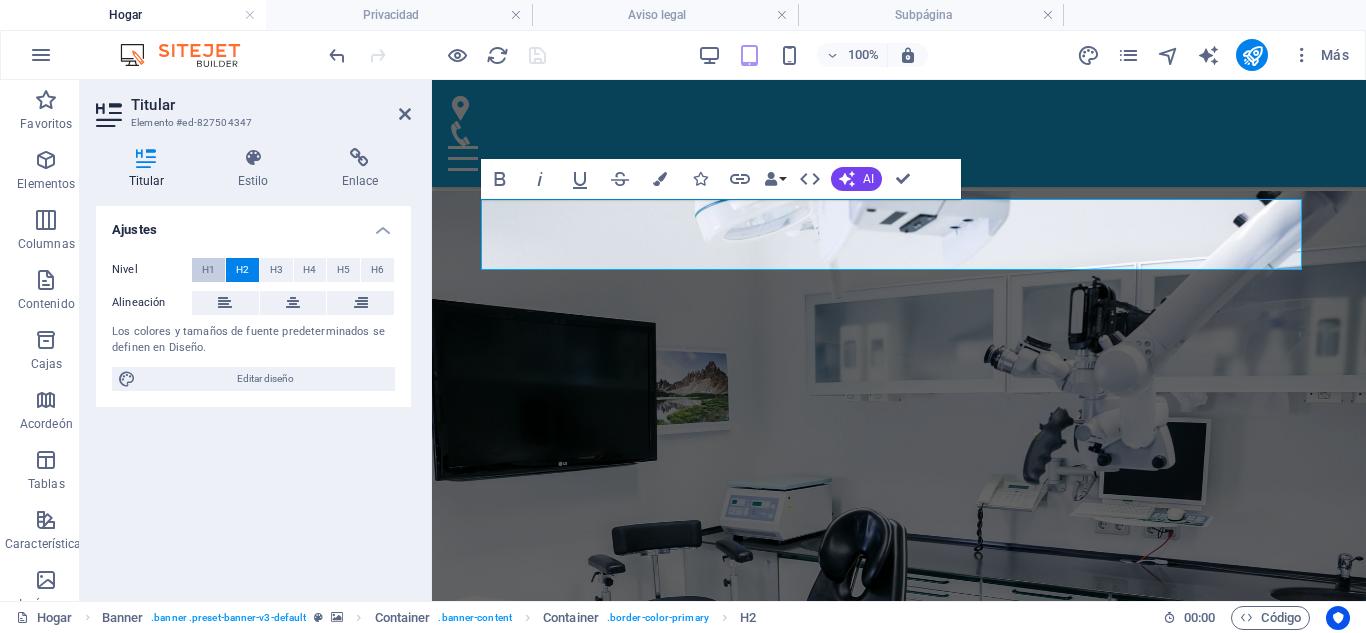 click on "H1" at bounding box center [208, 269] 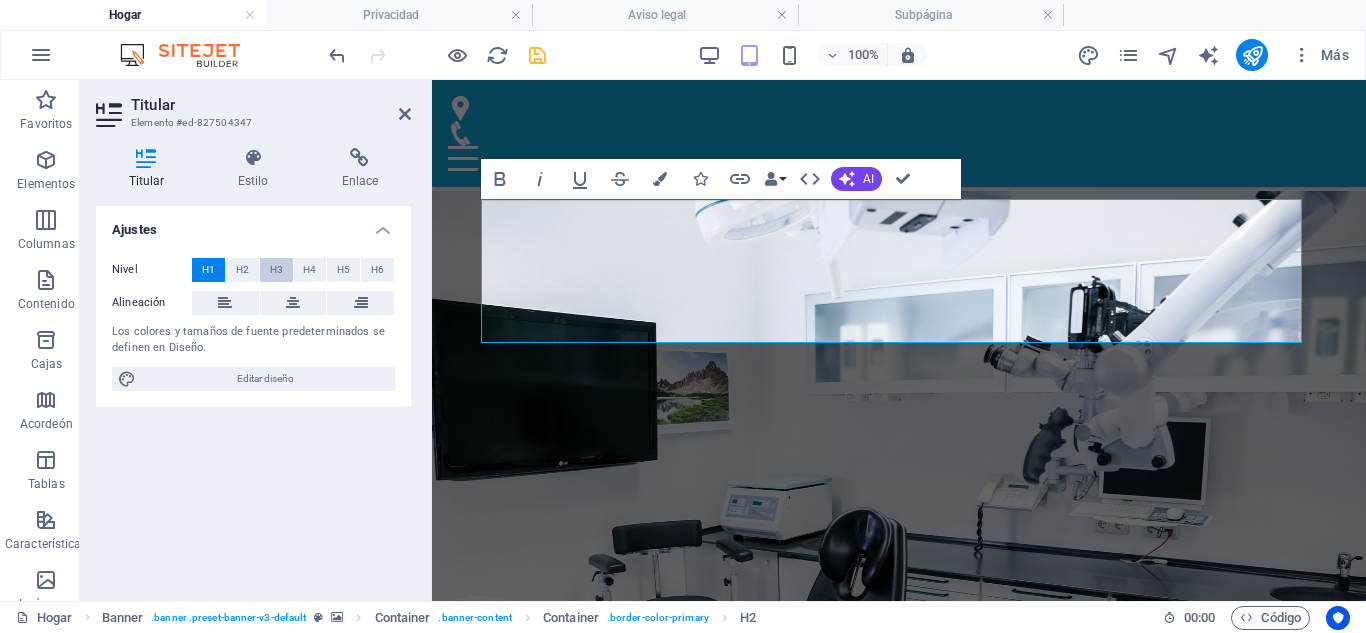 click on "H3" at bounding box center (276, 269) 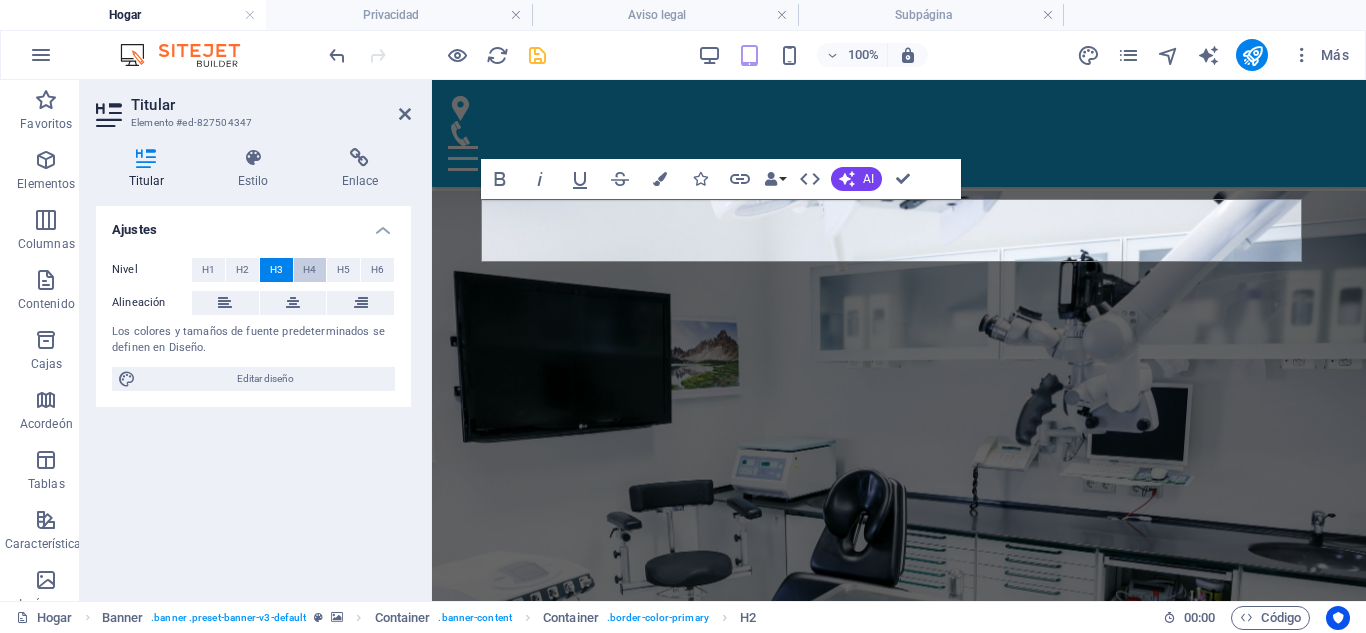 click on "H4" at bounding box center [309, 269] 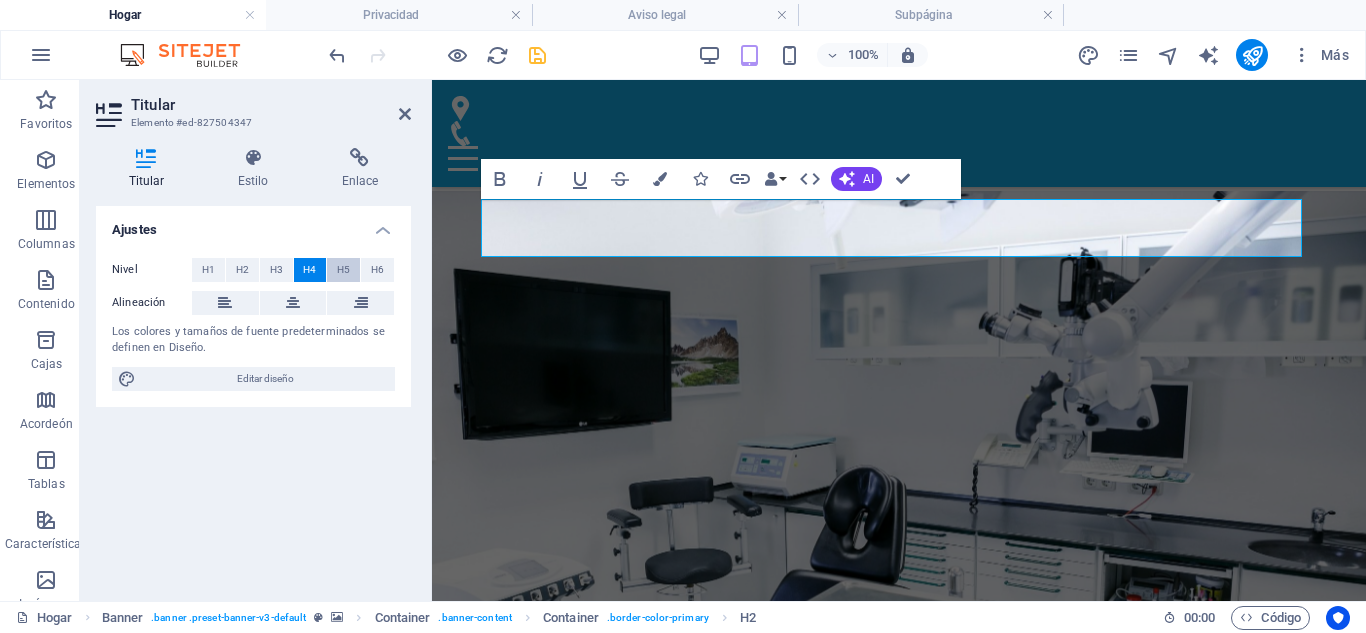 click on "H5" at bounding box center (343, 269) 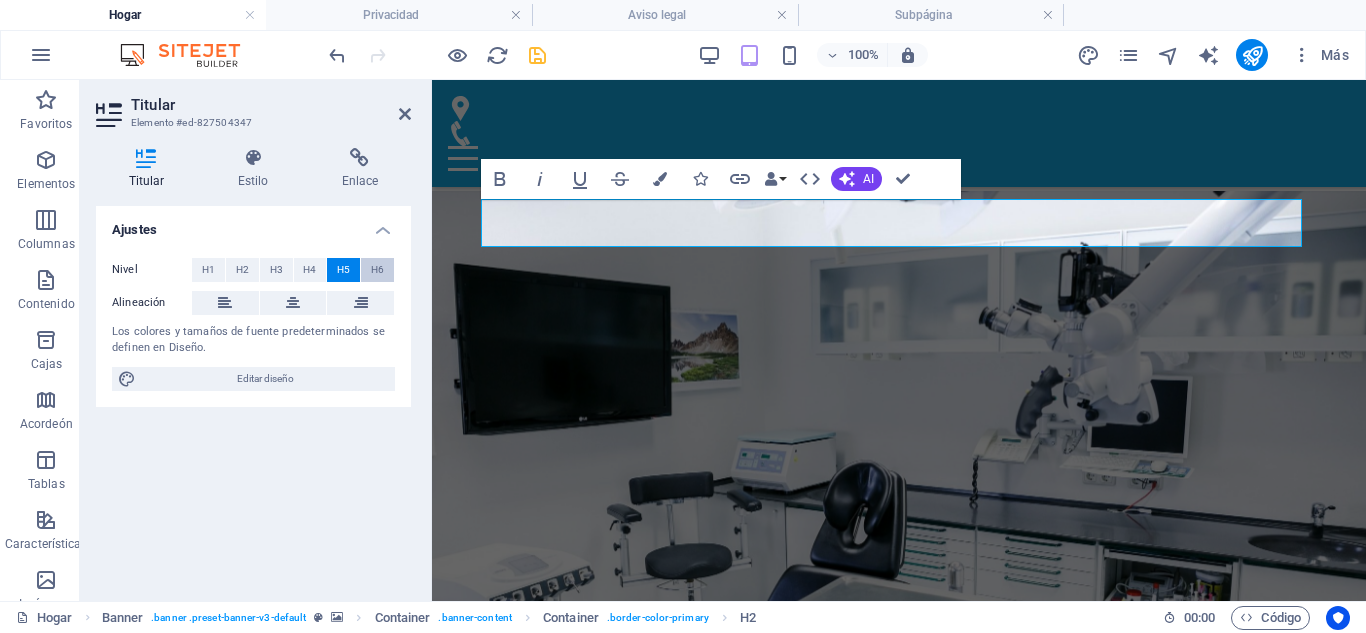 click on "H6" at bounding box center (377, 270) 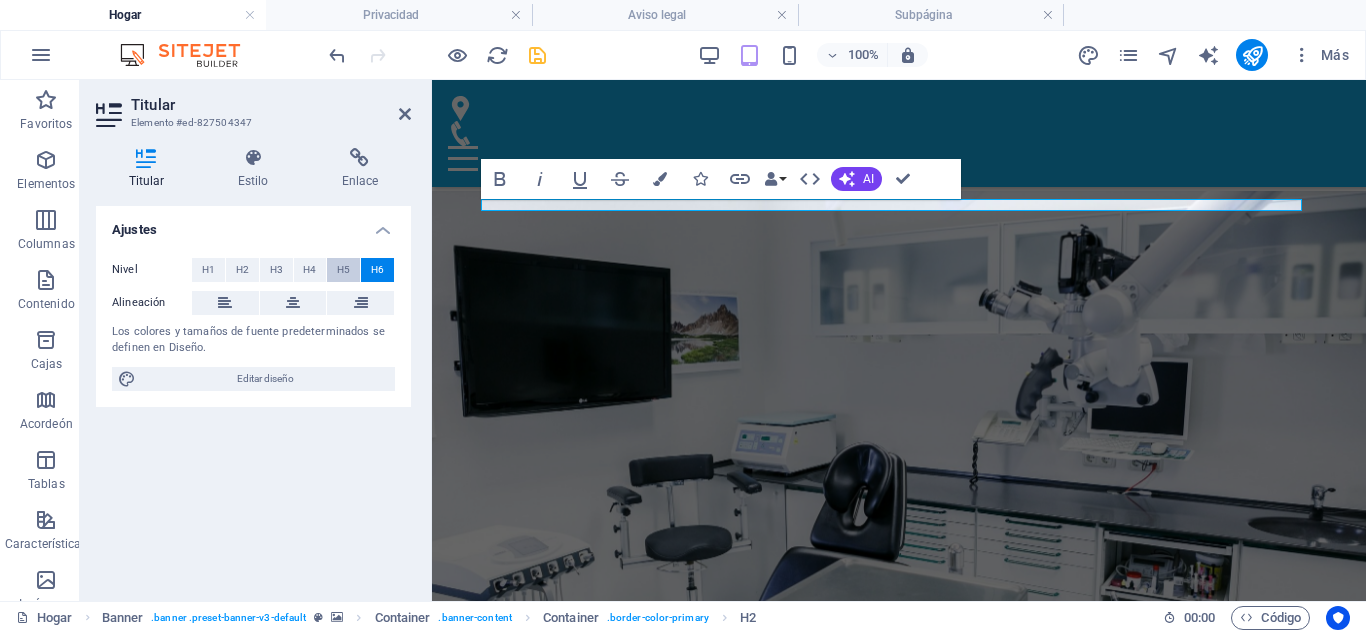 click on "H5" at bounding box center [343, 270] 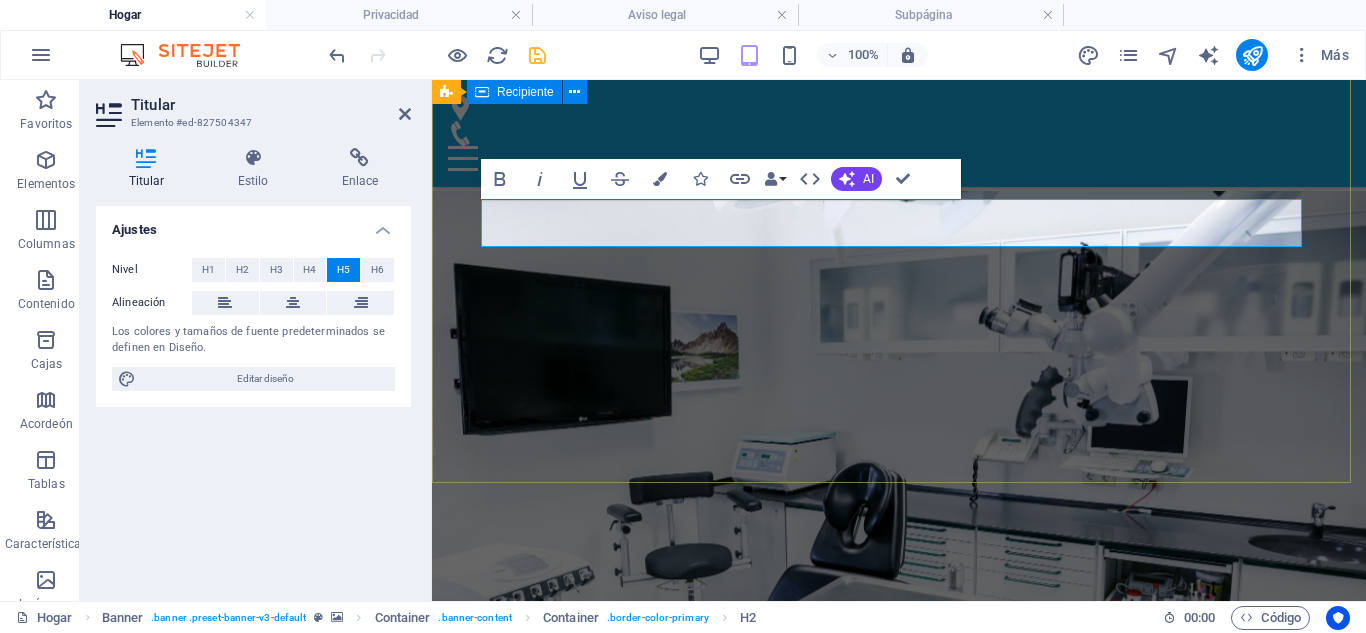 click on "Proveedora Clínica Médica, SA De CV Servicios integrales a los laboratorios de análisis clínicos, bancos de sangre, centros de investigación y hospitales de México. Más información" at bounding box center [899, 1022] 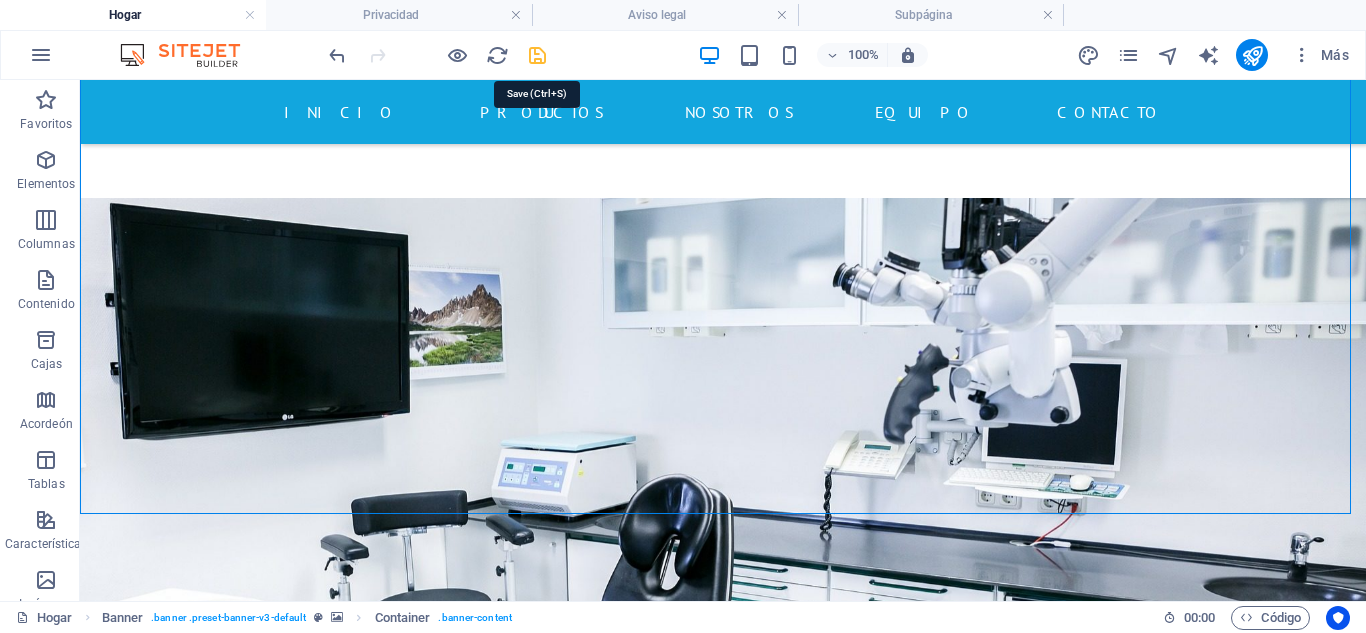 click at bounding box center (537, 55) 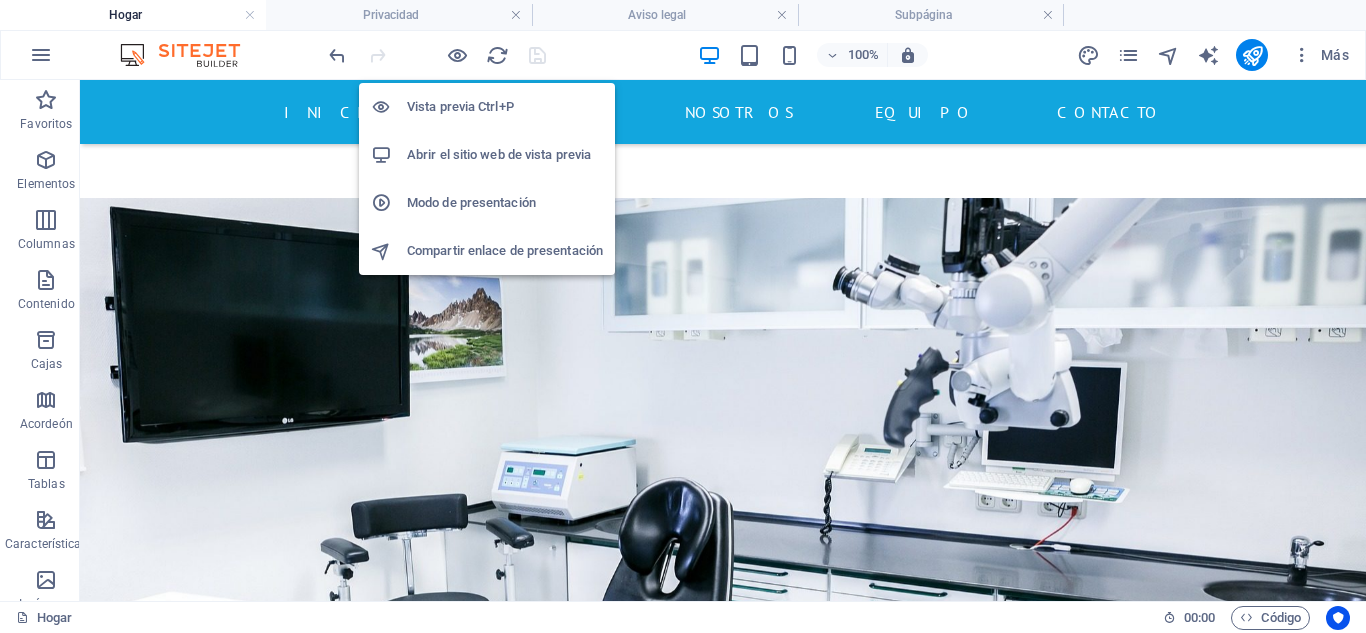 click on "Abrir el sitio web de vista previa" at bounding box center (505, 155) 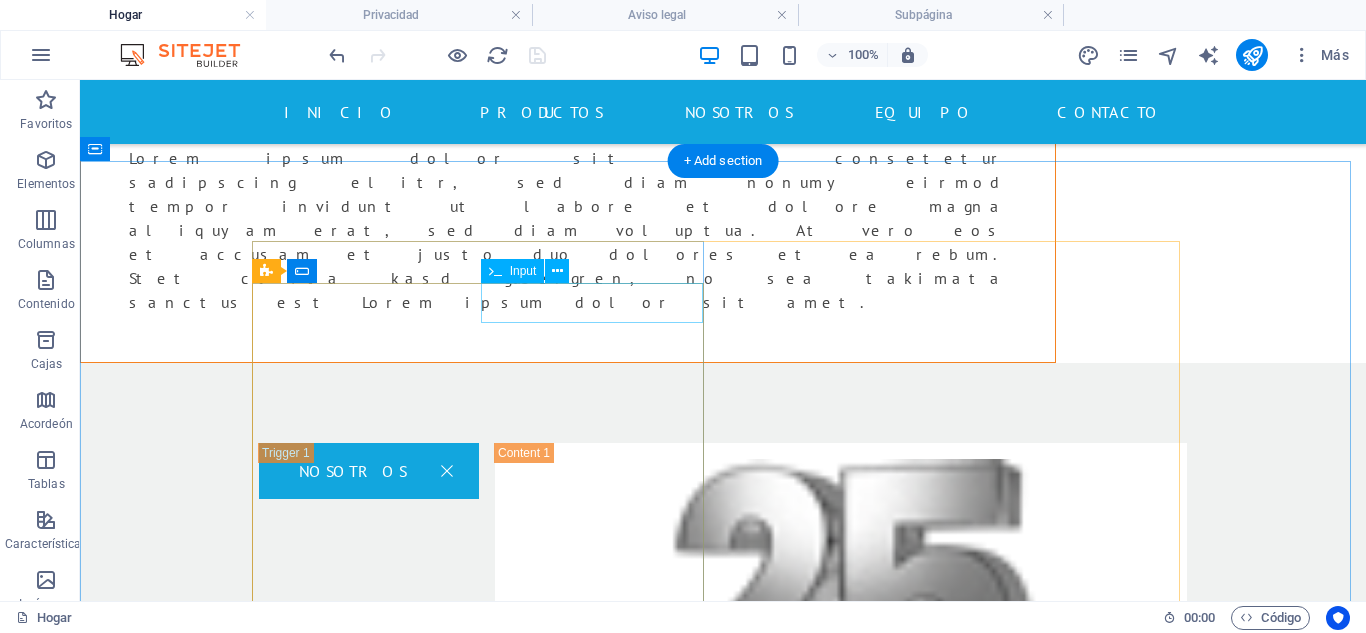 scroll, scrollTop: 3663, scrollLeft: 0, axis: vertical 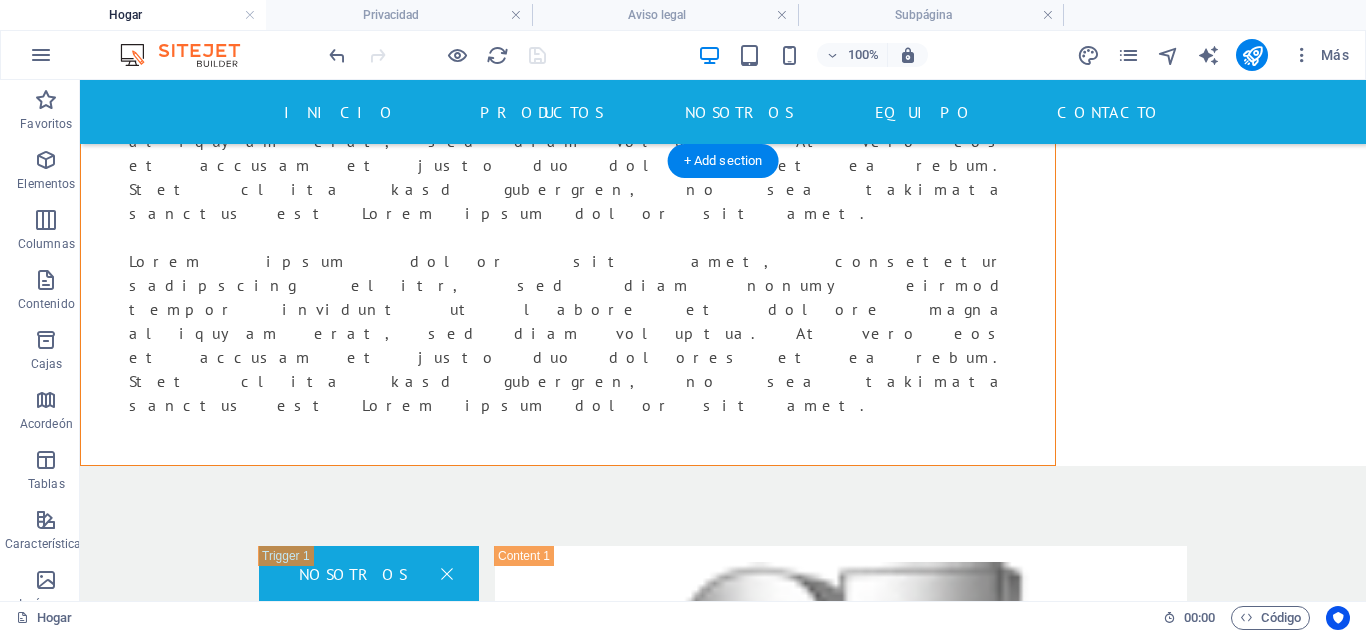 click at bounding box center [723, 2401] 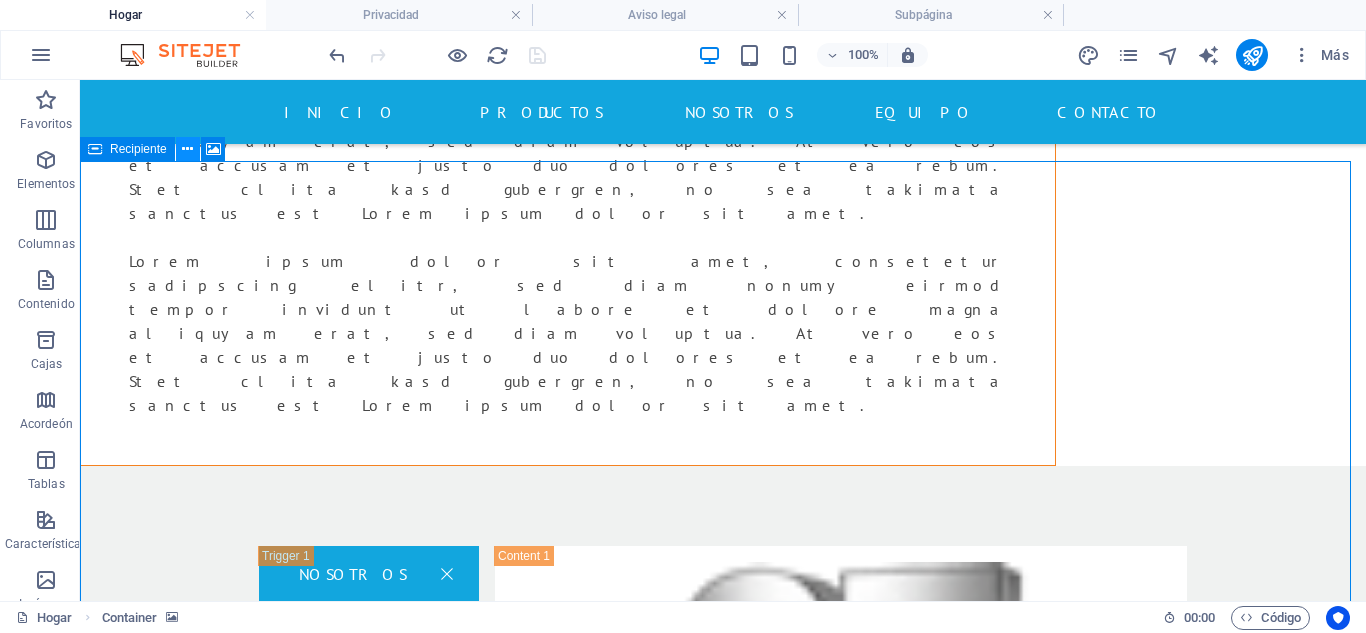 click at bounding box center [187, 149] 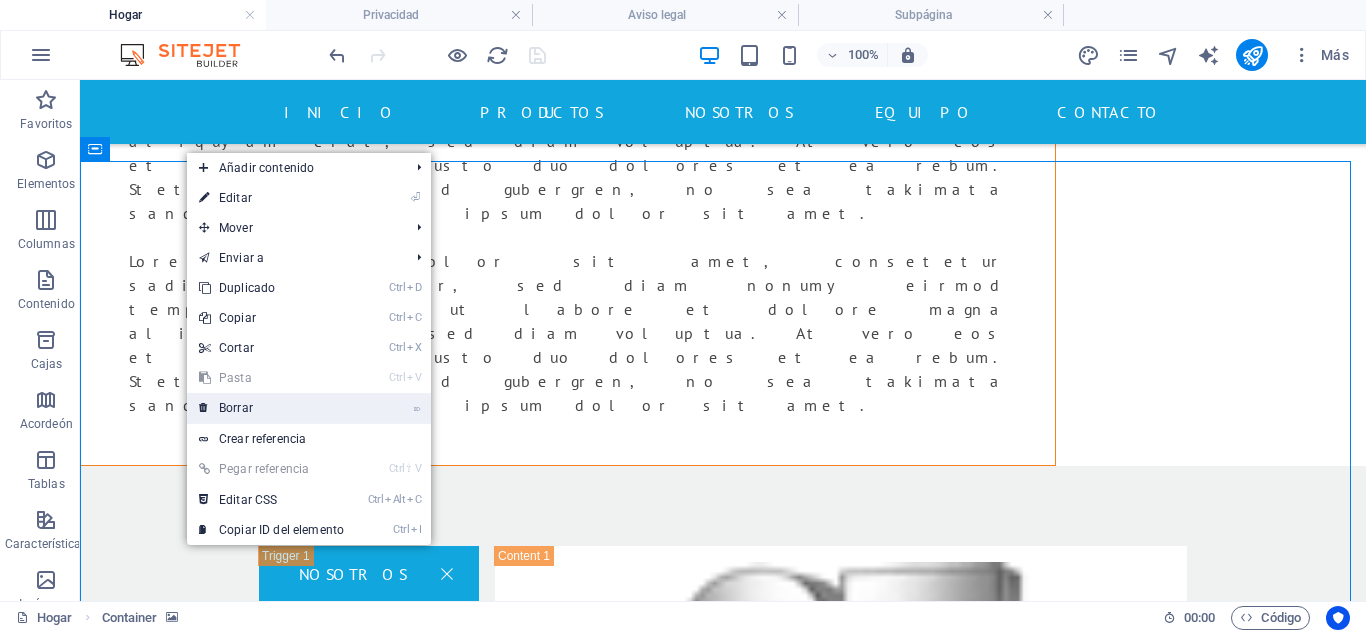 click on "⌦ Borrar" at bounding box center [271, 408] 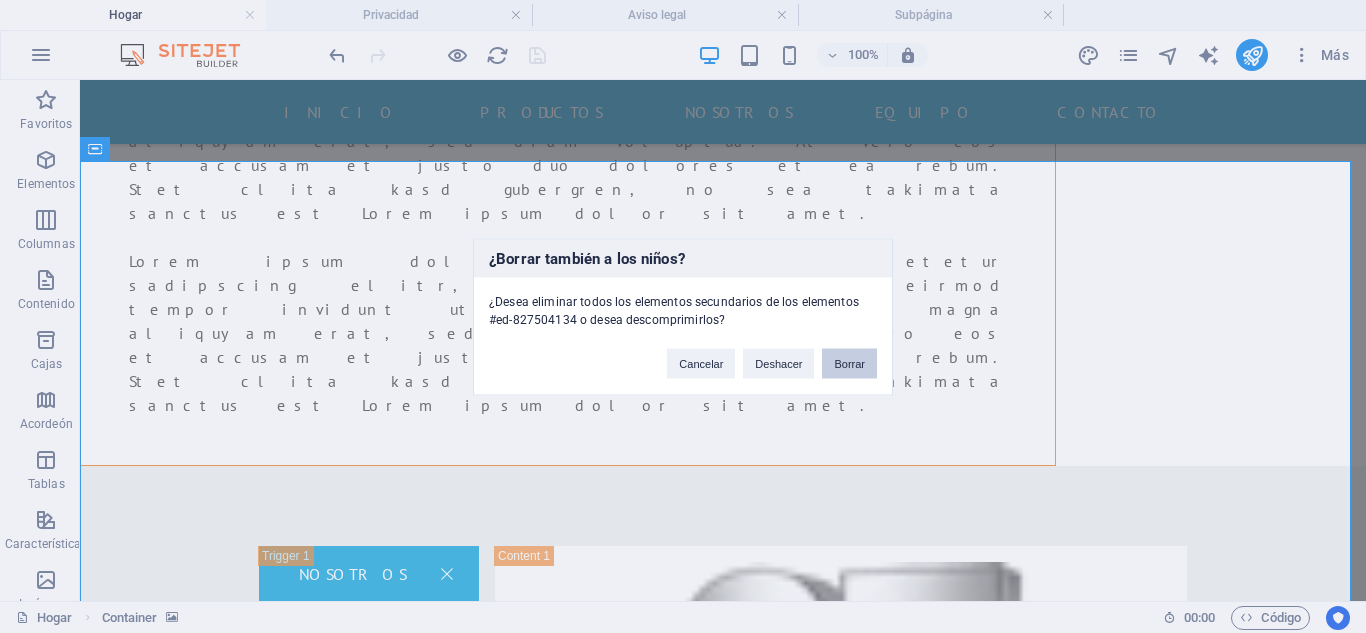 click on "Borrar" at bounding box center [849, 363] 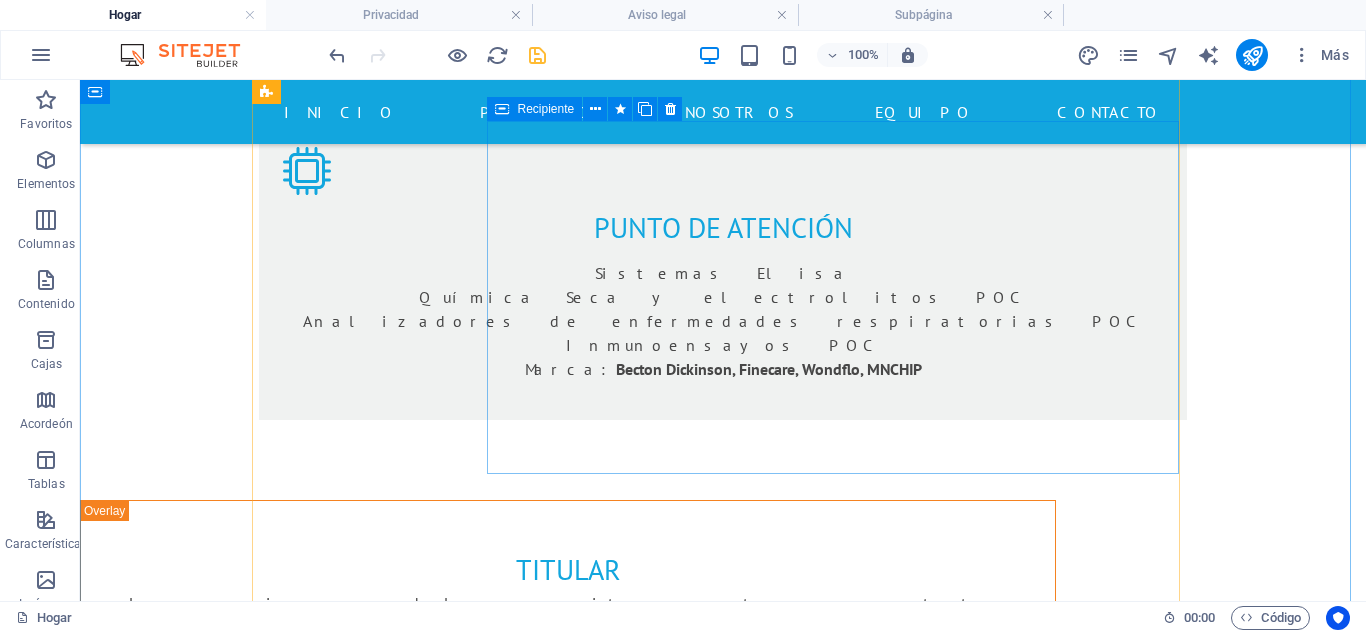 scroll, scrollTop: 2863, scrollLeft: 0, axis: vertical 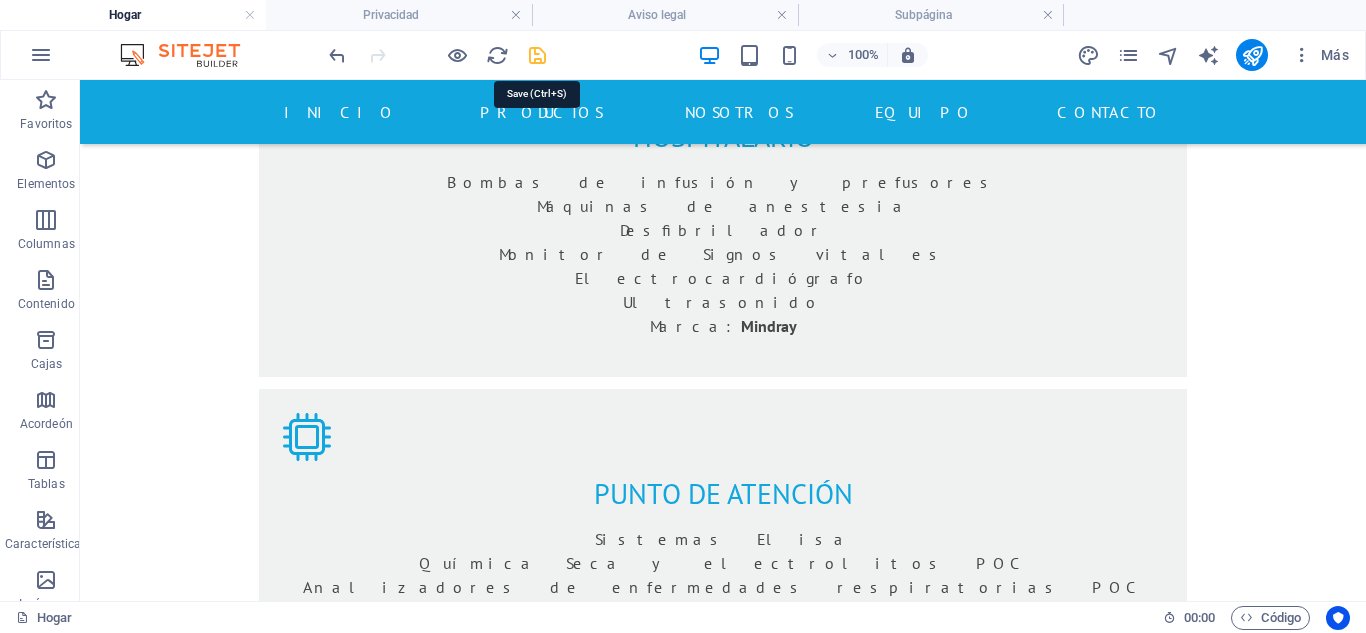 click at bounding box center (537, 55) 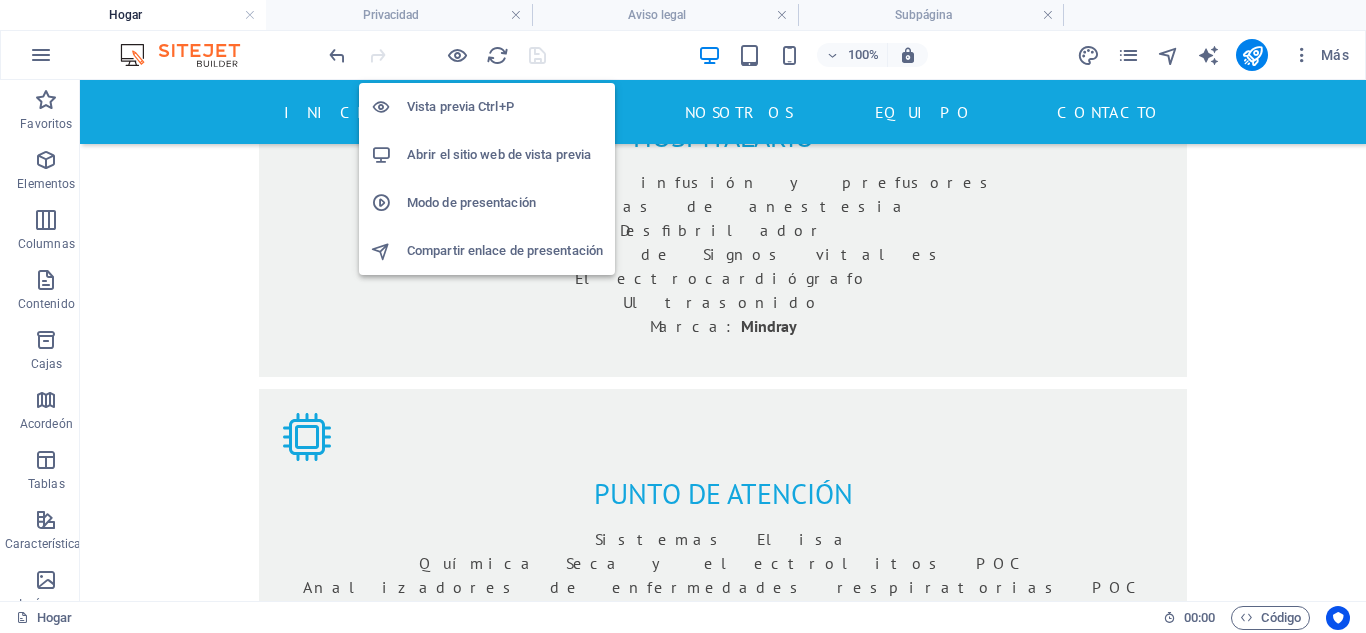 click on "Abrir el sitio web de vista previa" at bounding box center (499, 154) 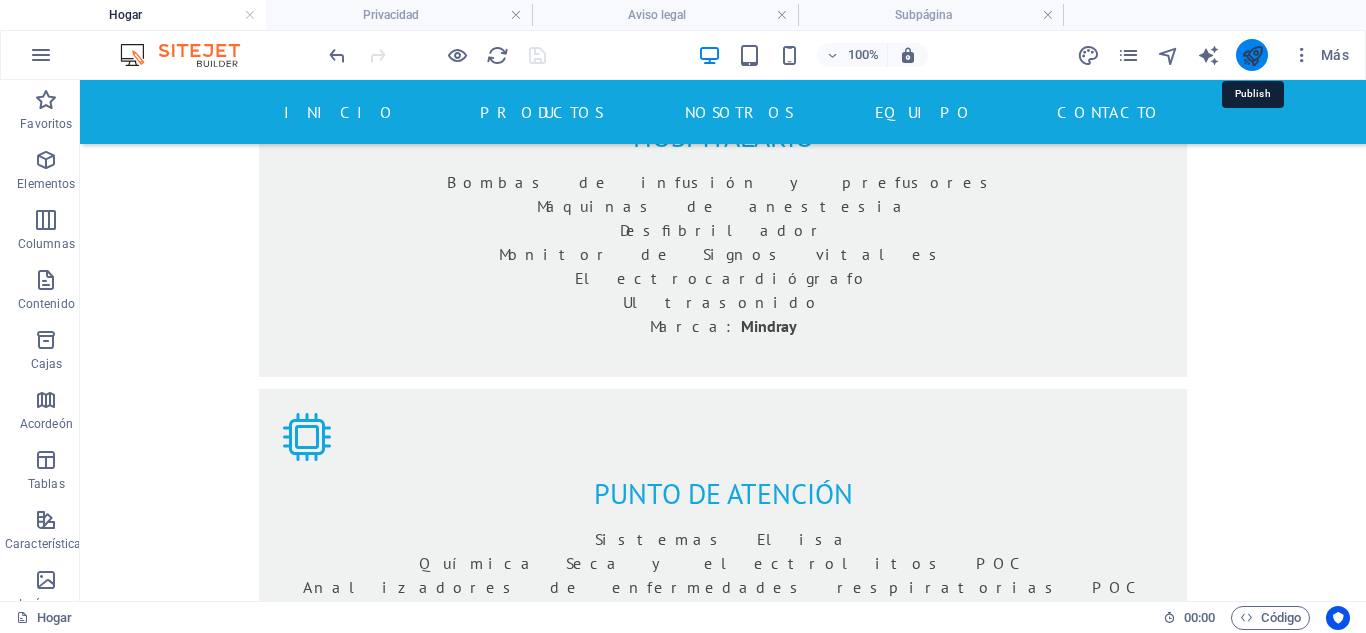click at bounding box center (1252, 55) 